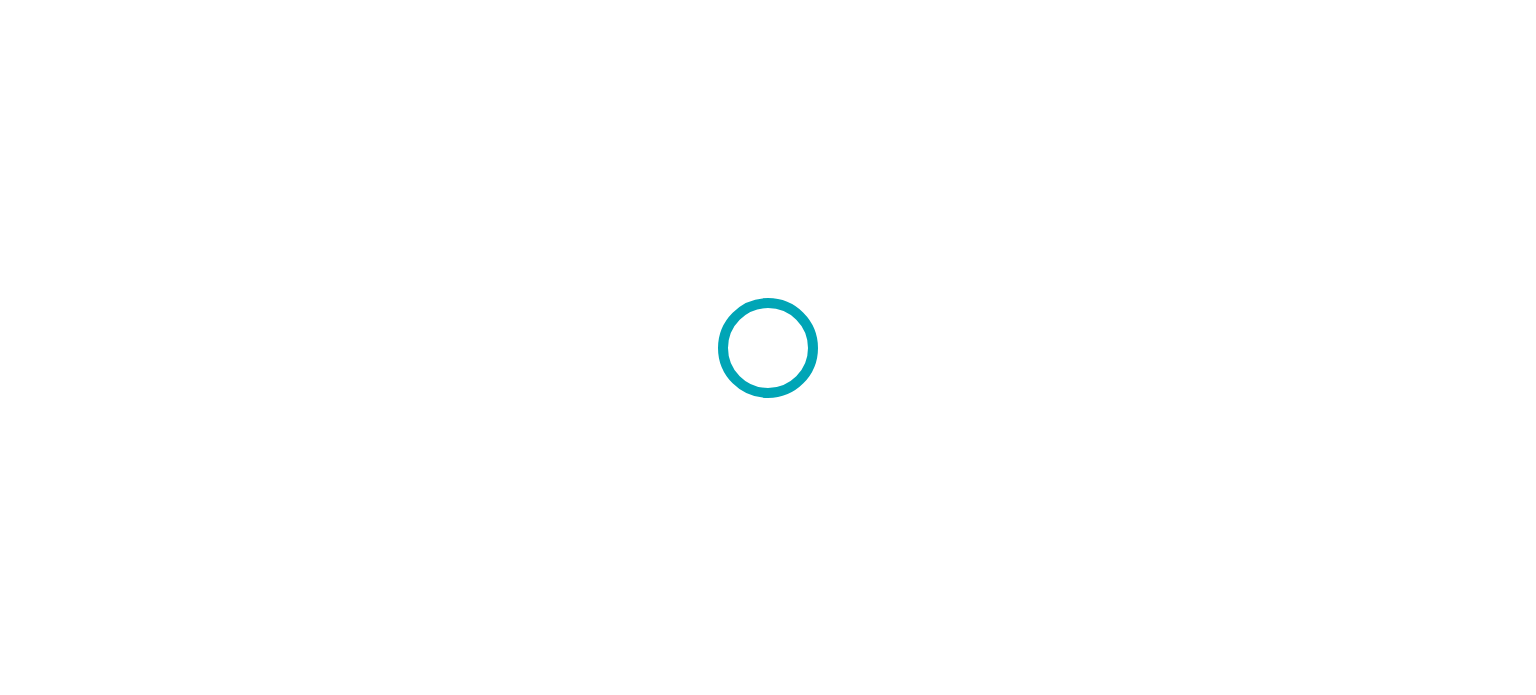 scroll, scrollTop: 0, scrollLeft: 0, axis: both 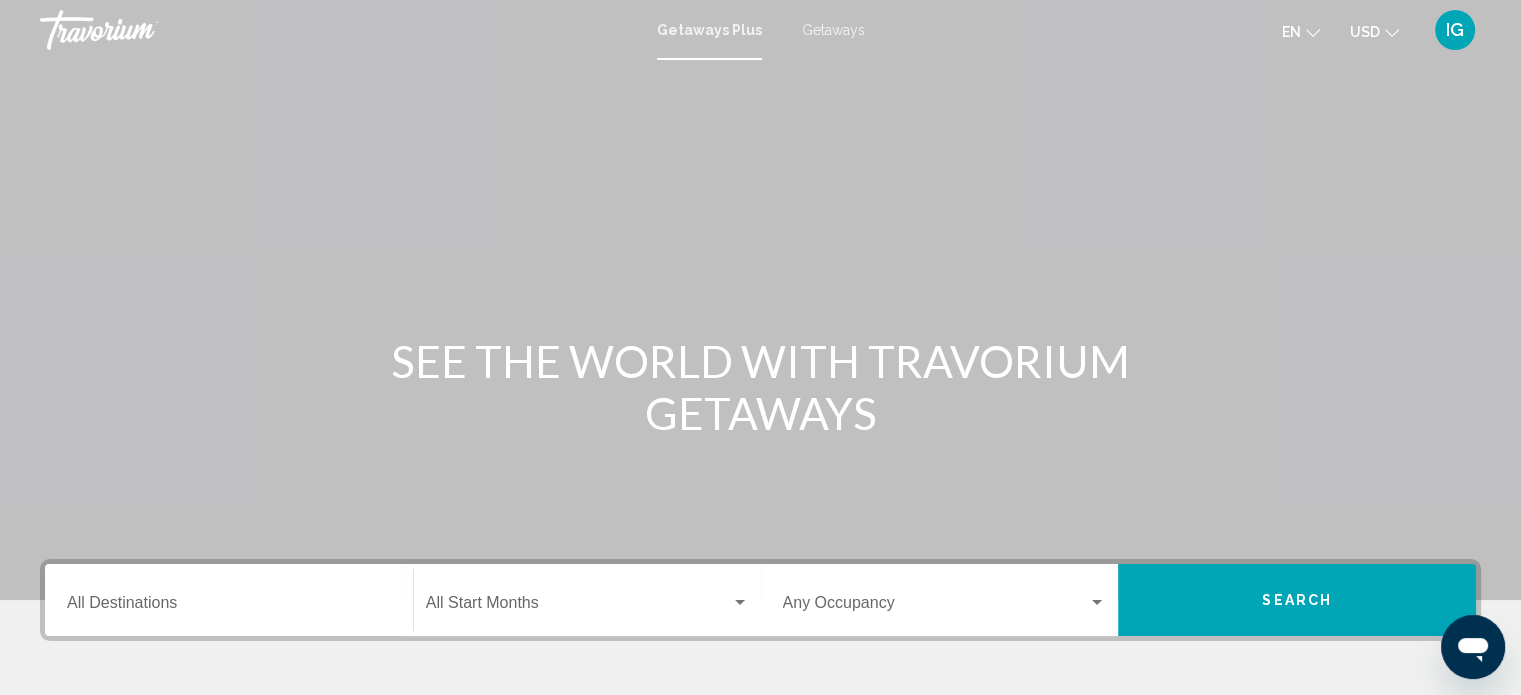 click on "Getaways" at bounding box center [833, 30] 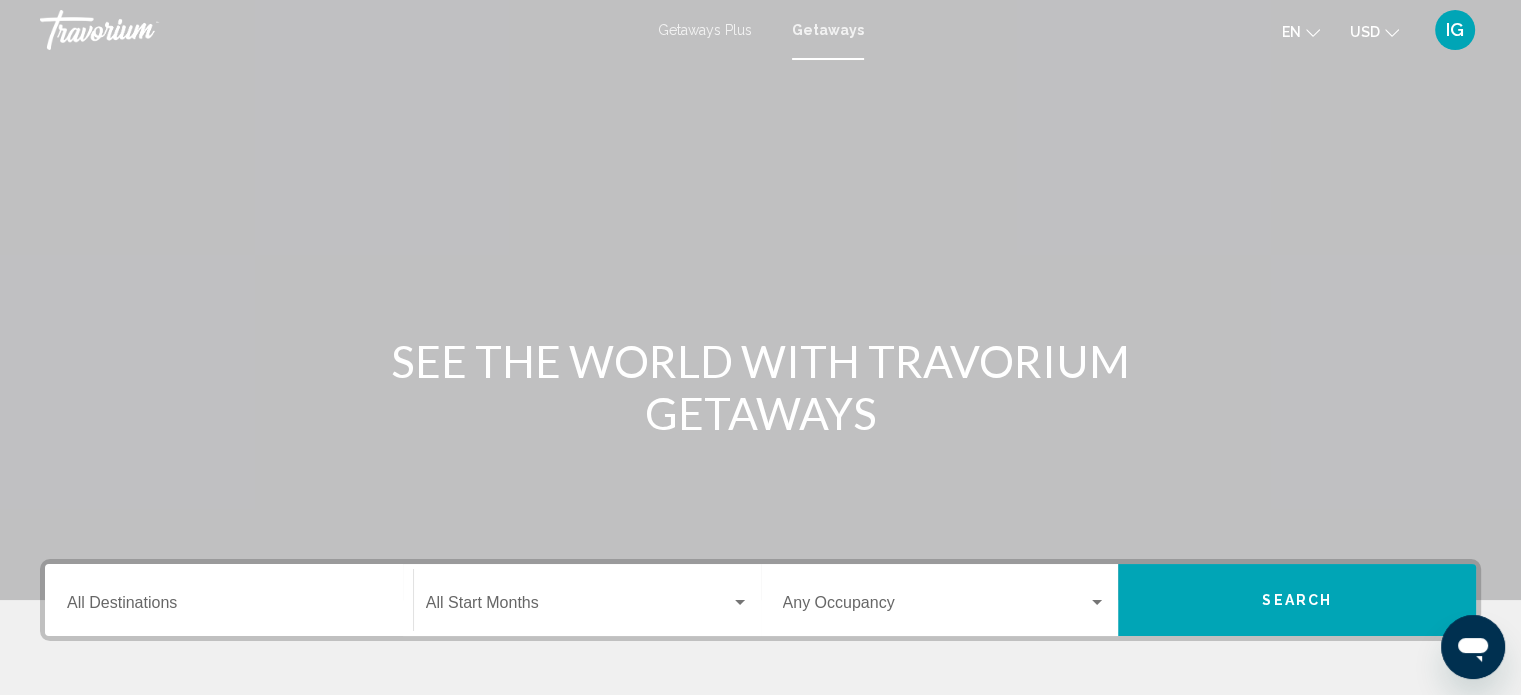 click on "Destination All Destinations" at bounding box center (229, 600) 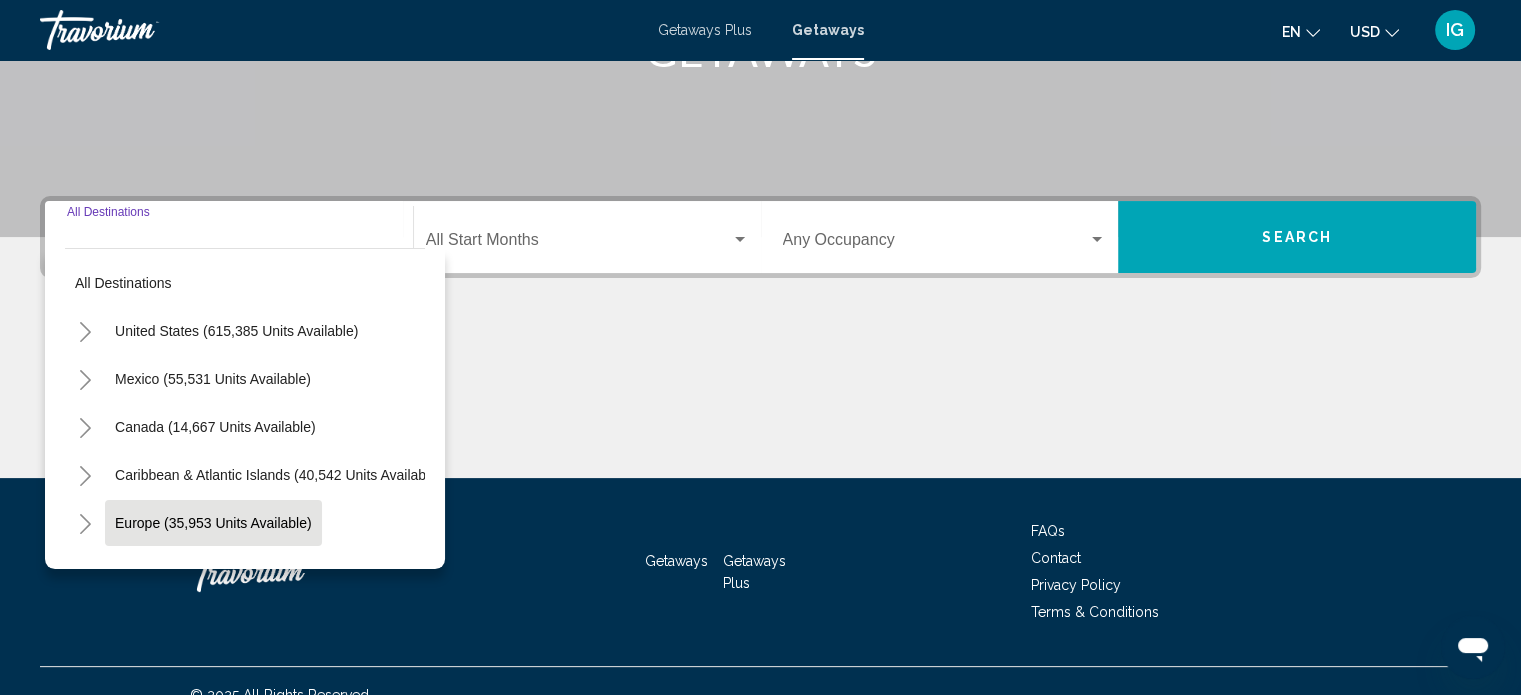 scroll, scrollTop: 390, scrollLeft: 0, axis: vertical 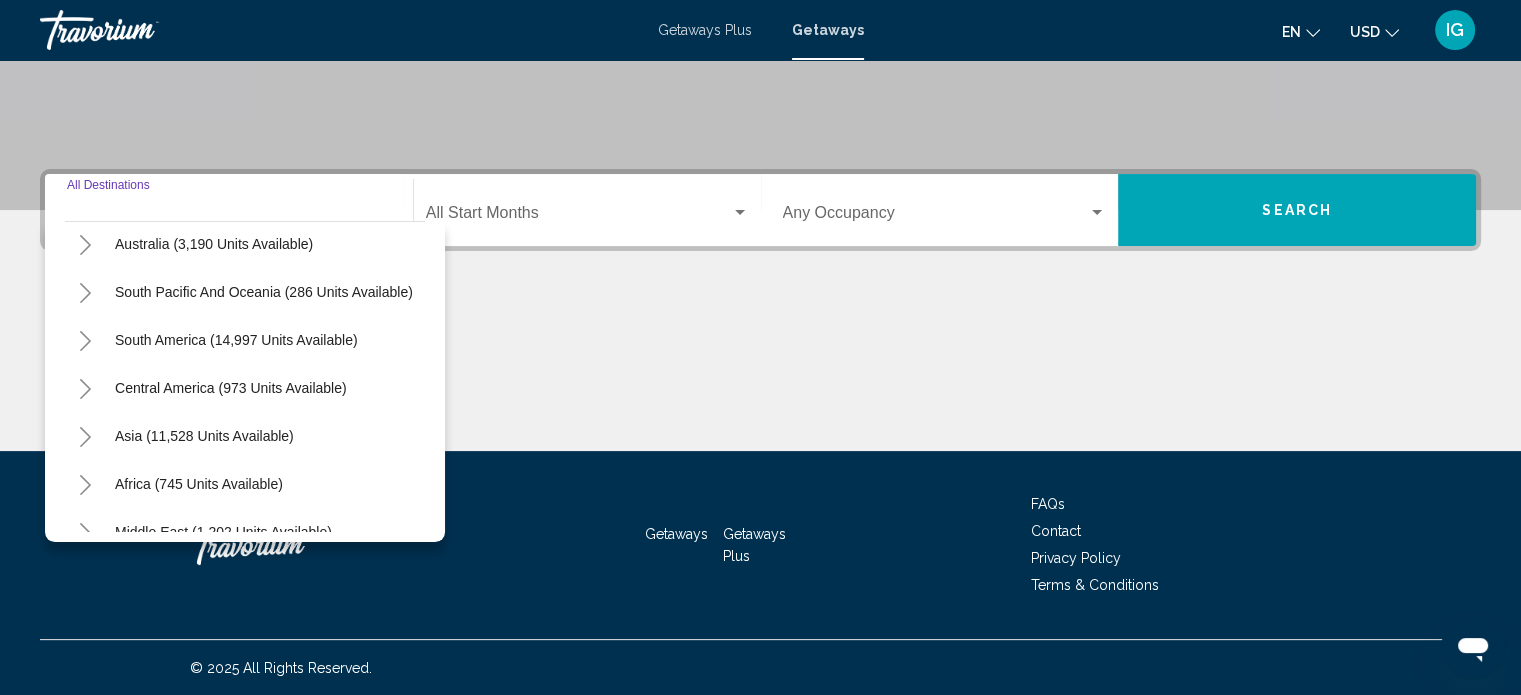 click 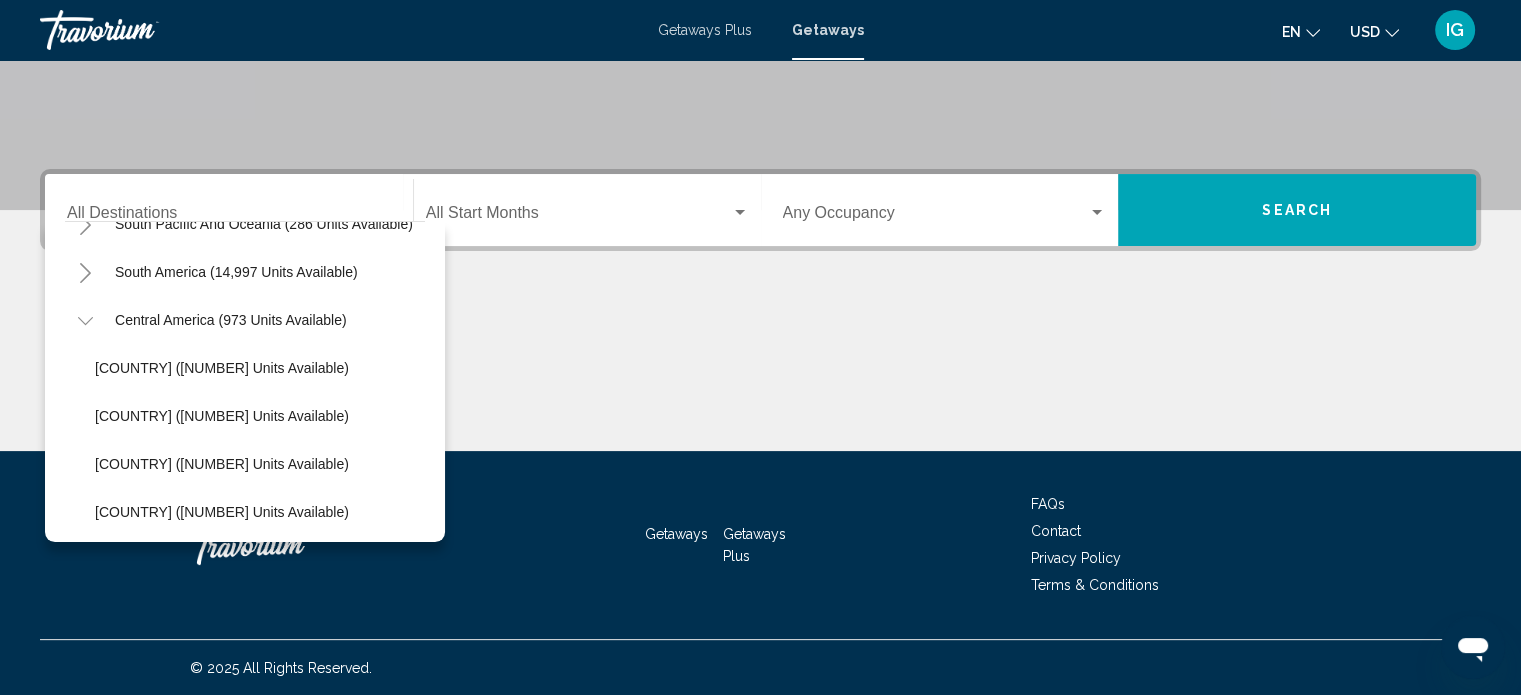 scroll, scrollTop: 400, scrollLeft: 0, axis: vertical 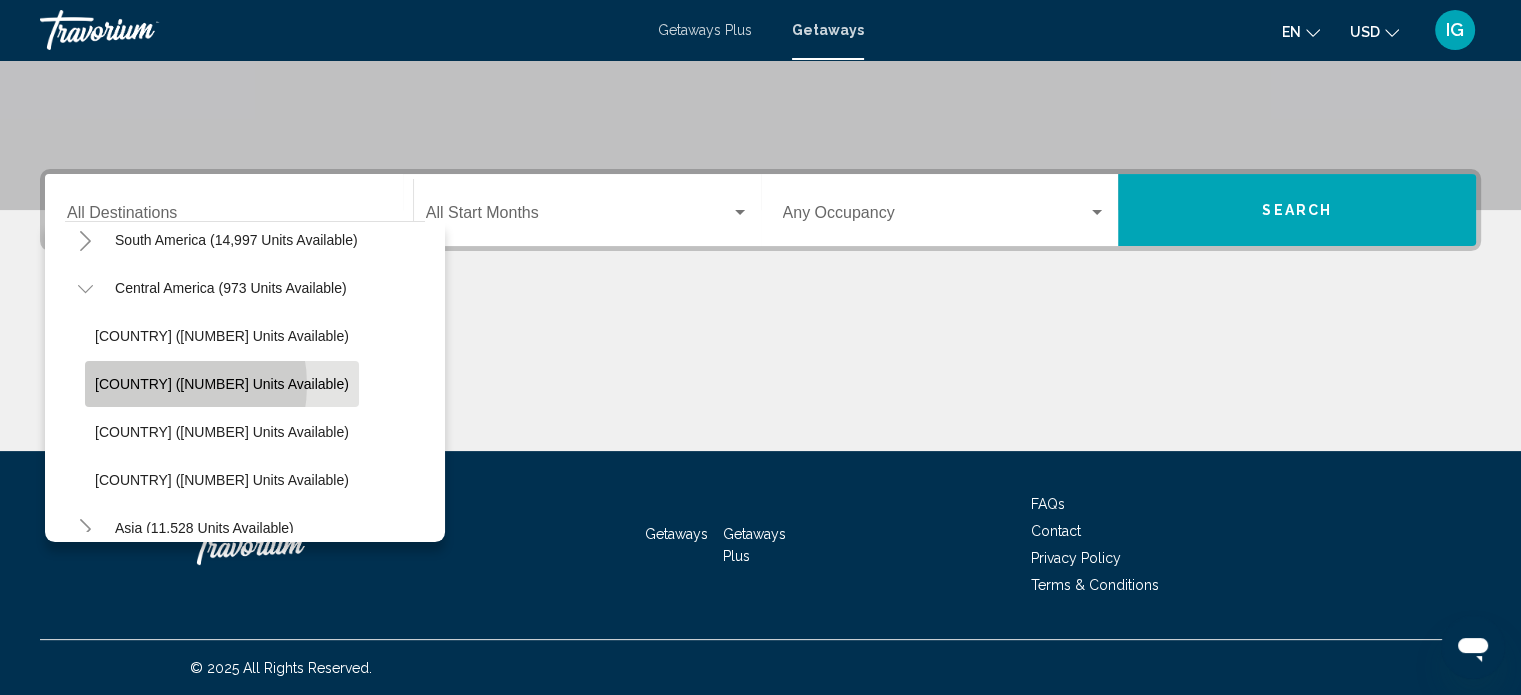 click on "Costa Rica (620 units available)" 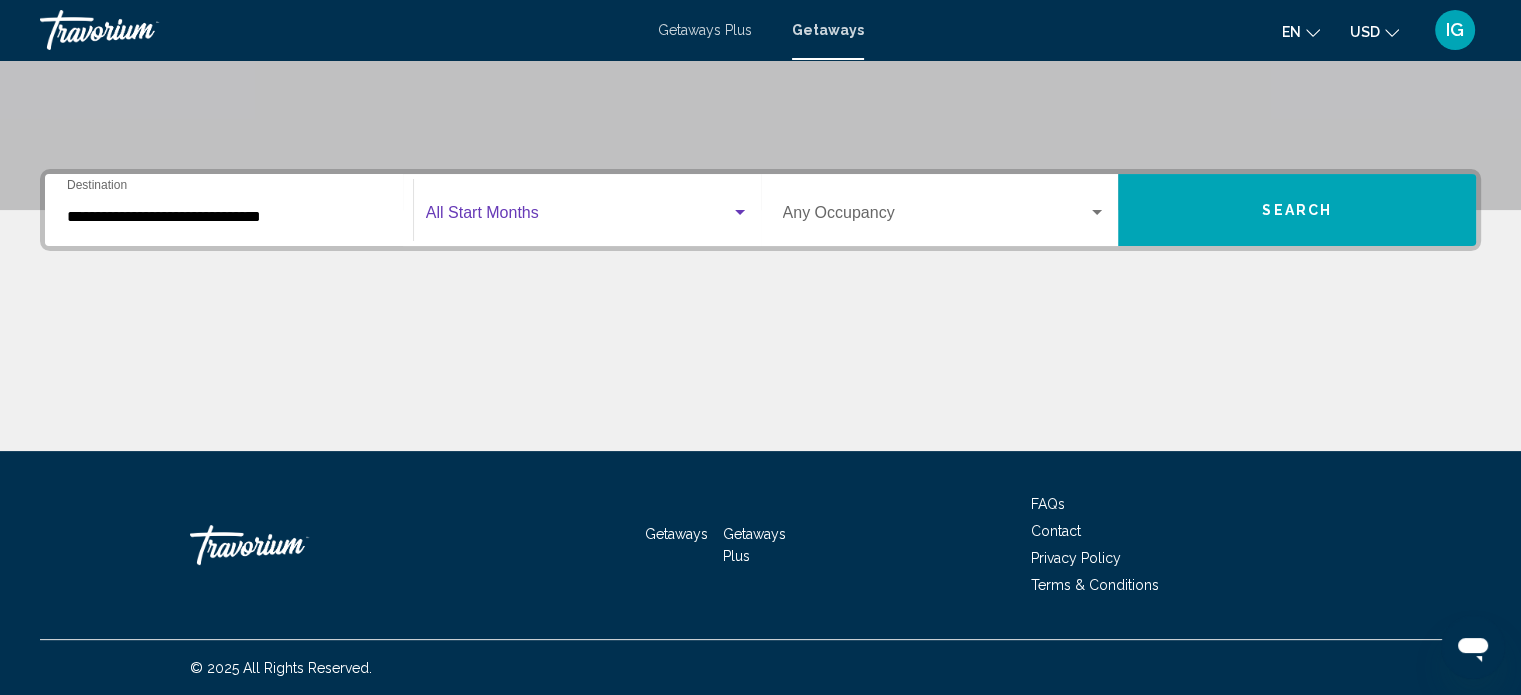 click at bounding box center (578, 217) 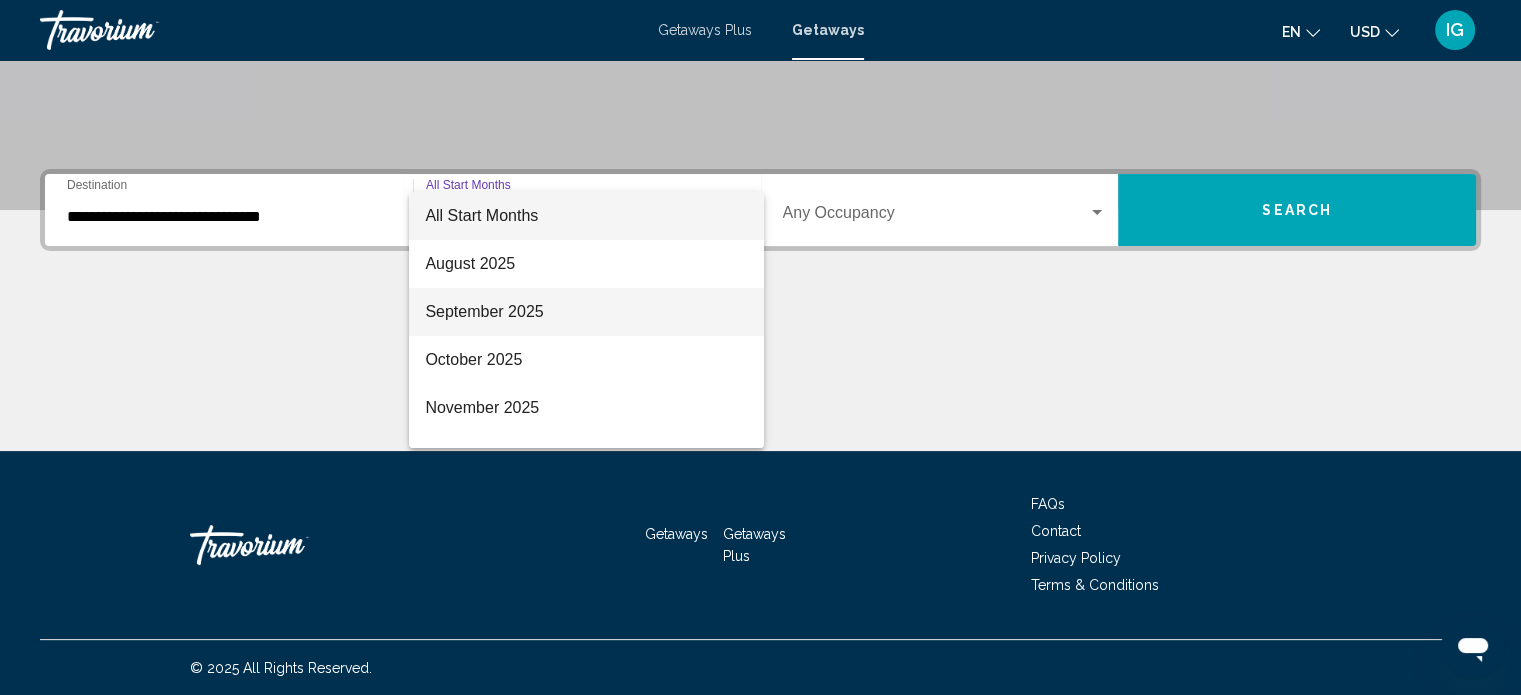 click on "September 2025" at bounding box center [586, 312] 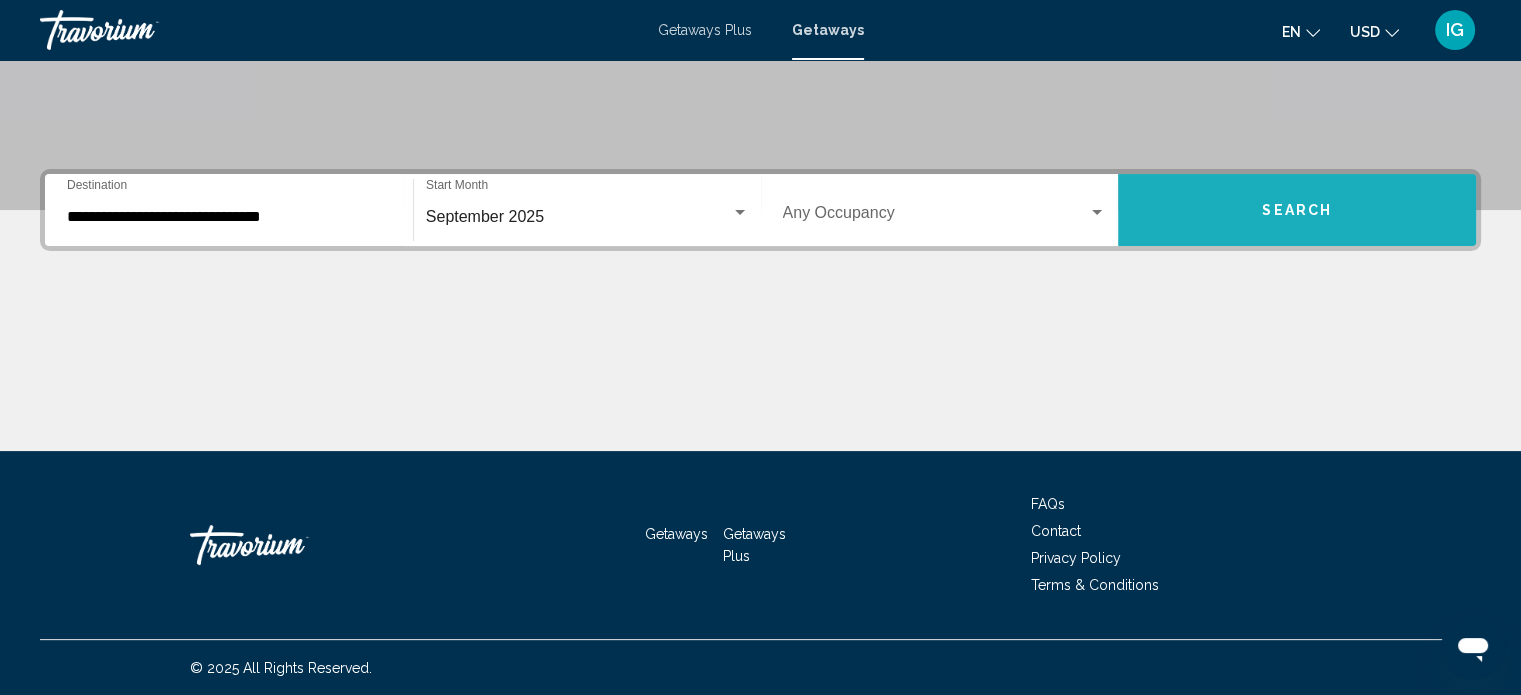 click on "Search" at bounding box center (1297, 211) 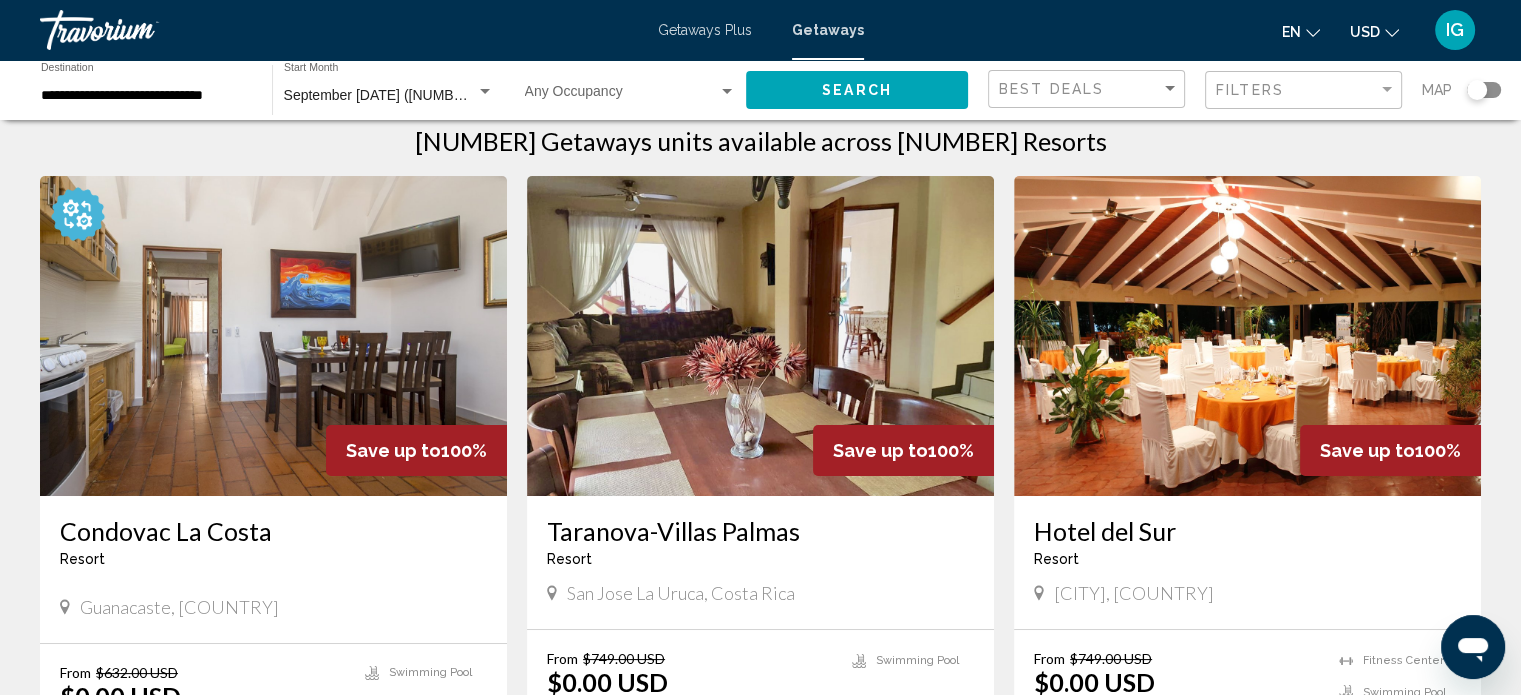 scroll, scrollTop: 0, scrollLeft: 0, axis: both 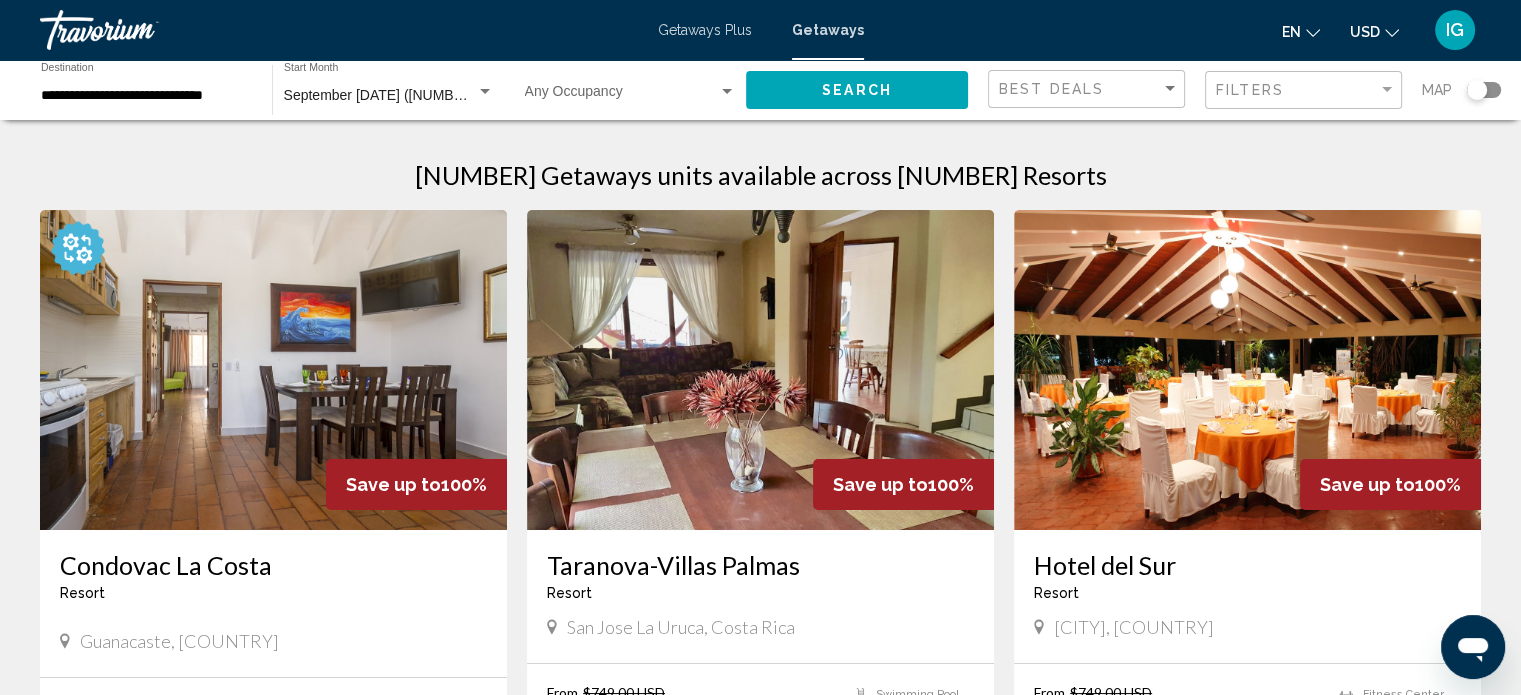 click 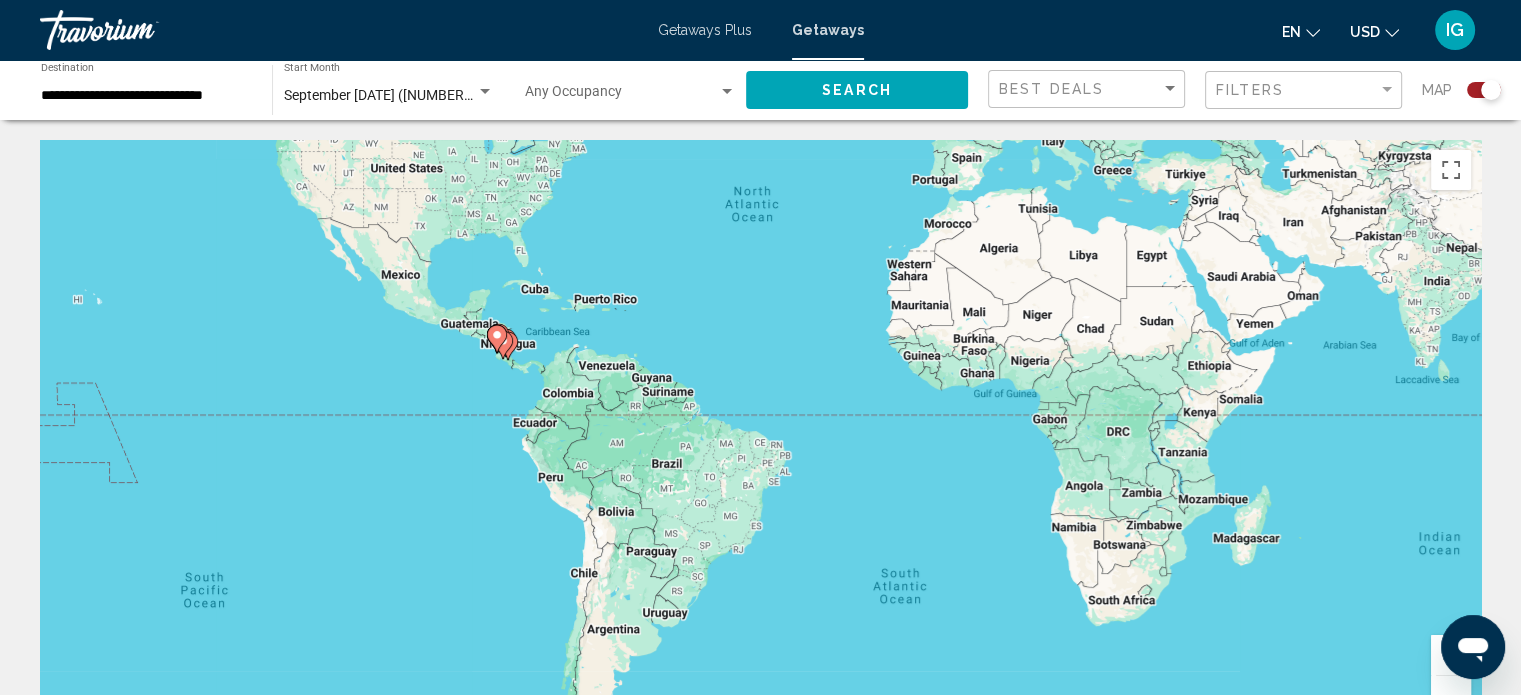drag, startPoint x: 1372, startPoint y: 629, endPoint x: 1446, endPoint y: 376, distance: 263.60007 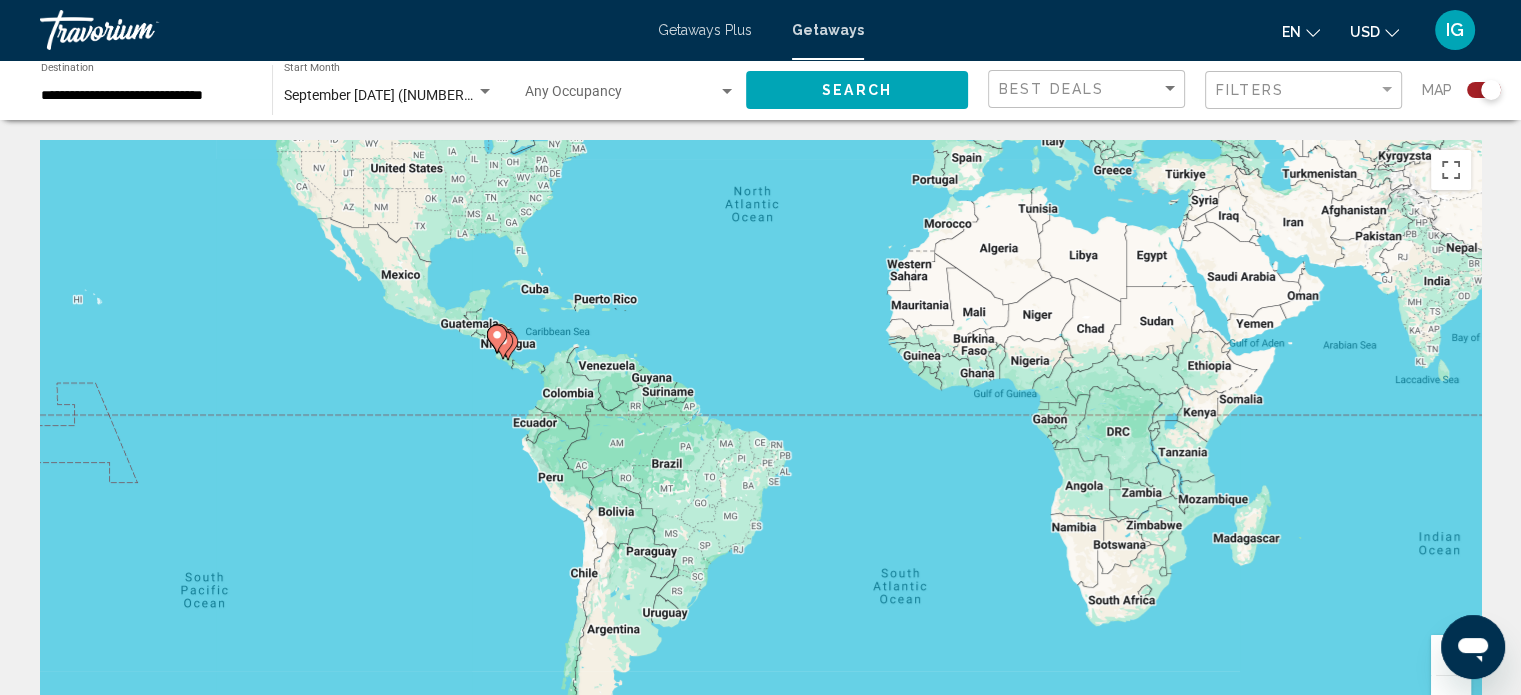 click on "To activate drag with keyboard, press Alt + Enter. Once in keyboard drag state, use the arrow keys to move the marker. To complete the drag, press the Enter key. To cancel, press Escape." at bounding box center (760, 440) 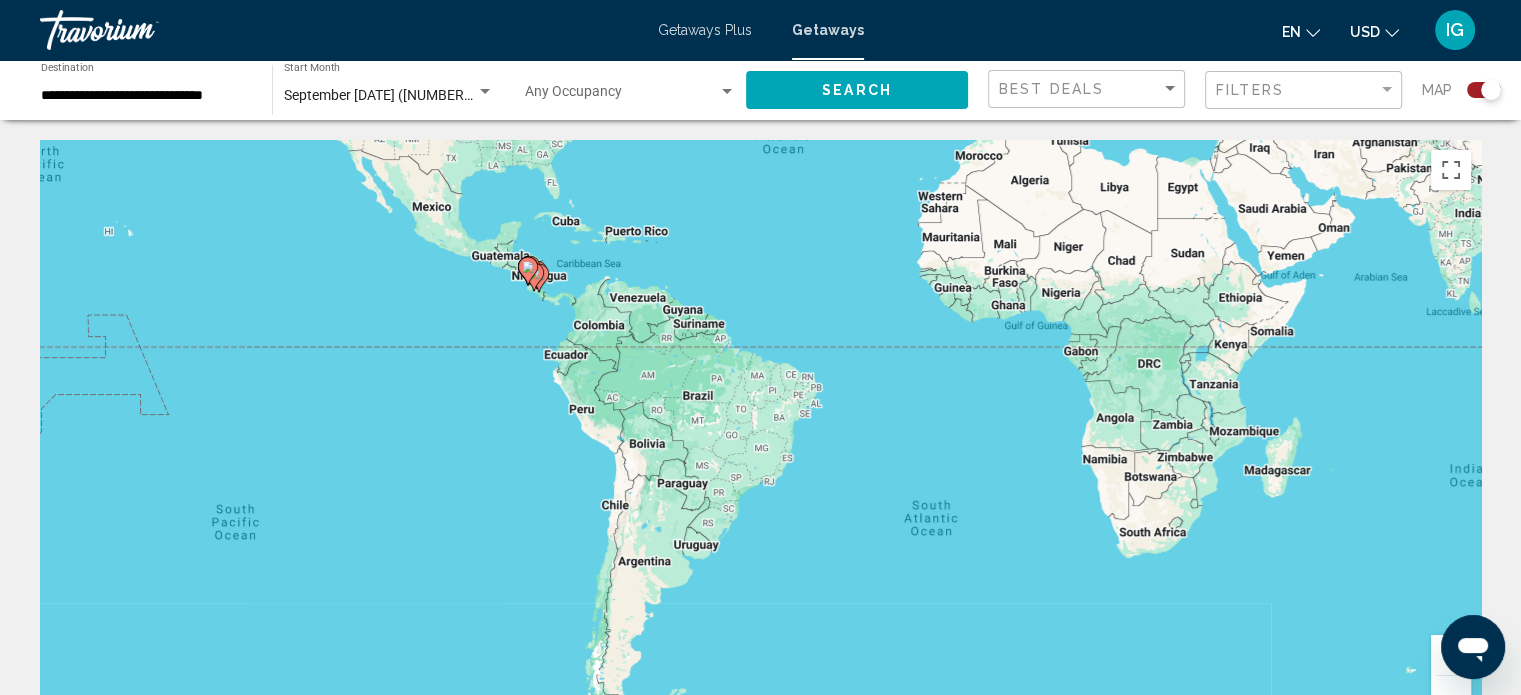 click at bounding box center (1451, 655) 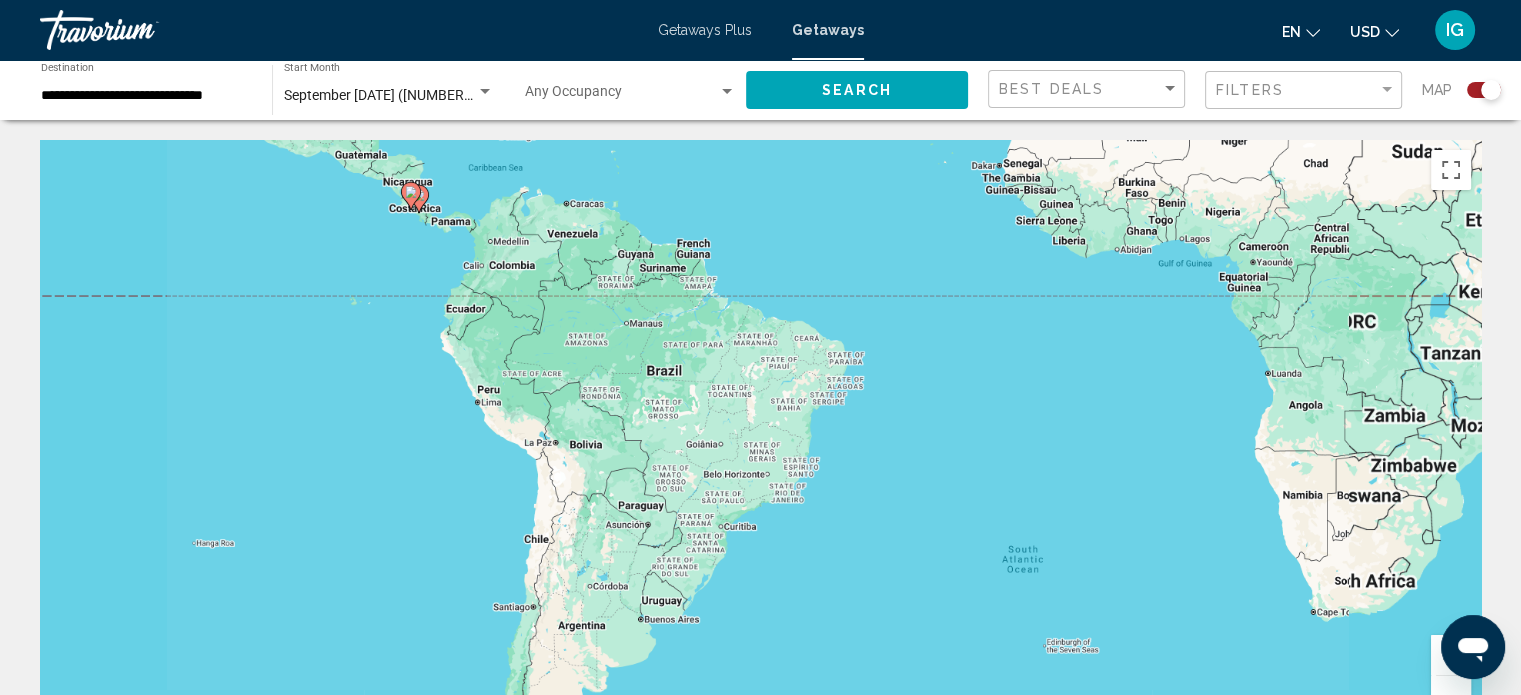 click at bounding box center (1451, 655) 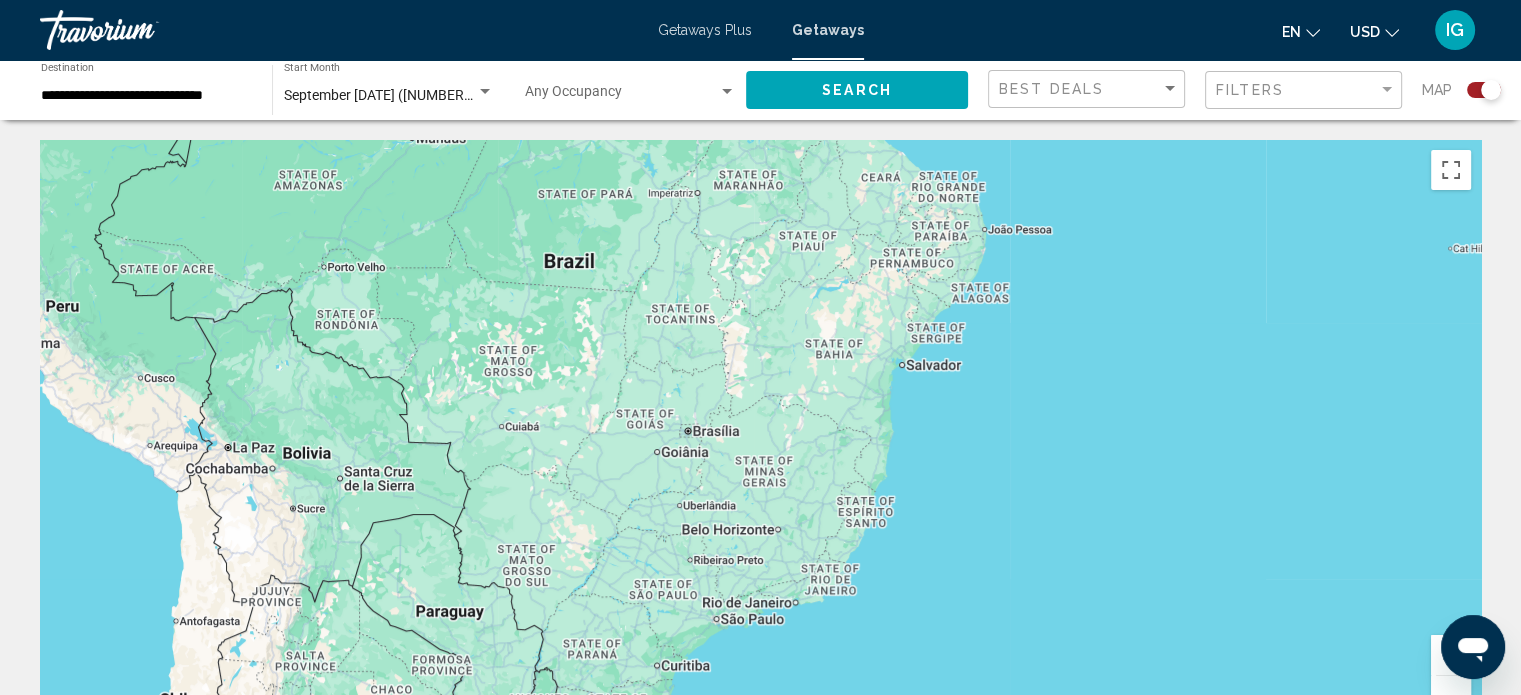 drag, startPoint x: 230, startPoint y: 420, endPoint x: 323, endPoint y: 444, distance: 96.04687 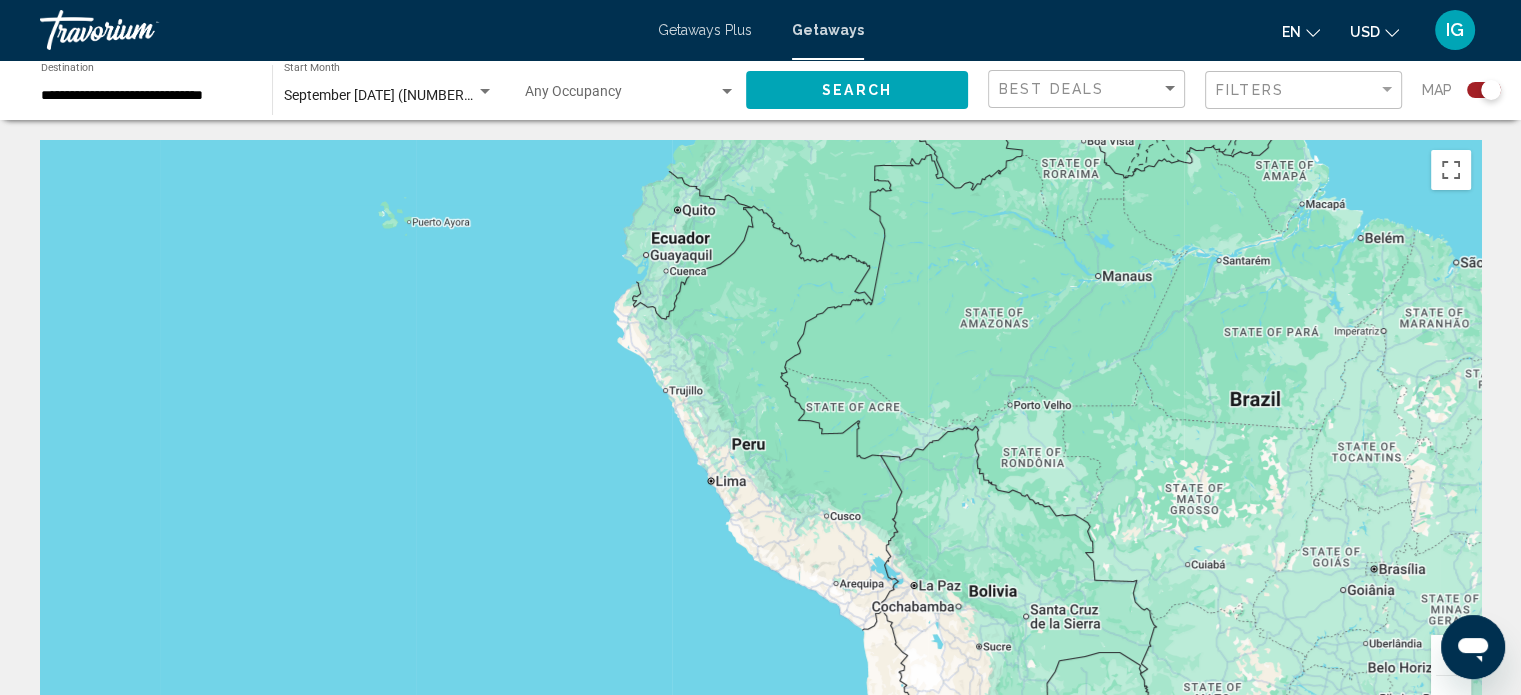 drag, startPoint x: 708, startPoint y: 347, endPoint x: 1254, endPoint y: 459, distance: 557.36884 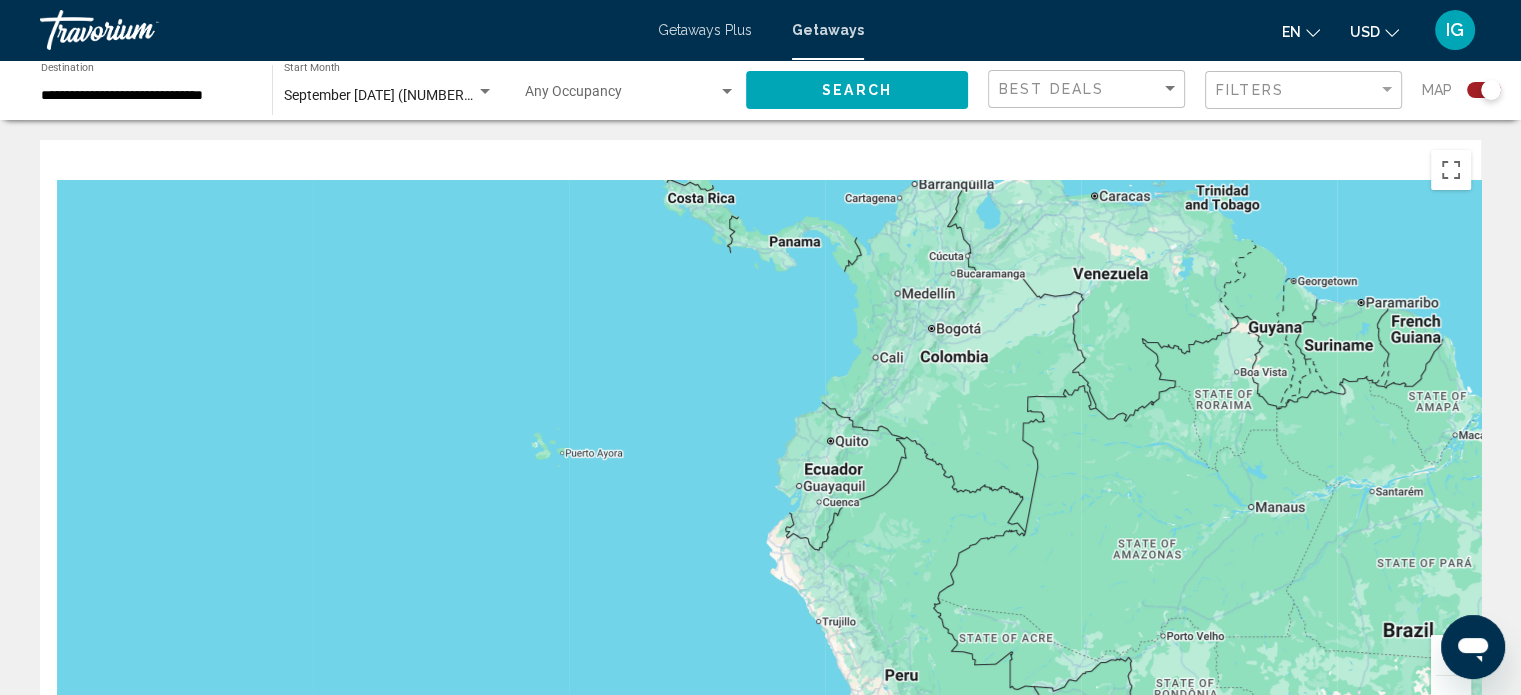 drag, startPoint x: 784, startPoint y: 399, endPoint x: 948, endPoint y: 653, distance: 302.34418 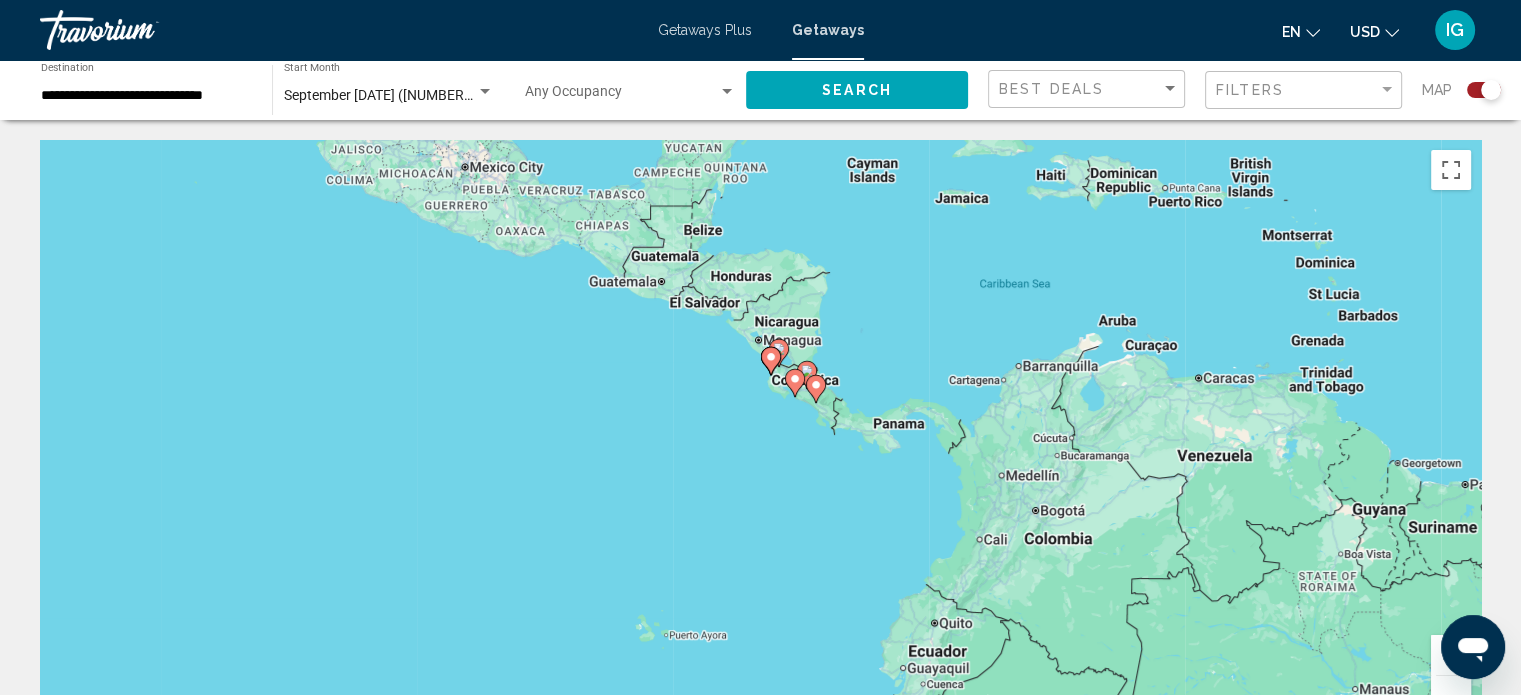 drag, startPoint x: 775, startPoint y: 384, endPoint x: 804, endPoint y: 430, distance: 54.378304 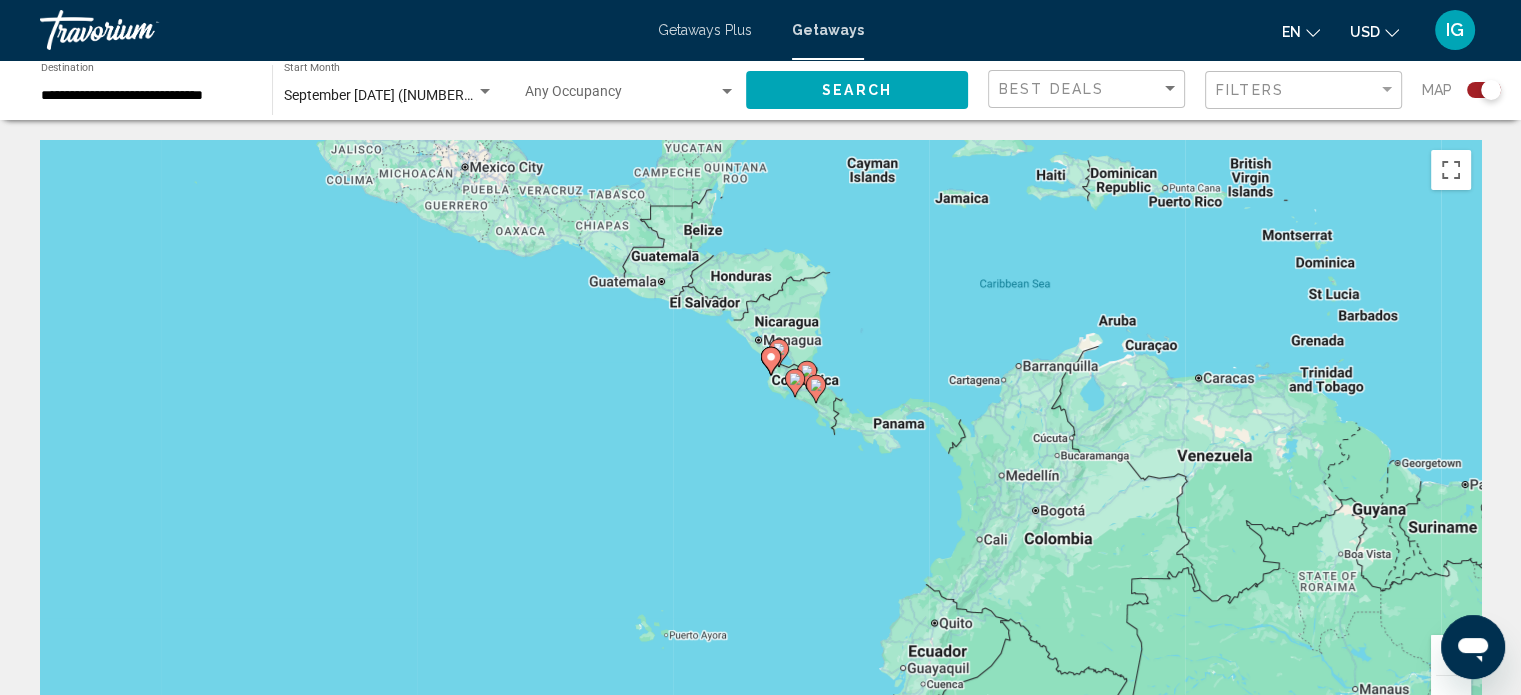click on "To activate drag with keyboard, press Alt + Enter. Once in keyboard drag state, use the arrow keys to move the marker. To complete the drag, press the Enter key. To cancel, press Escape." at bounding box center [760, 440] 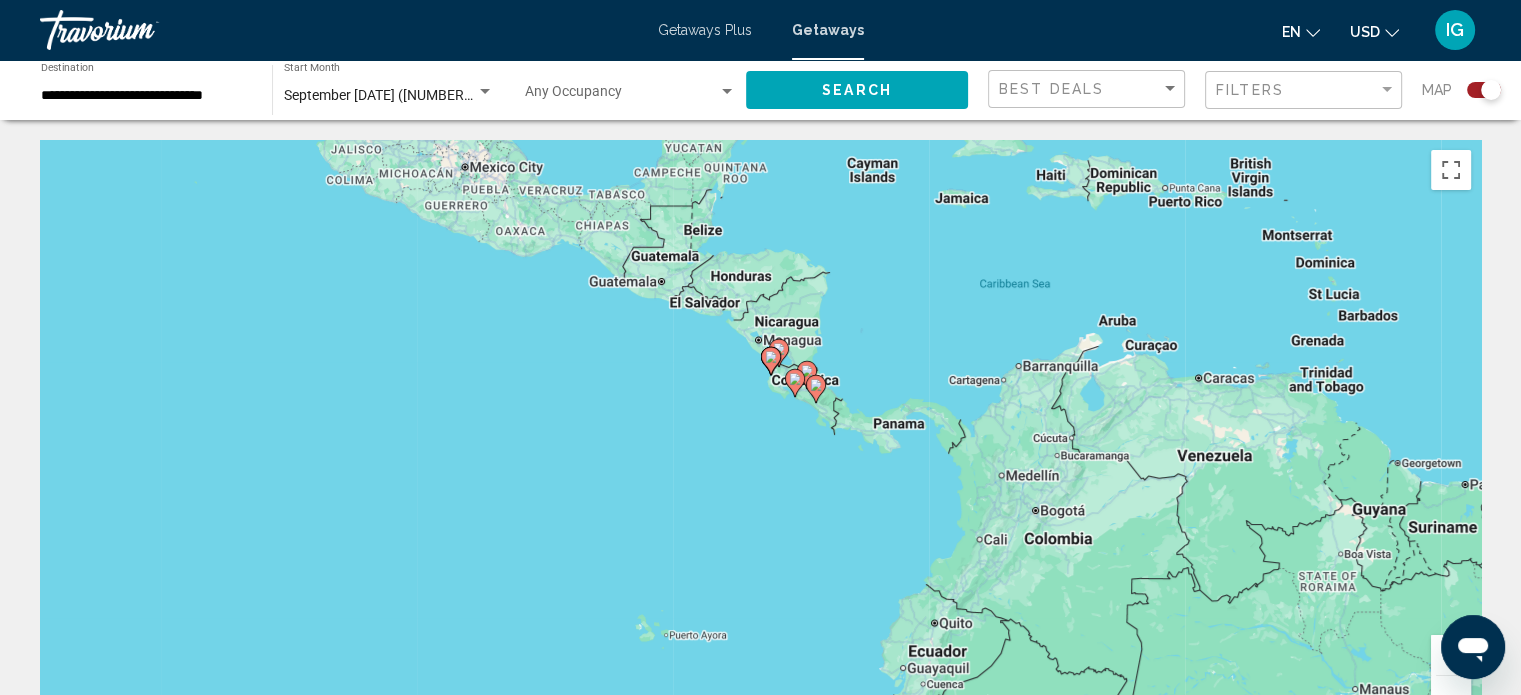 click at bounding box center (1451, 655) 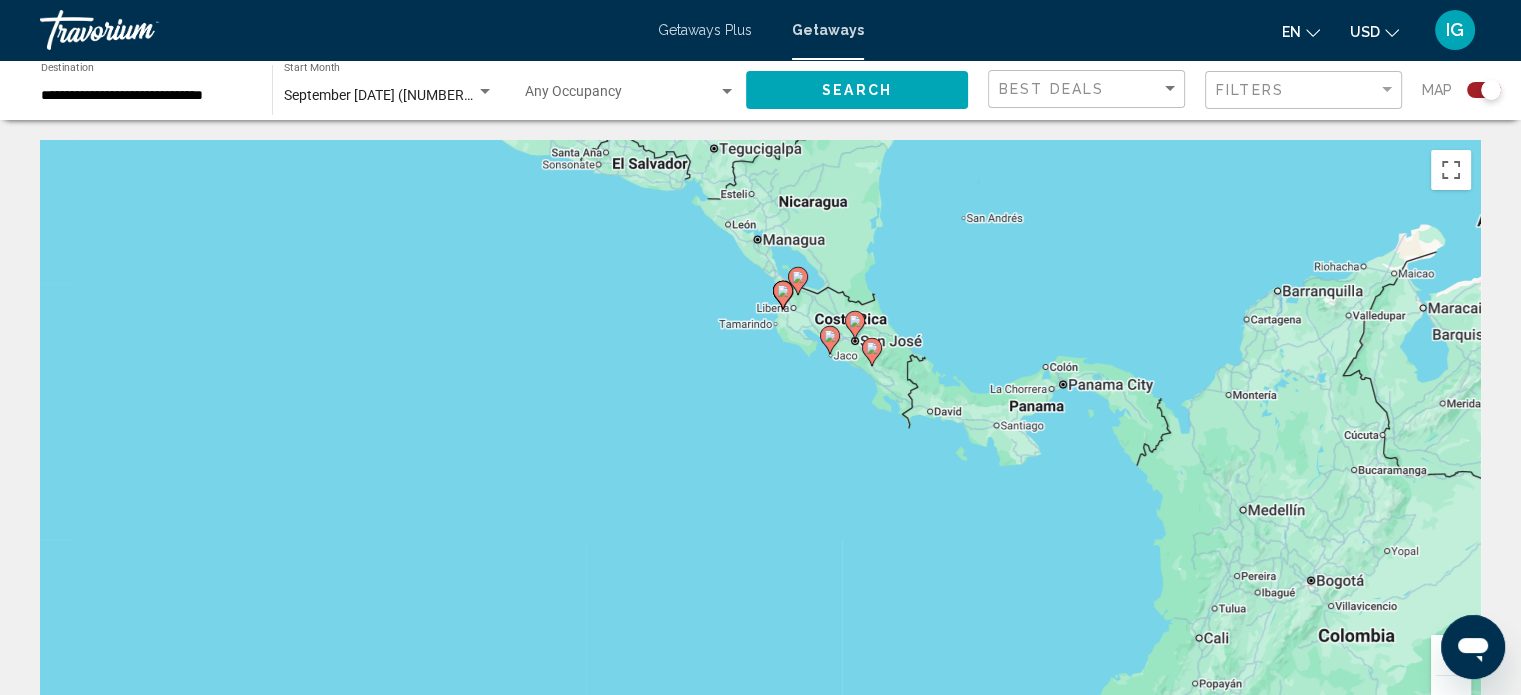 click at bounding box center [1451, 655] 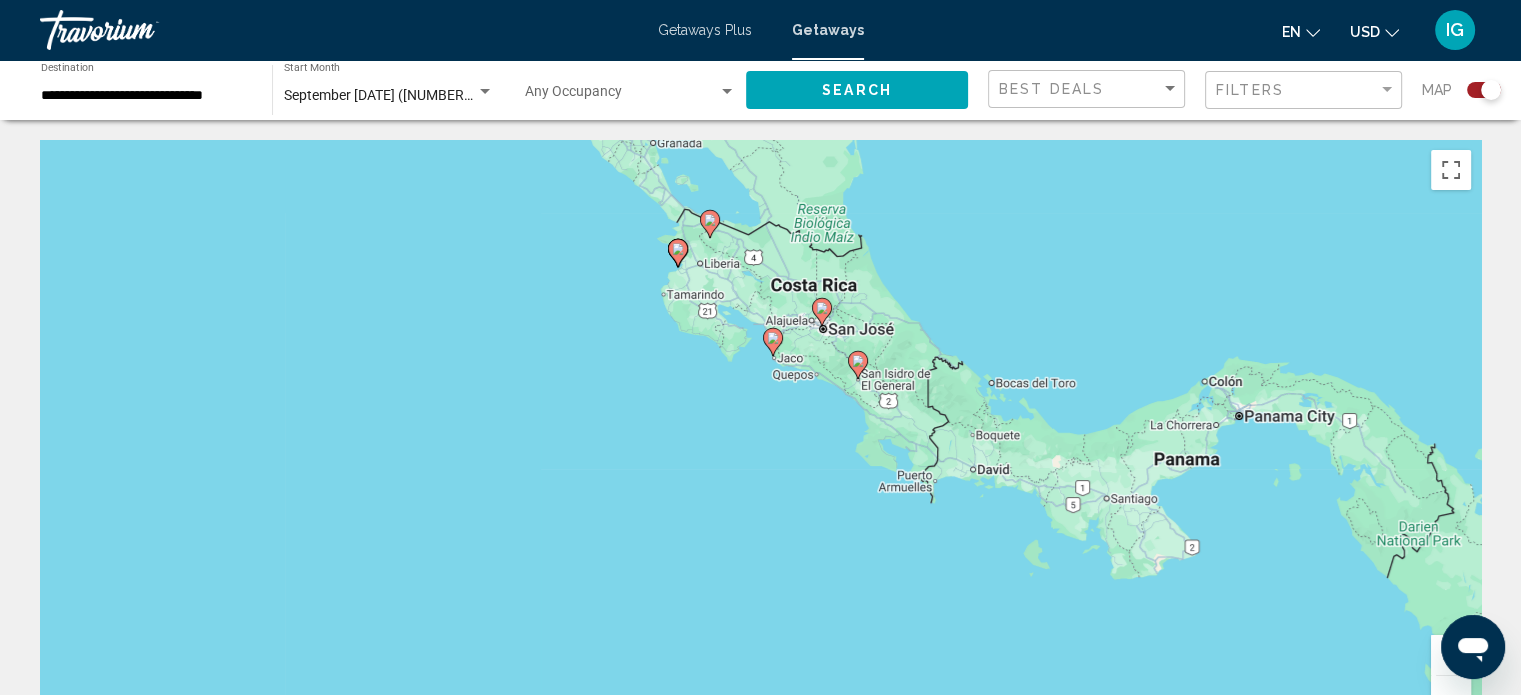 drag, startPoint x: 1080, startPoint y: 401, endPoint x: 945, endPoint y: 495, distance: 164.50227 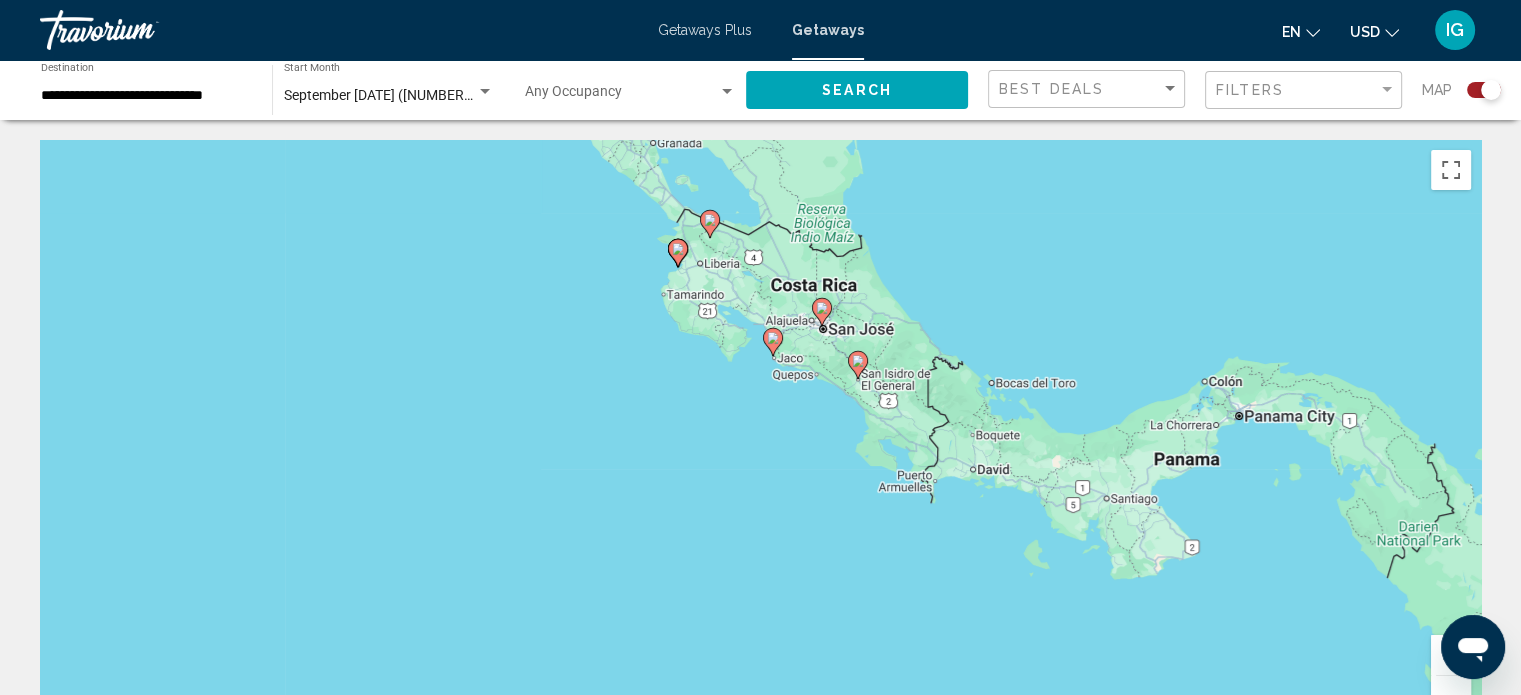 click at bounding box center [1451, 655] 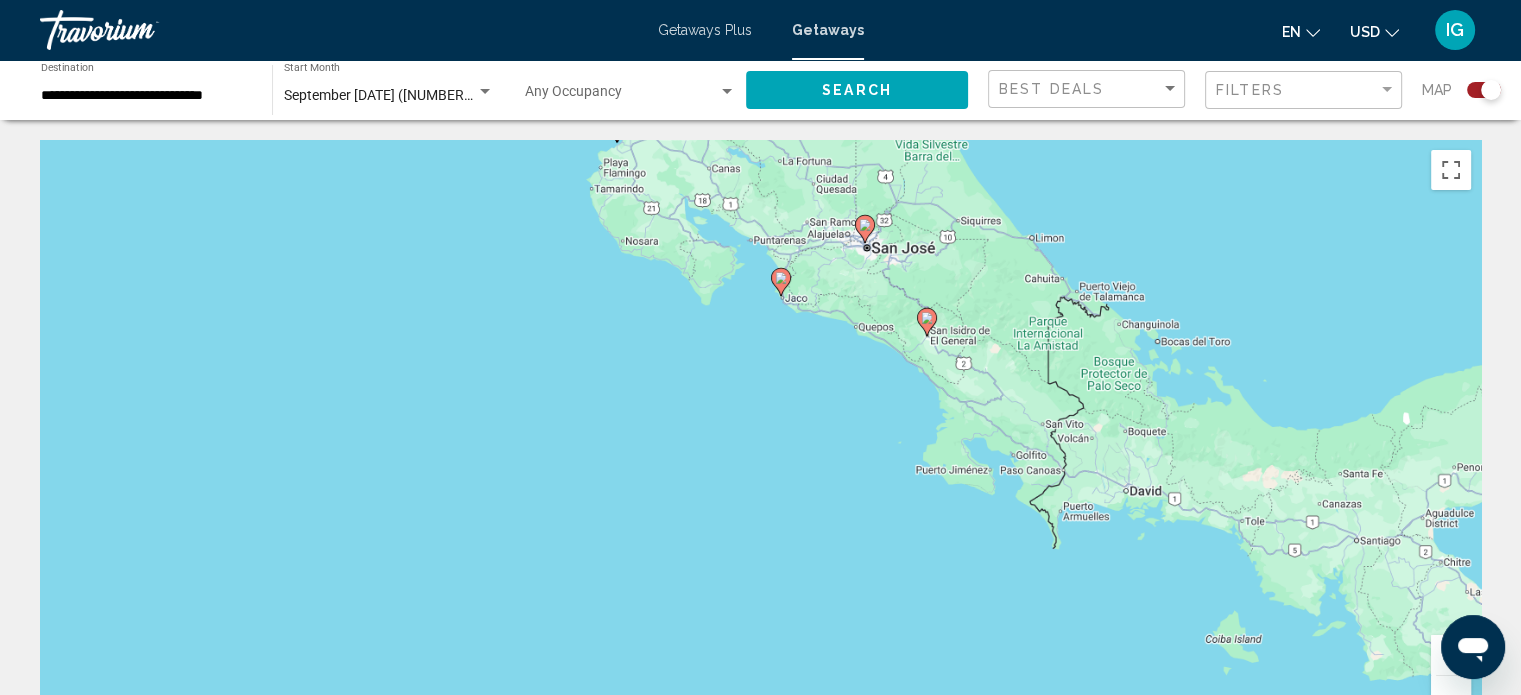 click at bounding box center [1451, 655] 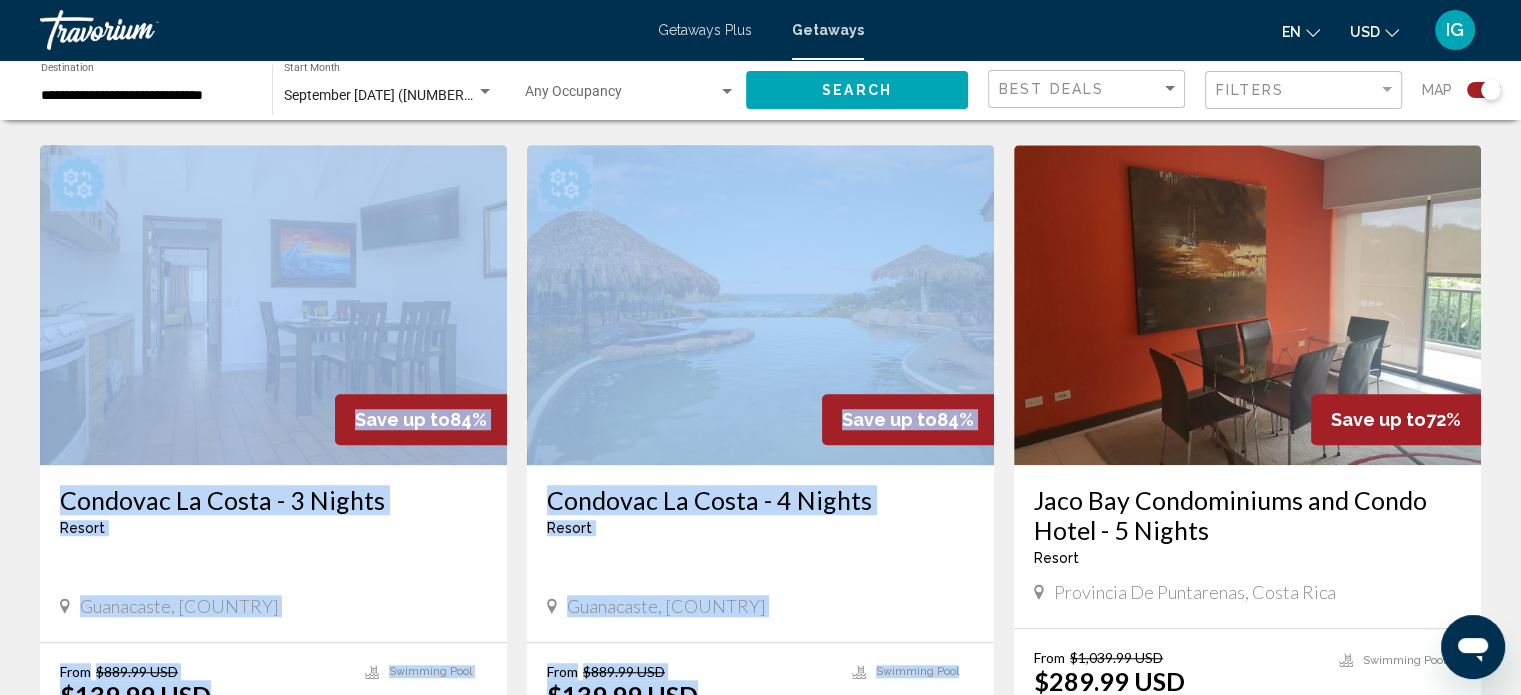 drag, startPoint x: 1098, startPoint y: 364, endPoint x: 971, endPoint y: 703, distance: 362.0083 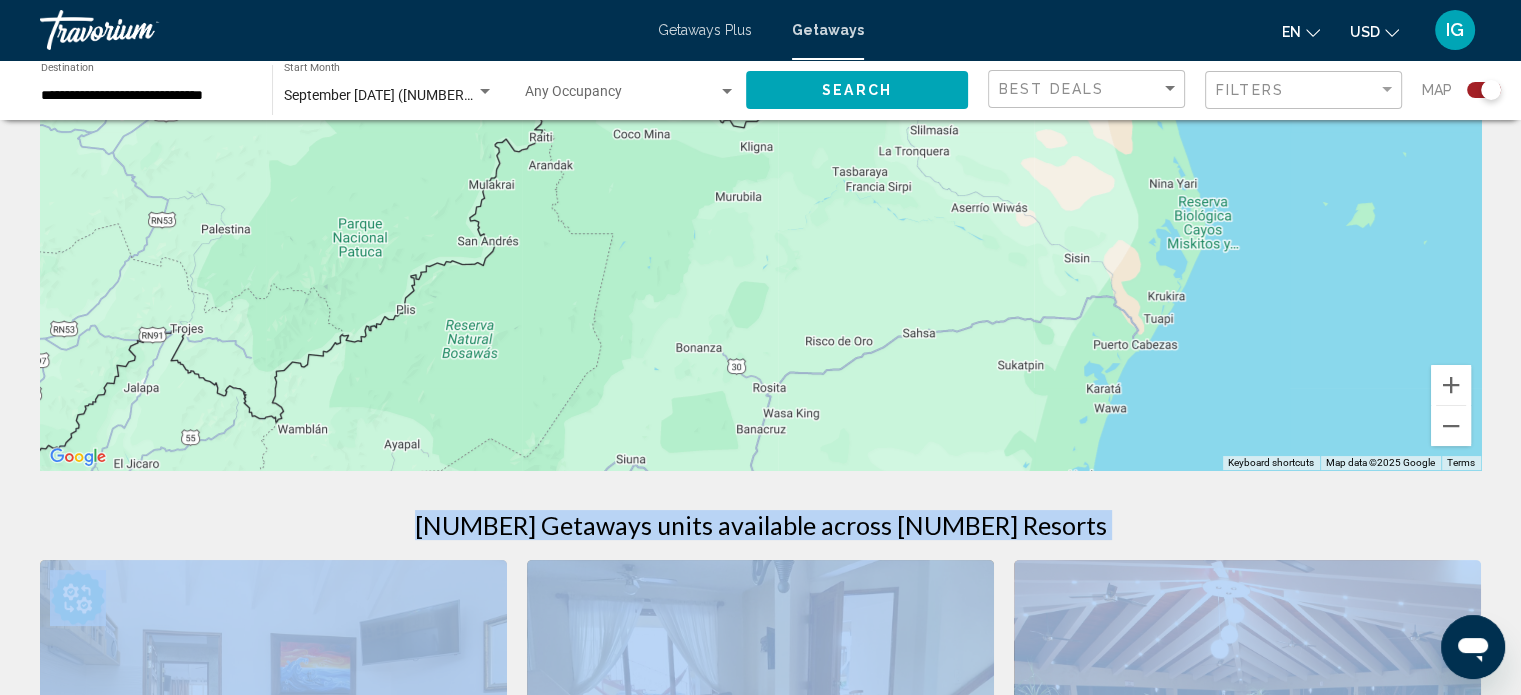 scroll, scrollTop: 0, scrollLeft: 0, axis: both 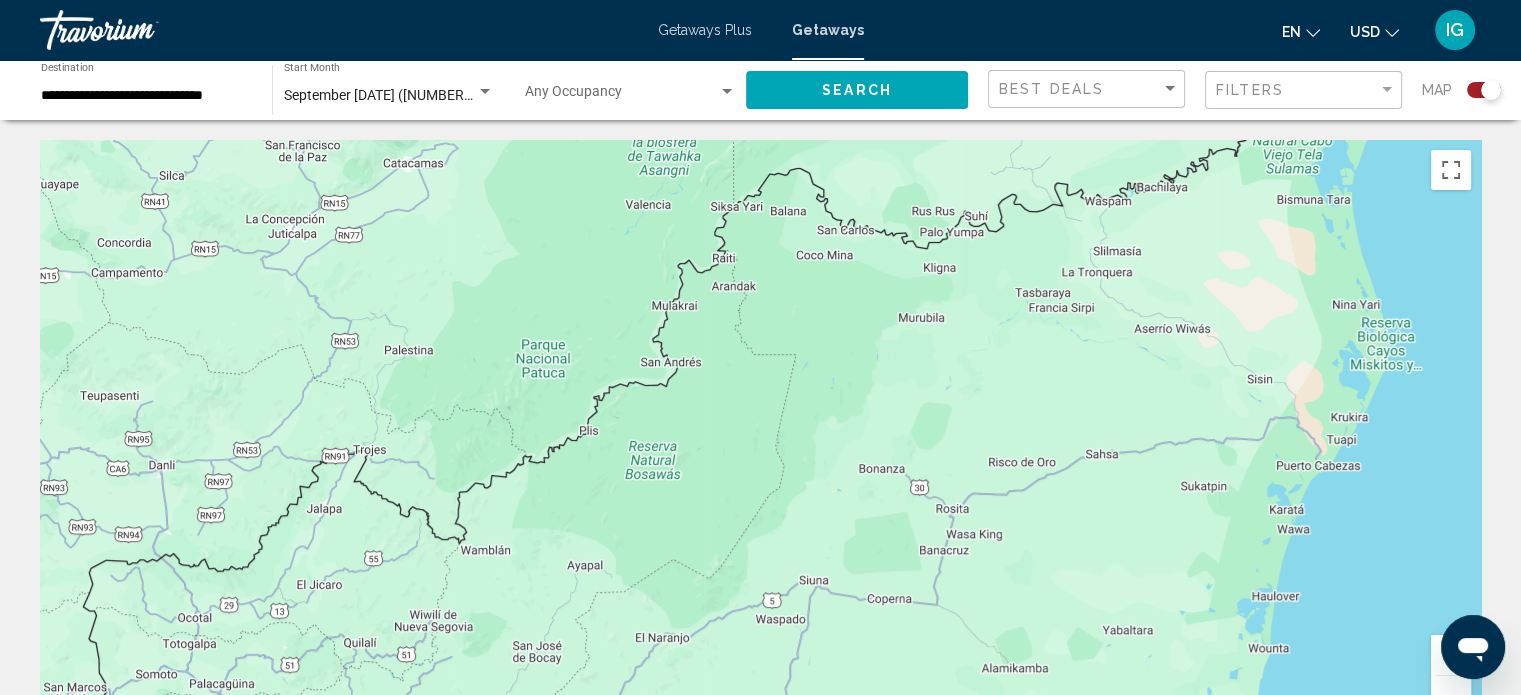 drag, startPoint x: 1059, startPoint y: 243, endPoint x: 1105, endPoint y: 179, distance: 78.81624 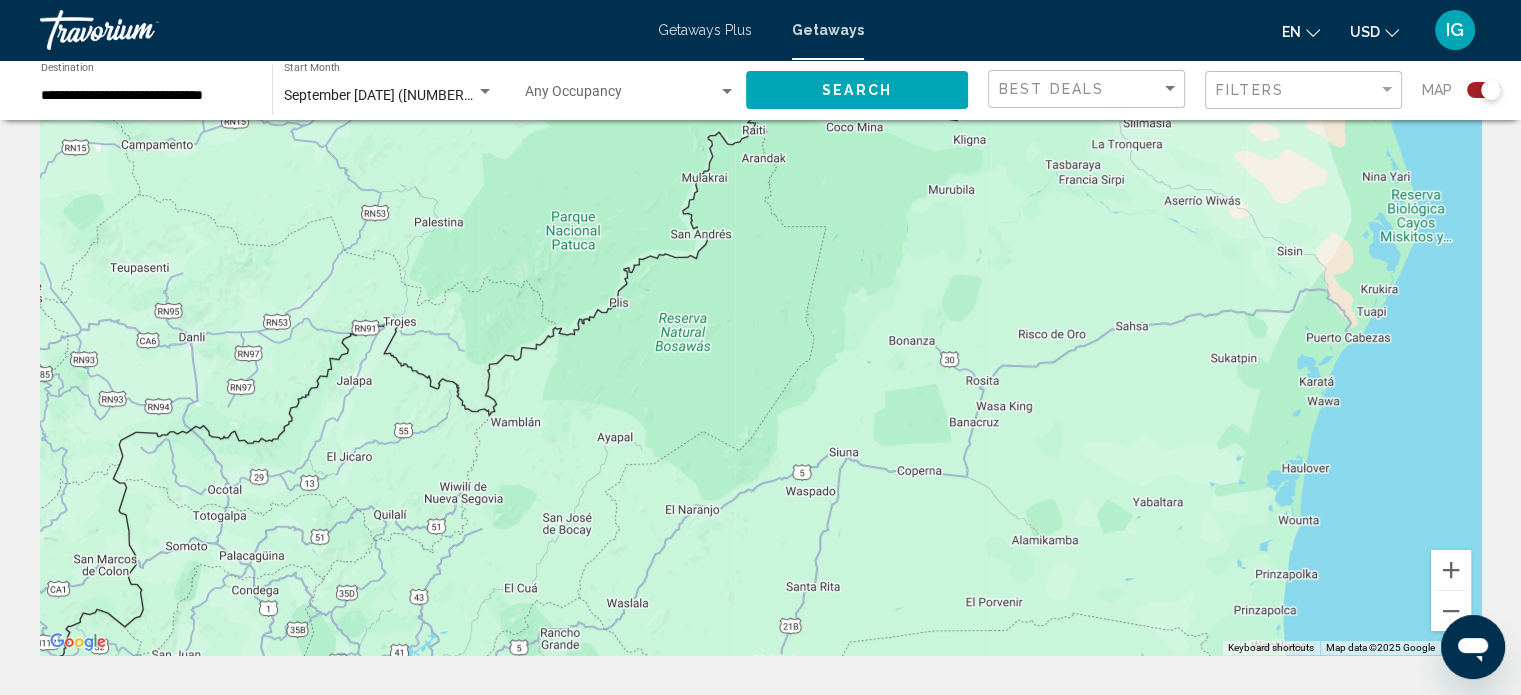 scroll, scrollTop: 200, scrollLeft: 0, axis: vertical 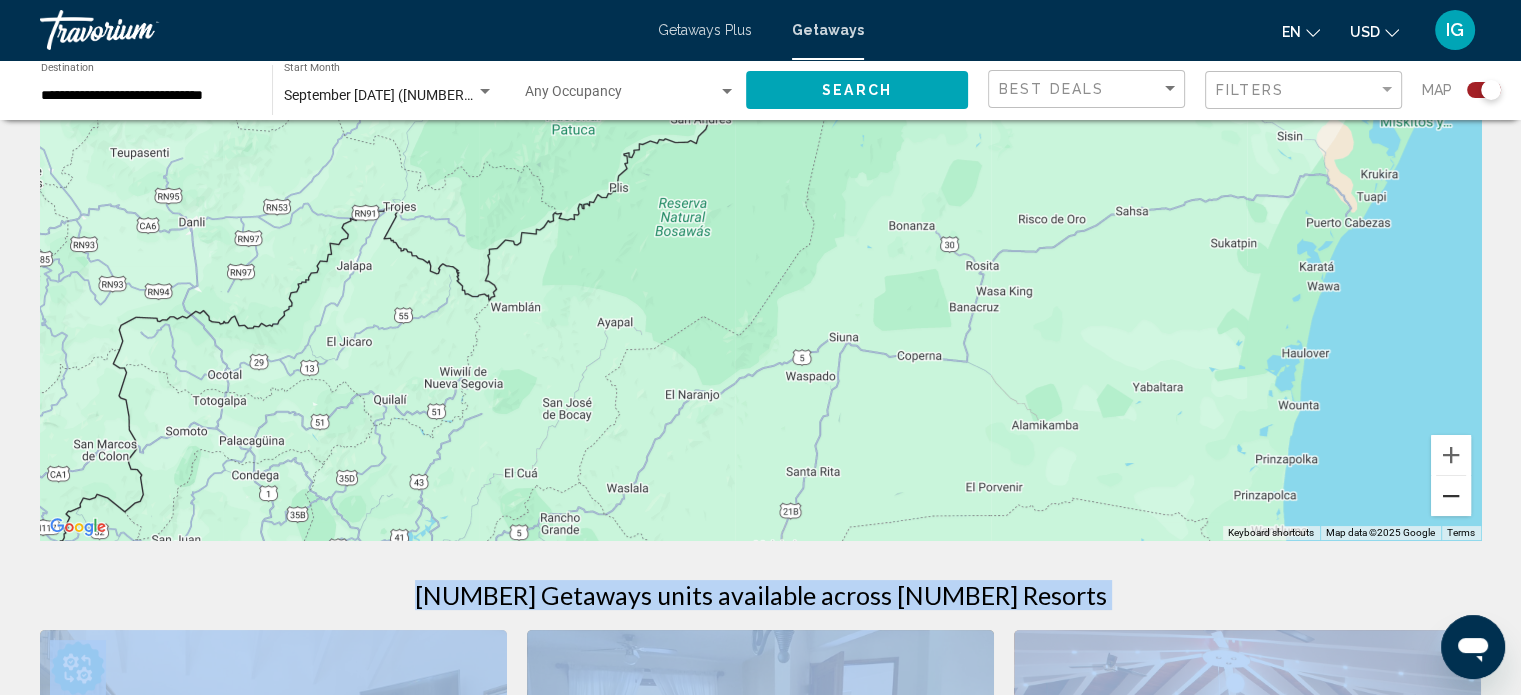 click at bounding box center [1451, 496] 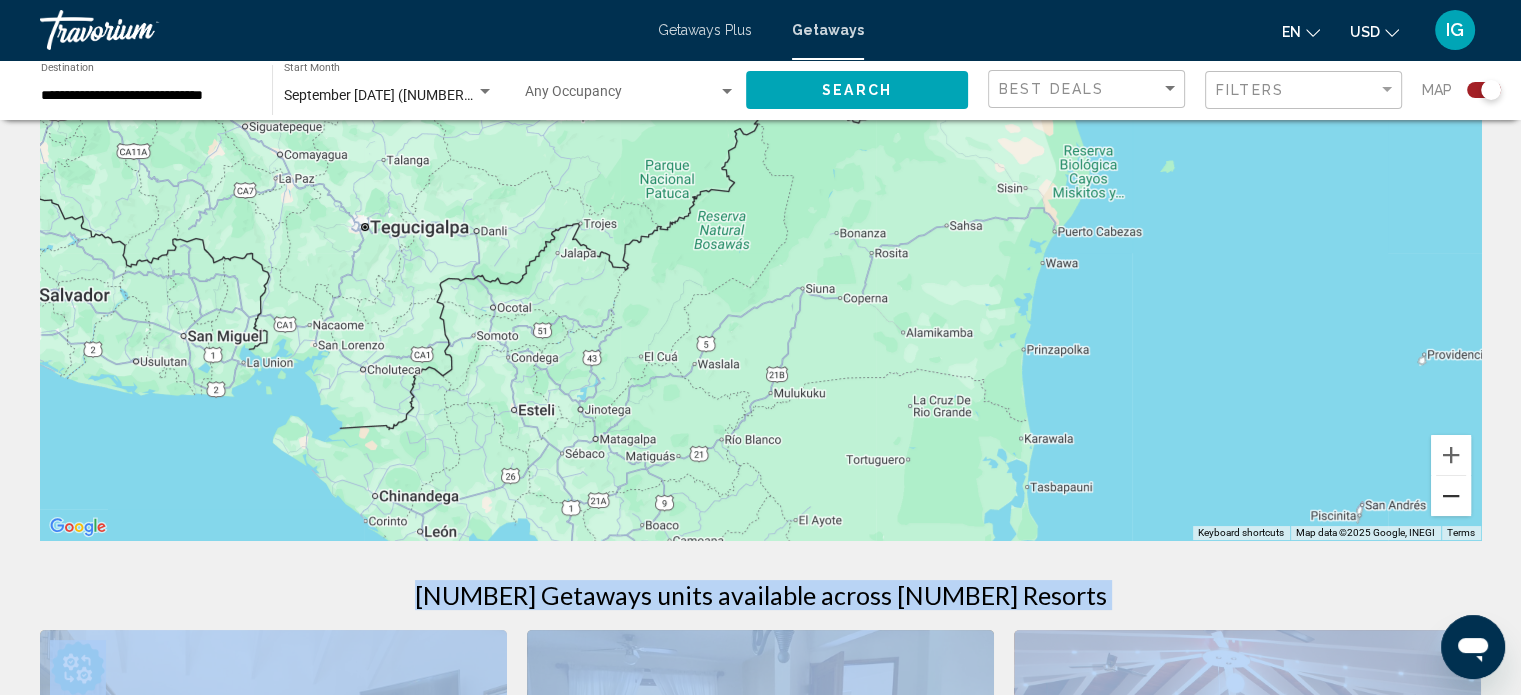 click at bounding box center (1451, 496) 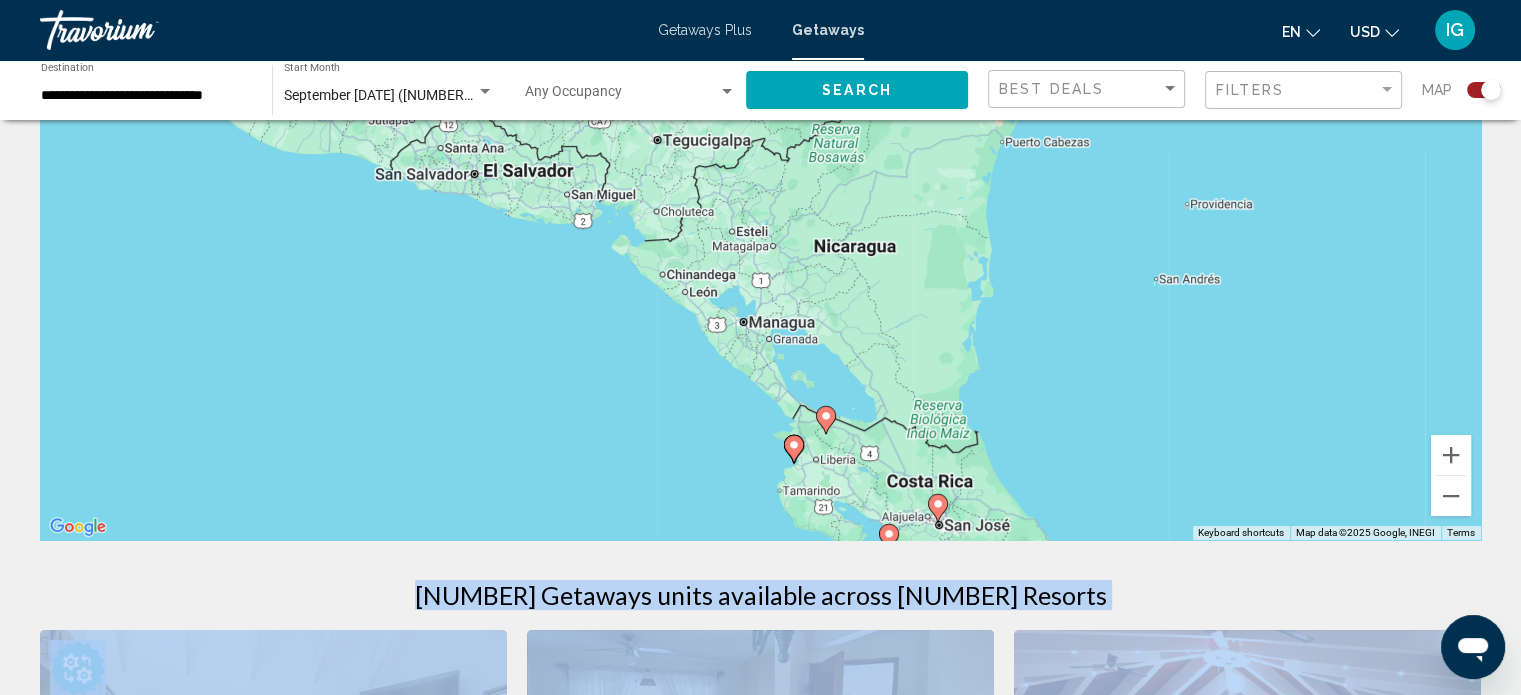 drag, startPoint x: 646, startPoint y: 351, endPoint x: 707, endPoint y: 256, distance: 112.898186 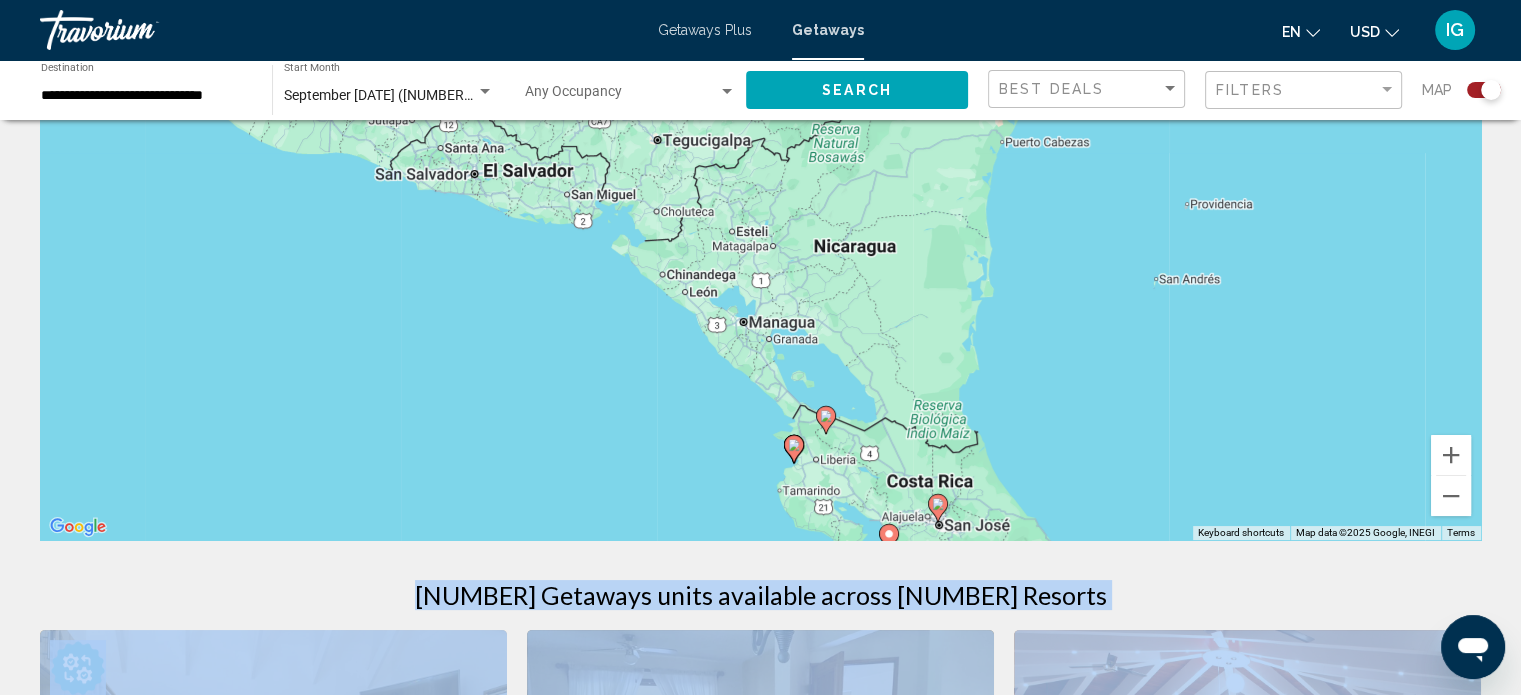 click on "To activate drag with keyboard, press Alt + Enter. Once in keyboard drag state, use the arrow keys to move the marker. To complete the drag, press the Enter key. To cancel, press Escape." at bounding box center [760, 240] 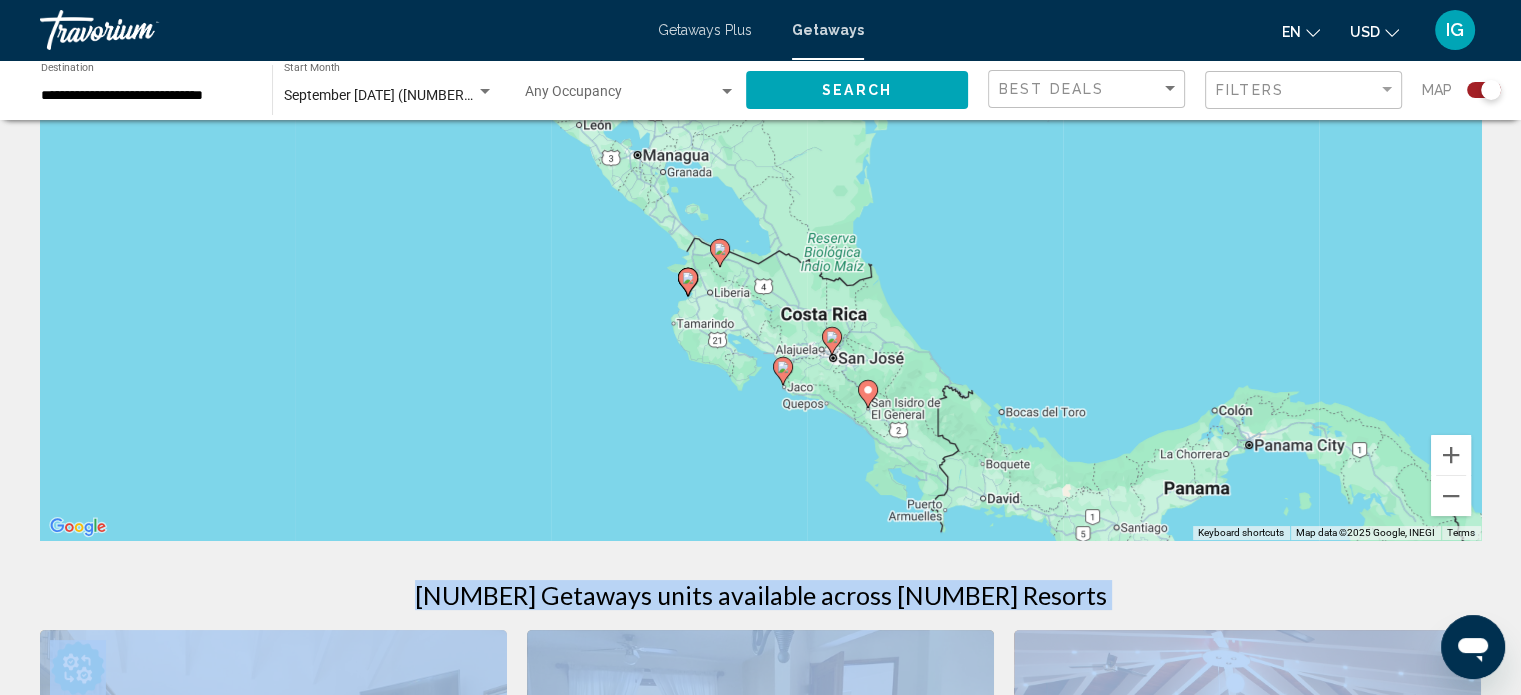 drag, startPoint x: 1056, startPoint y: 465, endPoint x: 946, endPoint y: 297, distance: 200.80836 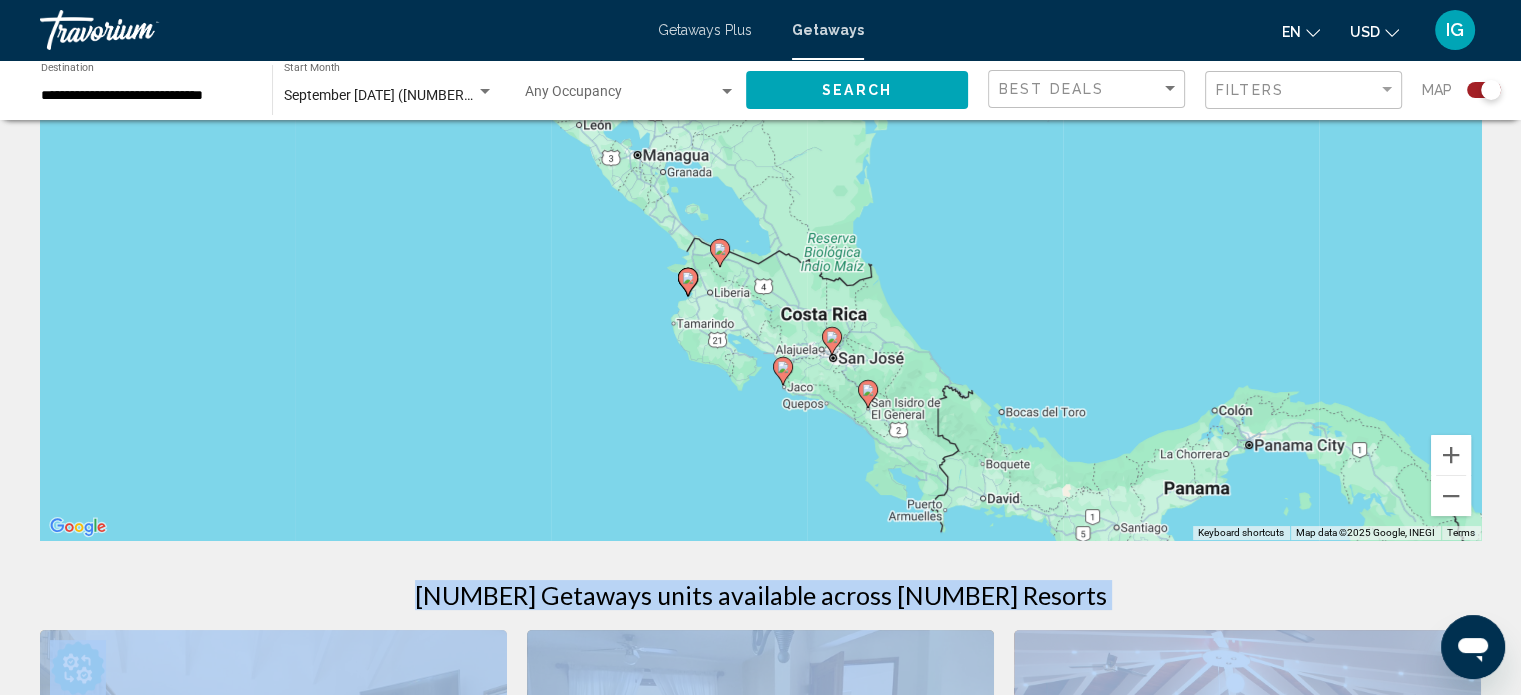 click on "To activate drag with keyboard, press Alt + Enter. Once in keyboard drag state, use the arrow keys to move the marker. To complete the drag, press the Enter key. To cancel, press Escape." at bounding box center [760, 240] 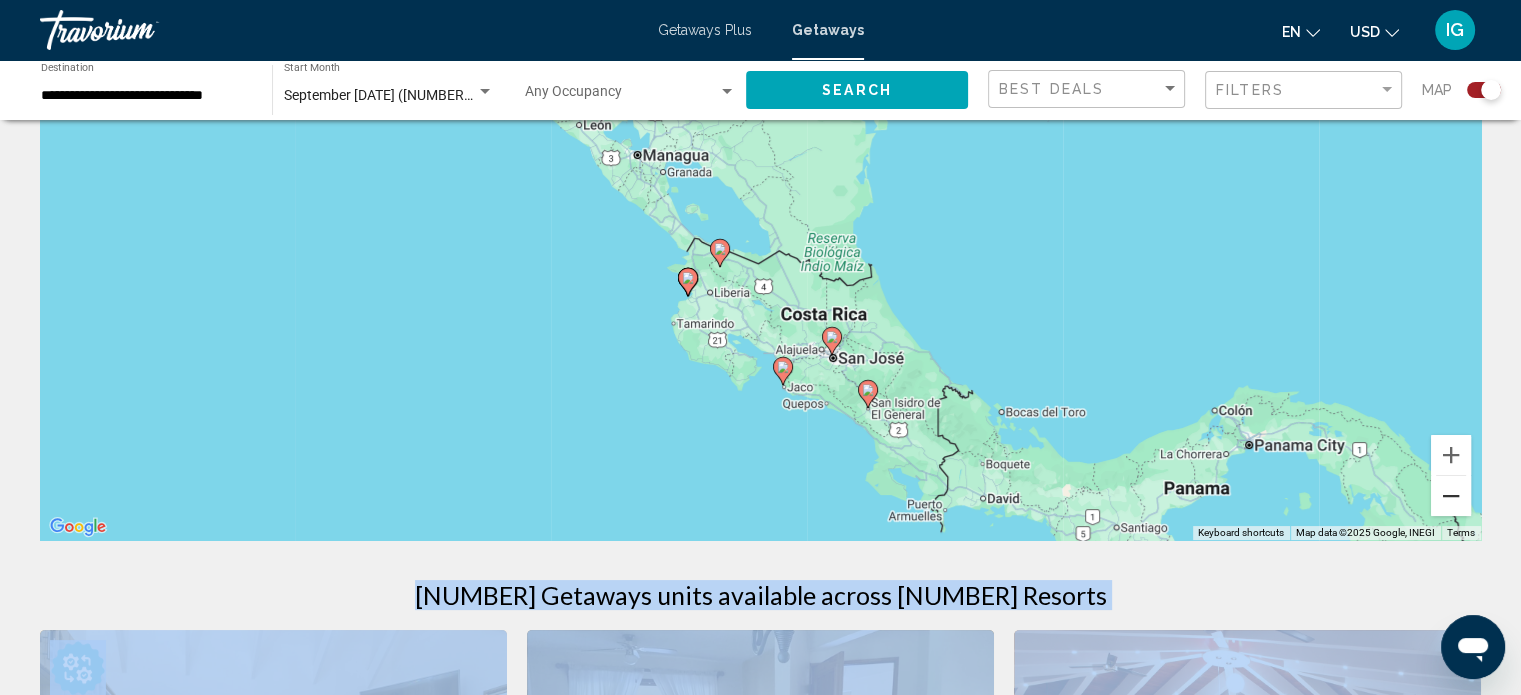click at bounding box center [1451, 496] 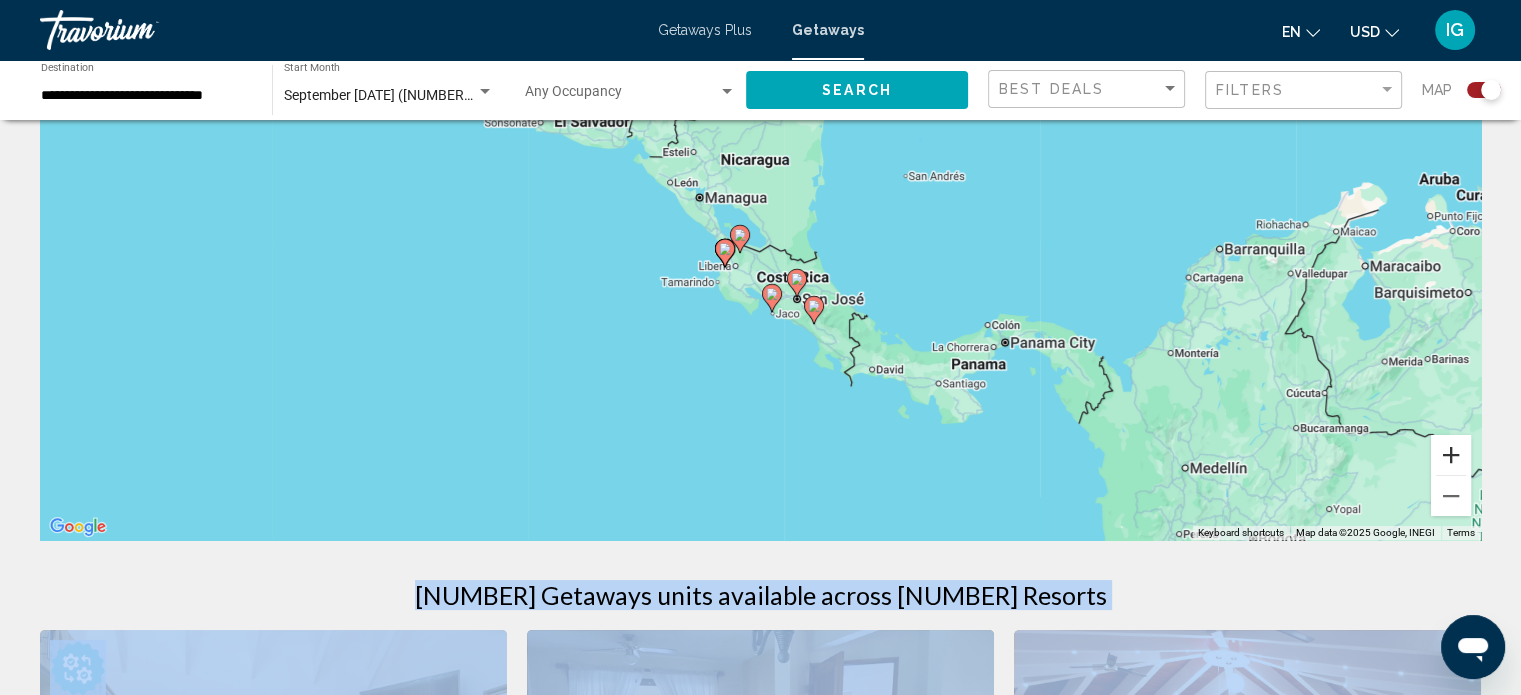 click at bounding box center [1451, 455] 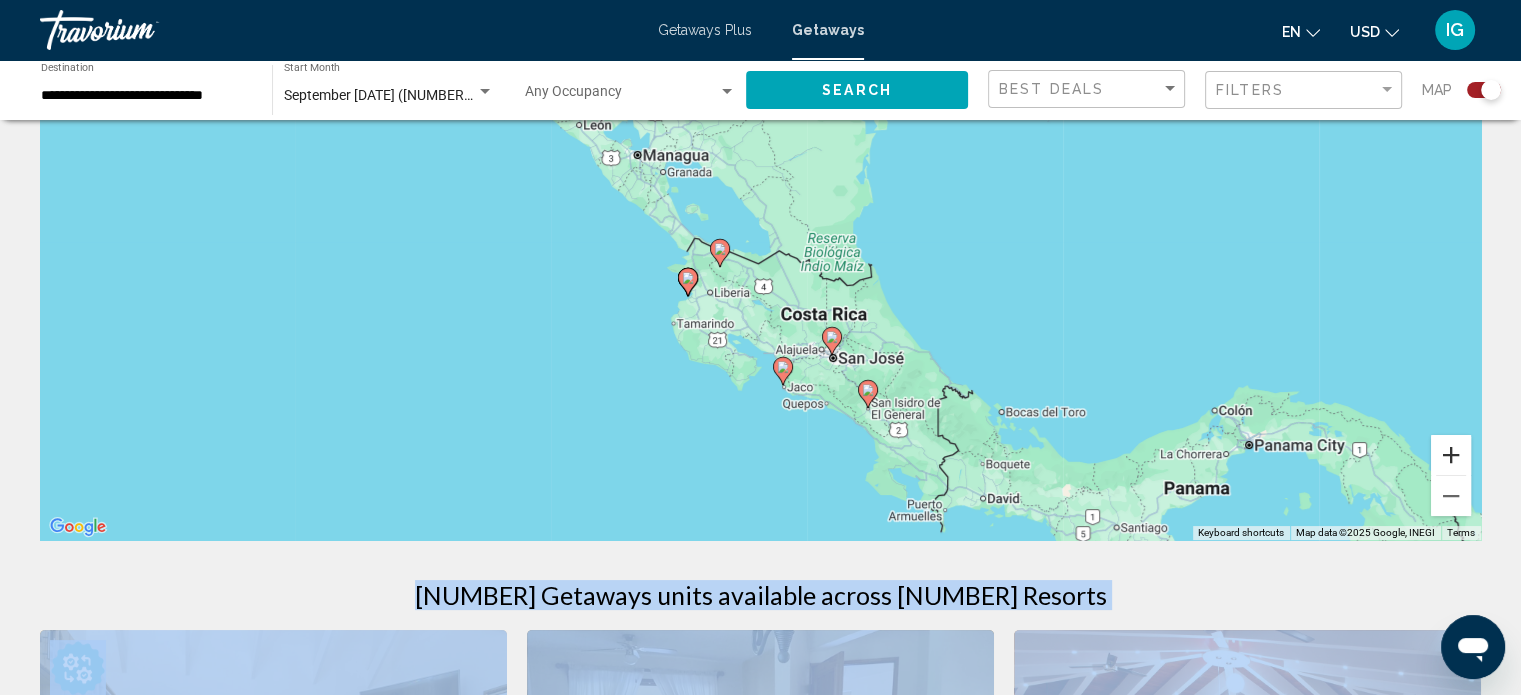 click at bounding box center [1451, 455] 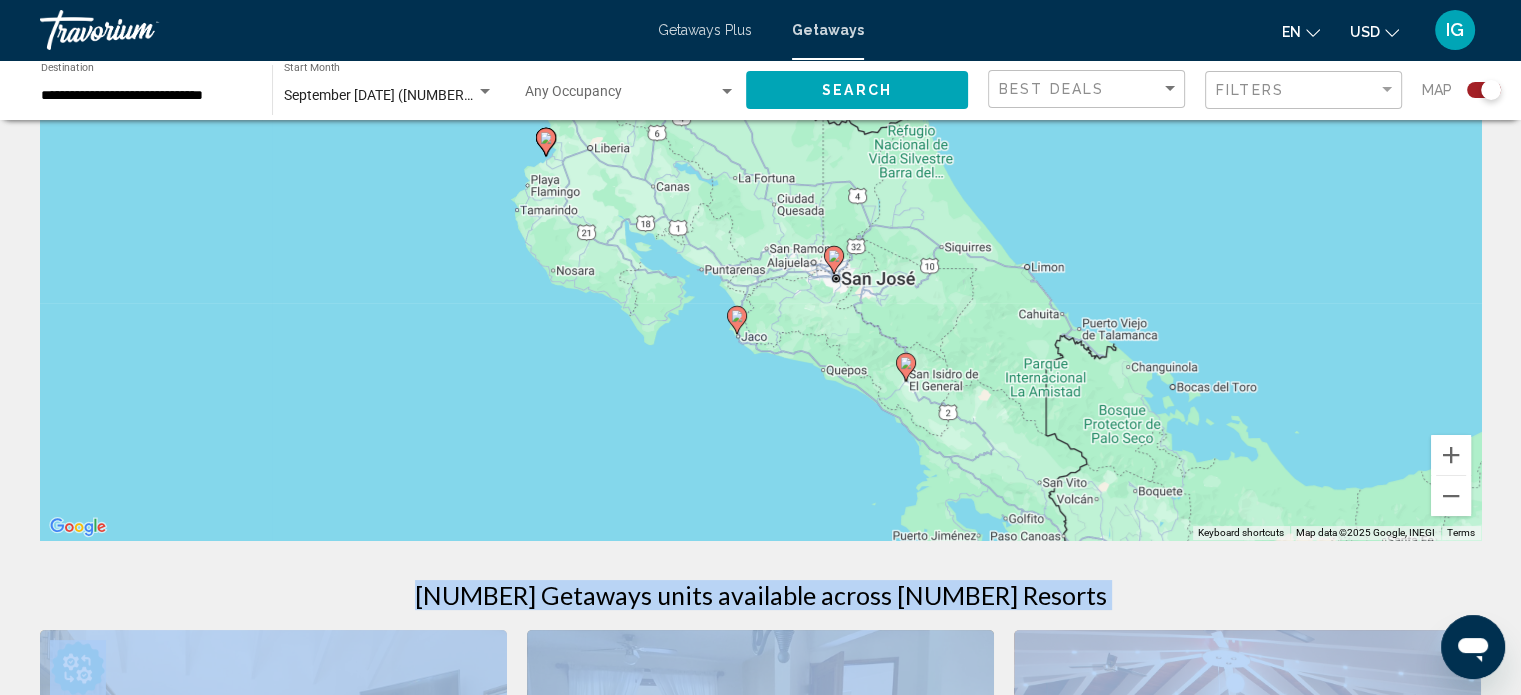 drag, startPoint x: 1078, startPoint y: 473, endPoint x: 1010, endPoint y: 270, distance: 214.08643 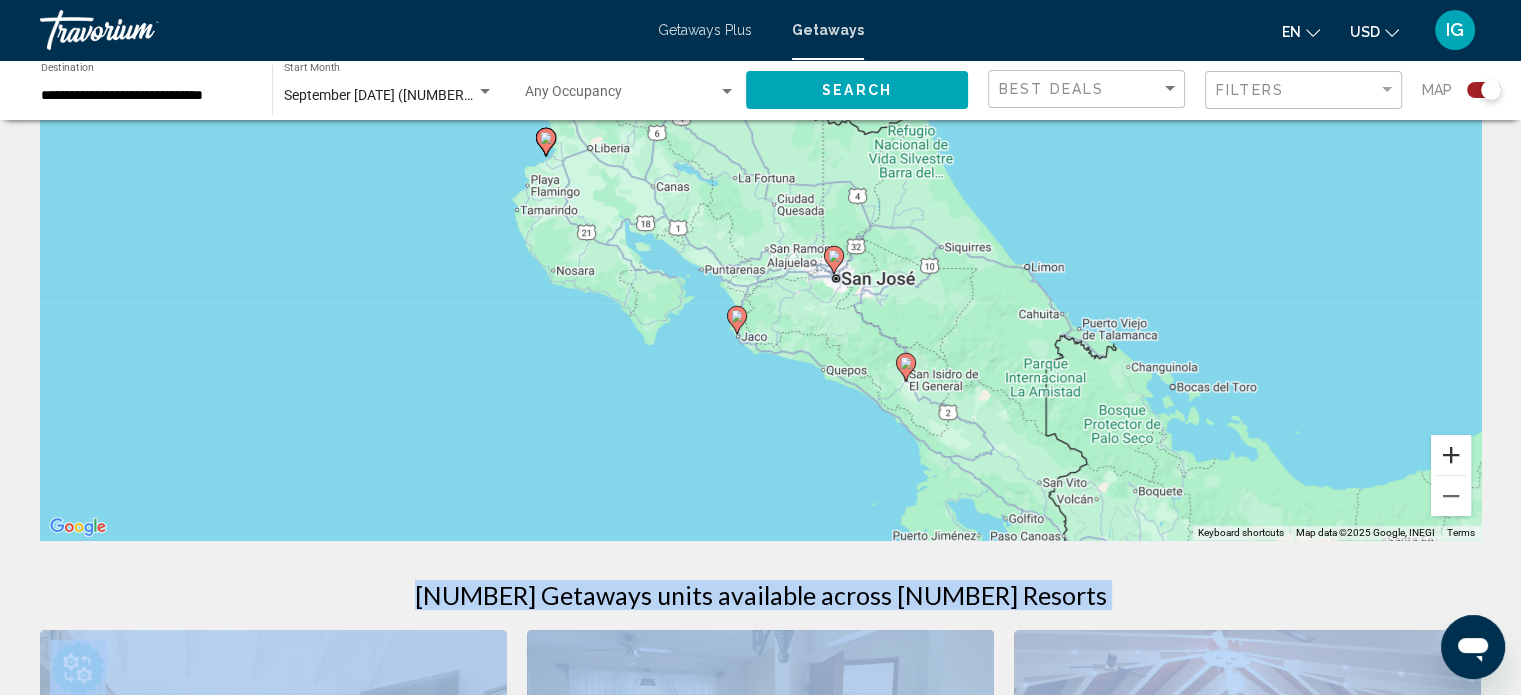 click at bounding box center [1451, 455] 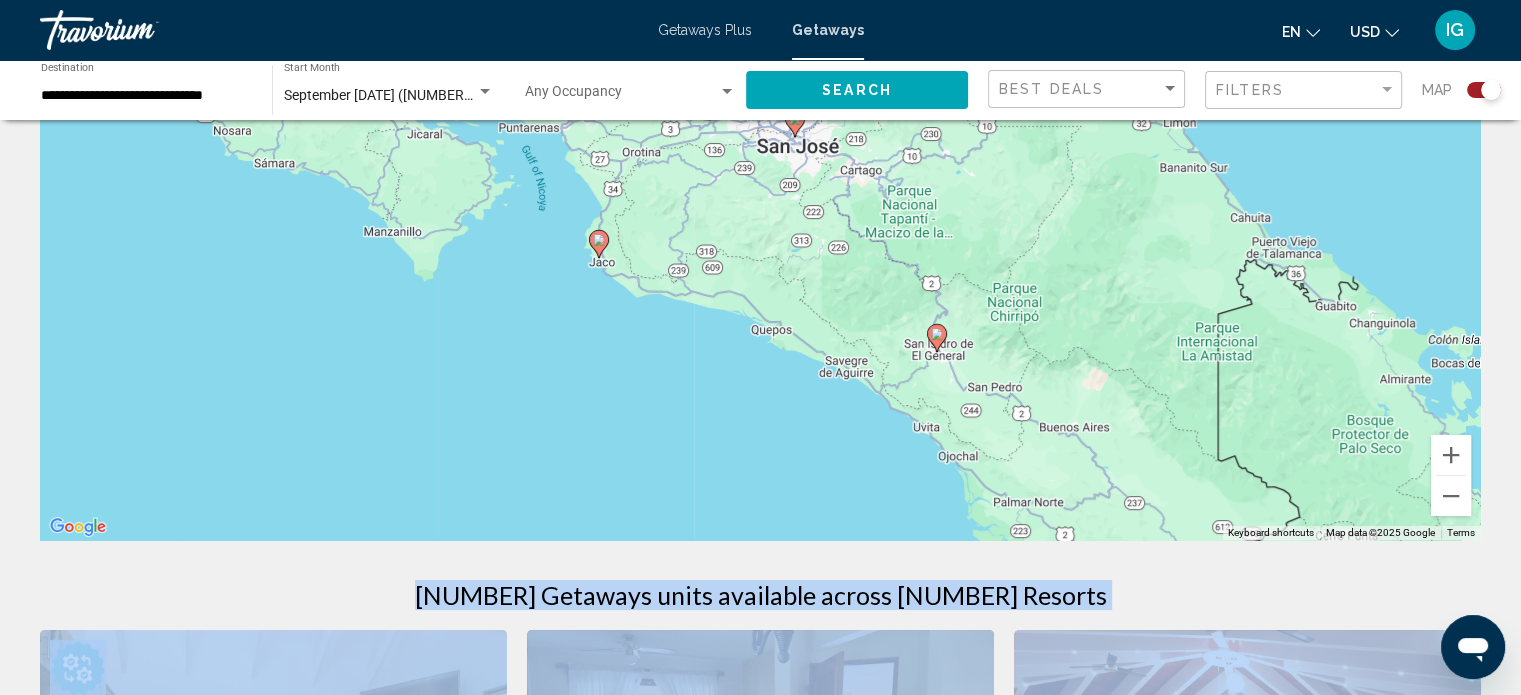 drag, startPoint x: 1205, startPoint y: 432, endPoint x: 1090, endPoint y: 257, distance: 209.40392 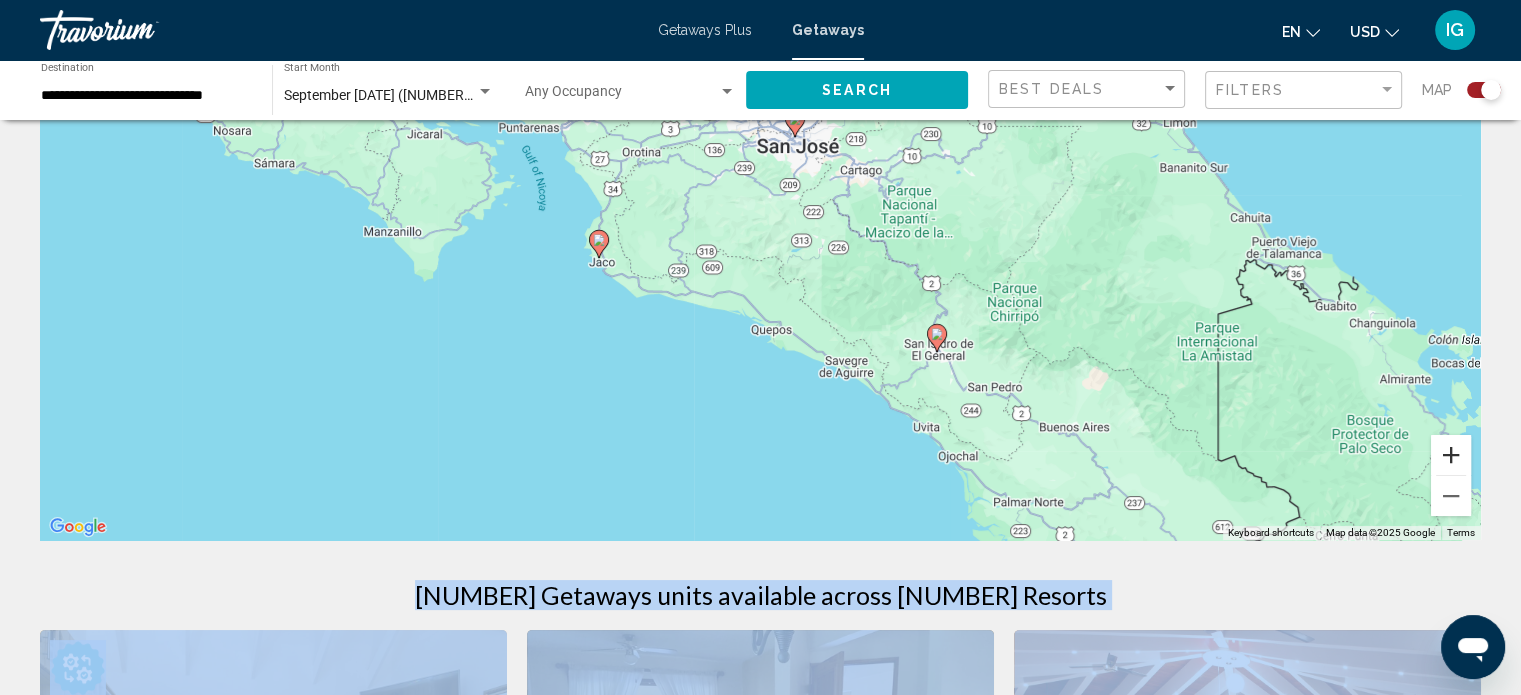 click at bounding box center (1451, 455) 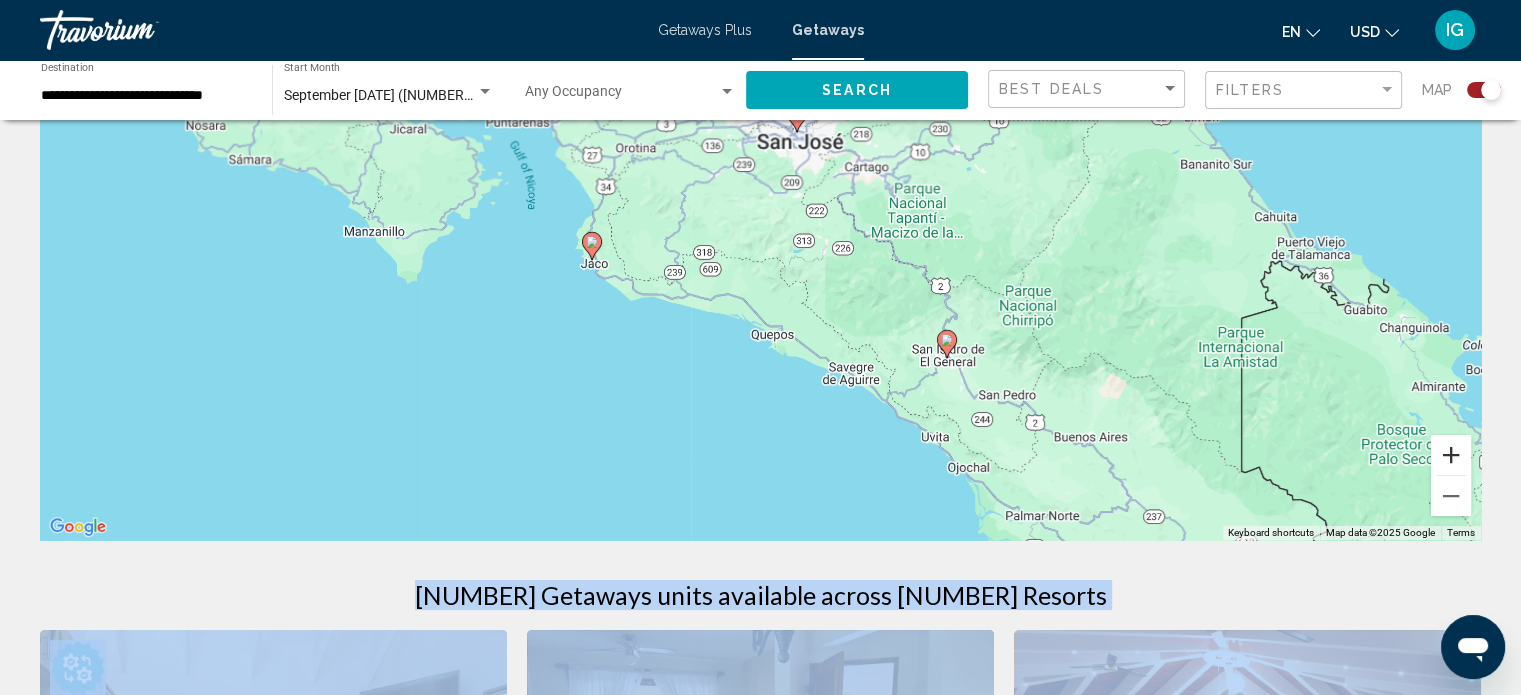 click at bounding box center [1451, 455] 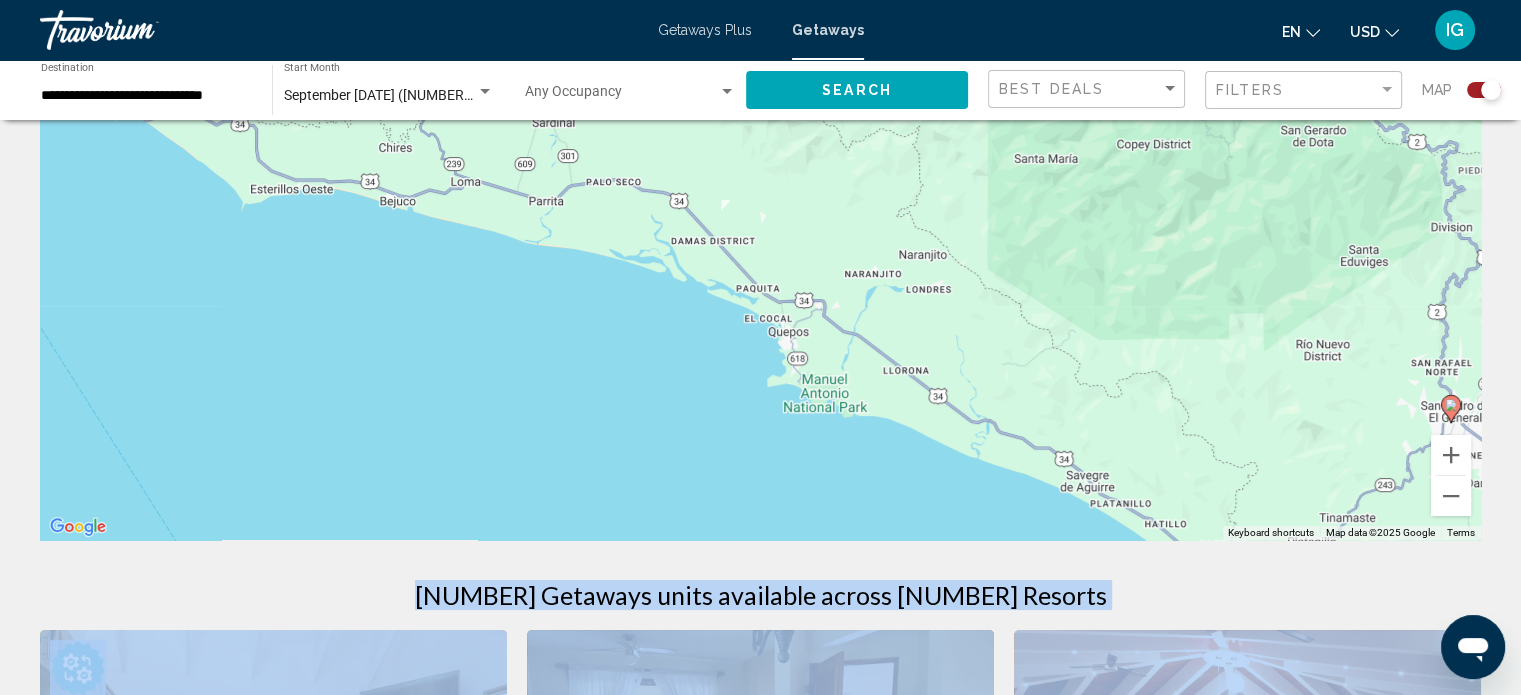drag, startPoint x: 1117, startPoint y: 339, endPoint x: 1106, endPoint y: 87, distance: 252.23996 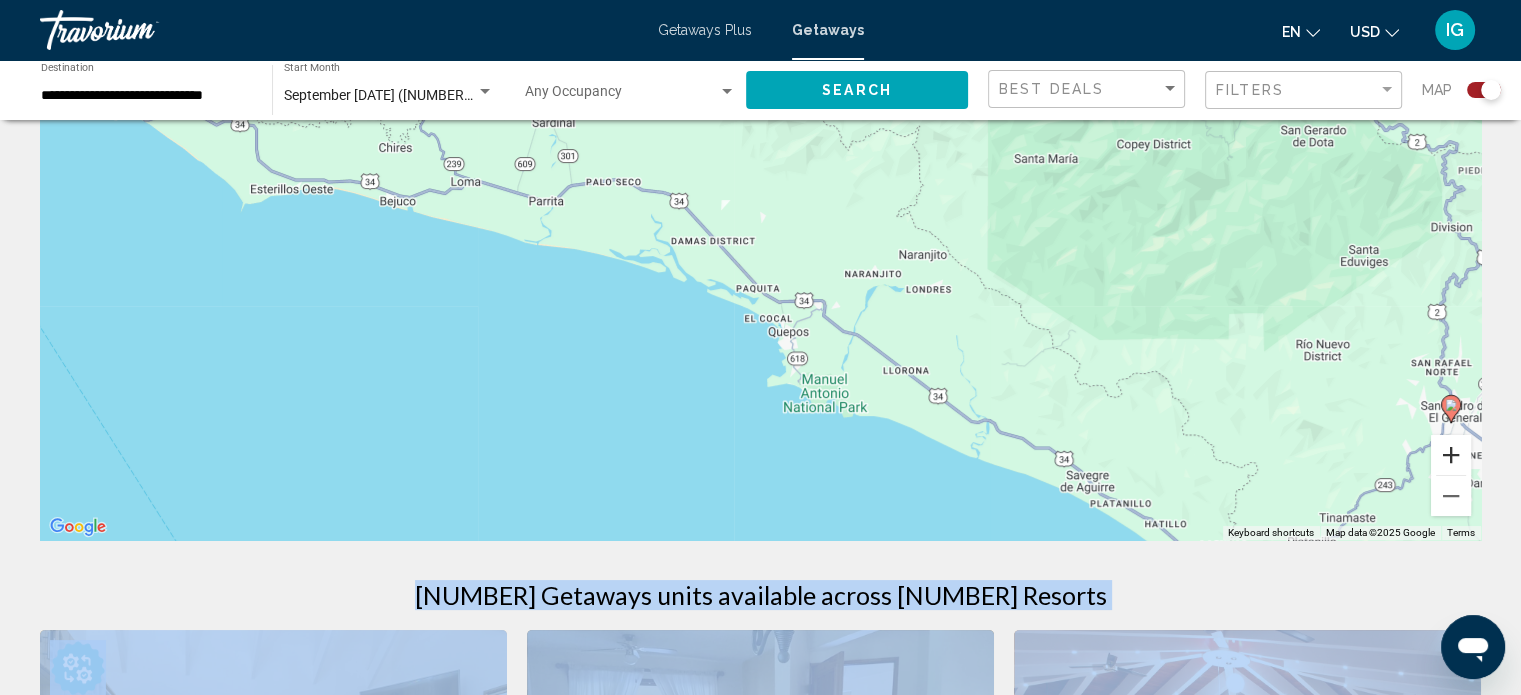 click at bounding box center (1451, 455) 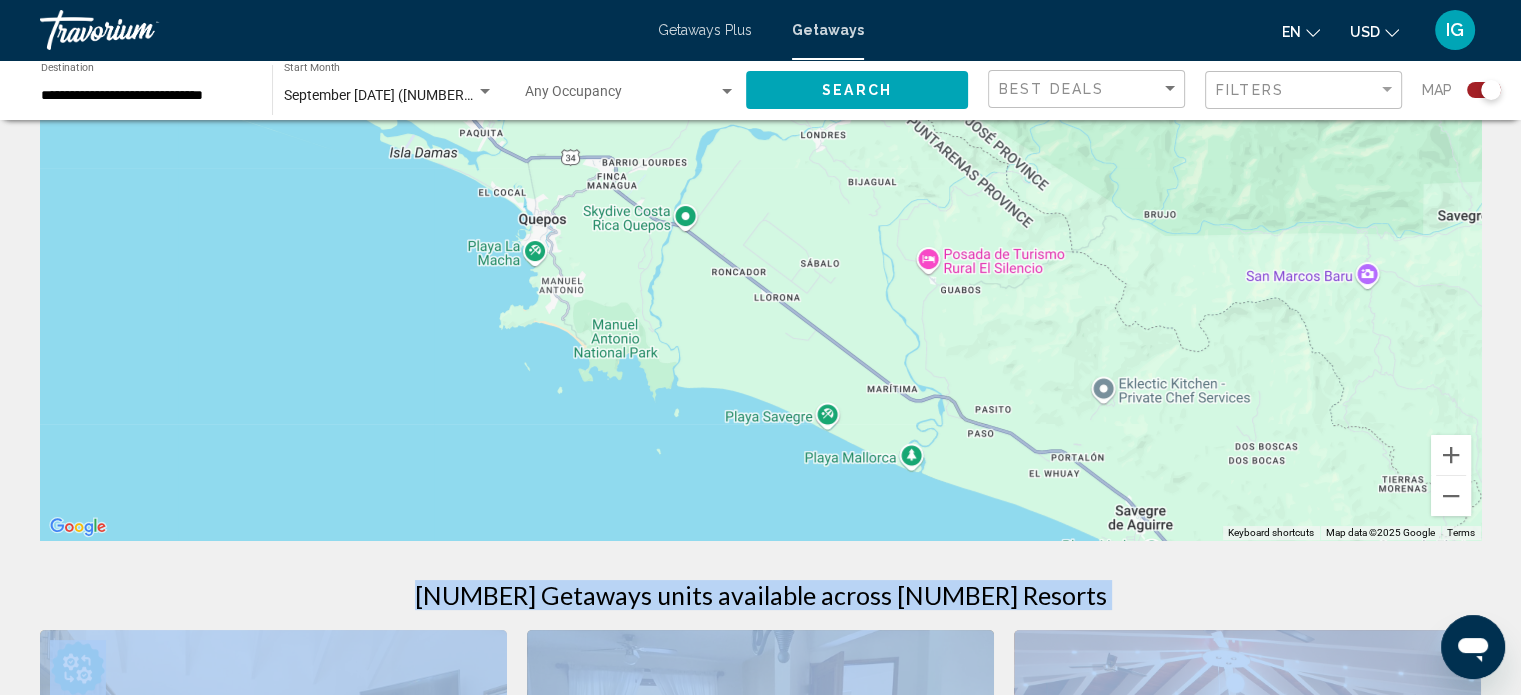 drag, startPoint x: 1311, startPoint y: 446, endPoint x: 1034, endPoint y: 238, distance: 346.40005 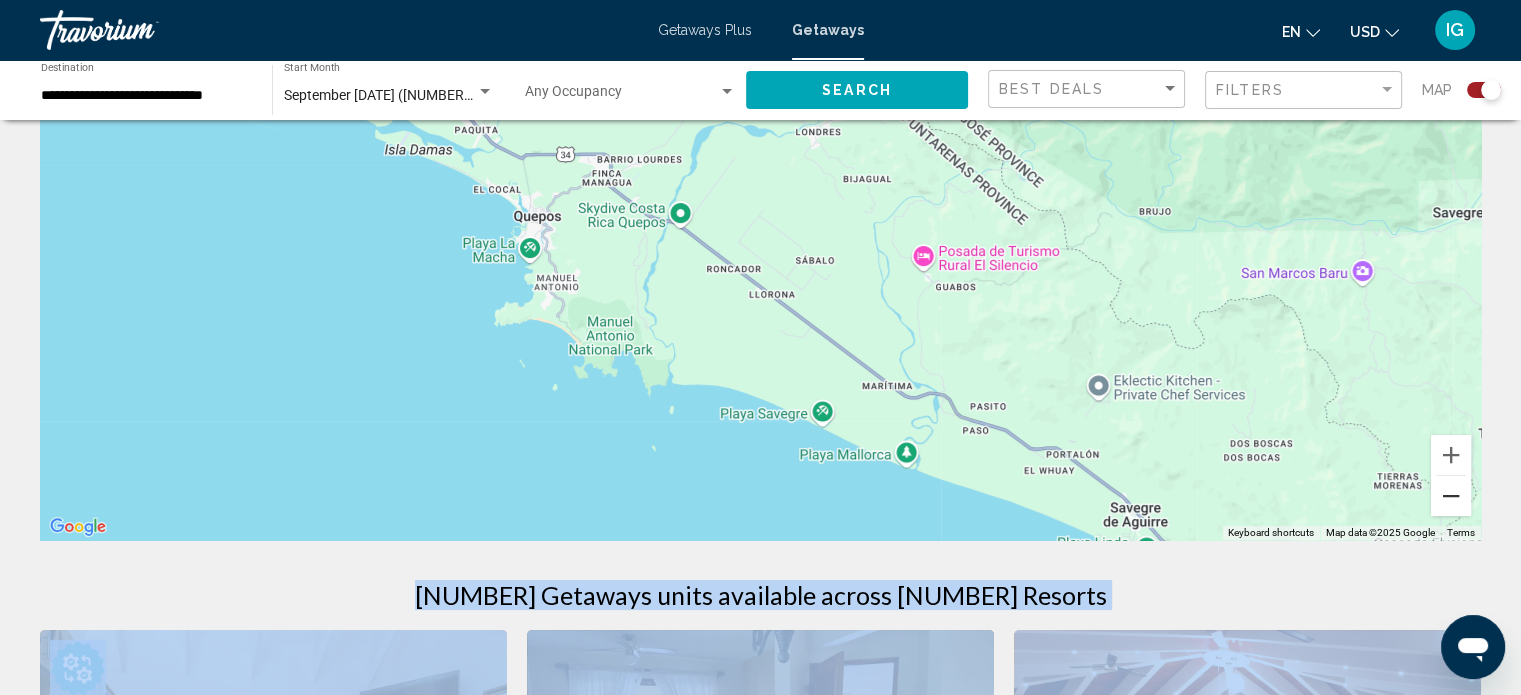 click at bounding box center (1451, 496) 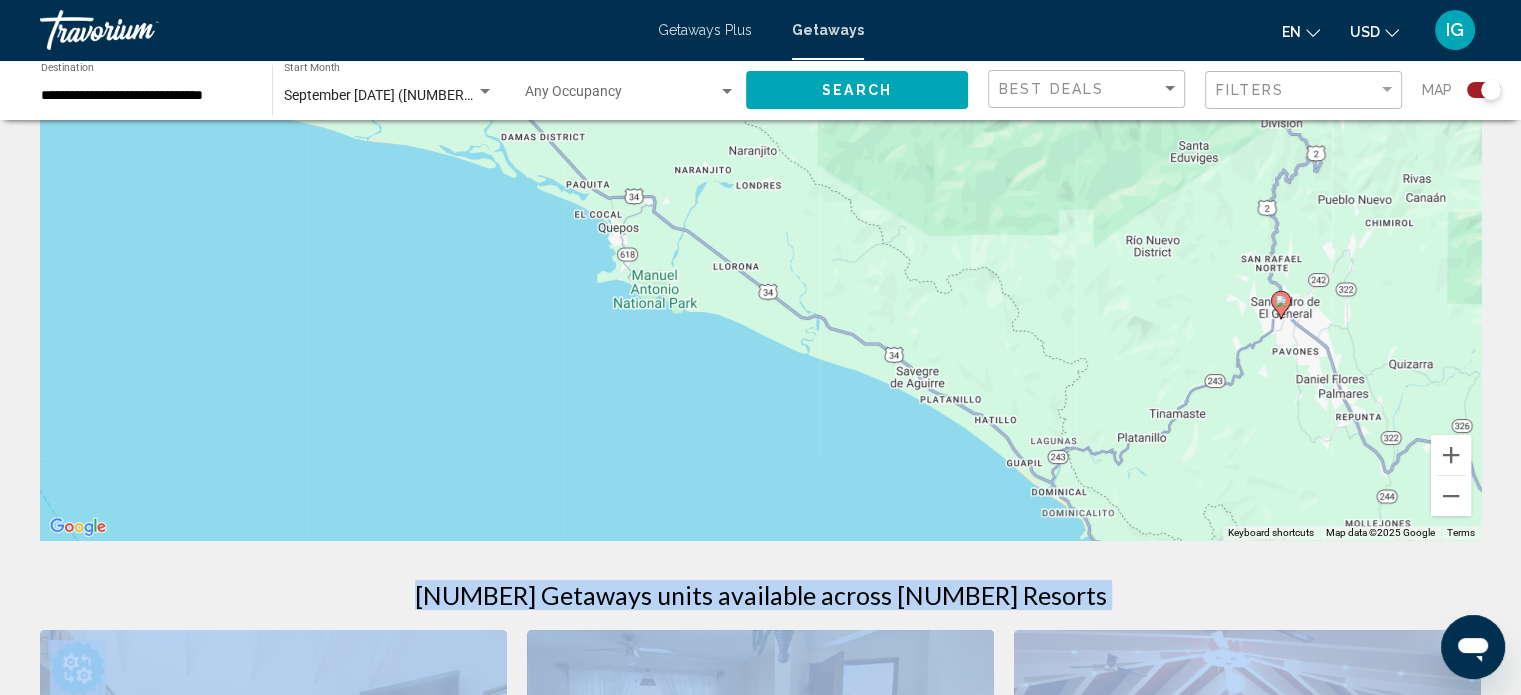 drag, startPoint x: 1169, startPoint y: 407, endPoint x: 1123, endPoint y: 407, distance: 46 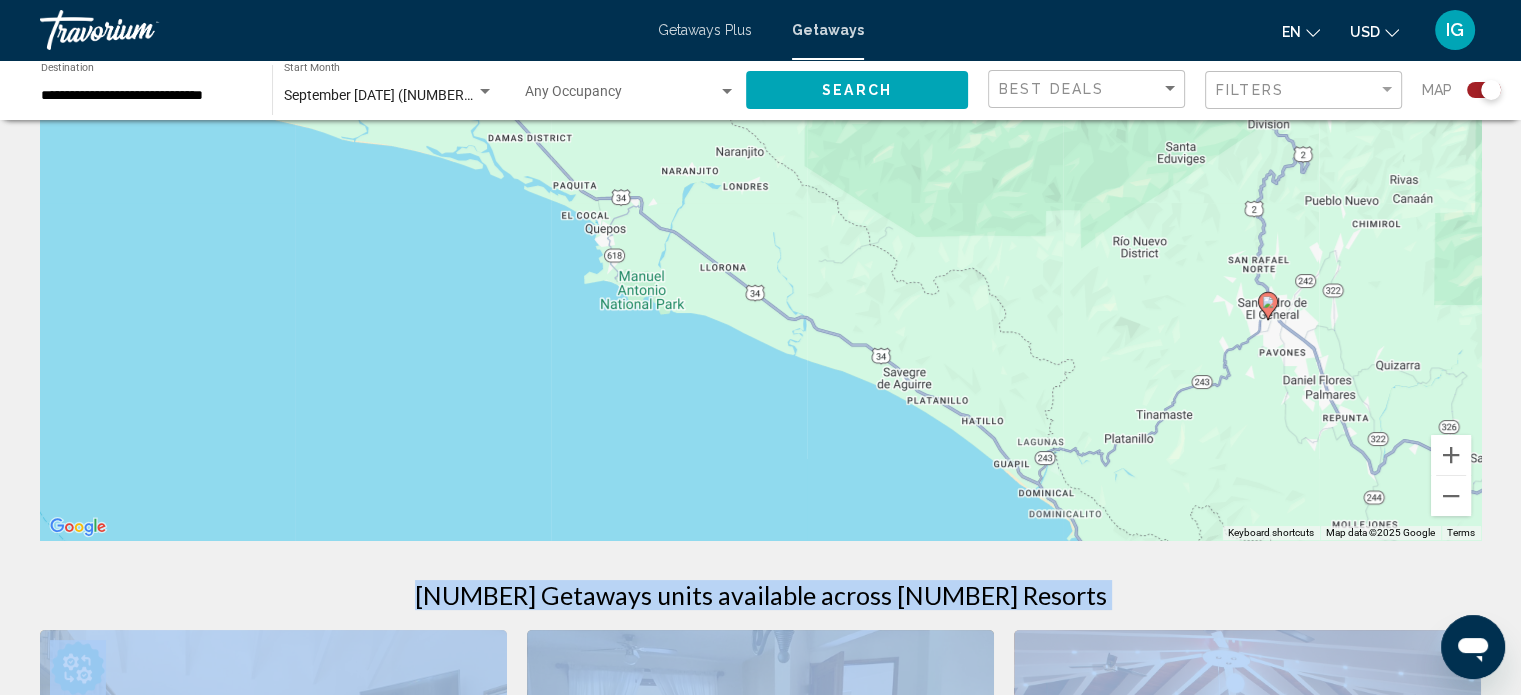 click 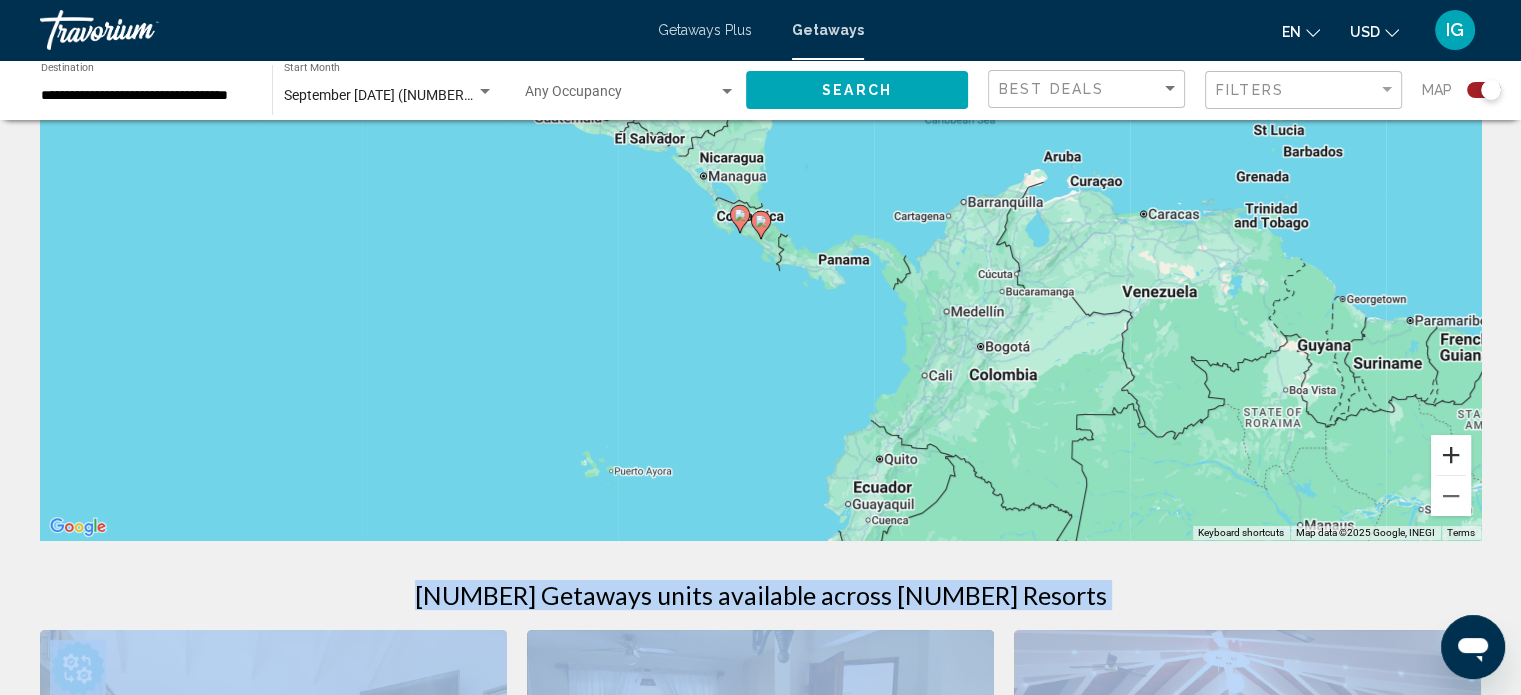 click at bounding box center [1451, 455] 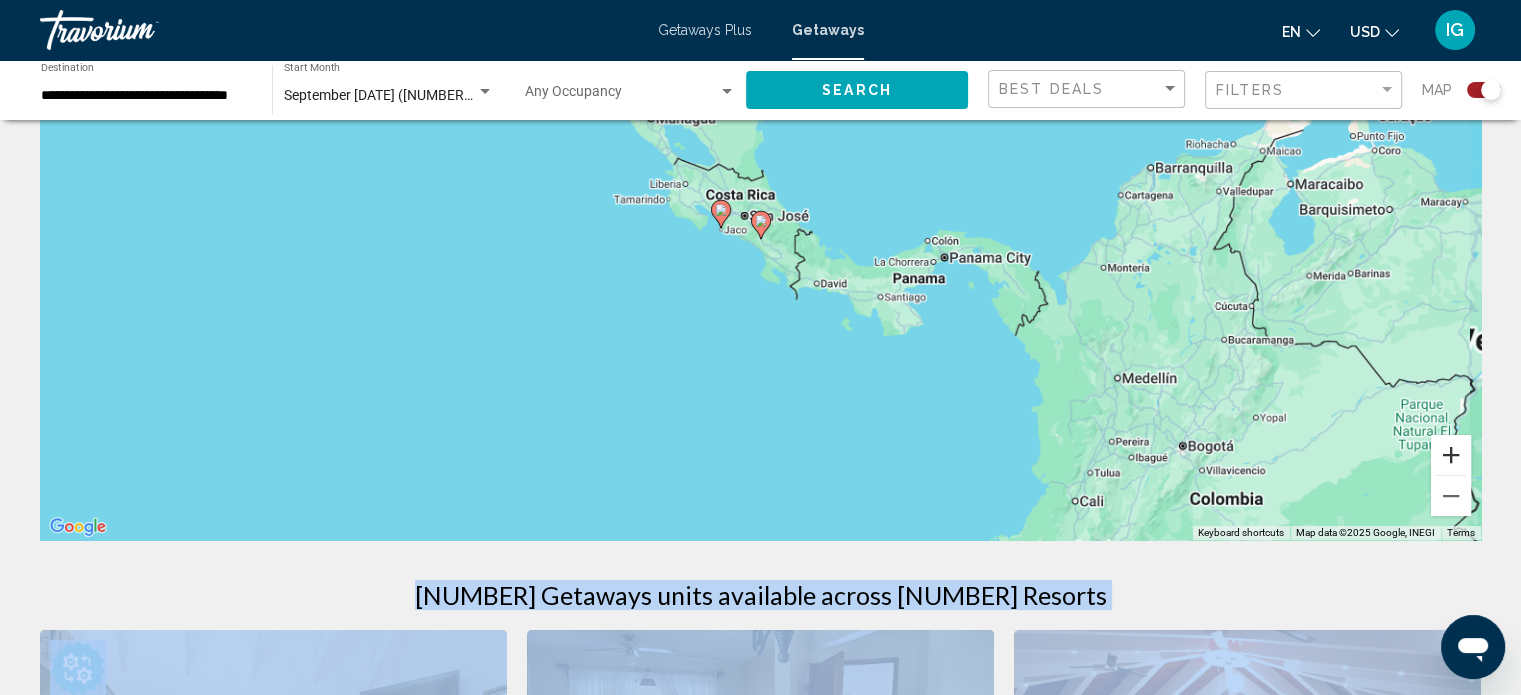 click at bounding box center [1451, 455] 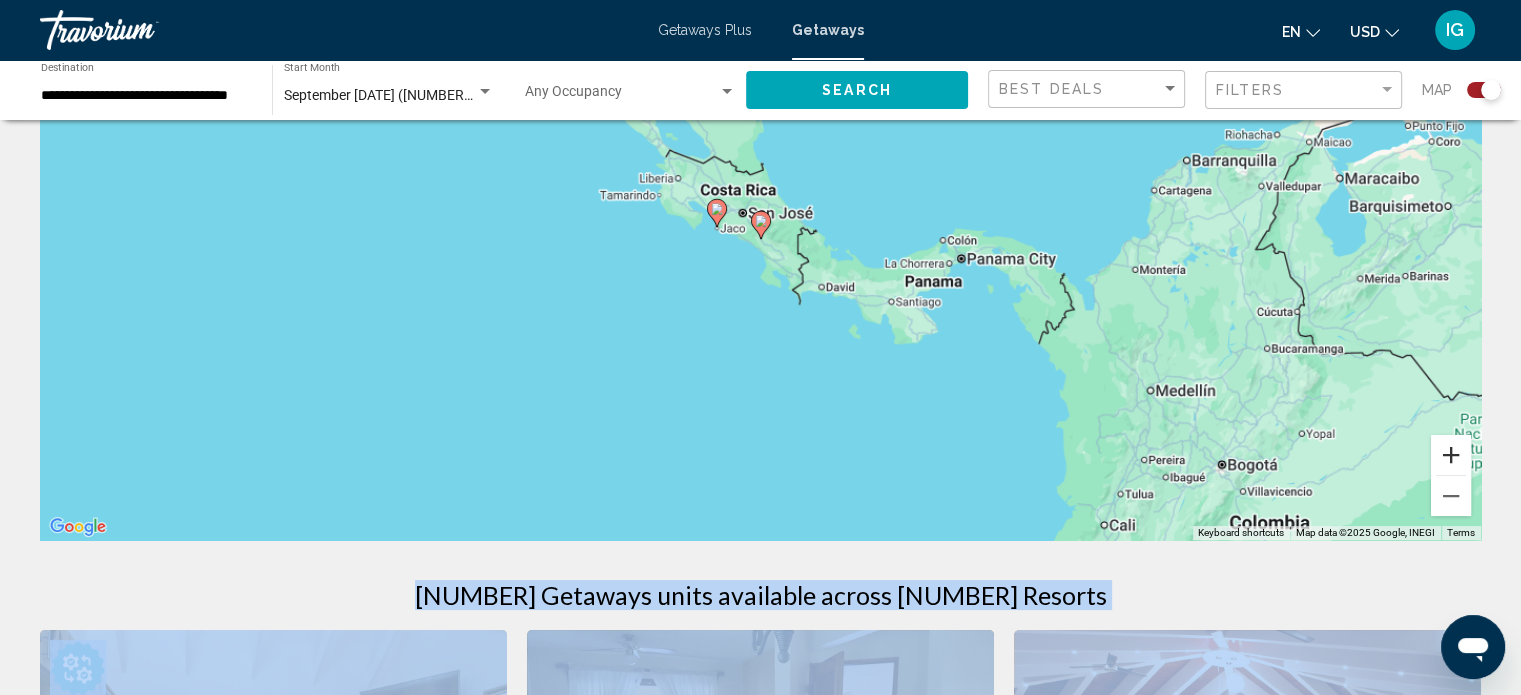 click at bounding box center (1451, 455) 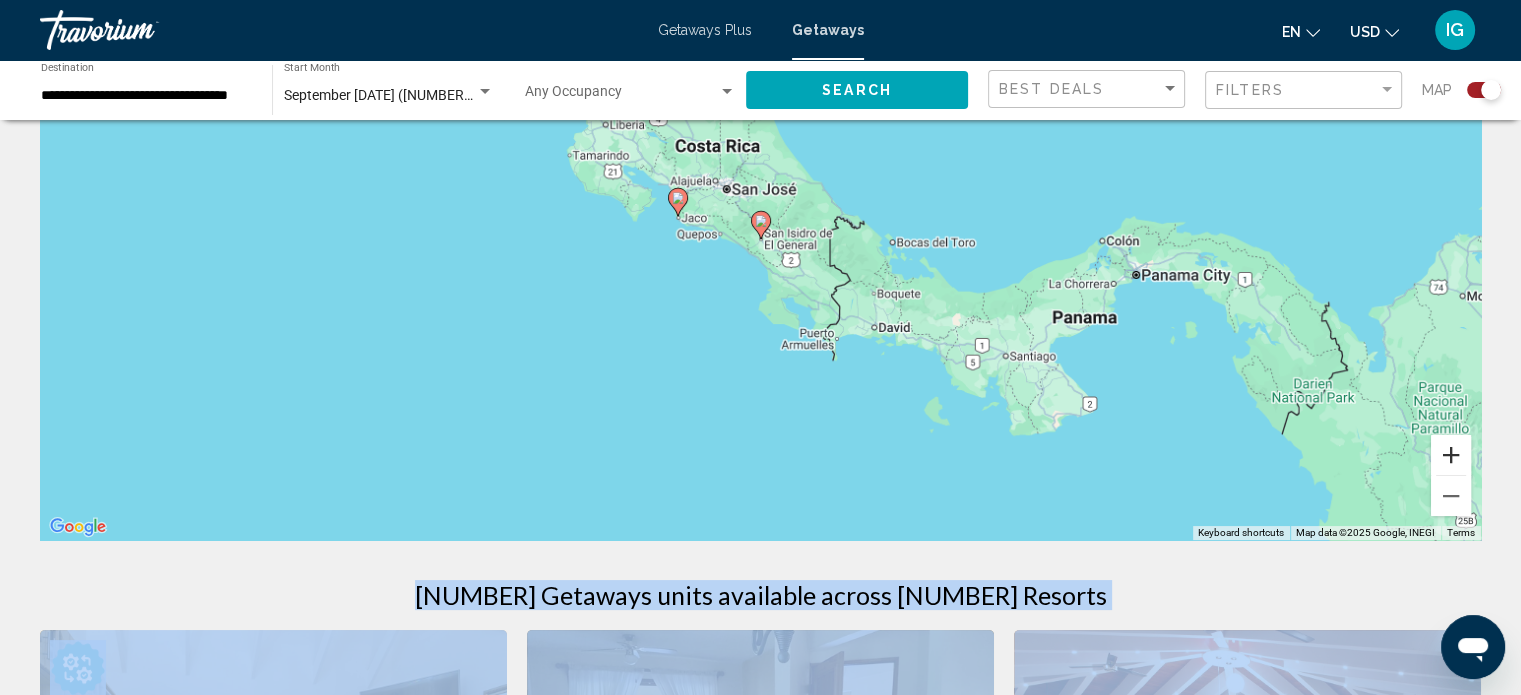 click at bounding box center [1451, 455] 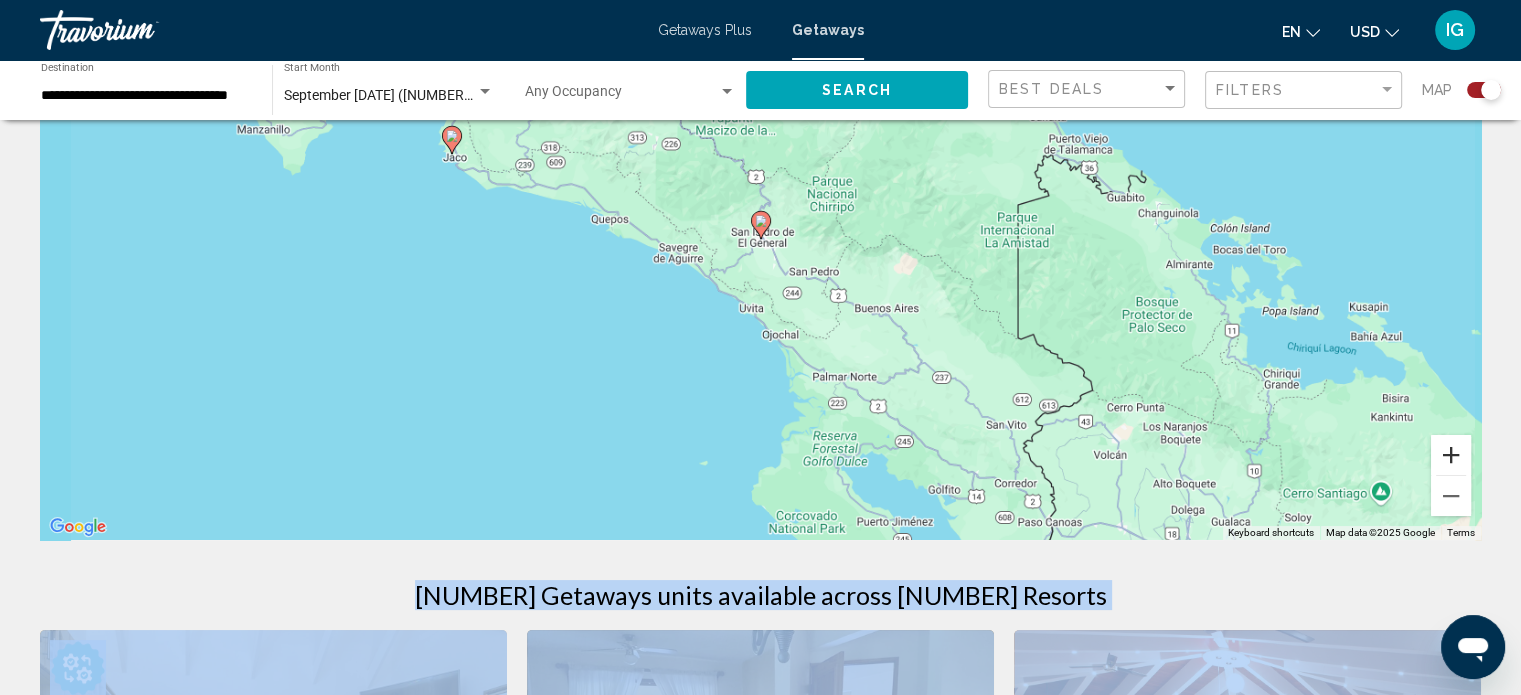 click at bounding box center (1451, 455) 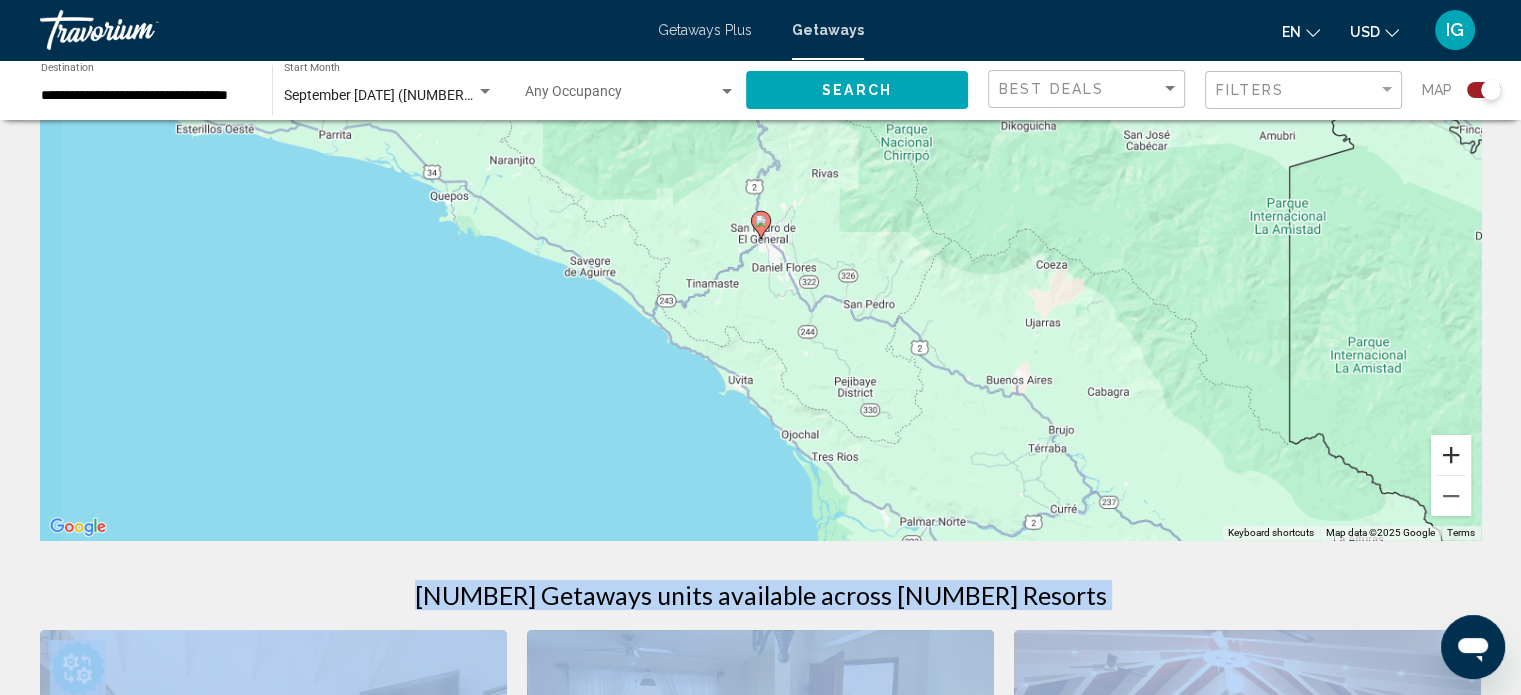 click at bounding box center [1451, 455] 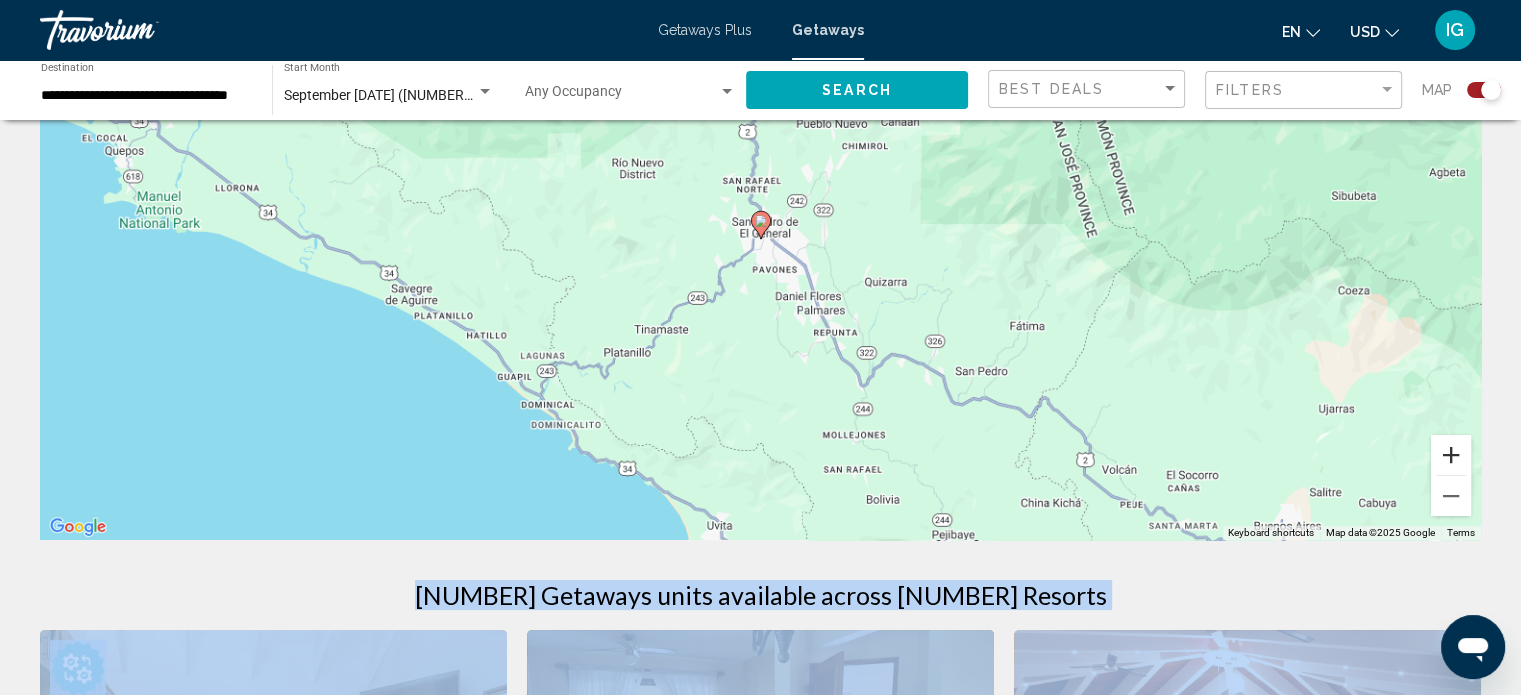click at bounding box center [1451, 455] 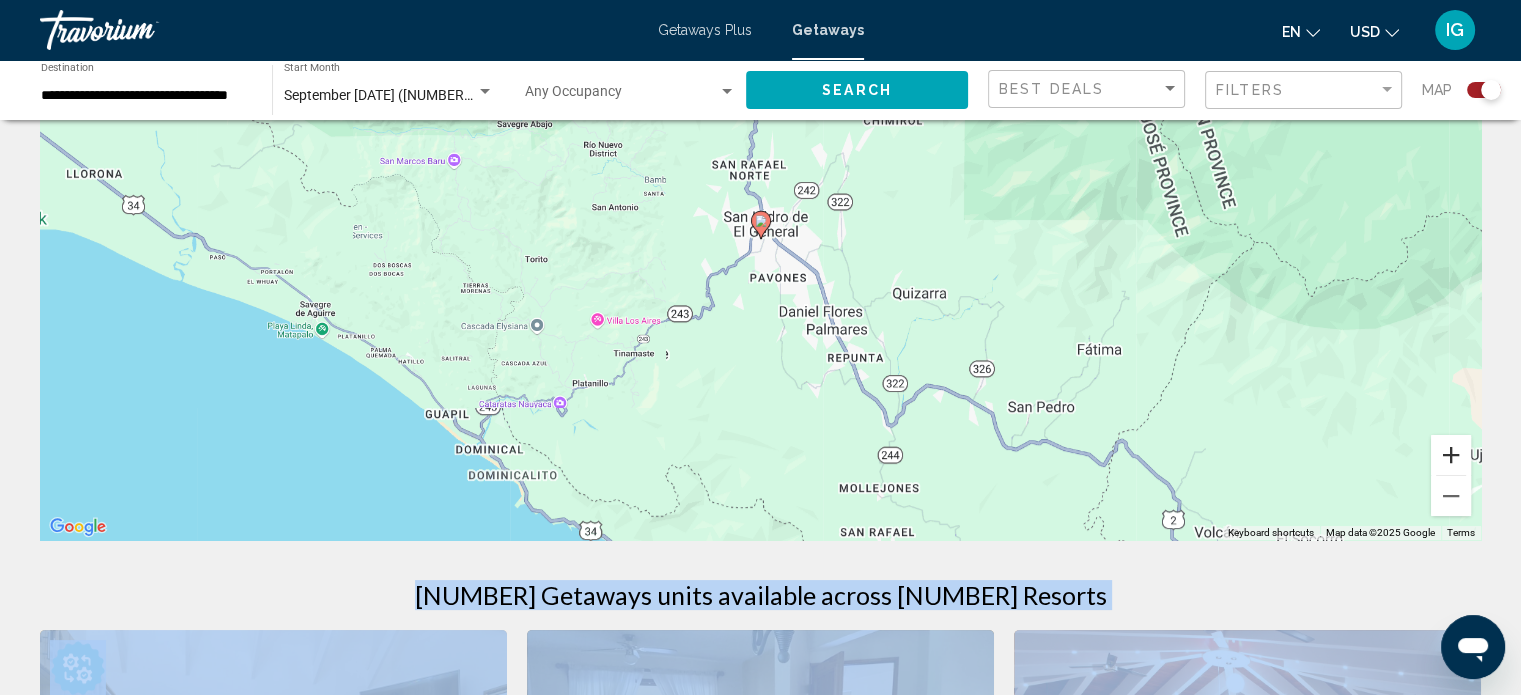 click at bounding box center [1451, 455] 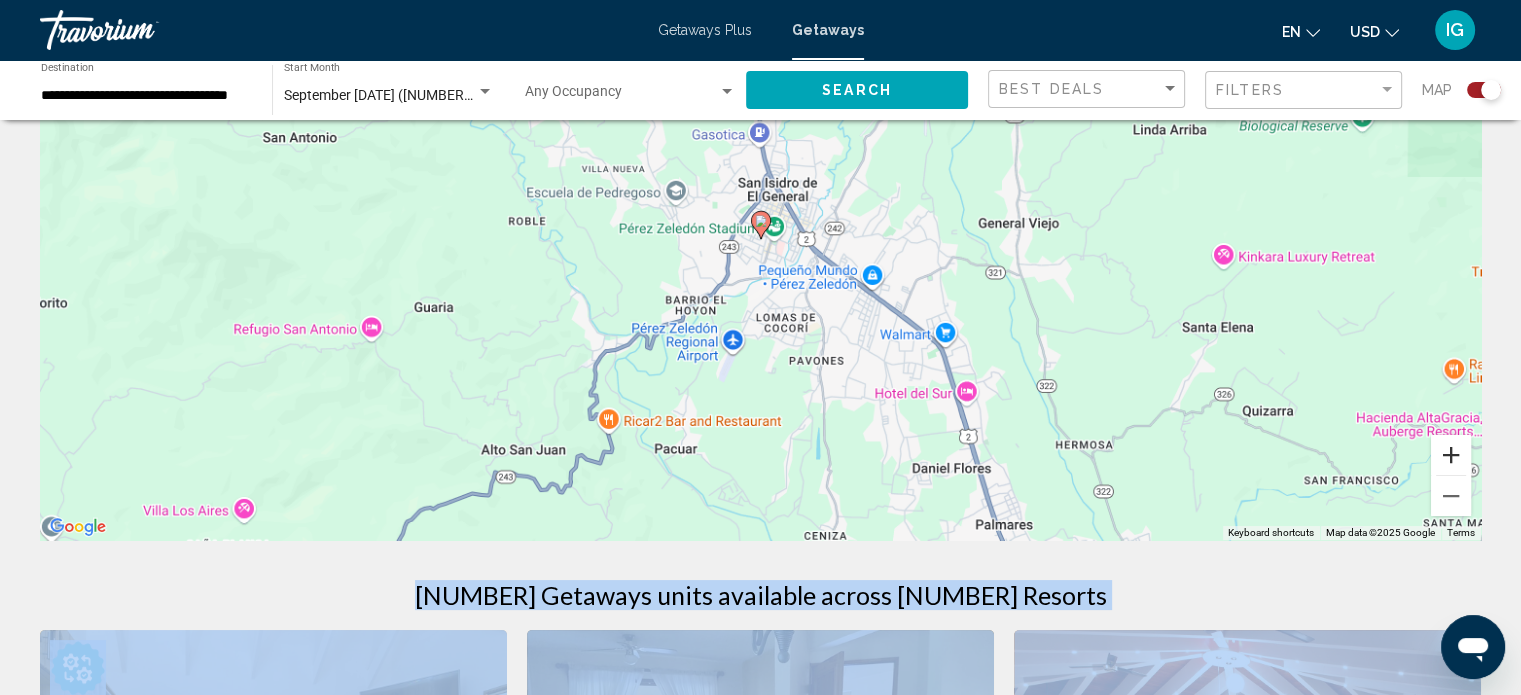 click at bounding box center (1451, 455) 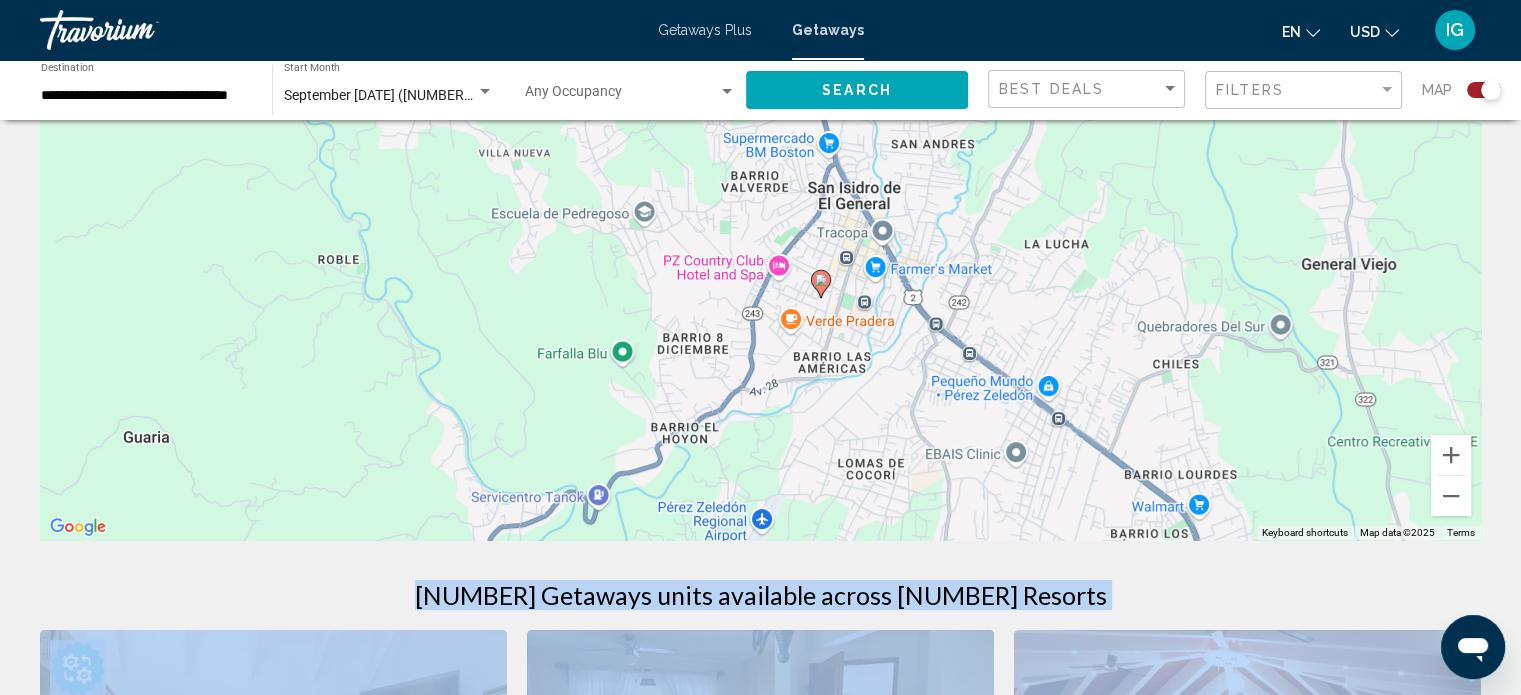 drag, startPoint x: 992, startPoint y: 359, endPoint x: 1057, endPoint y: 423, distance: 91.21951 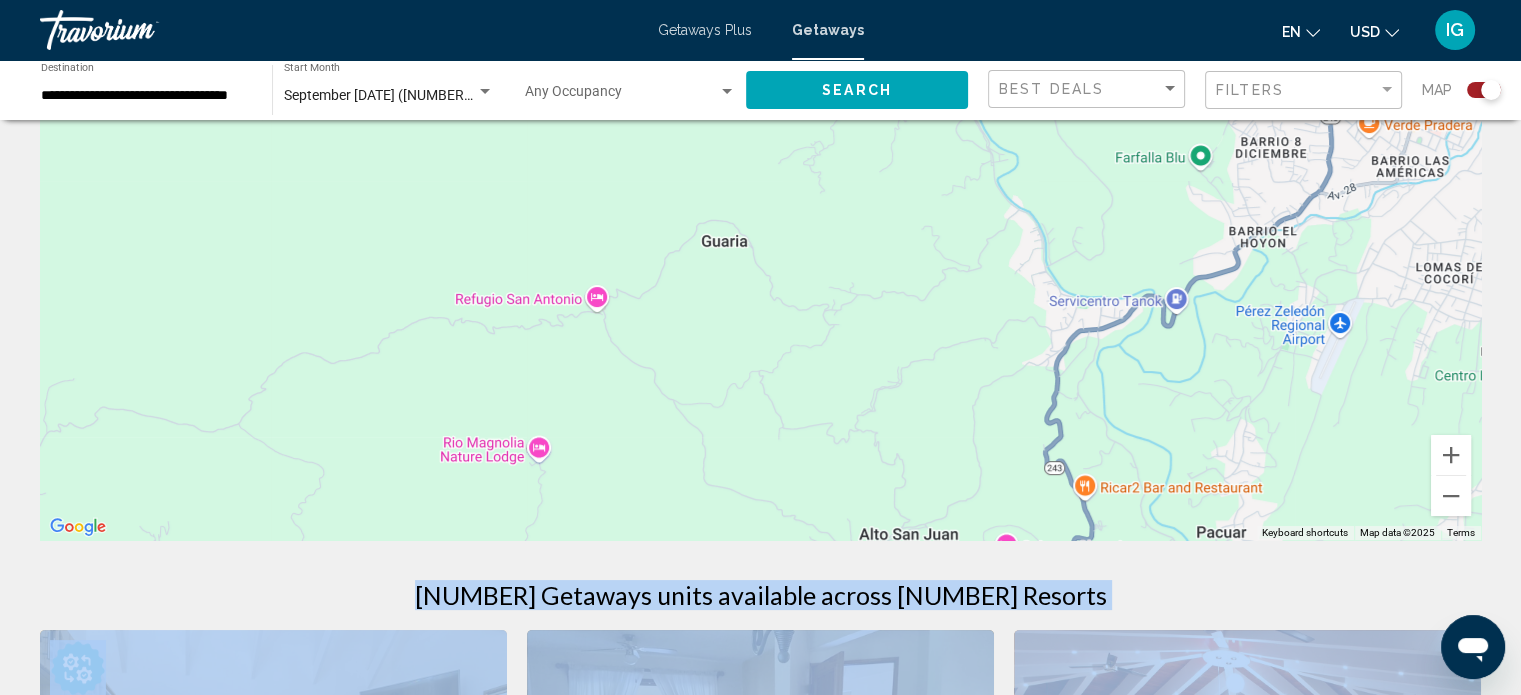 drag, startPoint x: 660, startPoint y: 393, endPoint x: 1260, endPoint y: 184, distance: 635.35895 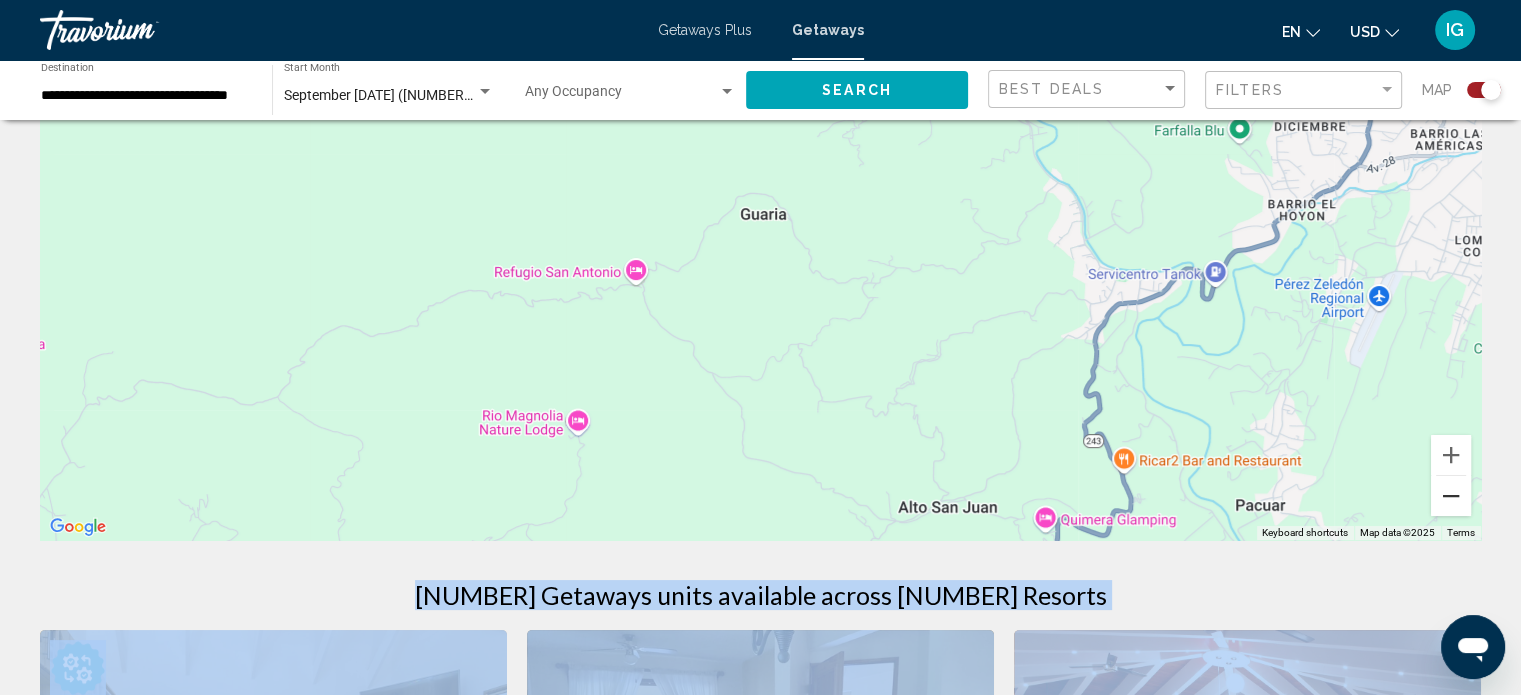 click at bounding box center [1451, 496] 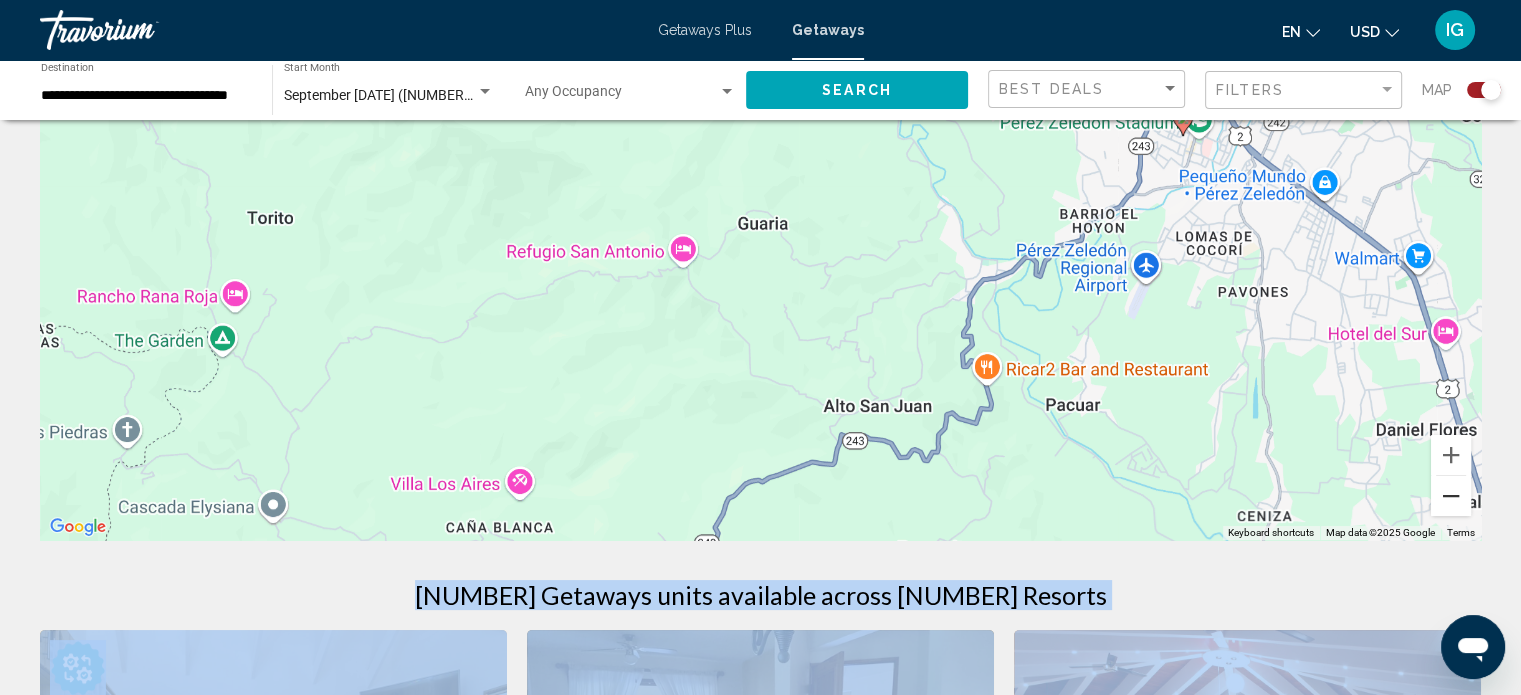 click at bounding box center [1451, 496] 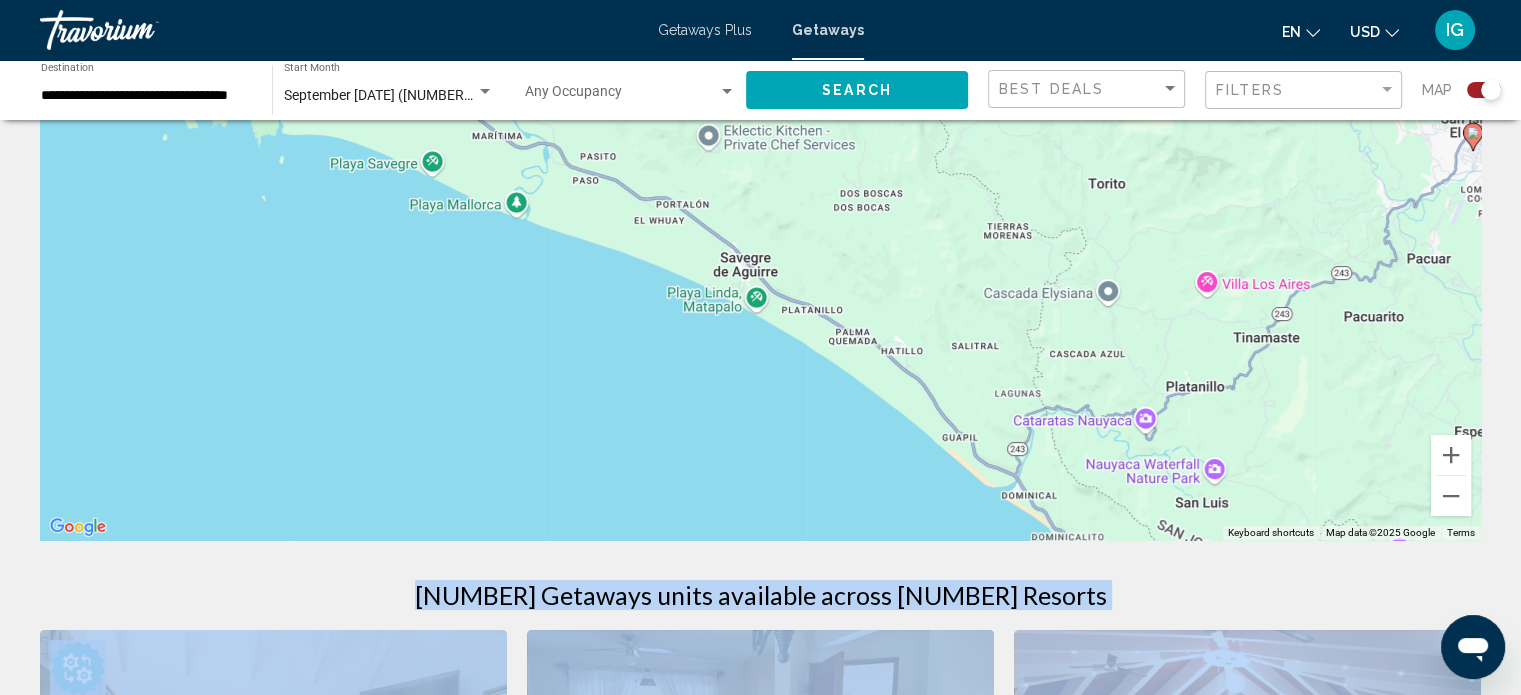 drag, startPoint x: 751, startPoint y: 421, endPoint x: 1160, endPoint y: 373, distance: 411.807 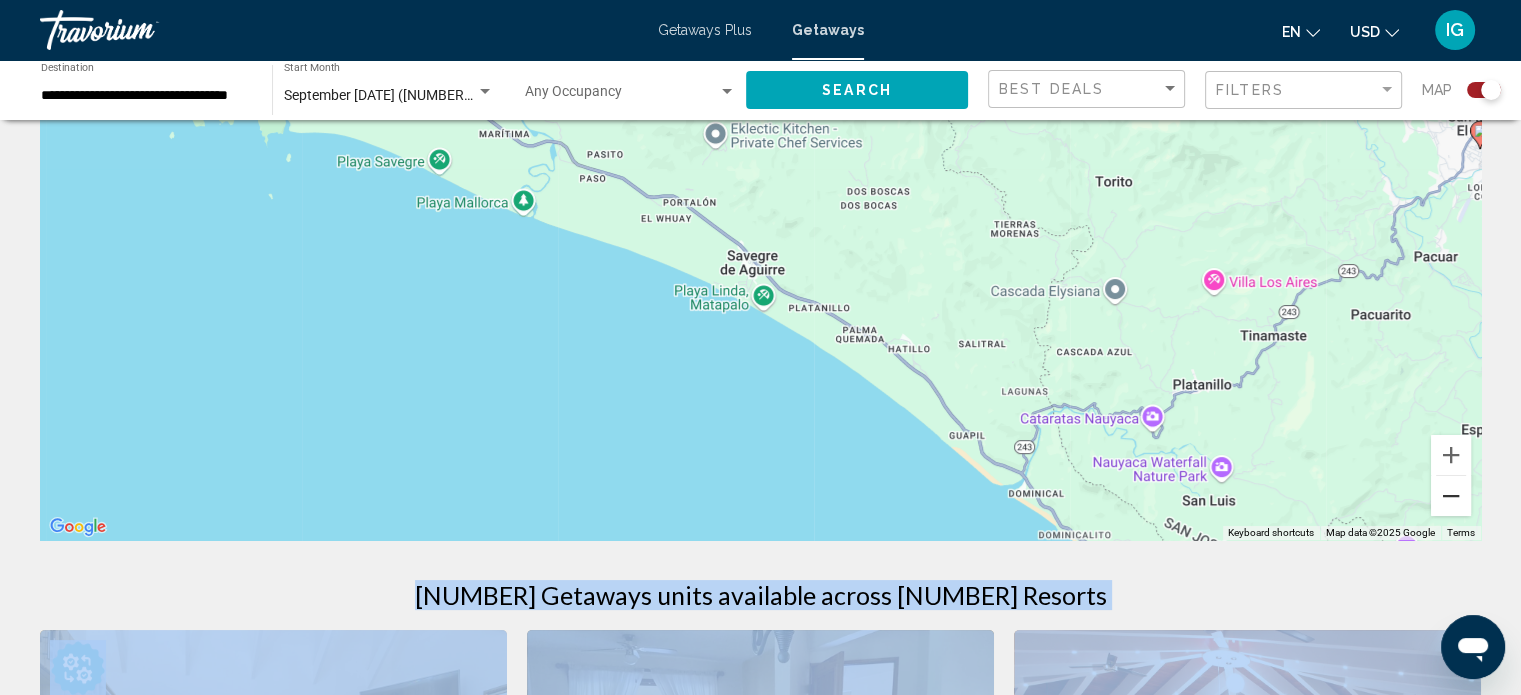 click at bounding box center [1451, 496] 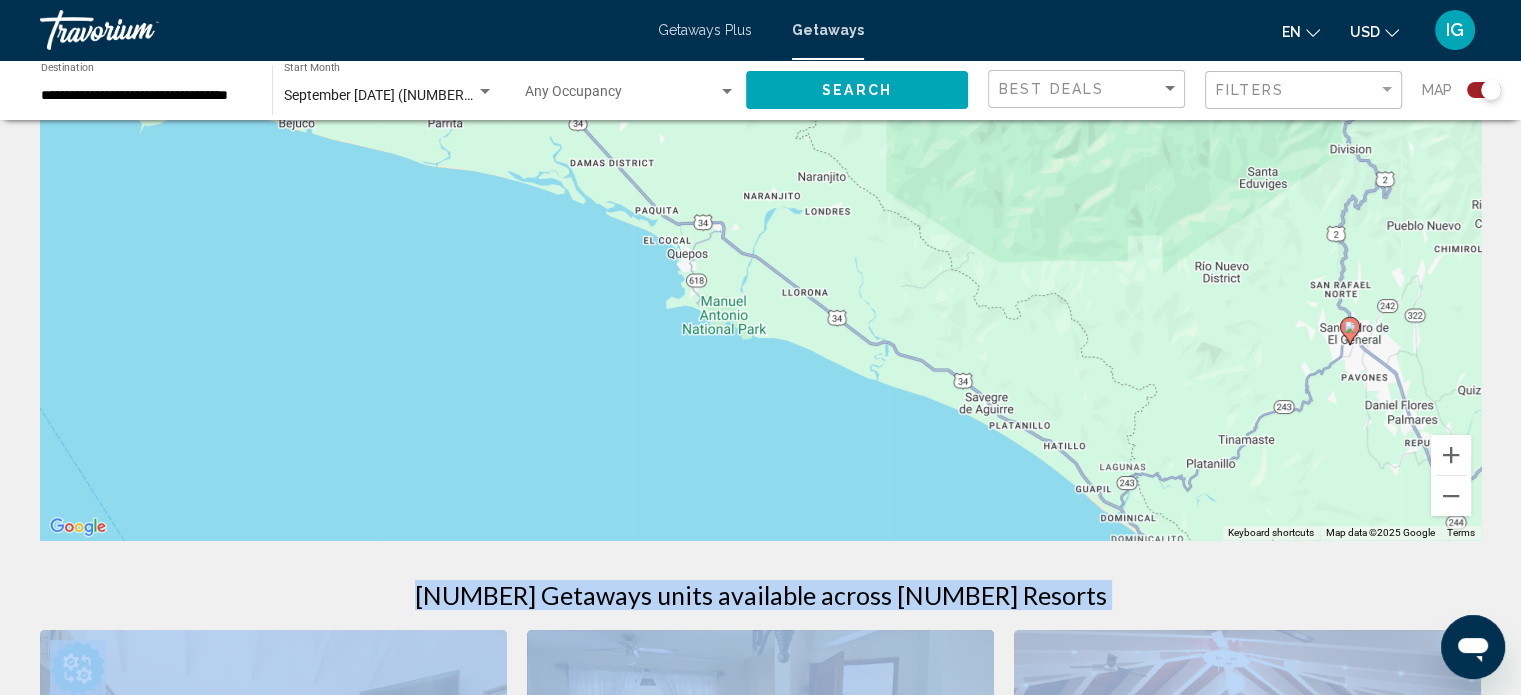 drag, startPoint x: 886, startPoint y: 367, endPoint x: 1120, endPoint y: 523, distance: 281.233 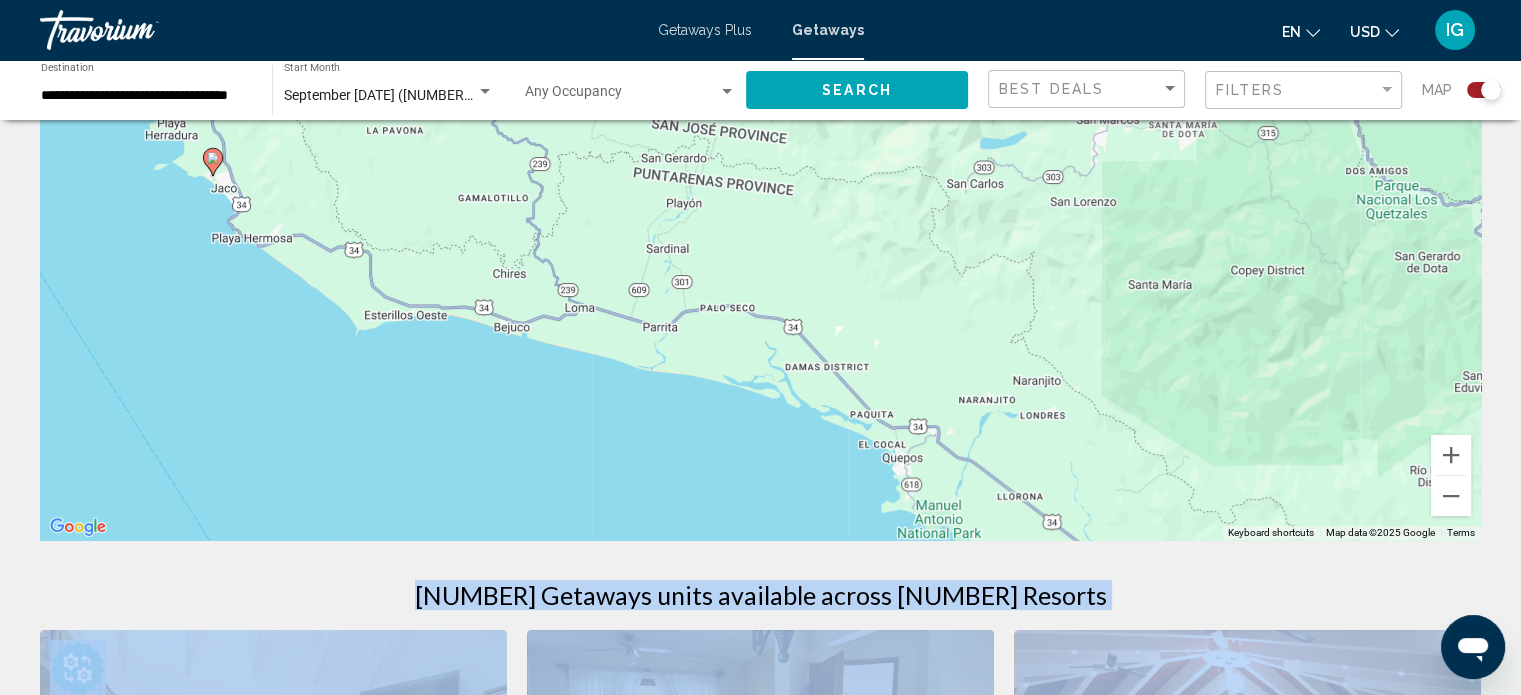 drag, startPoint x: 746, startPoint y: 316, endPoint x: 486, endPoint y: 320, distance: 260.03076 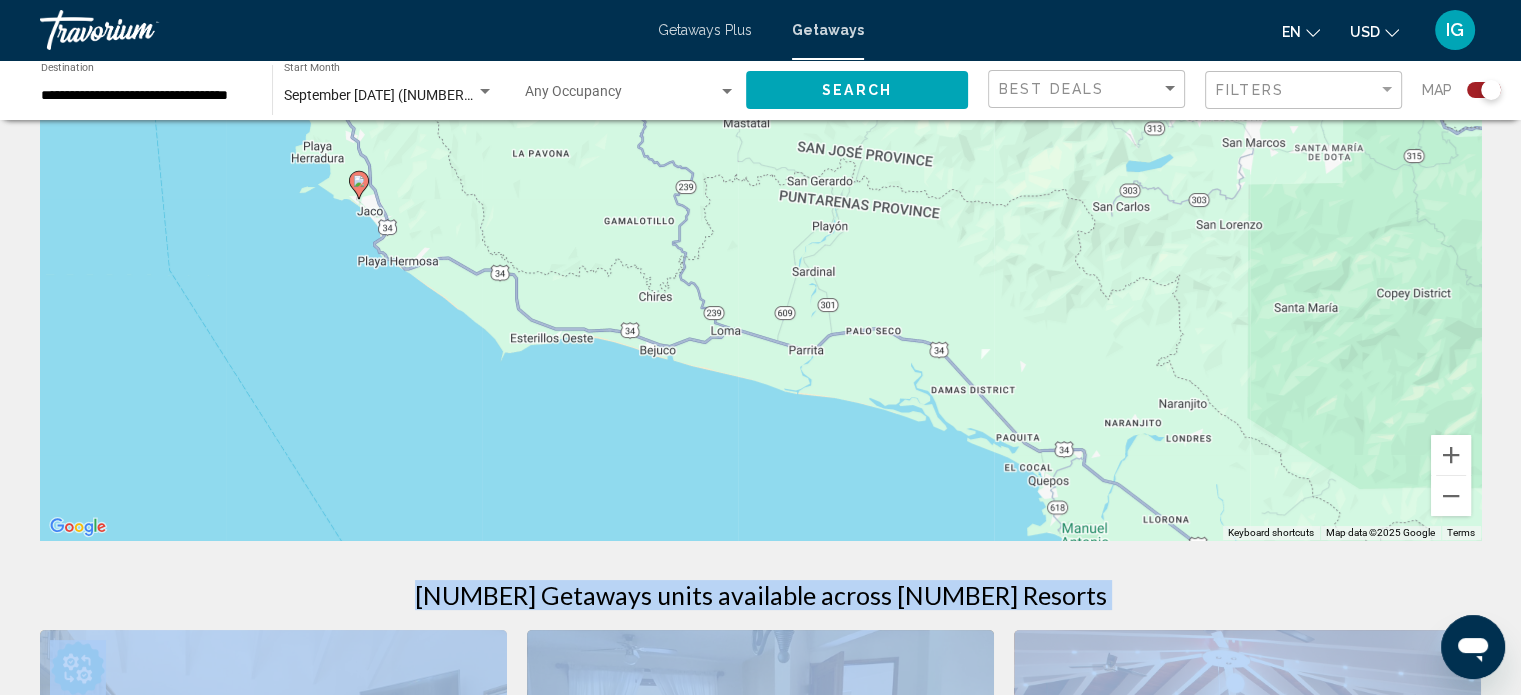 drag, startPoint x: 547, startPoint y: 302, endPoint x: 1124, endPoint y: 556, distance: 630.4324 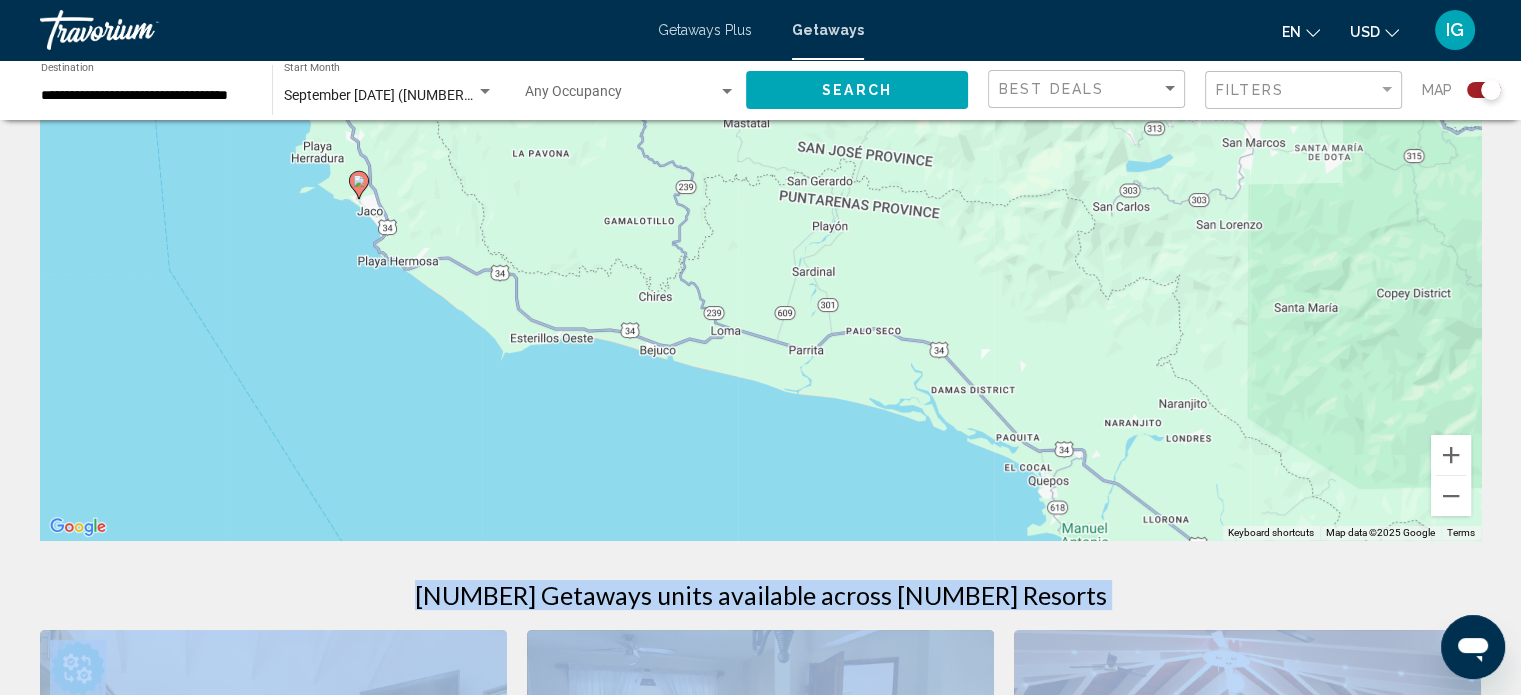 click on "114 Getaways units available across 8 Resorts" at bounding box center (760, 595) 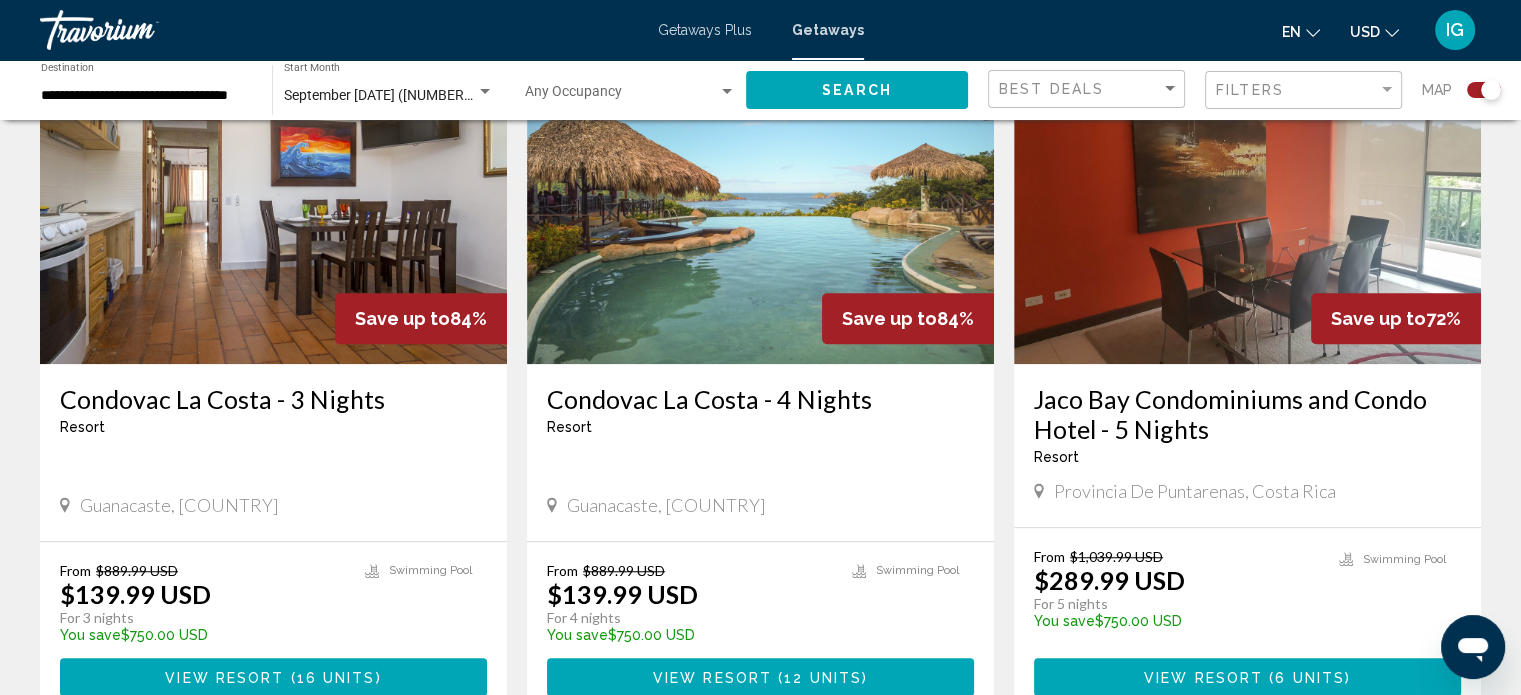 scroll, scrollTop: 1500, scrollLeft: 0, axis: vertical 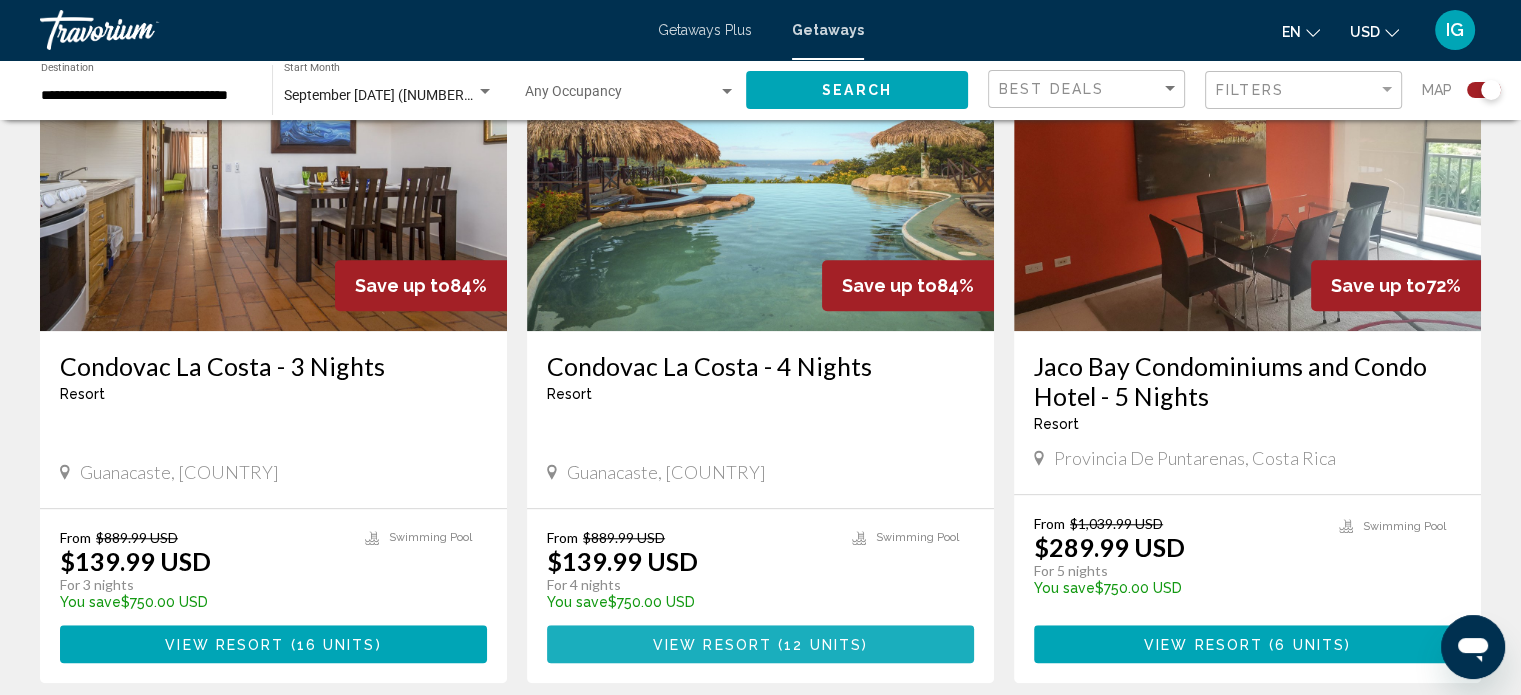 click on "View Resort    ( 12 units )" at bounding box center [760, 643] 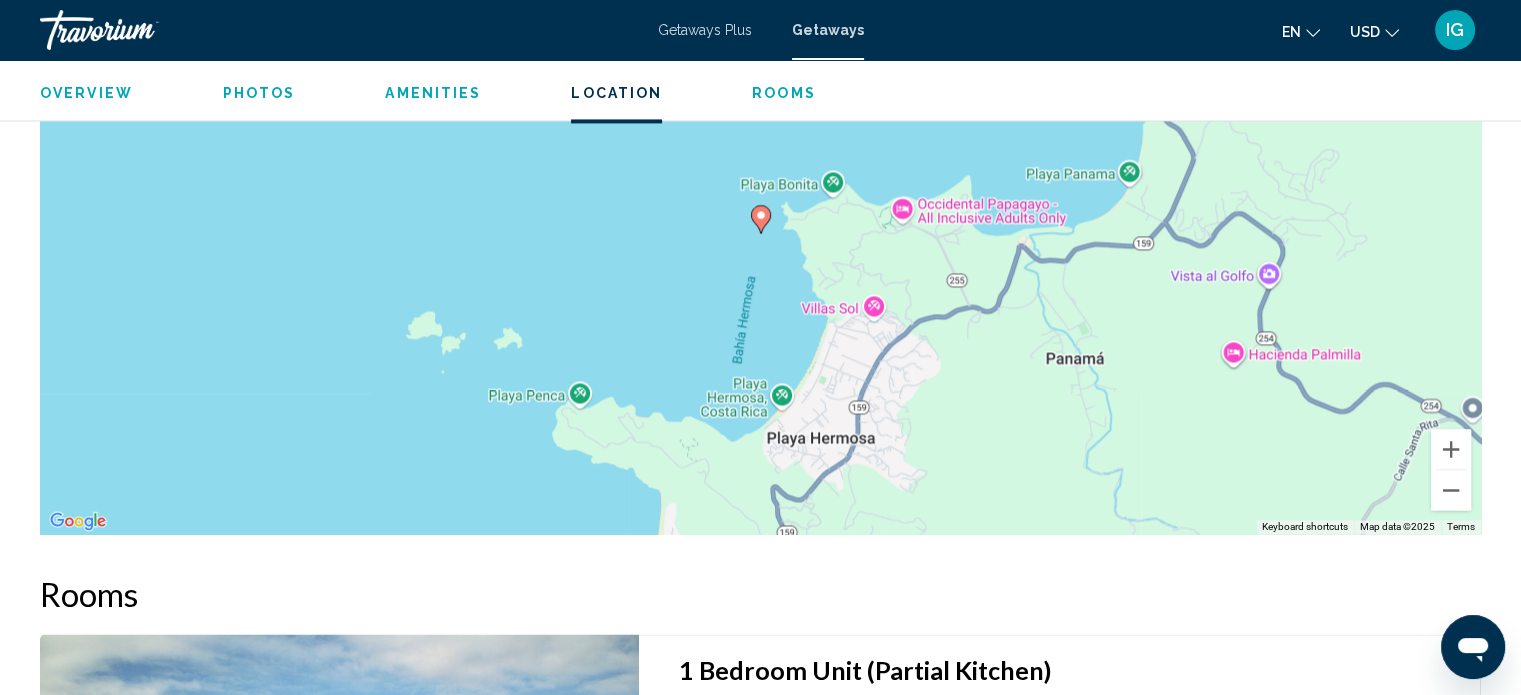 scroll, scrollTop: 3012, scrollLeft: 0, axis: vertical 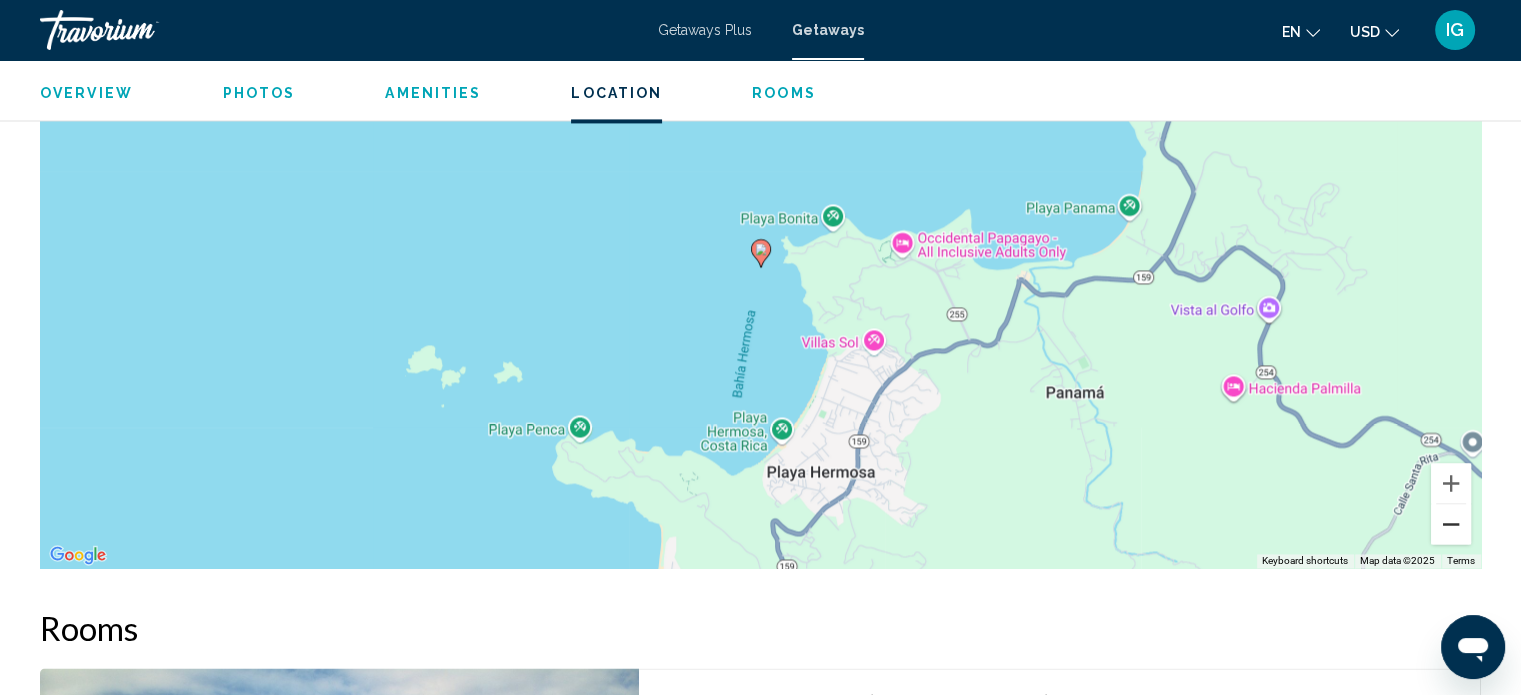 click at bounding box center (1451, 524) 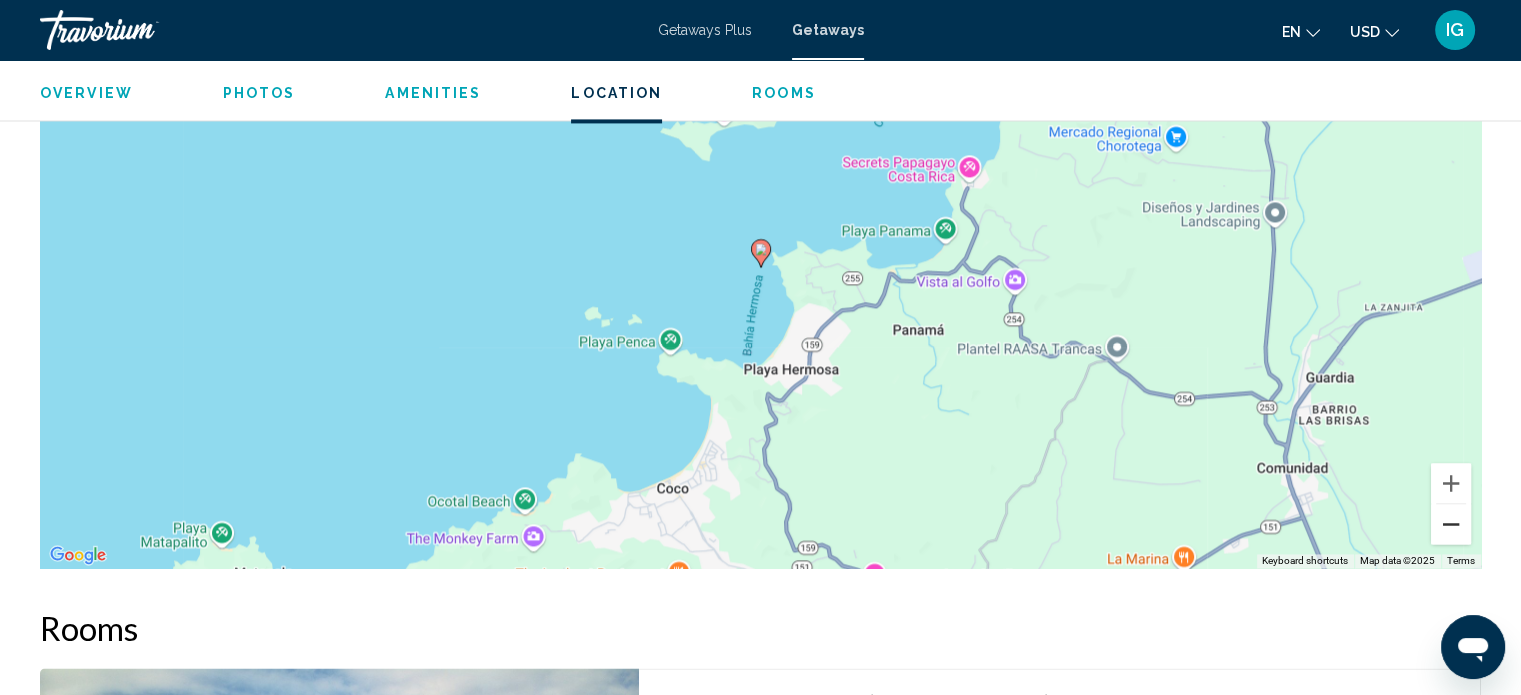 click at bounding box center [1451, 524] 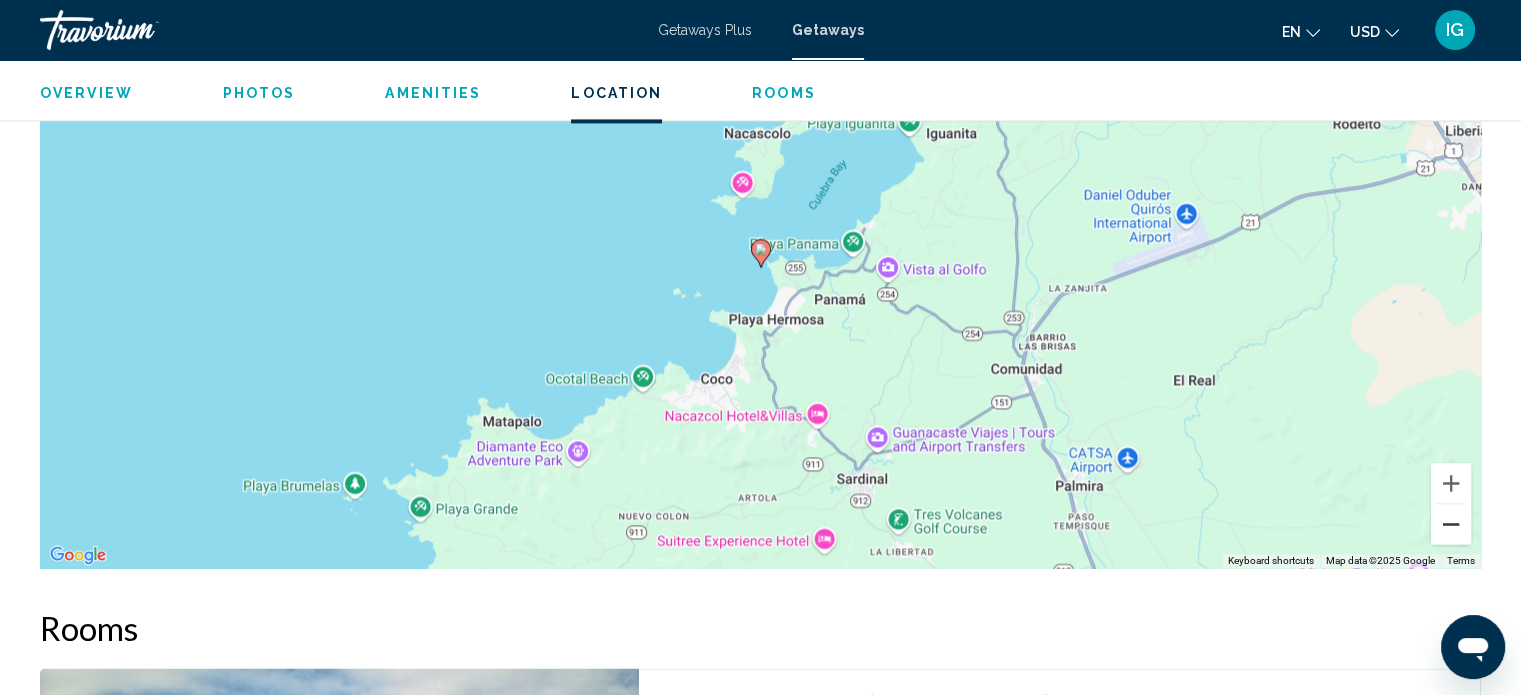 click at bounding box center (1451, 524) 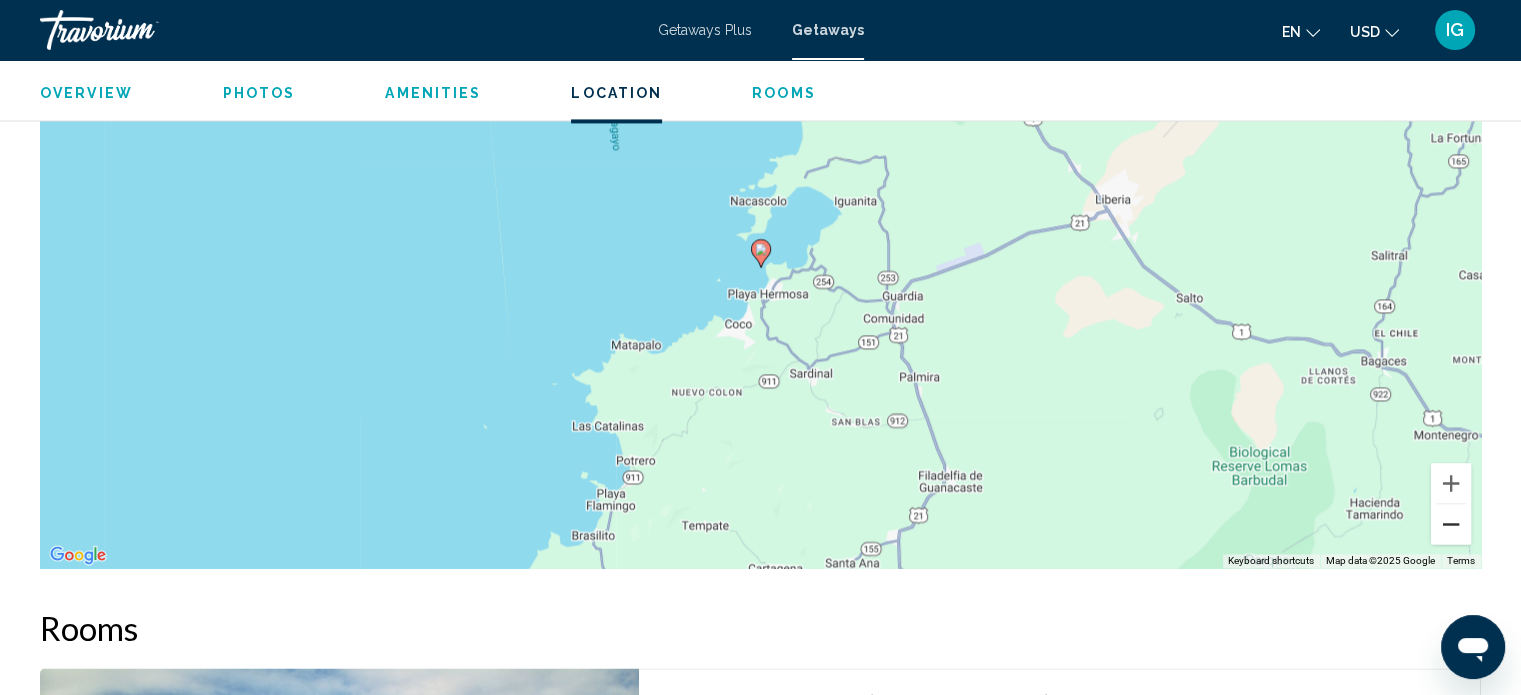 click at bounding box center (1451, 524) 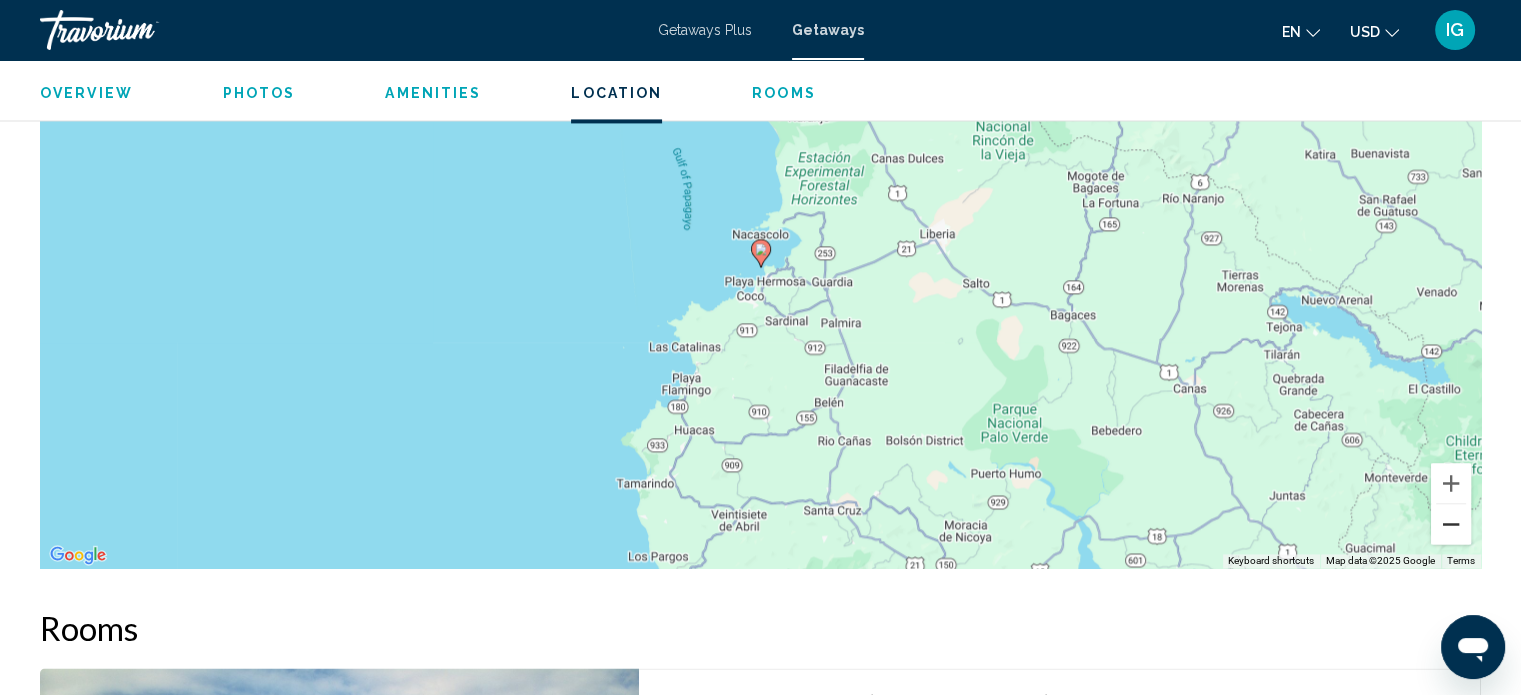 click at bounding box center [1451, 524] 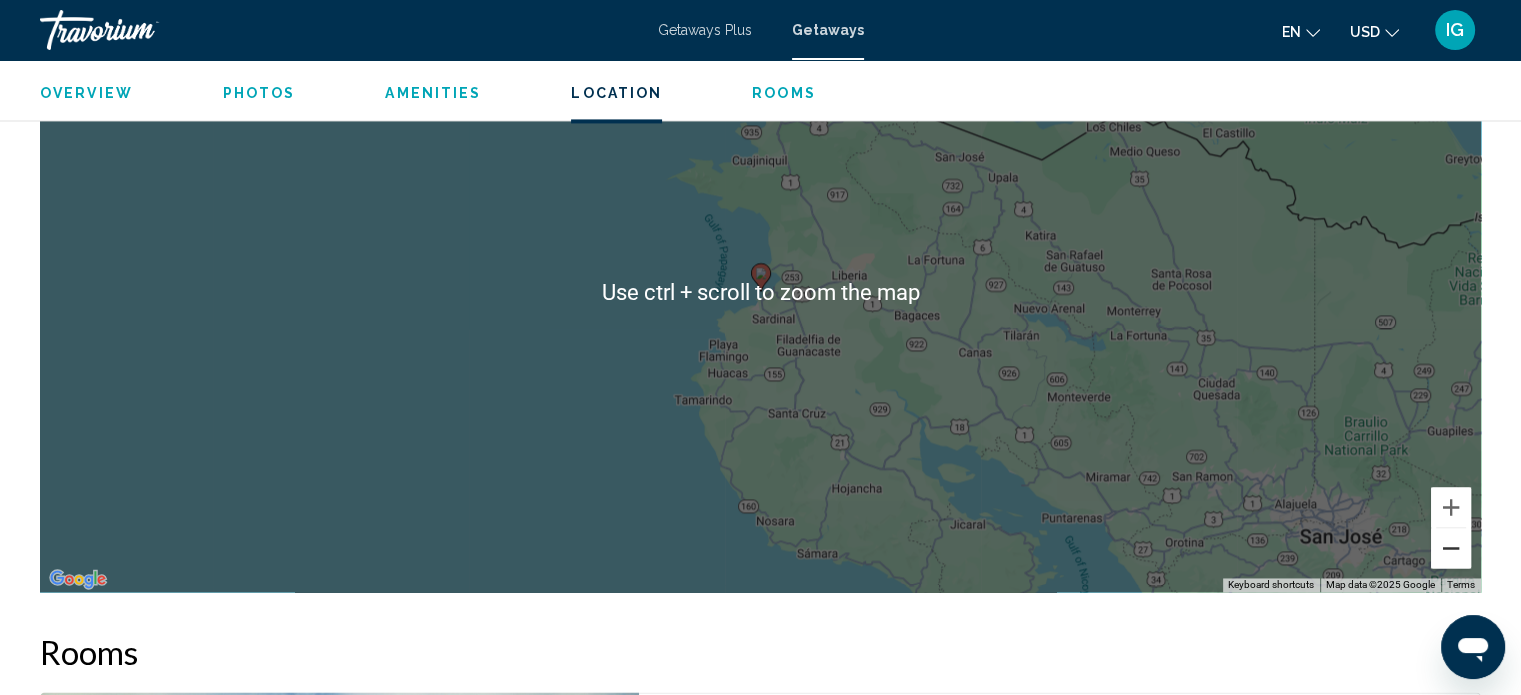 scroll, scrollTop: 2912, scrollLeft: 0, axis: vertical 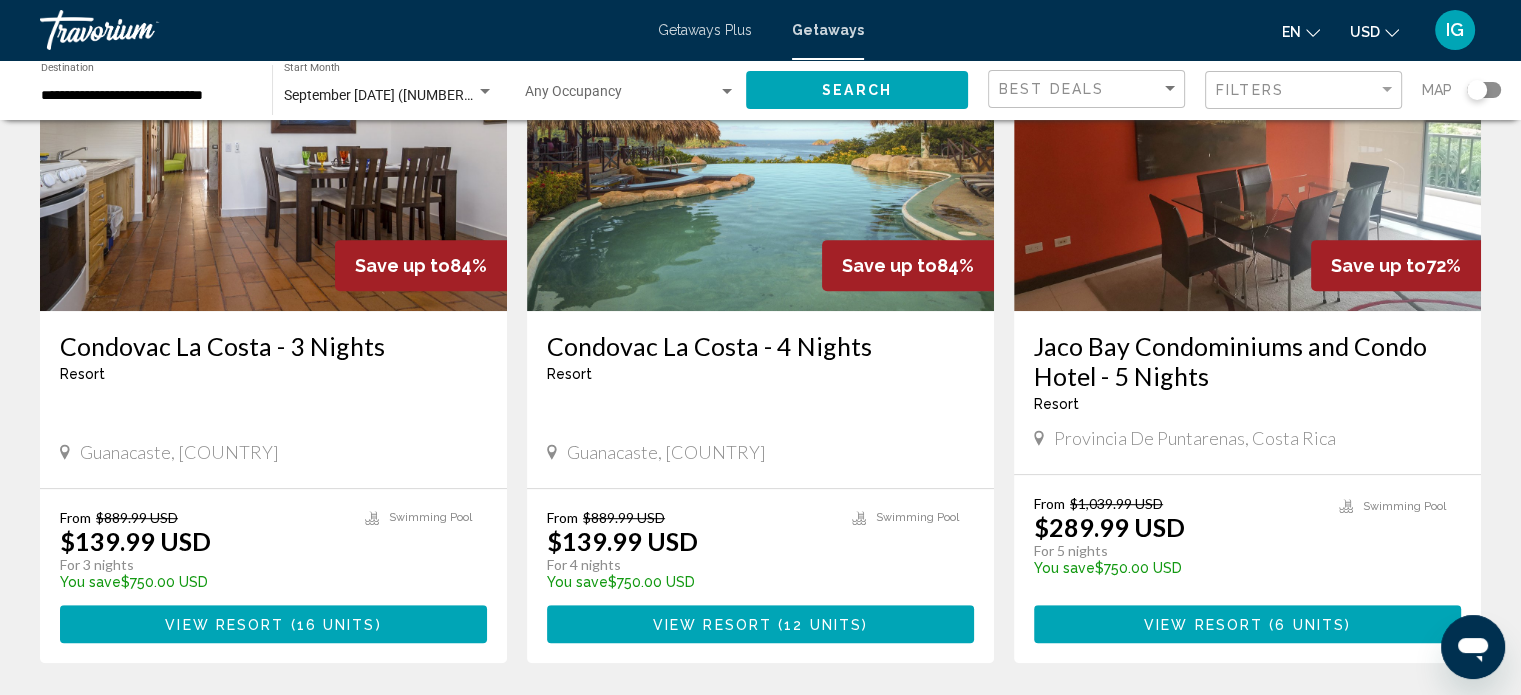 click at bounding box center (1247, 151) 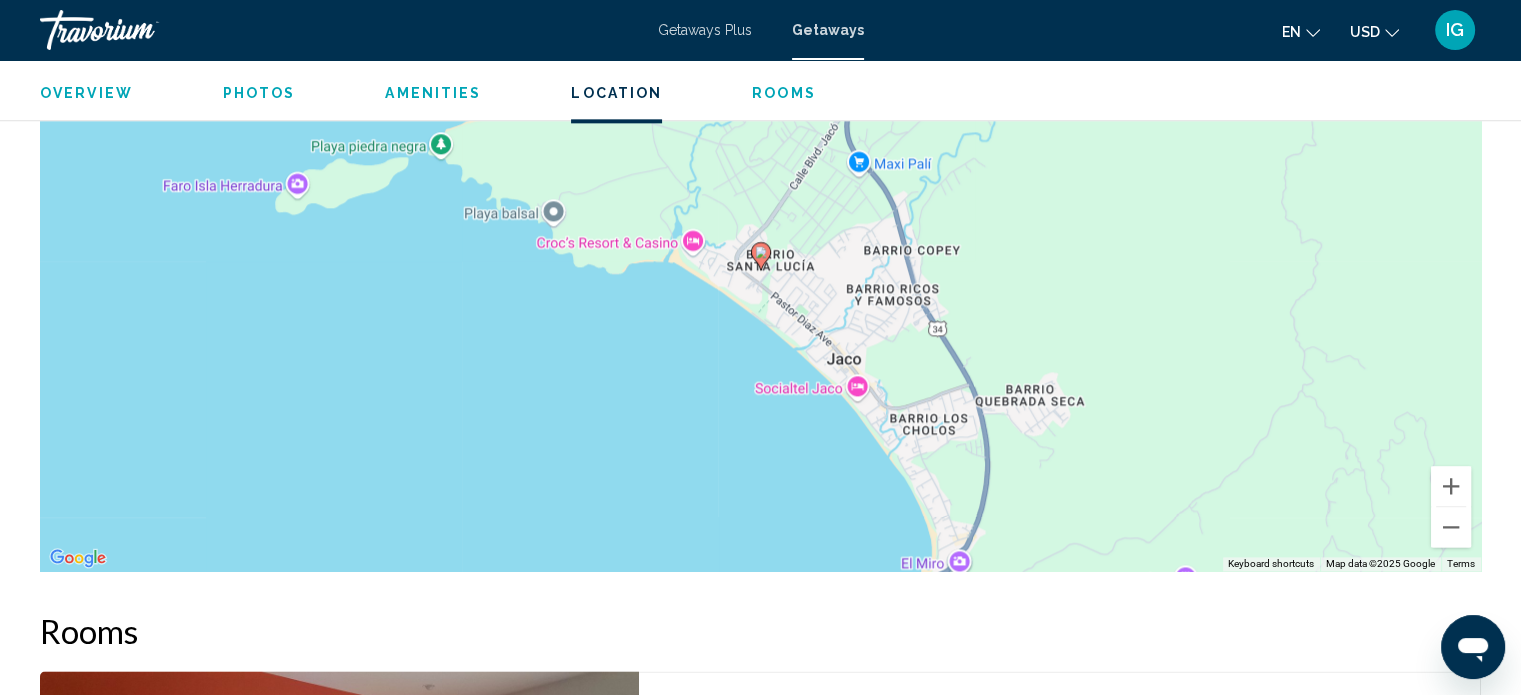 scroll, scrollTop: 2512, scrollLeft: 0, axis: vertical 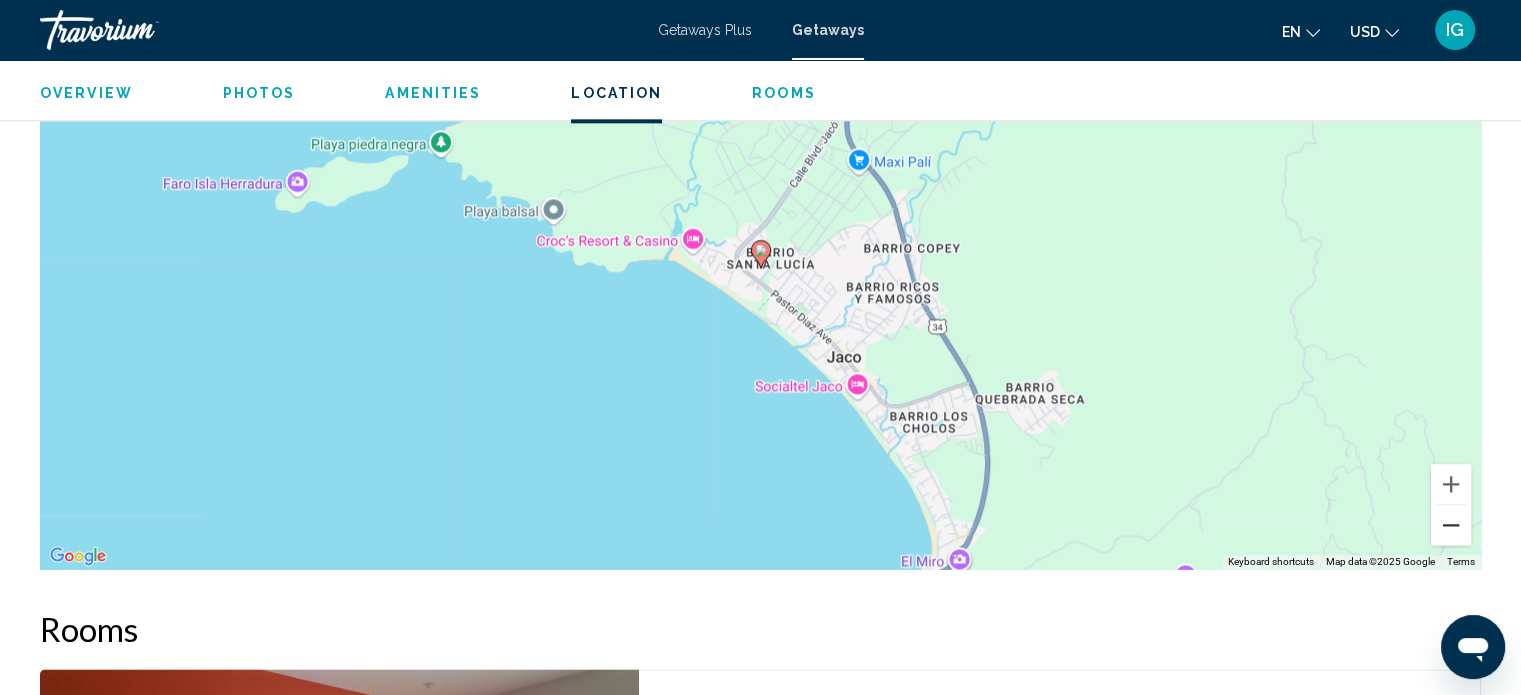 click at bounding box center (1451, 525) 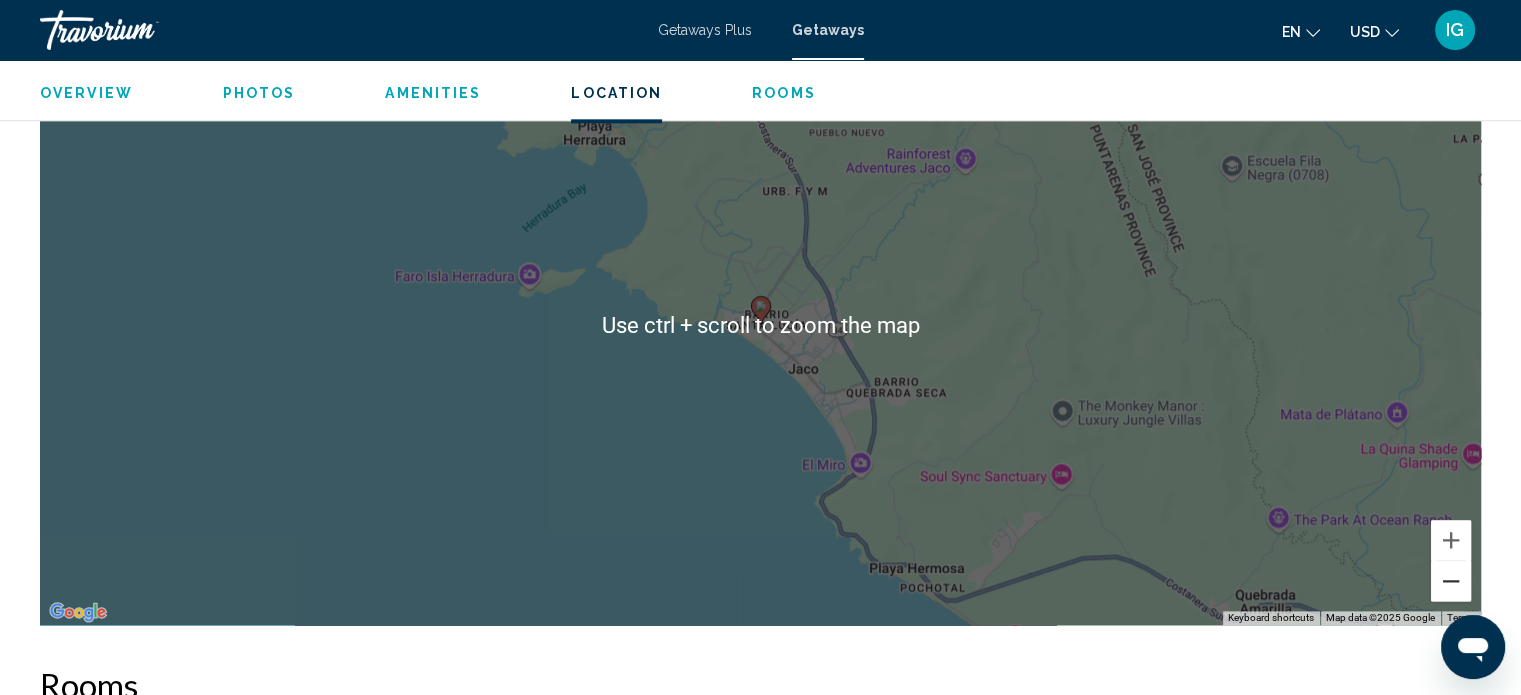 scroll, scrollTop: 2412, scrollLeft: 0, axis: vertical 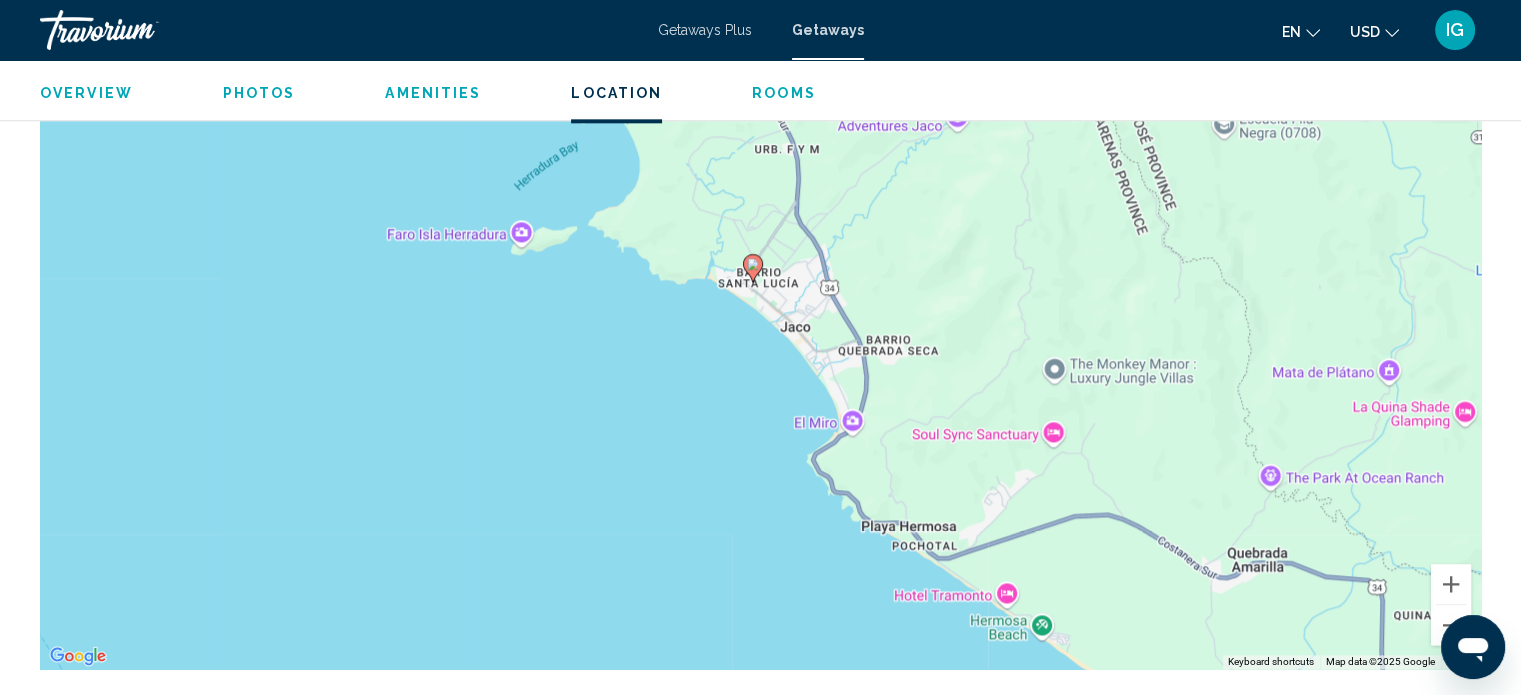 drag, startPoint x: 774, startPoint y: 398, endPoint x: 768, endPoint y: 307, distance: 91.197586 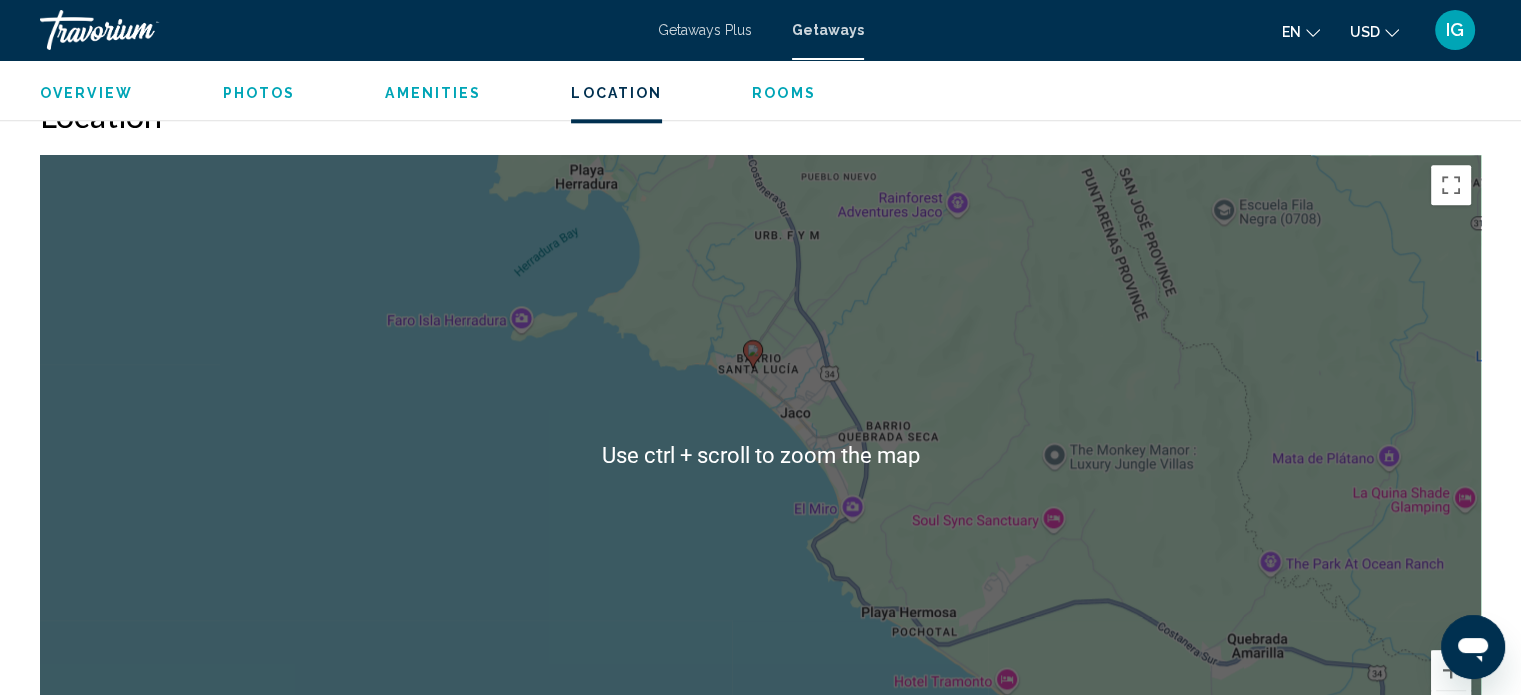 scroll, scrollTop: 2312, scrollLeft: 0, axis: vertical 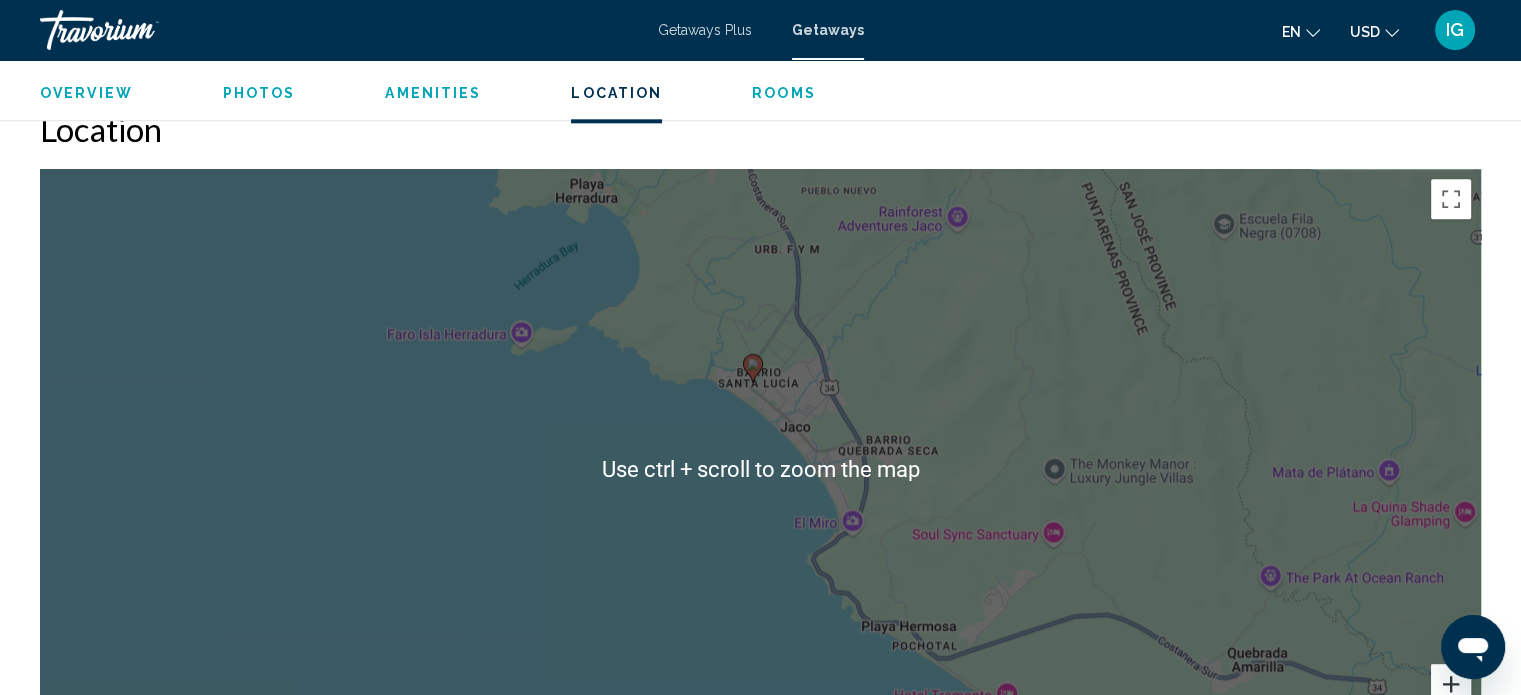 click at bounding box center (1451, 684) 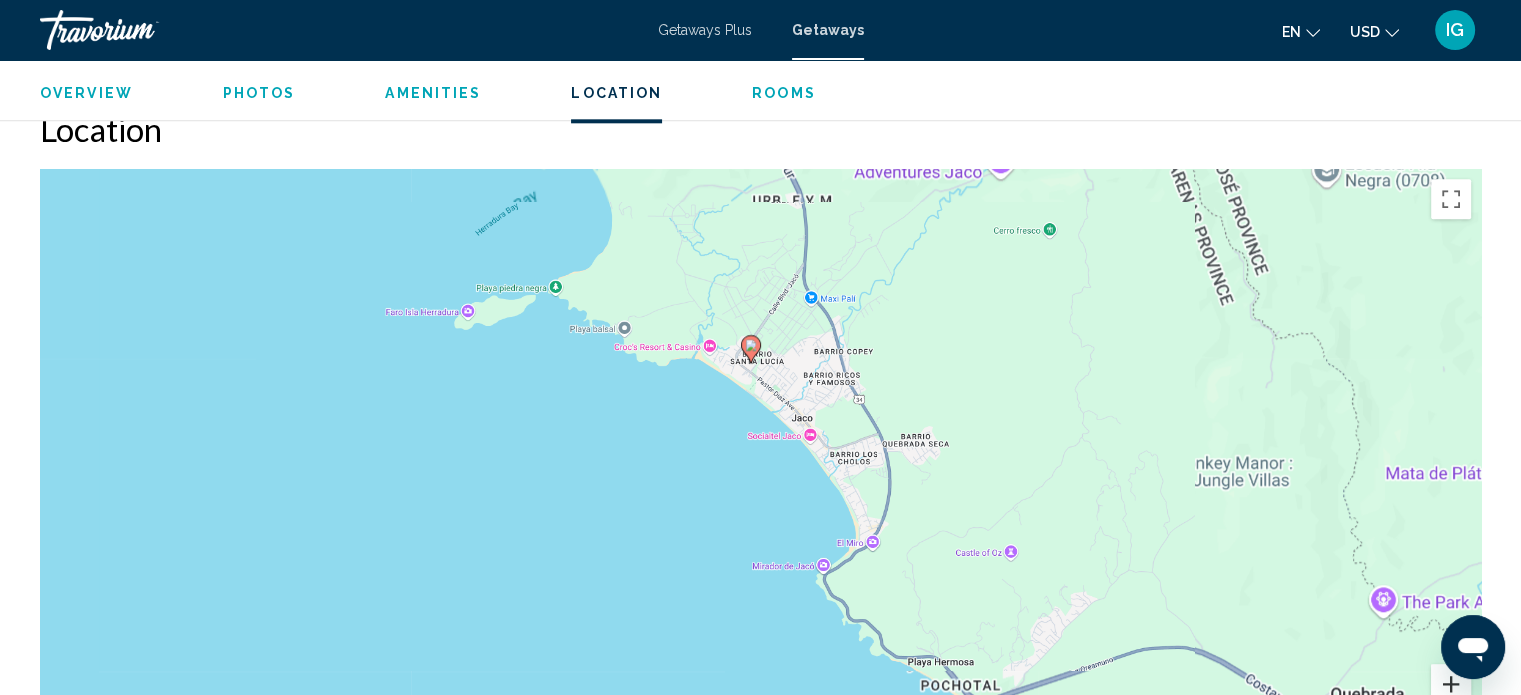 click at bounding box center (1451, 684) 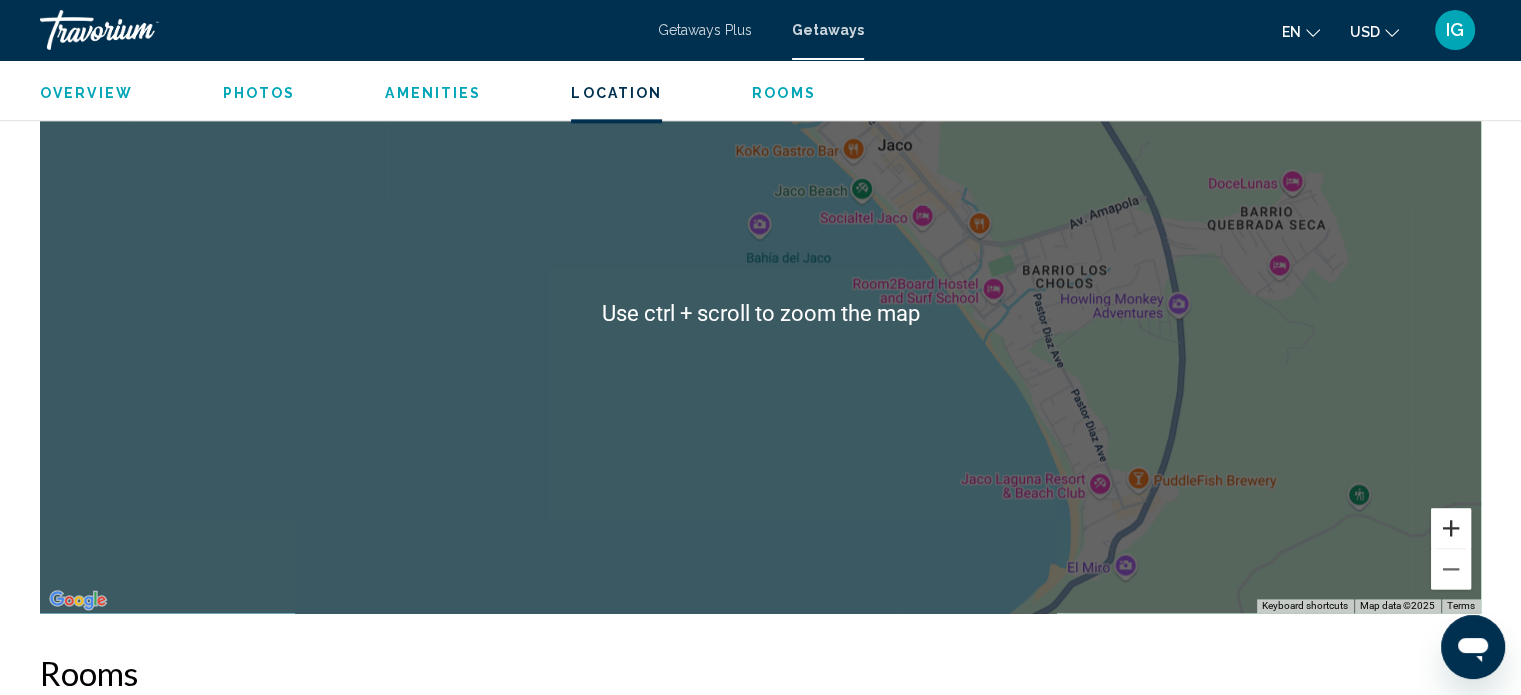 scroll, scrollTop: 2512, scrollLeft: 0, axis: vertical 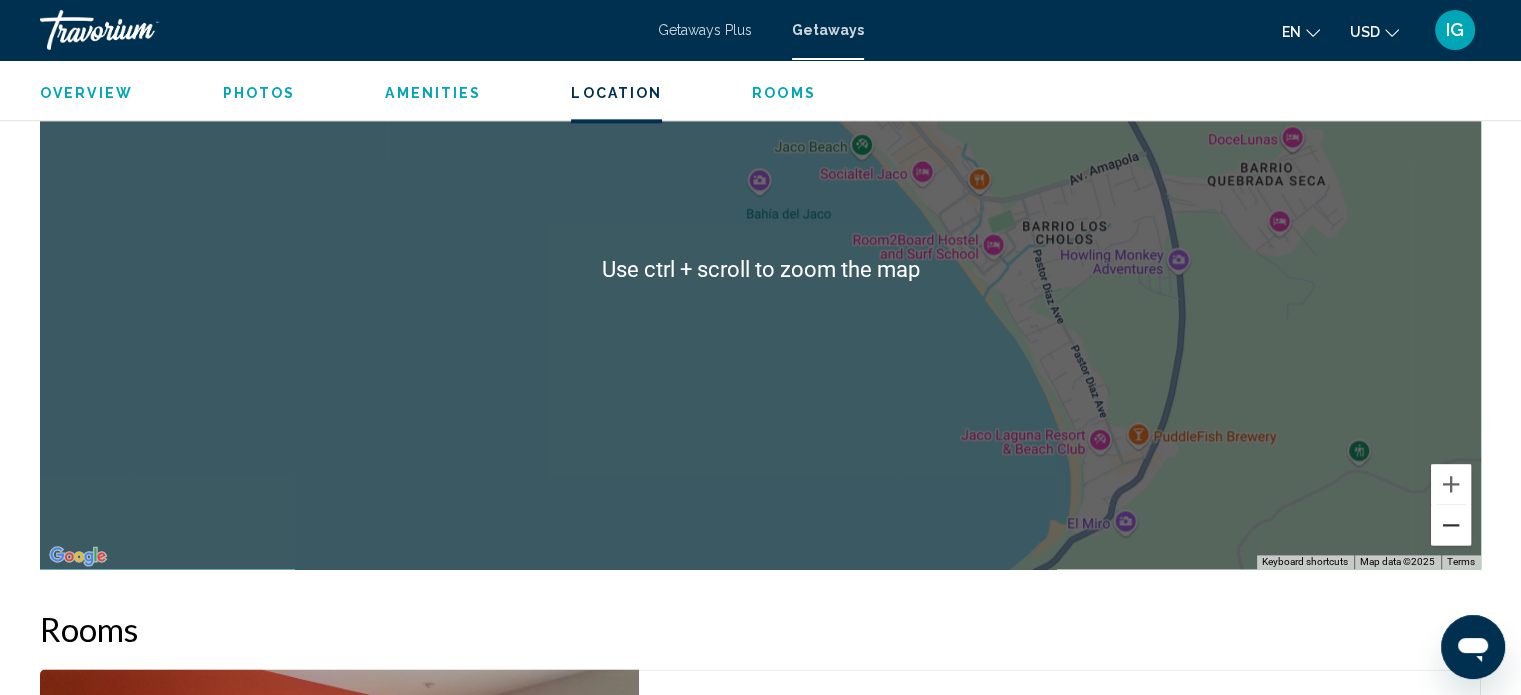 click at bounding box center (1451, 525) 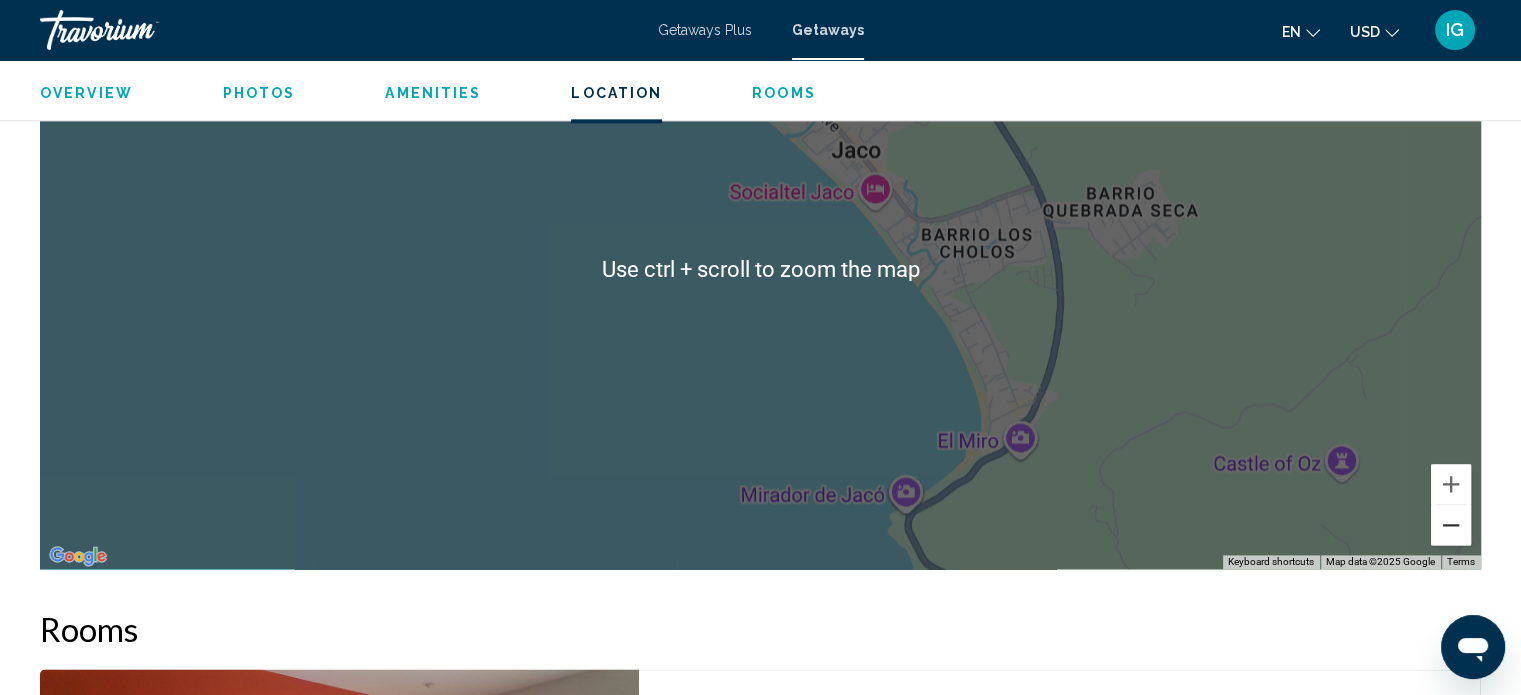 click at bounding box center [1451, 525] 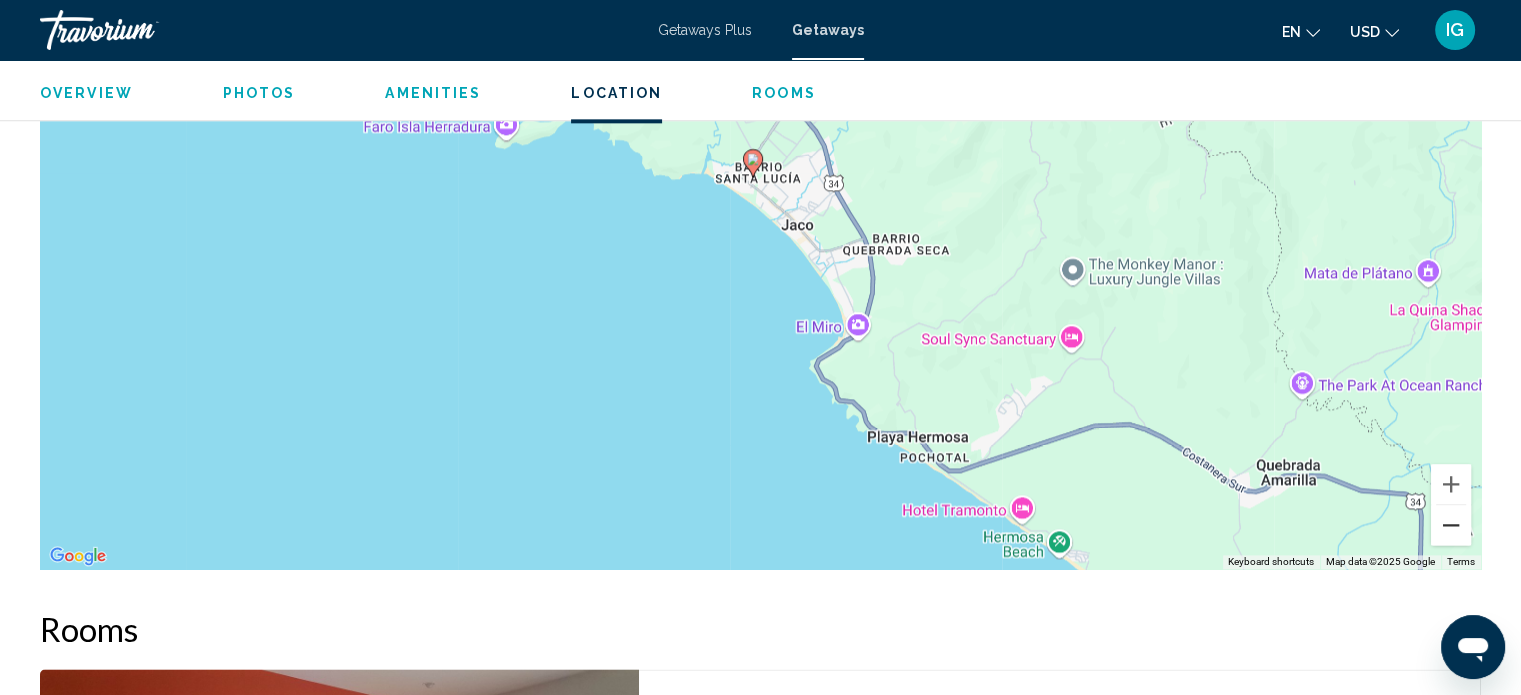 click at bounding box center [1451, 525] 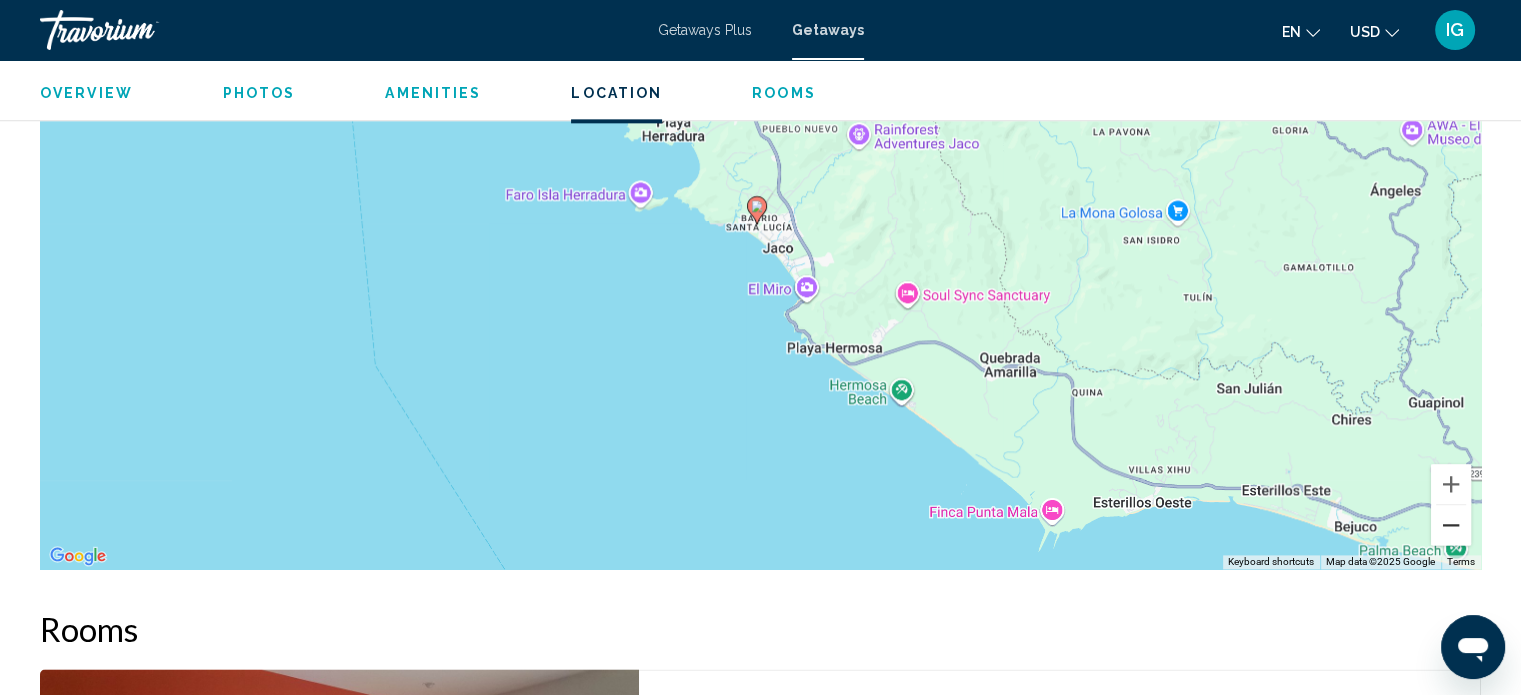 click at bounding box center (1451, 525) 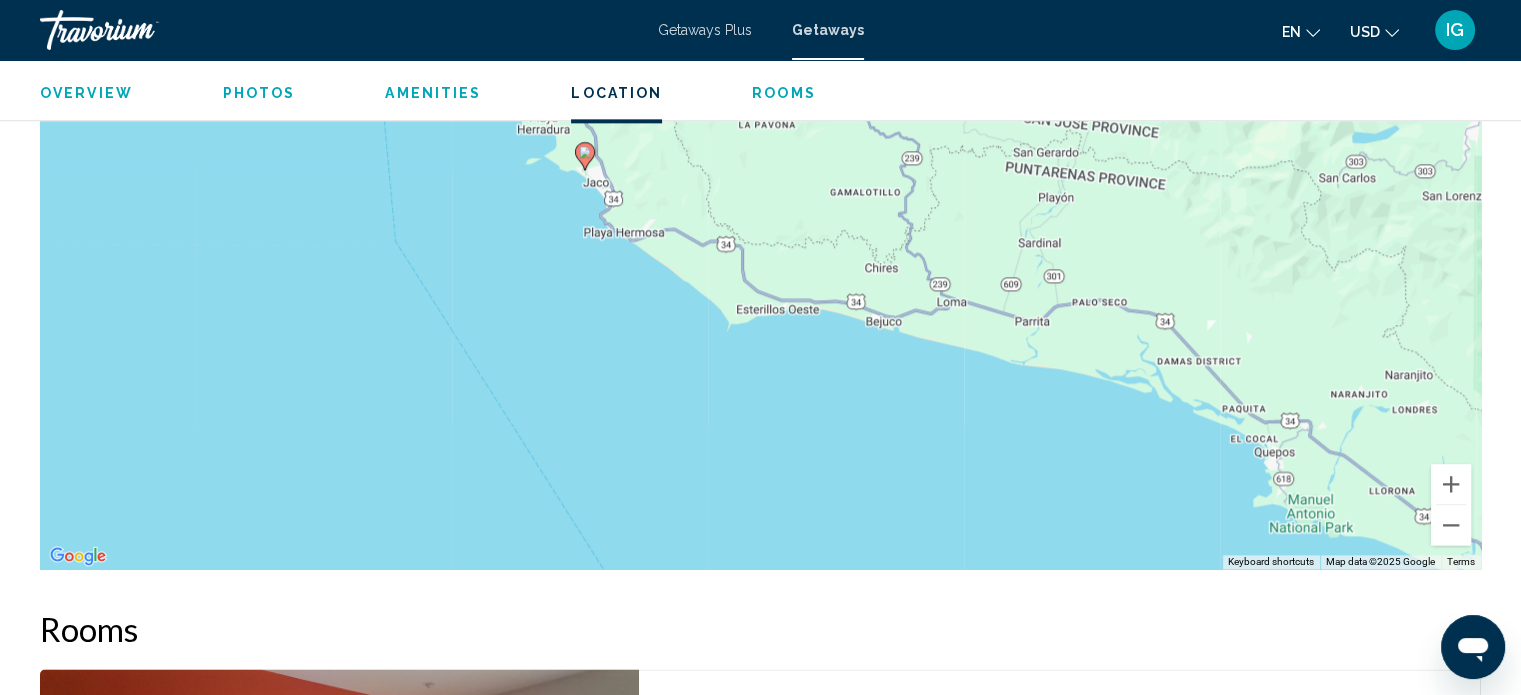drag, startPoint x: 1396, startPoint y: 511, endPoint x: 1216, endPoint y: 433, distance: 196.17339 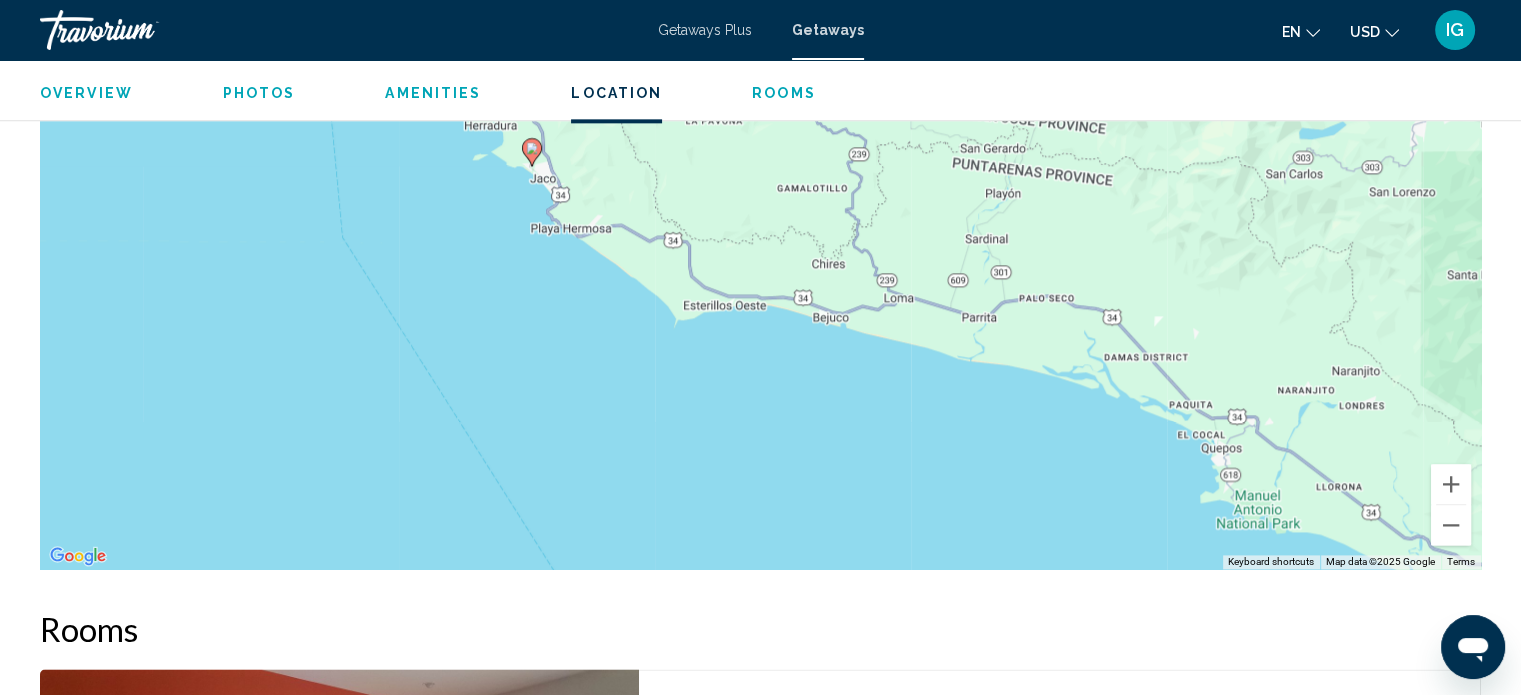 drag, startPoint x: 1292, startPoint y: 489, endPoint x: 1235, endPoint y: 483, distance: 57.31492 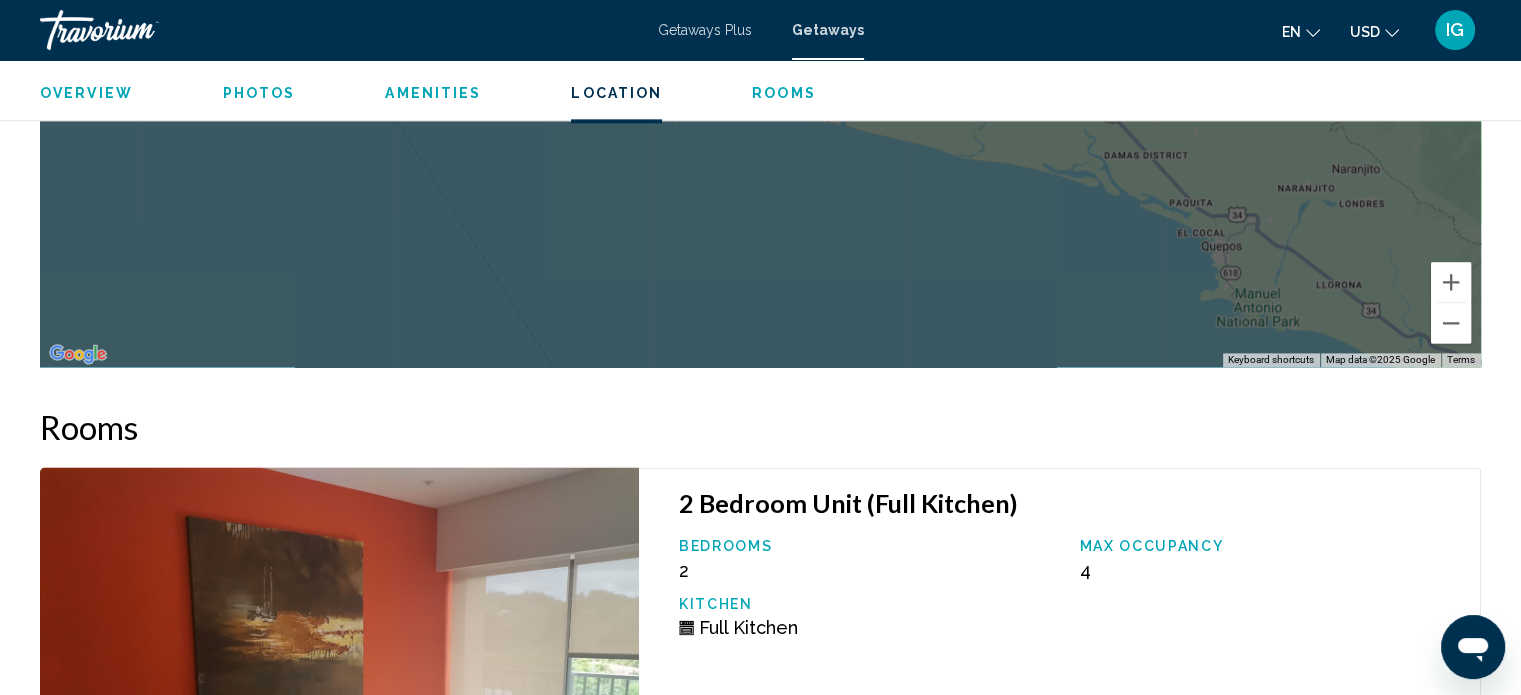 scroll, scrollTop: 3112, scrollLeft: 0, axis: vertical 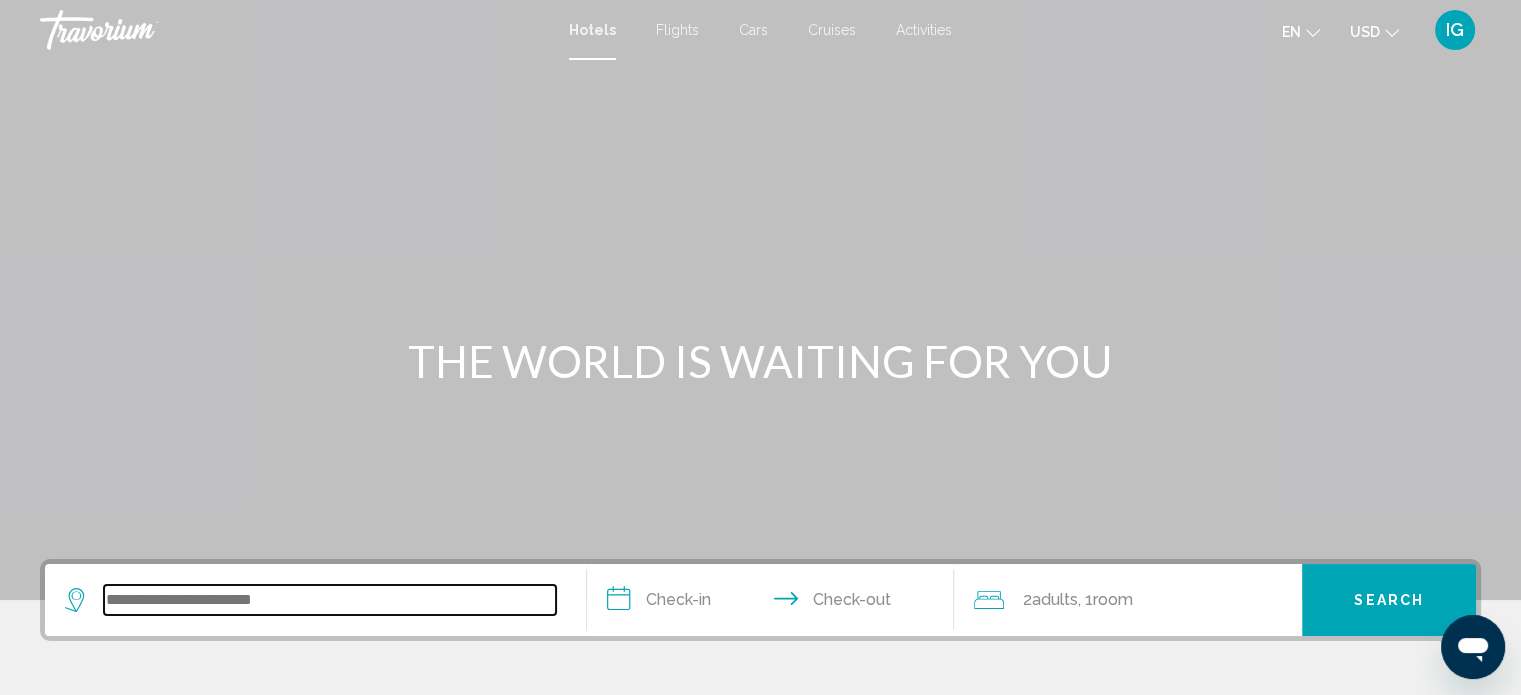 drag, startPoint x: 200, startPoint y: 609, endPoint x: 374, endPoint y: 600, distance: 174.2326 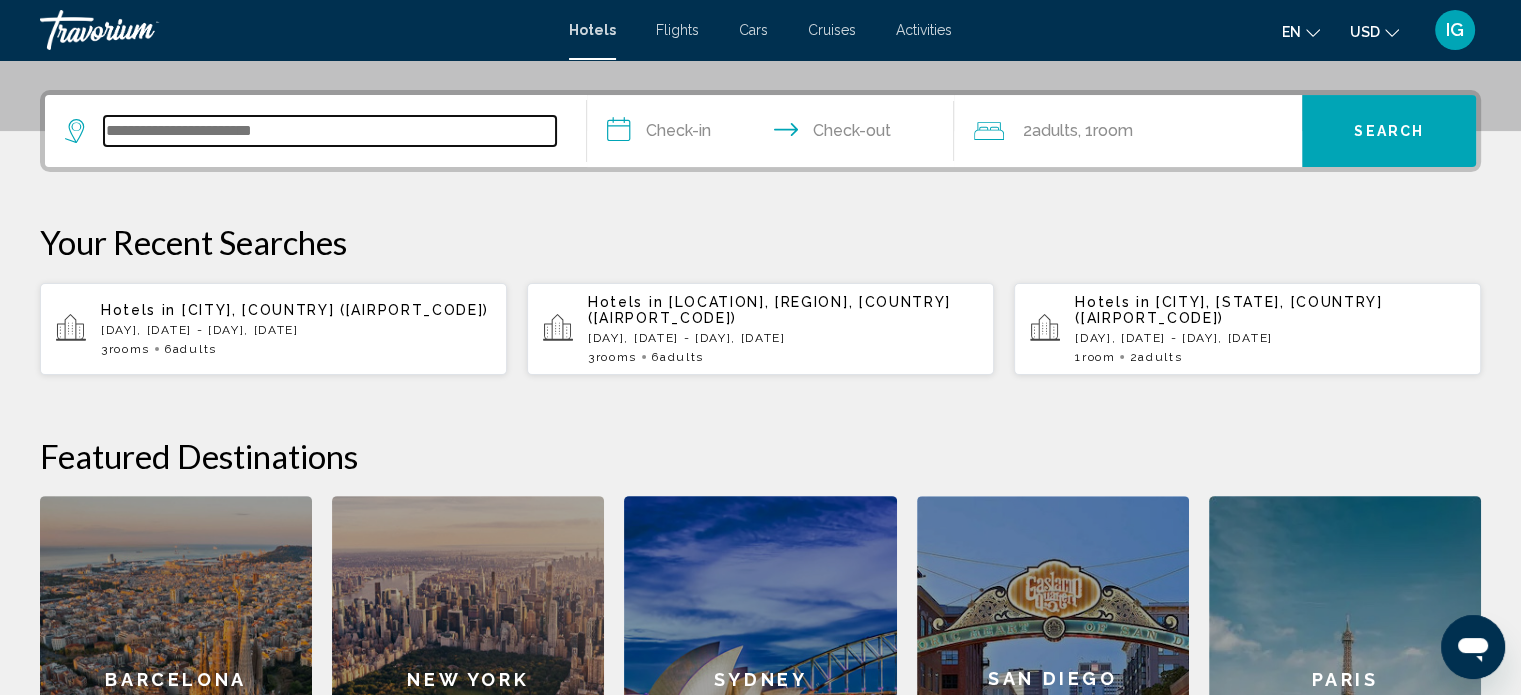 scroll, scrollTop: 493, scrollLeft: 0, axis: vertical 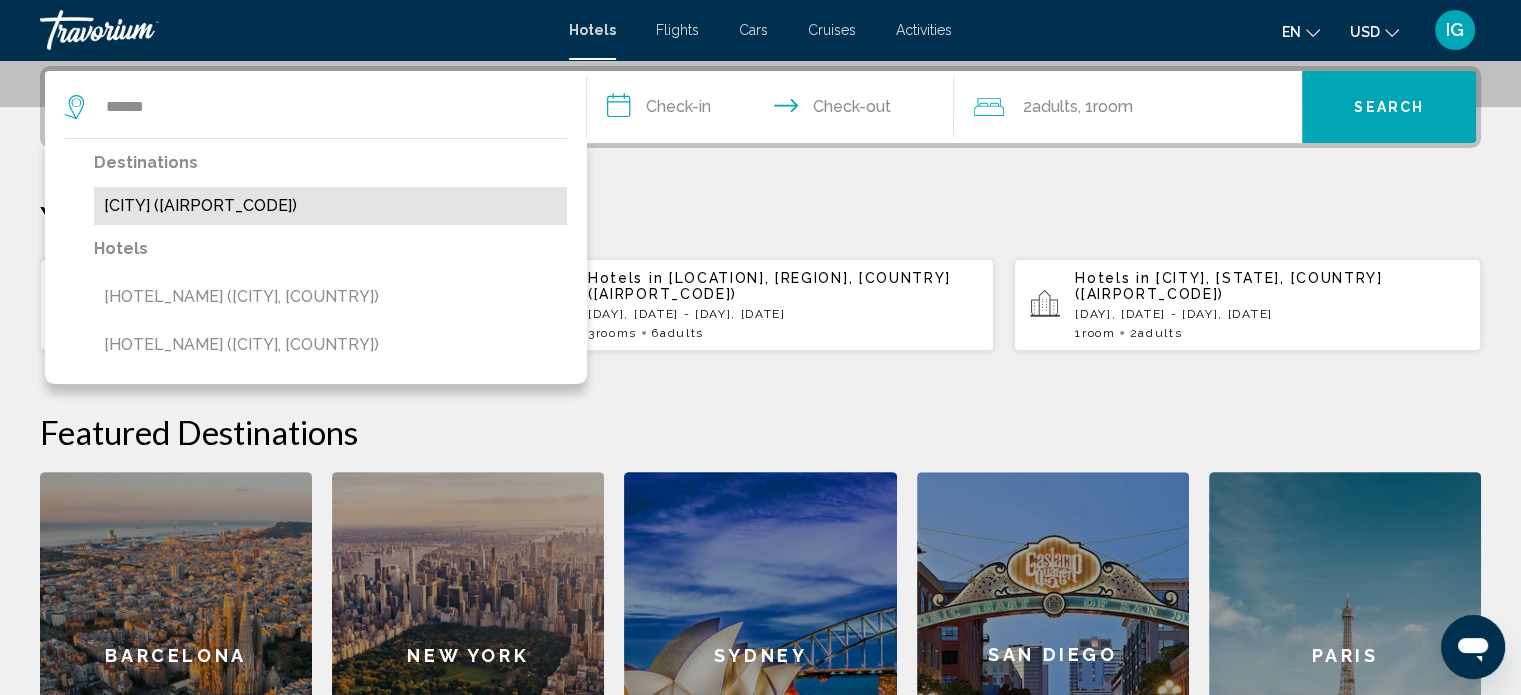 click on "[CITY] ([AIRPORT_CODE])" at bounding box center (330, 206) 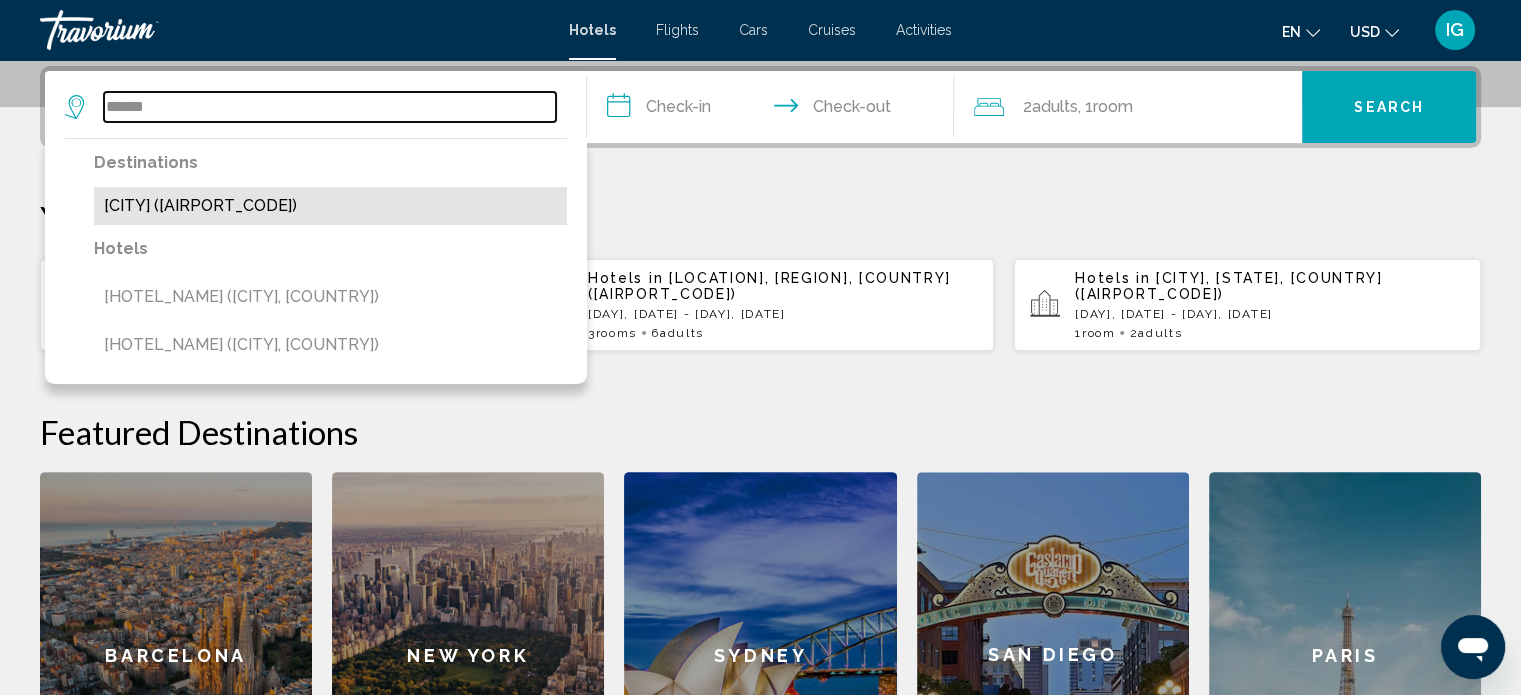 type on "**********" 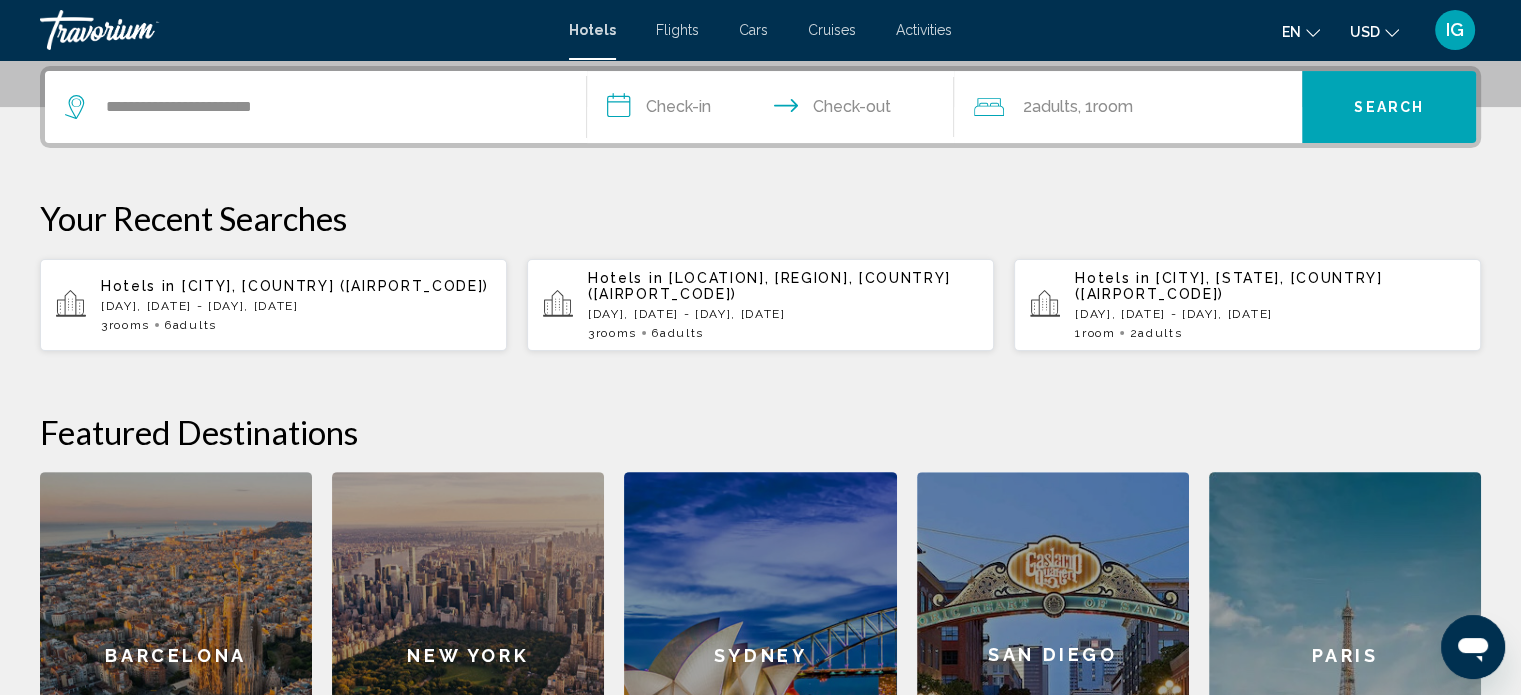 click on "**********" at bounding box center (775, 110) 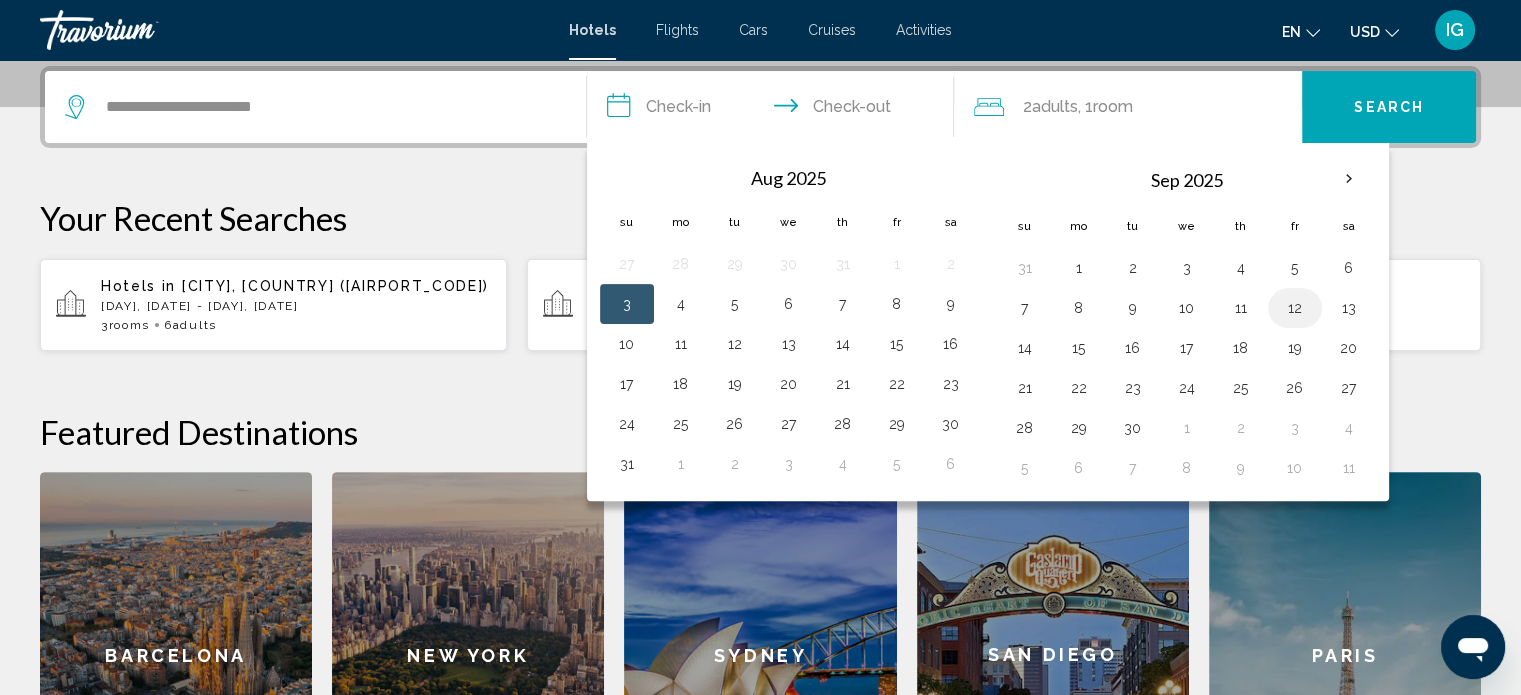 click on "12" at bounding box center [1295, 308] 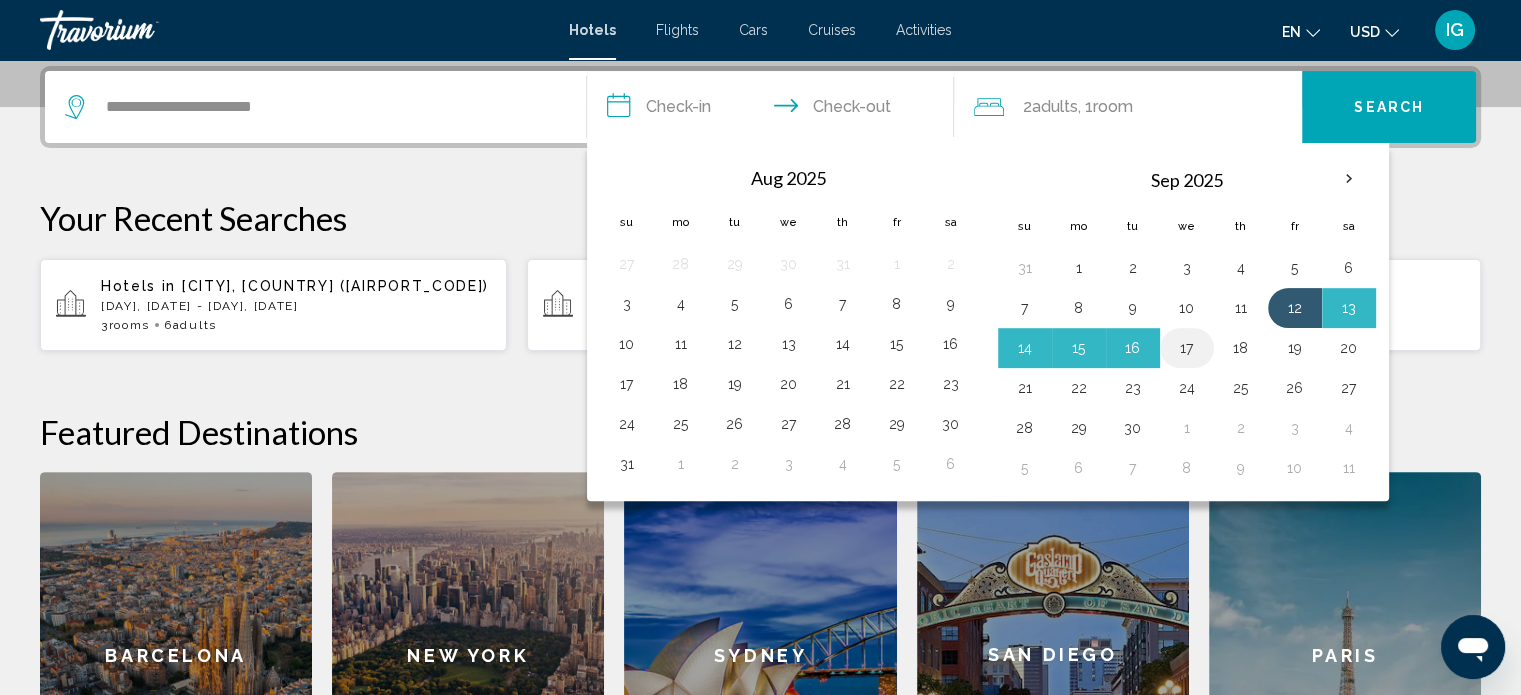 click on "17" at bounding box center (1187, 348) 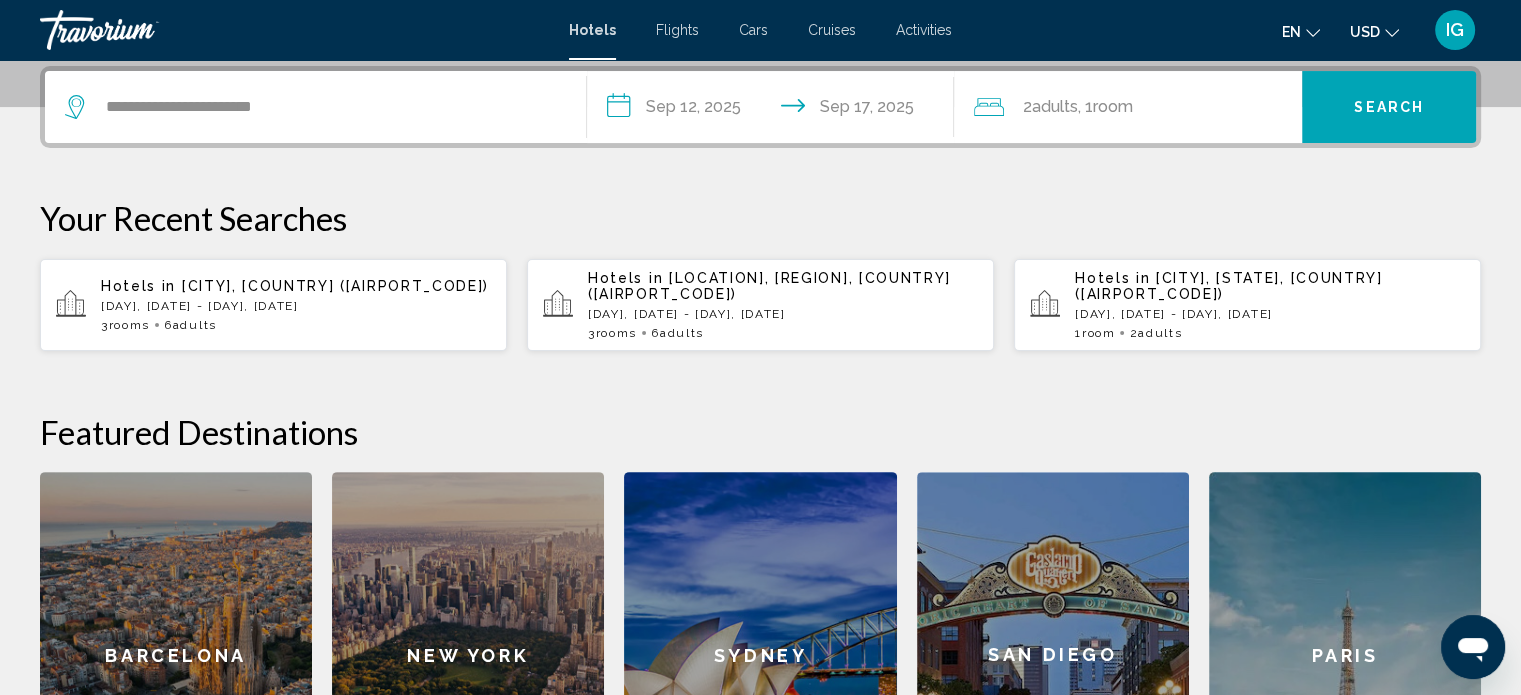 click on "**********" at bounding box center (775, 110) 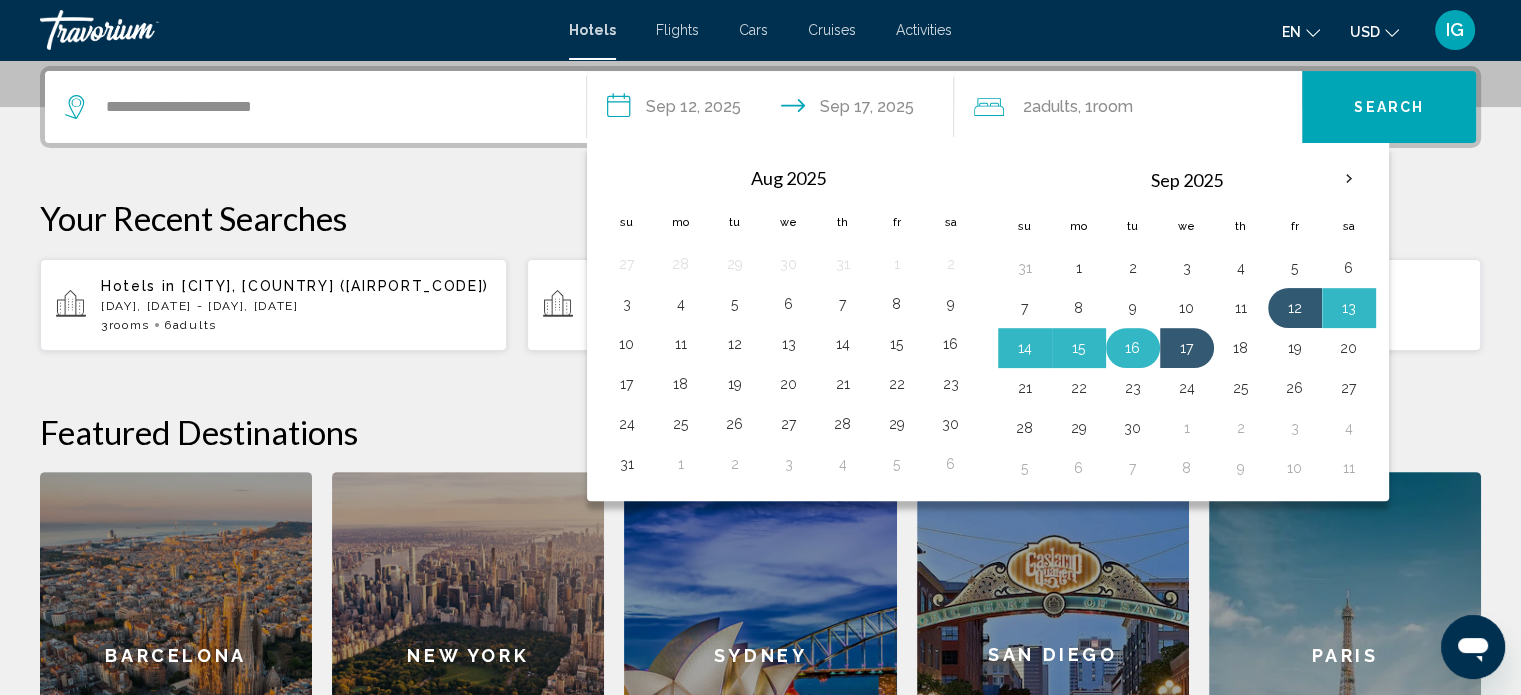 click on "16" at bounding box center [1133, 348] 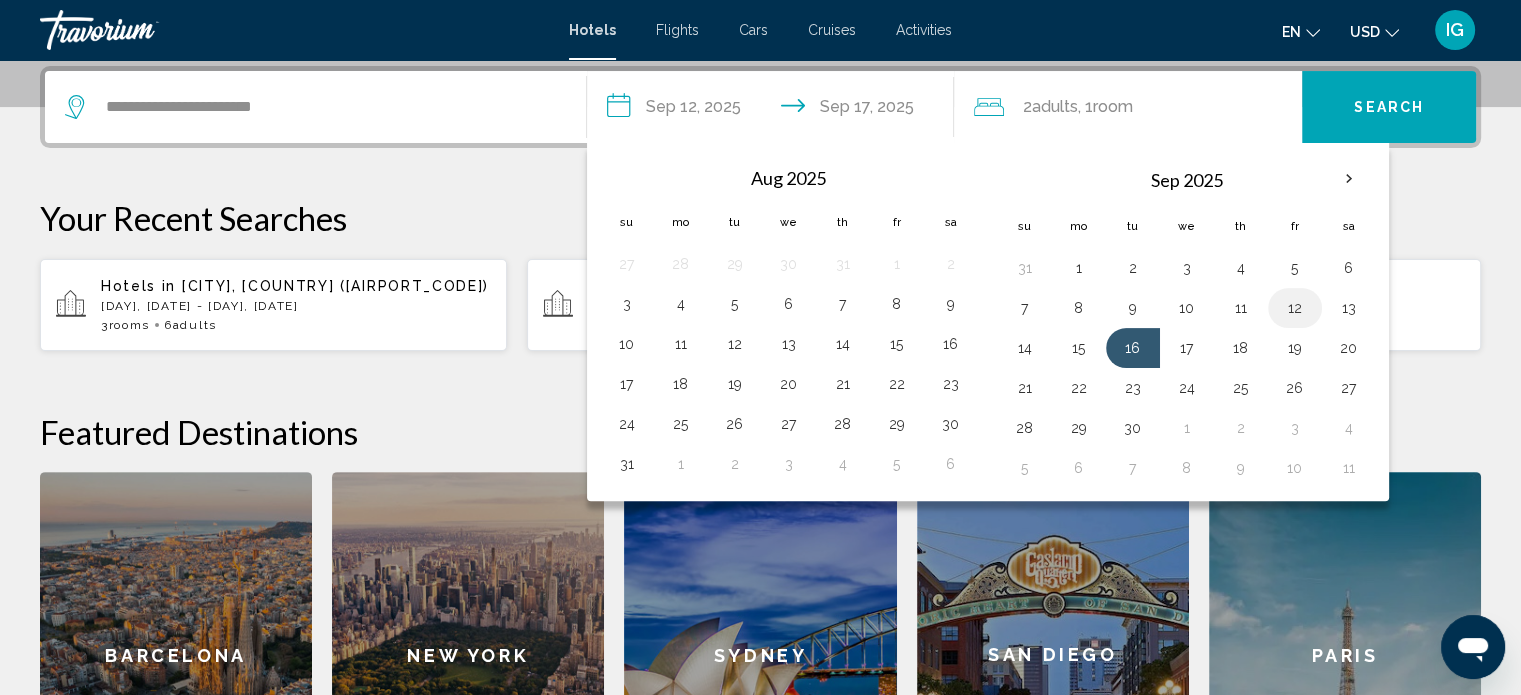 click on "12" at bounding box center [1295, 308] 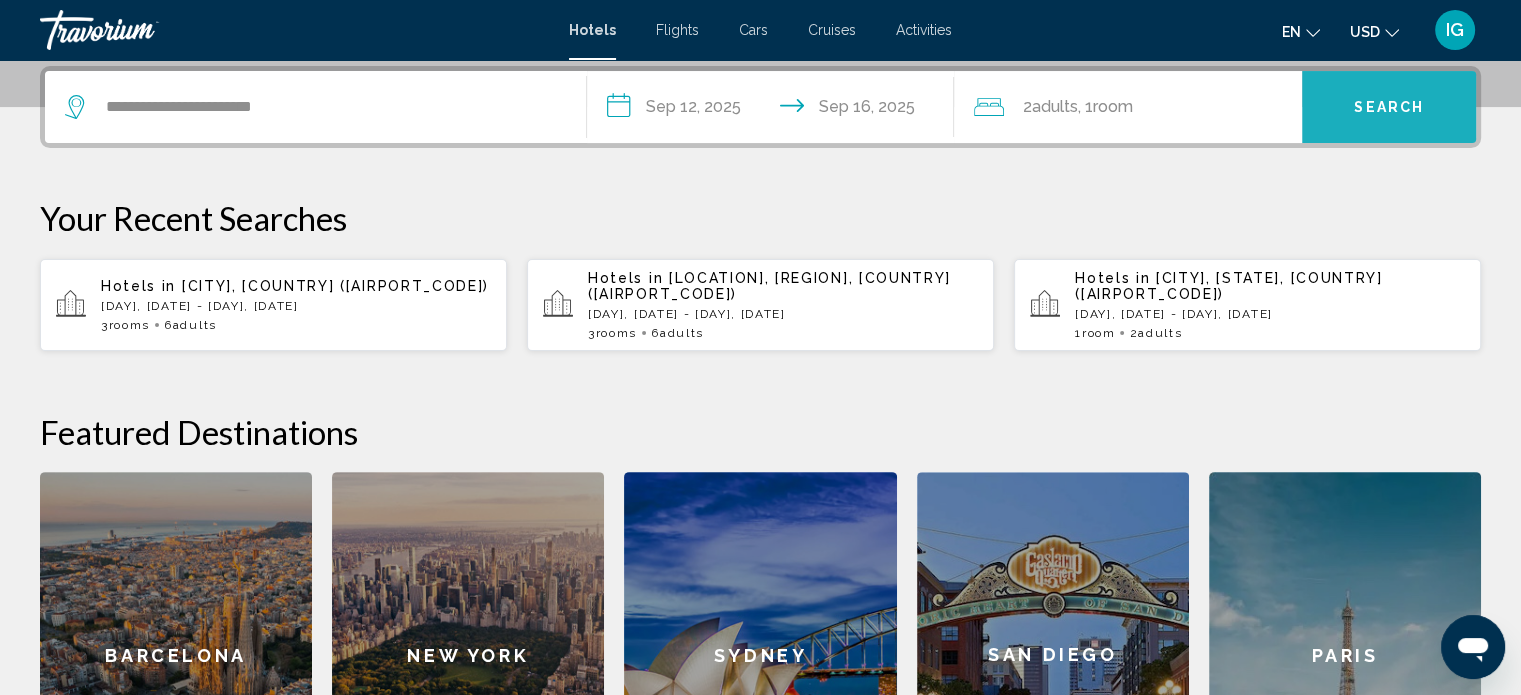 click on "Search" at bounding box center [1389, 108] 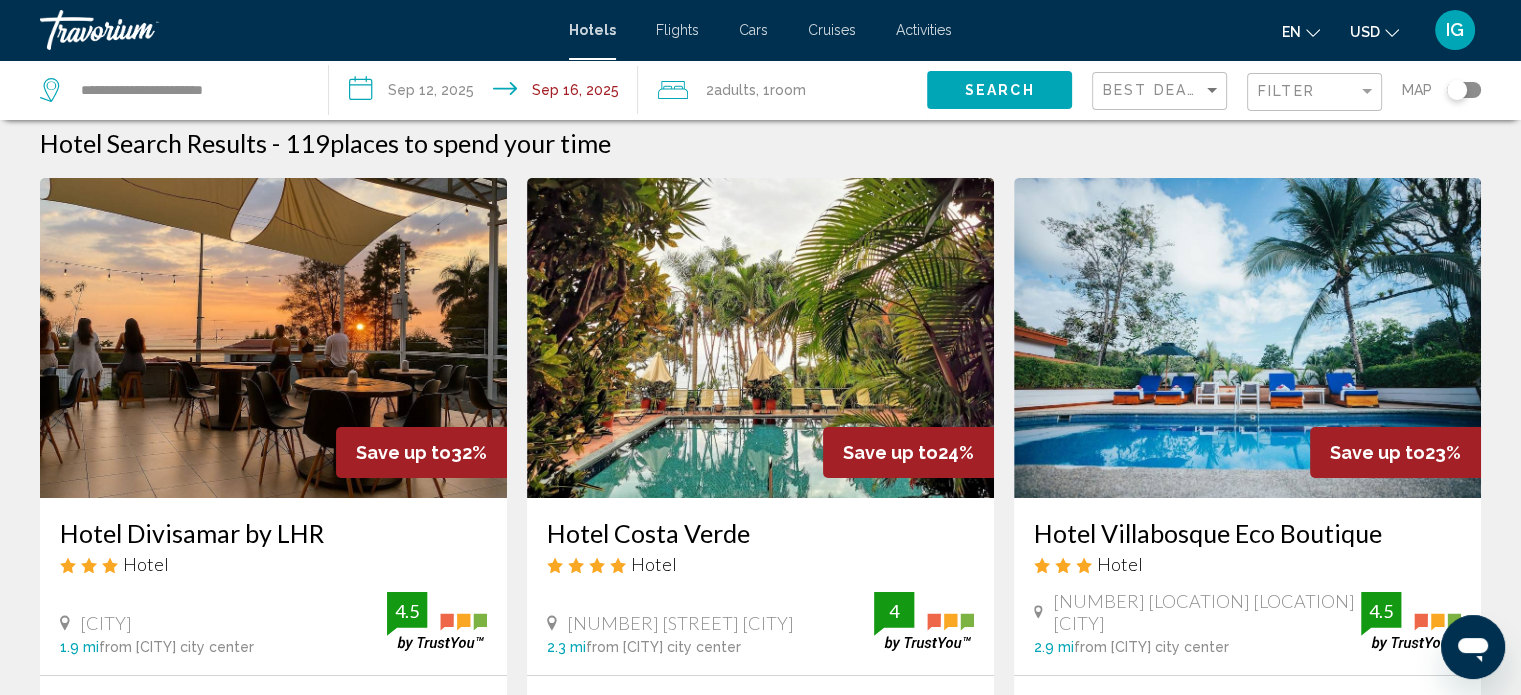 scroll, scrollTop: 0, scrollLeft: 0, axis: both 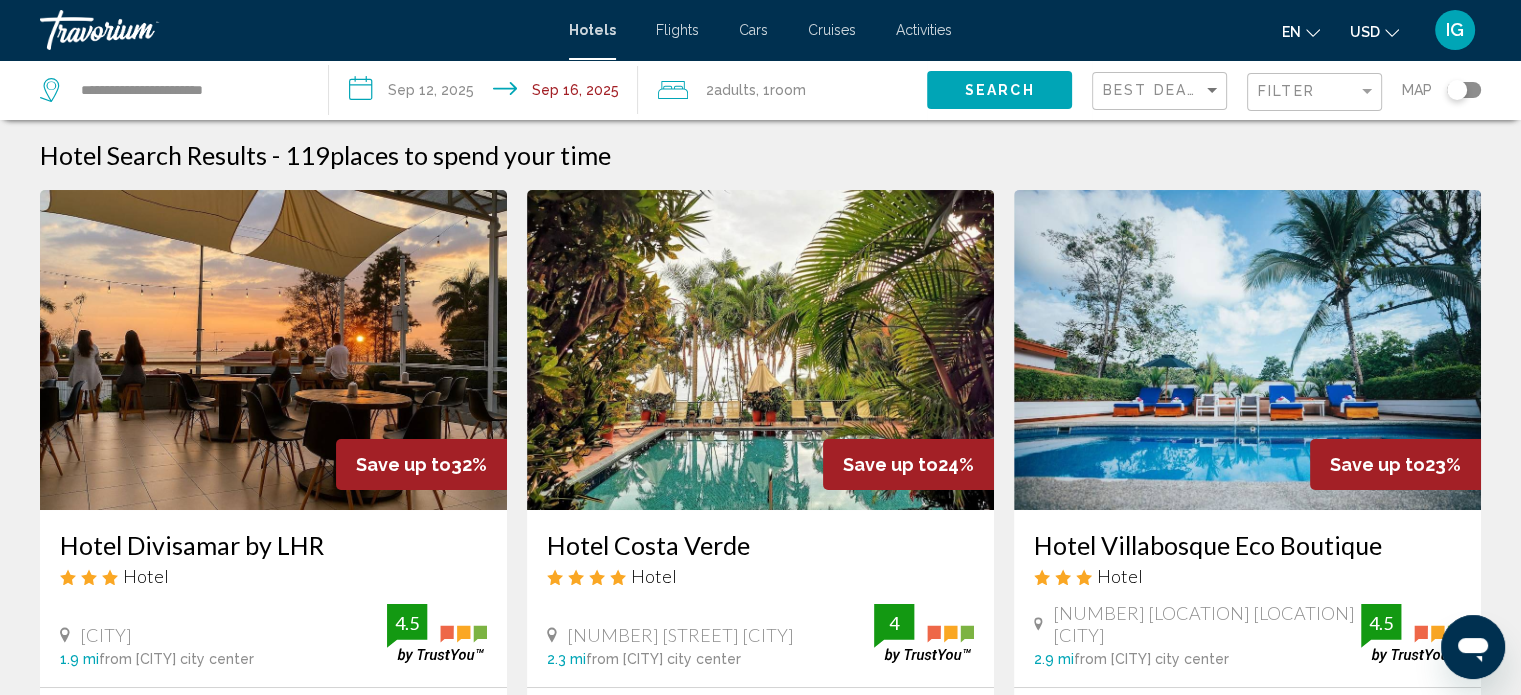 click on "Best Deals" 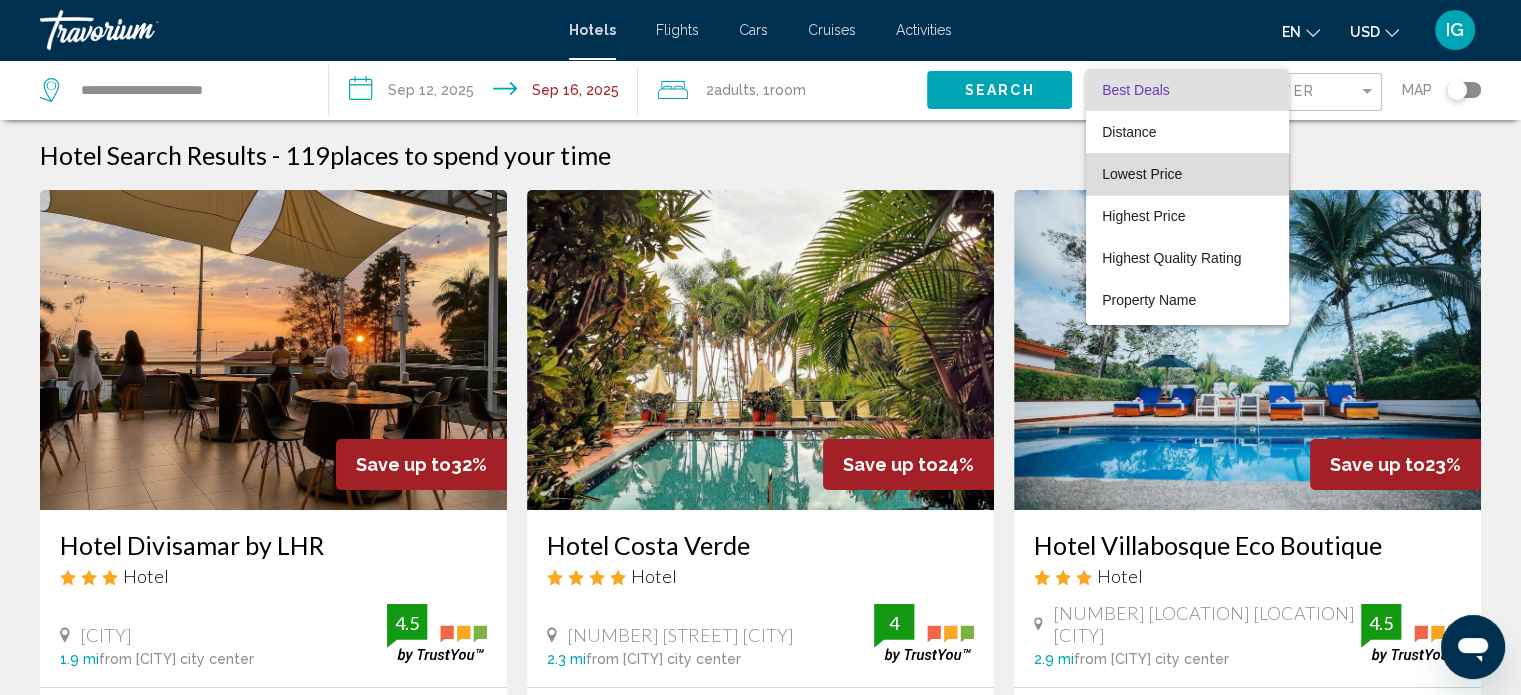 click on "Lowest Price" at bounding box center (1187, 174) 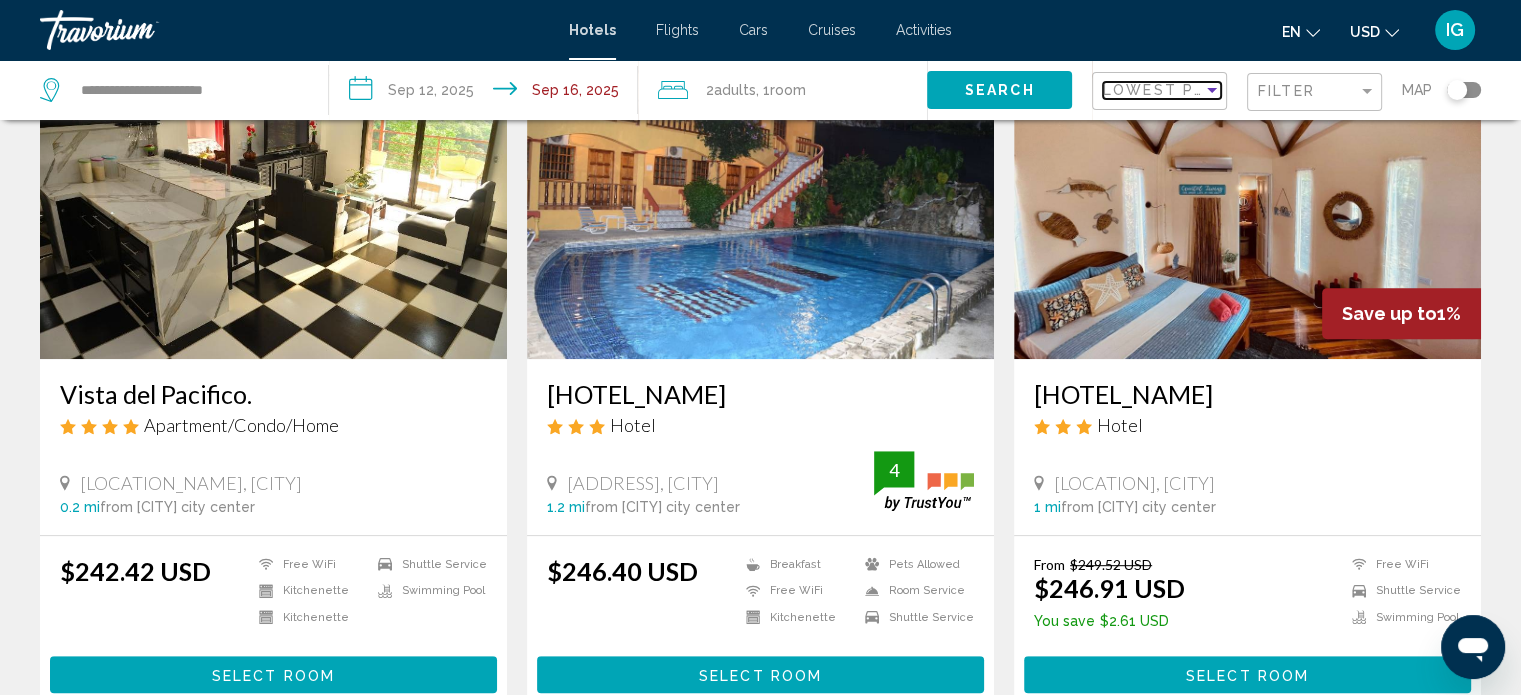 scroll, scrollTop: 800, scrollLeft: 0, axis: vertical 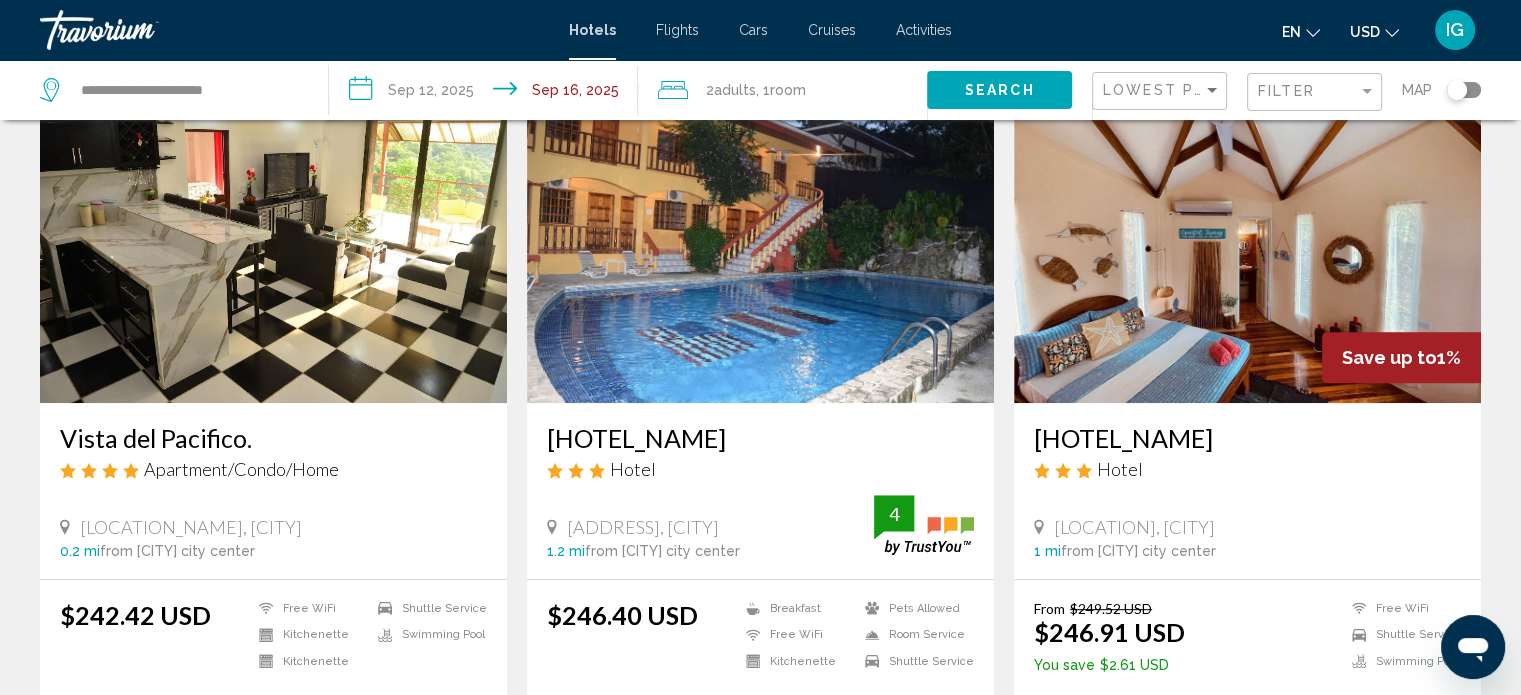 click at bounding box center (1247, 243) 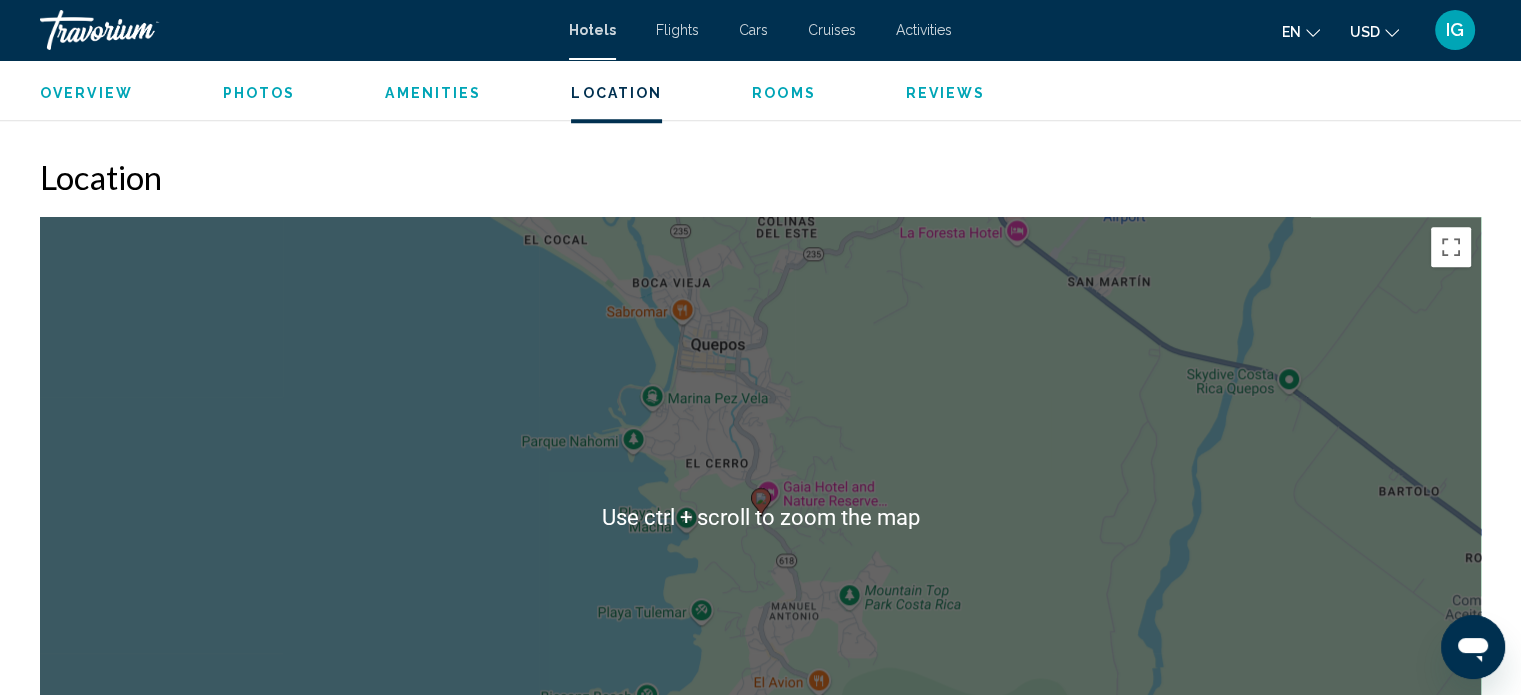 scroll, scrollTop: 1812, scrollLeft: 0, axis: vertical 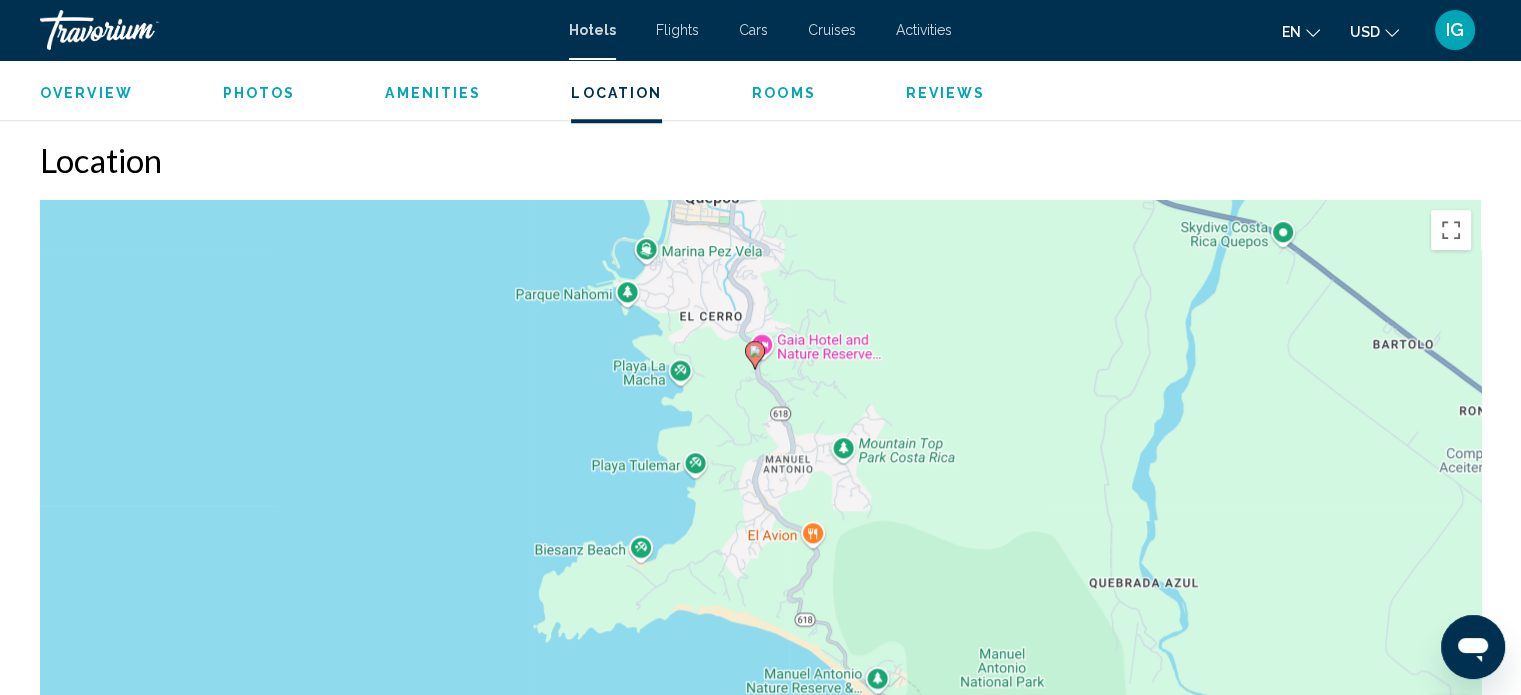 drag, startPoint x: 817, startPoint y: 545, endPoint x: 811, endPoint y: 405, distance: 140.12851 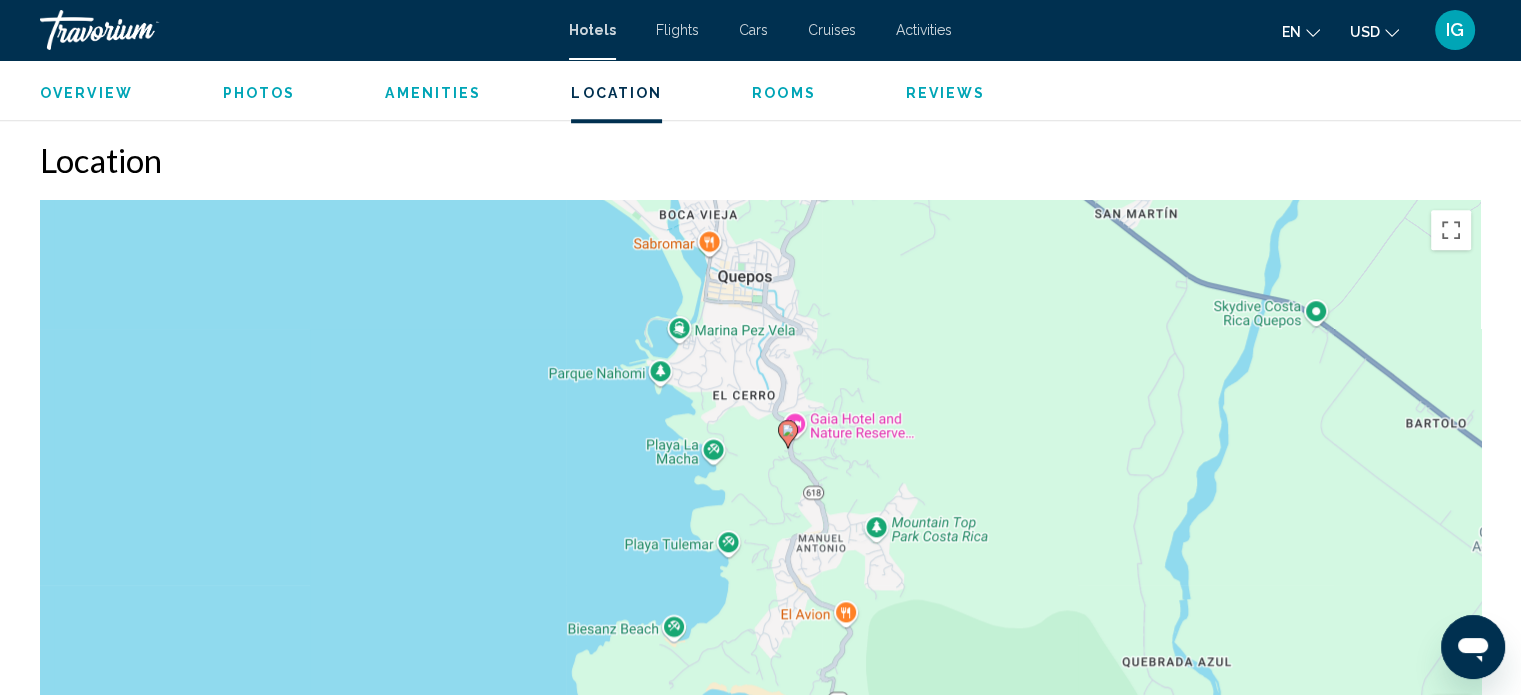 drag, startPoint x: 811, startPoint y: 337, endPoint x: 845, endPoint y: 422, distance: 91.5478 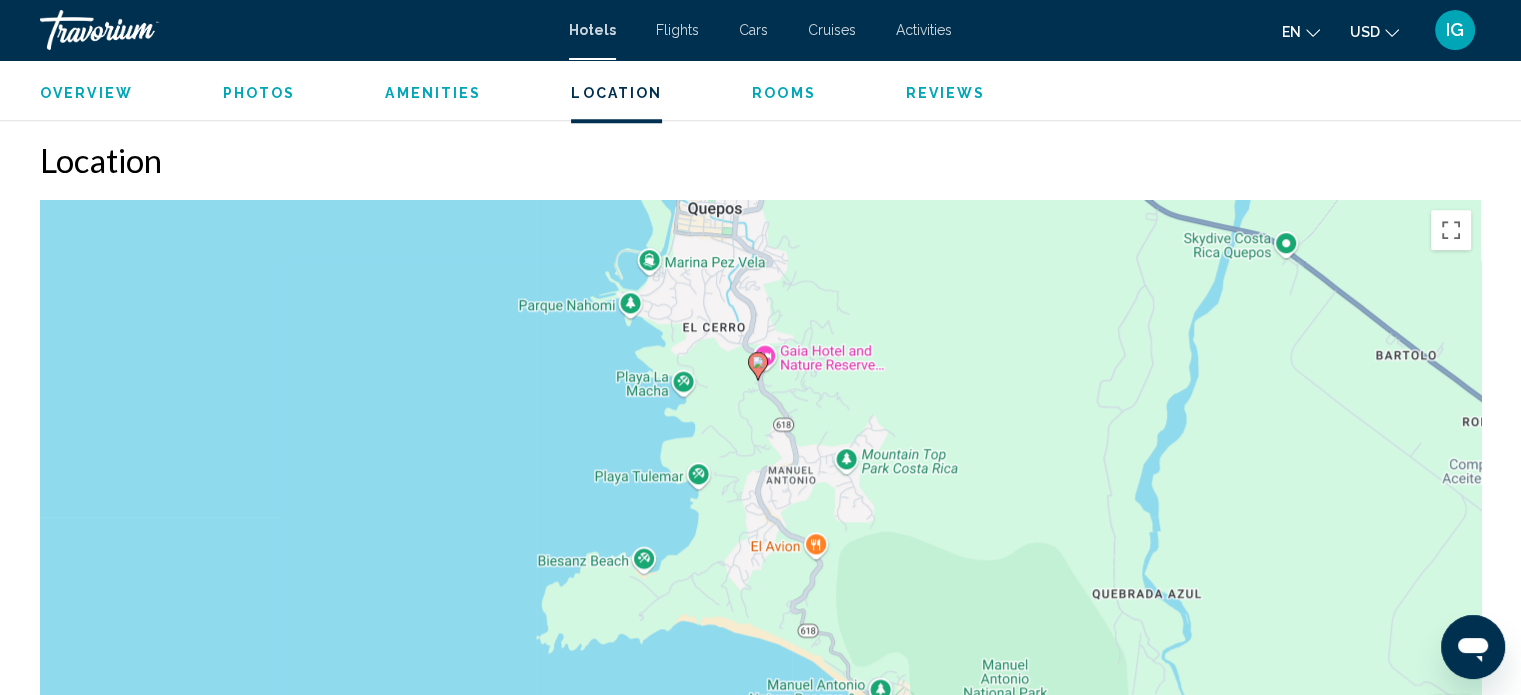 drag, startPoint x: 1107, startPoint y: 500, endPoint x: 1054, endPoint y: 435, distance: 83.86894 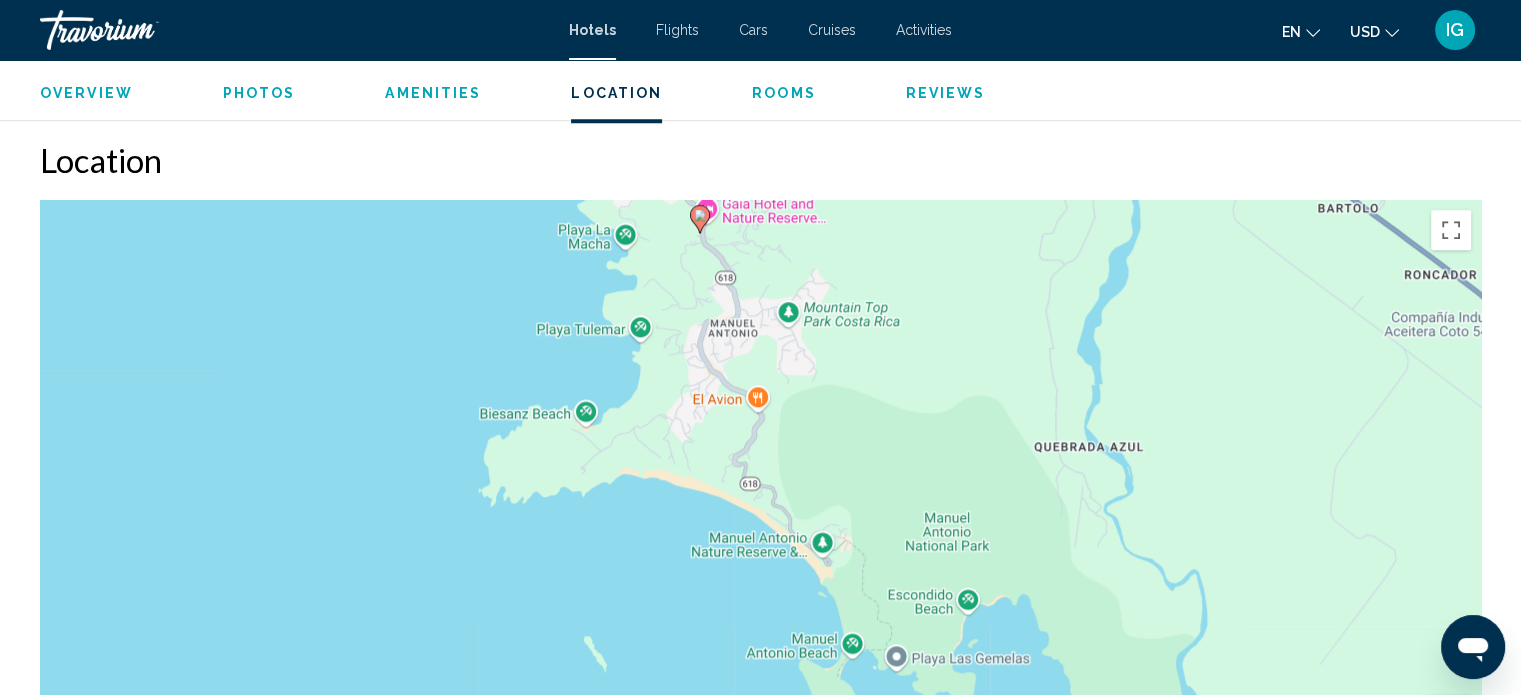 drag, startPoint x: 1021, startPoint y: 565, endPoint x: 956, endPoint y: 399, distance: 178.27226 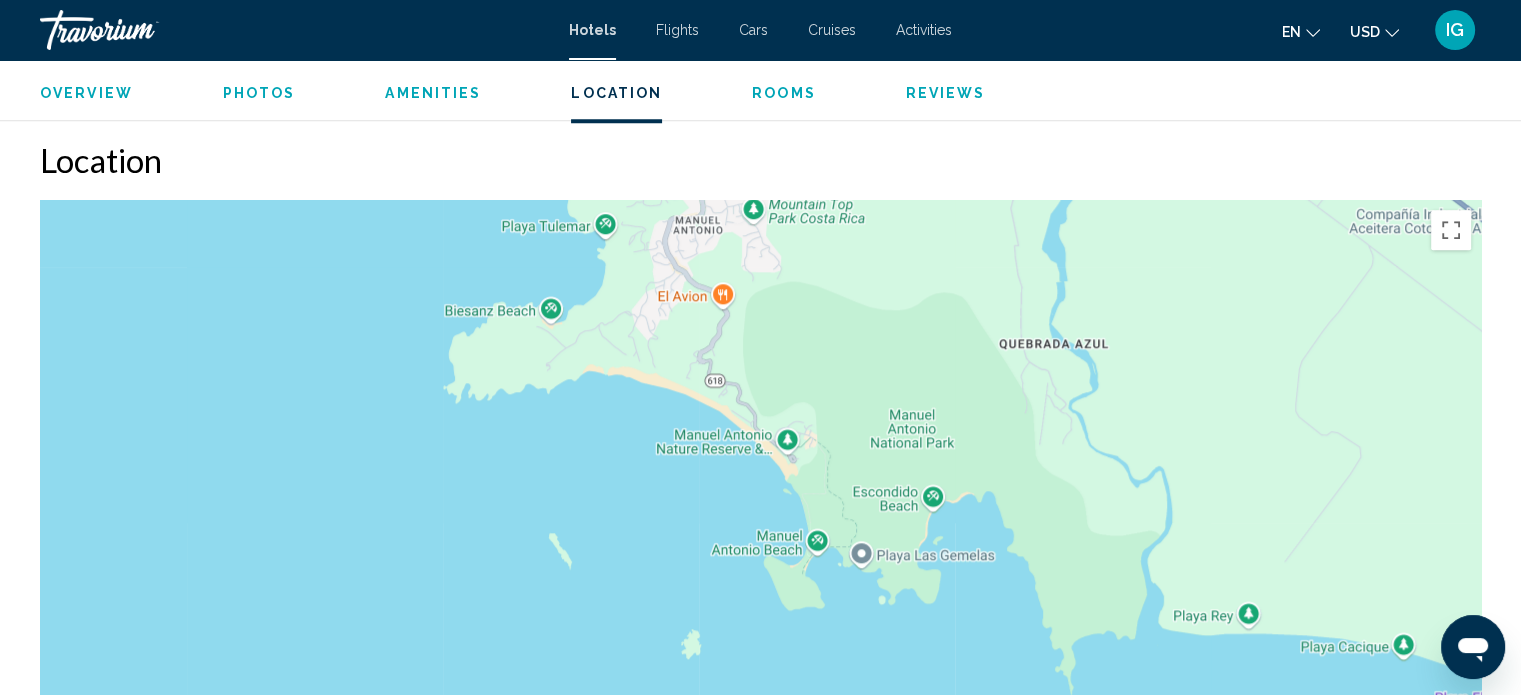 drag, startPoint x: 966, startPoint y: 543, endPoint x: 936, endPoint y: 450, distance: 97.71899 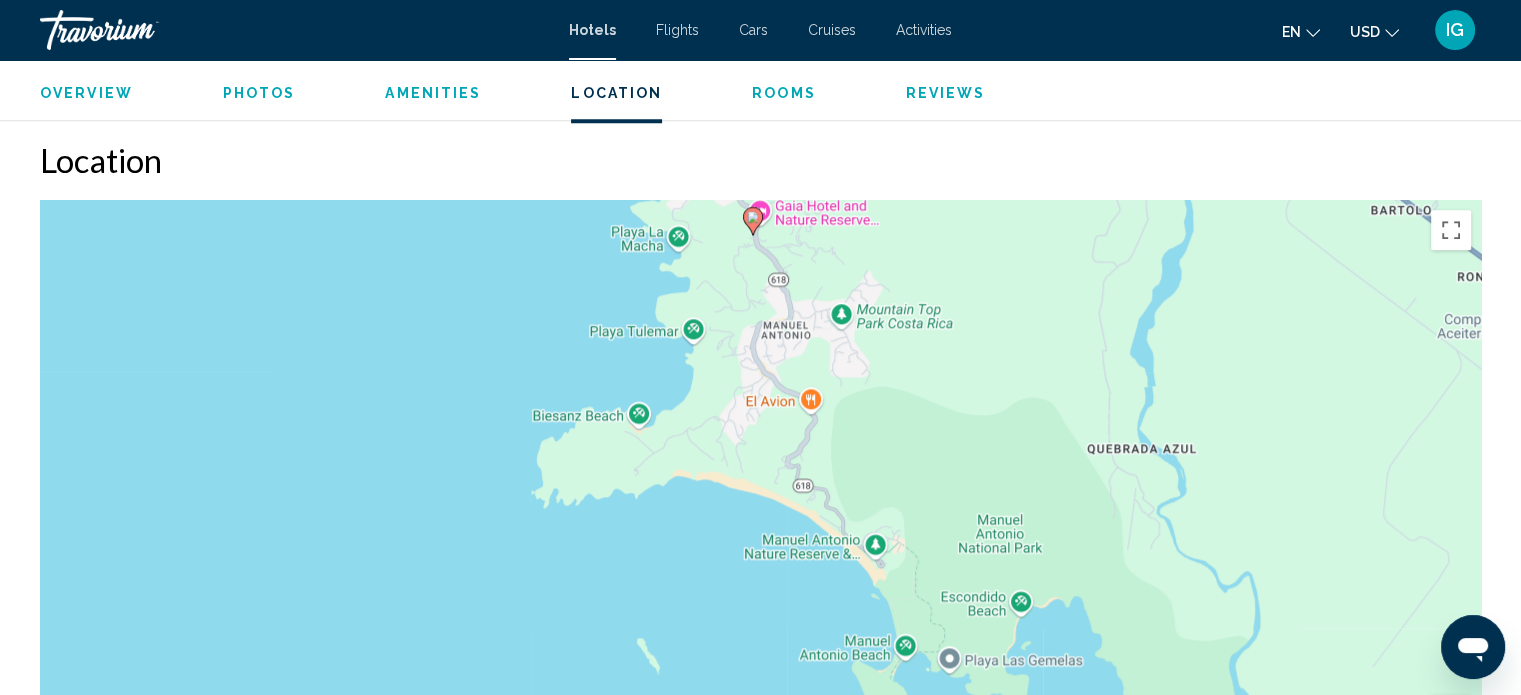 drag, startPoint x: 852, startPoint y: 422, endPoint x: 947, endPoint y: 535, distance: 147.62791 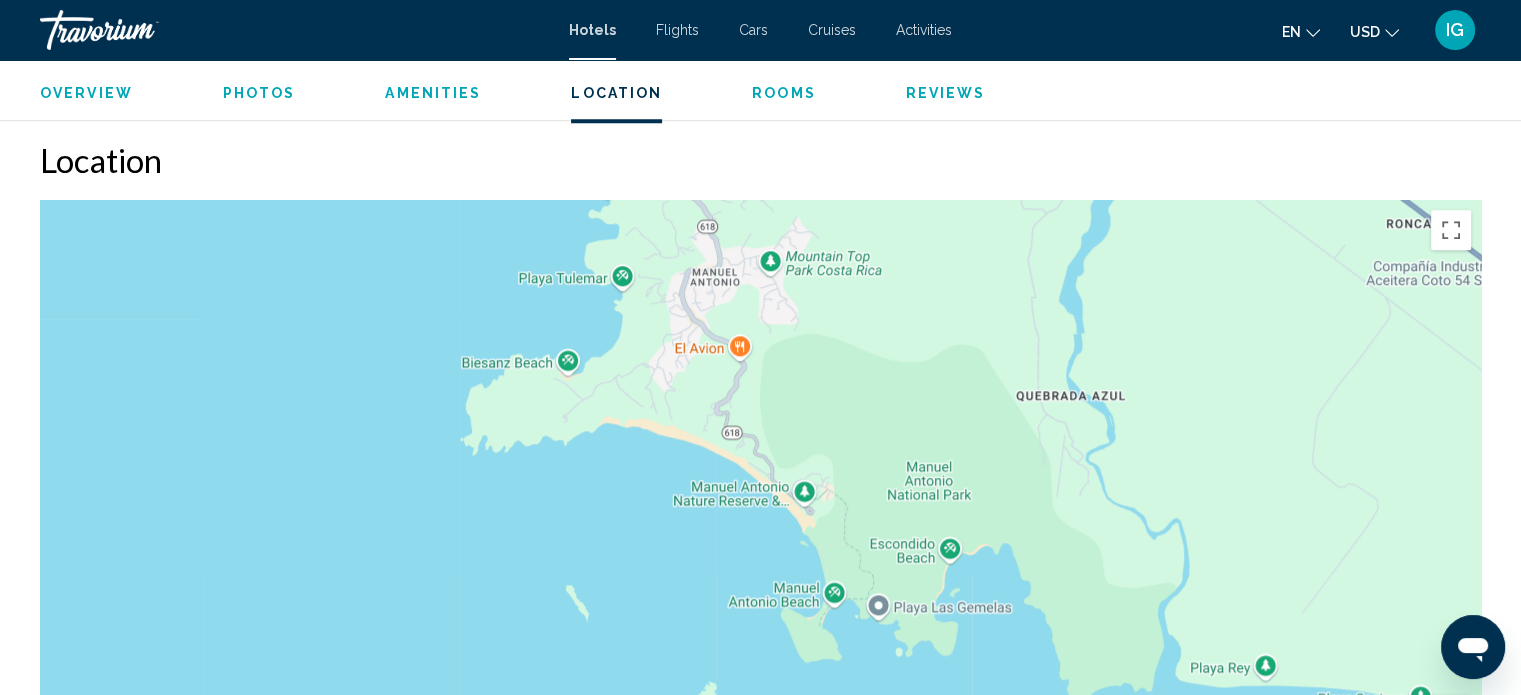drag, startPoint x: 860, startPoint y: 399, endPoint x: 780, endPoint y: 338, distance: 100.60318 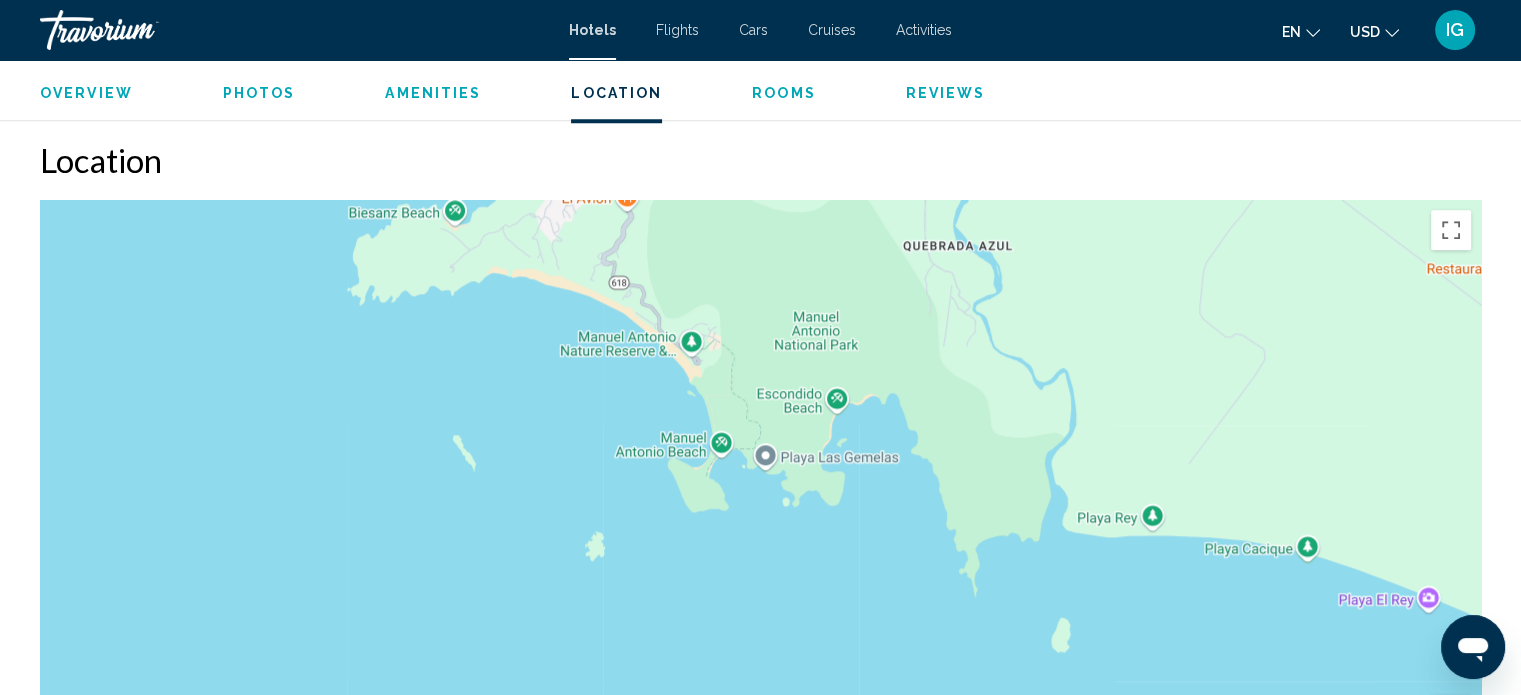 drag, startPoint x: 1078, startPoint y: 545, endPoint x: 962, endPoint y: 392, distance: 192.00261 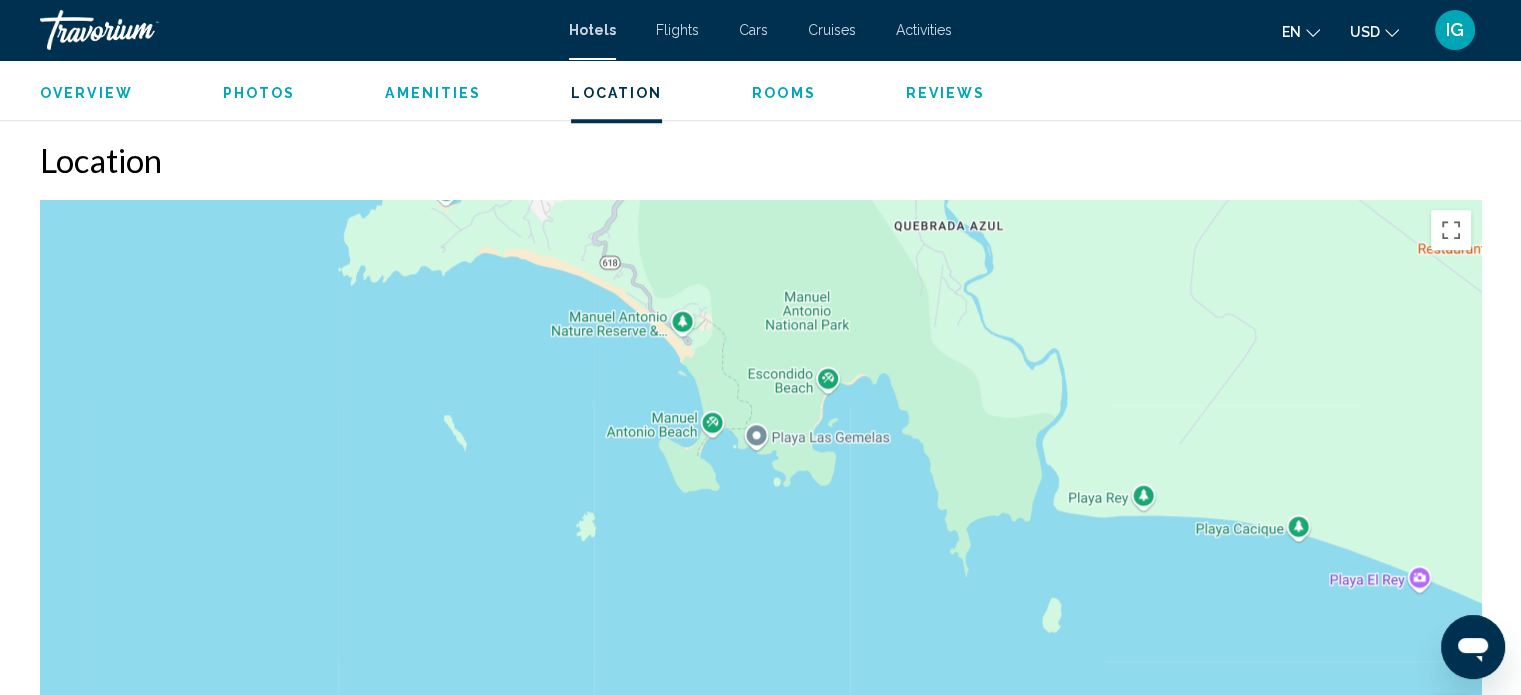 drag, startPoint x: 836, startPoint y: 508, endPoint x: 824, endPoint y: 466, distance: 43.68066 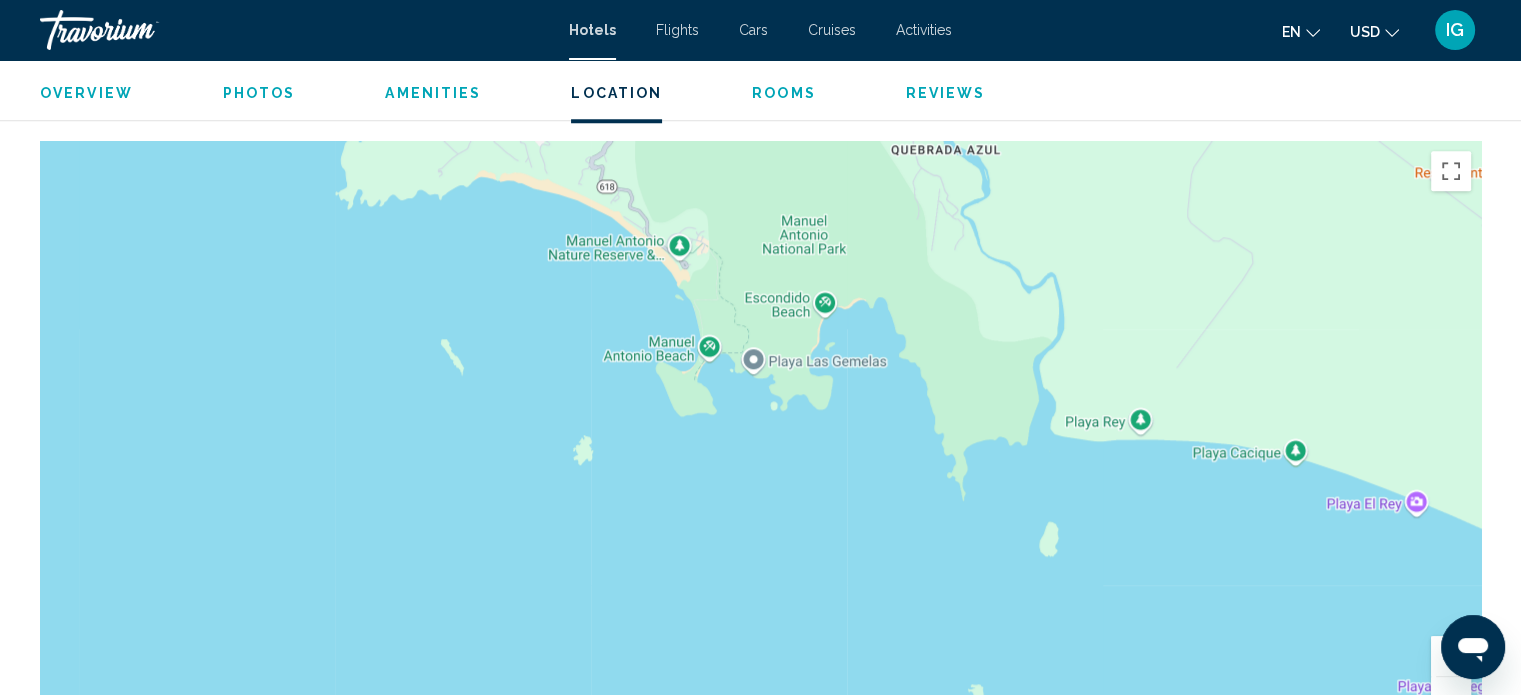 scroll, scrollTop: 1812, scrollLeft: 0, axis: vertical 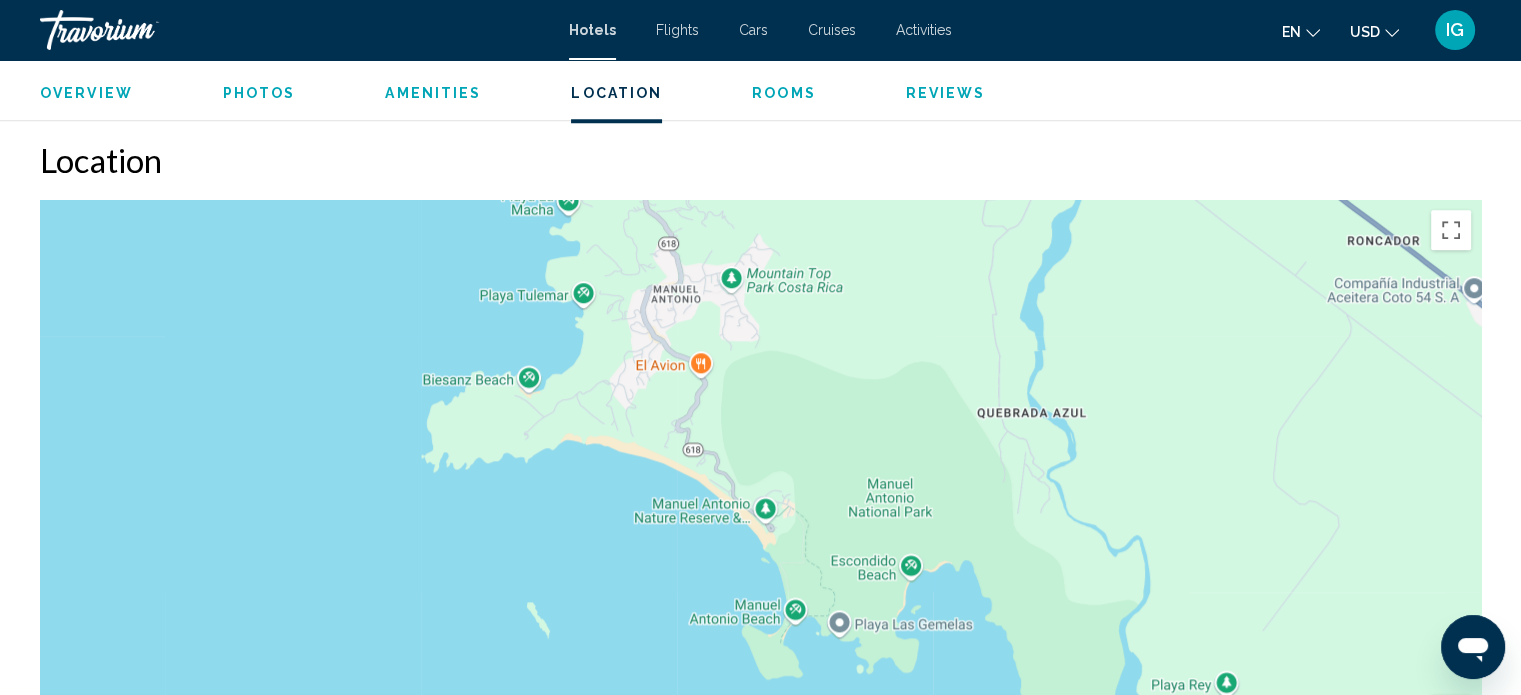 drag, startPoint x: 596, startPoint y: 429, endPoint x: 691, endPoint y: 623, distance: 216.01157 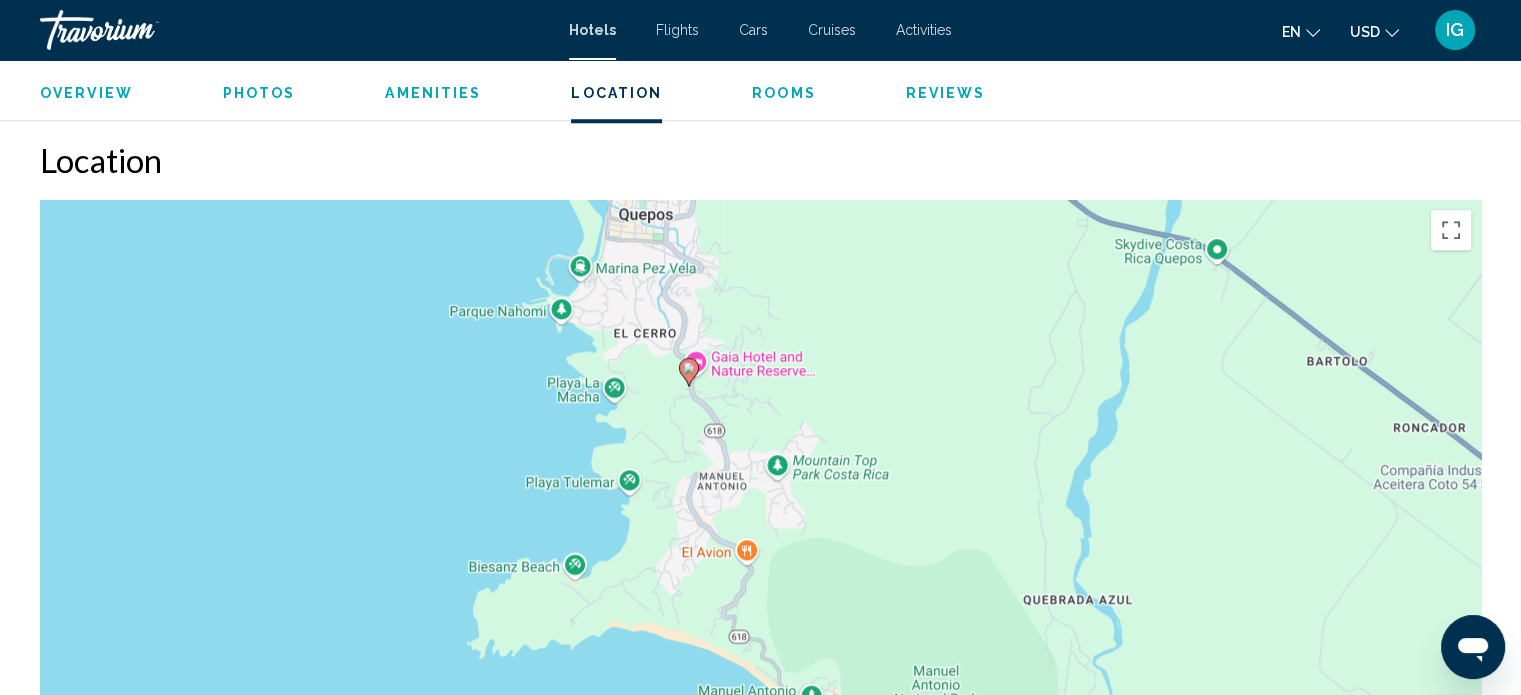 drag, startPoint x: 641, startPoint y: 447, endPoint x: 692, endPoint y: 670, distance: 228.7575 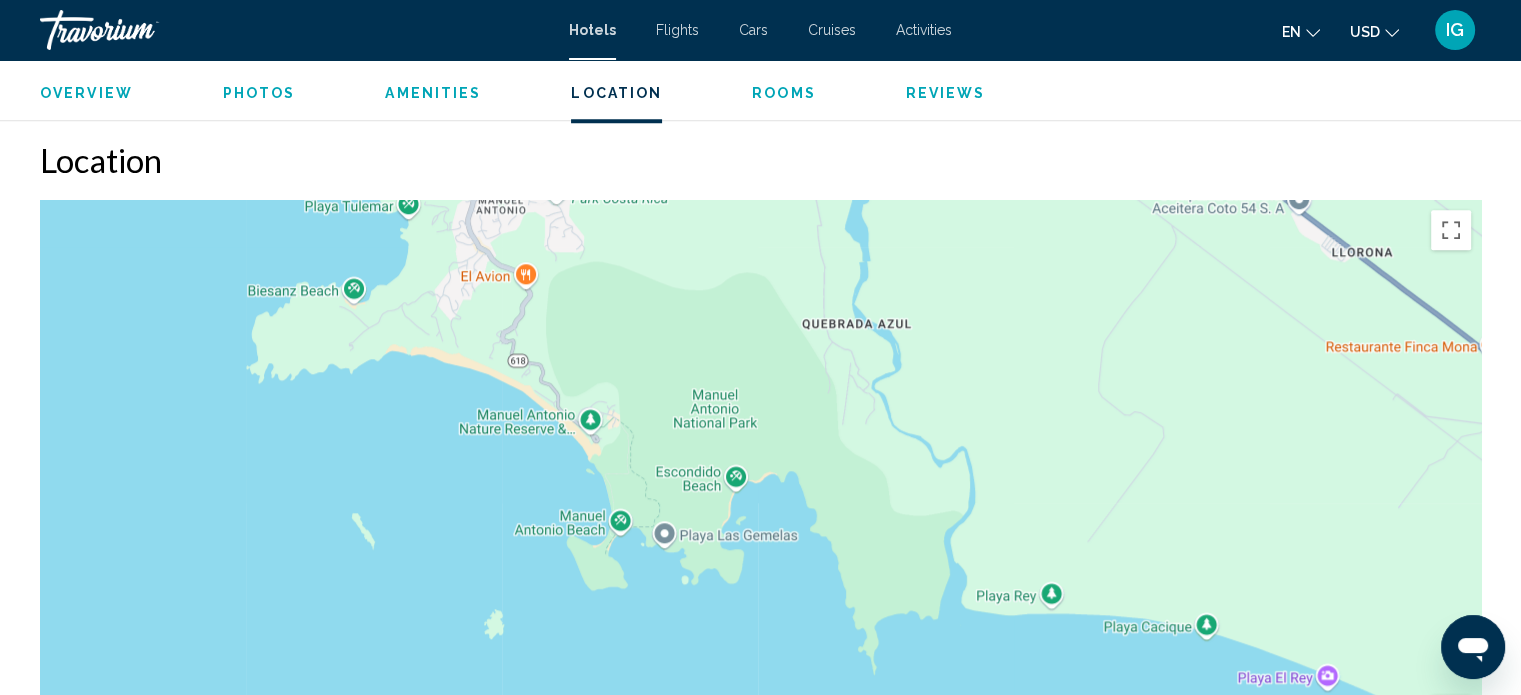 drag, startPoint x: 852, startPoint y: 601, endPoint x: 652, endPoint y: 361, distance: 312.40997 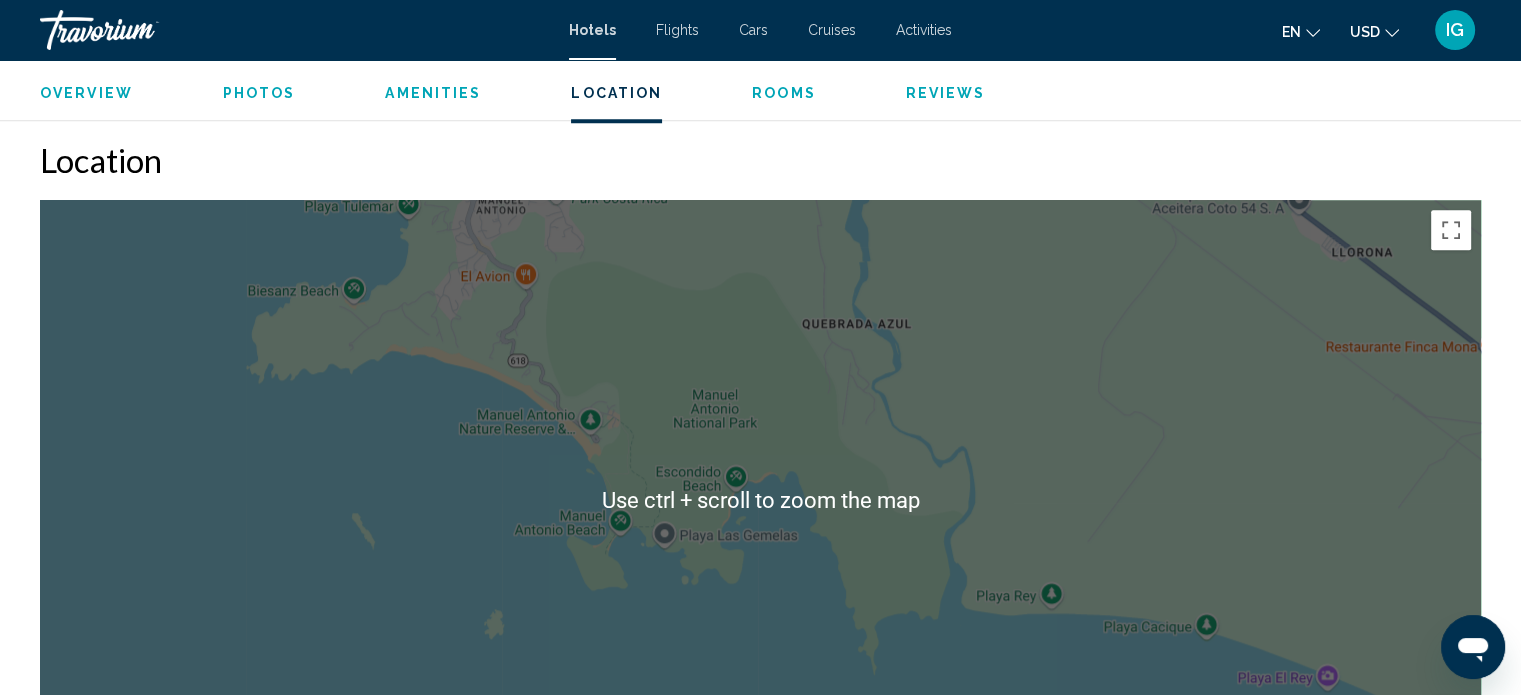 scroll, scrollTop: 1912, scrollLeft: 0, axis: vertical 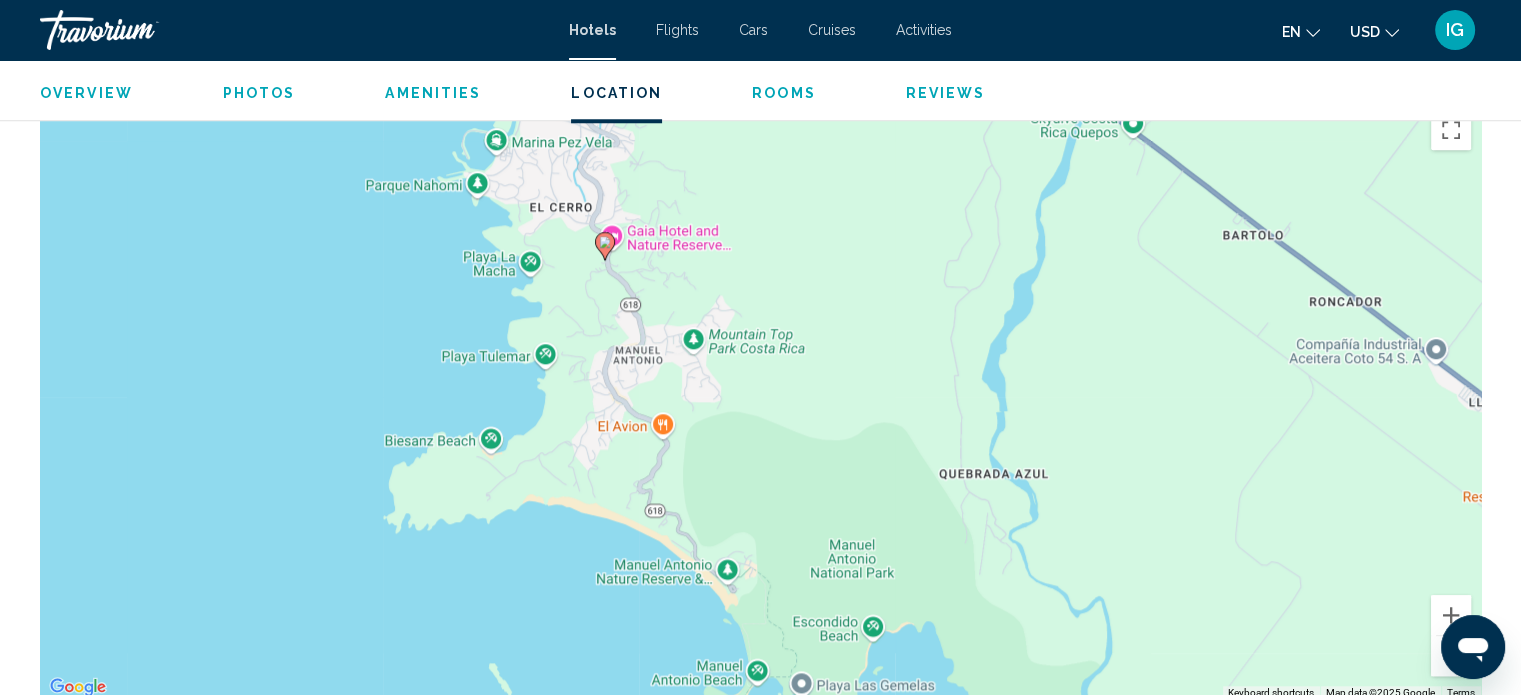 drag, startPoint x: 536, startPoint y: 251, endPoint x: 669, endPoint y: 497, distance: 279.65158 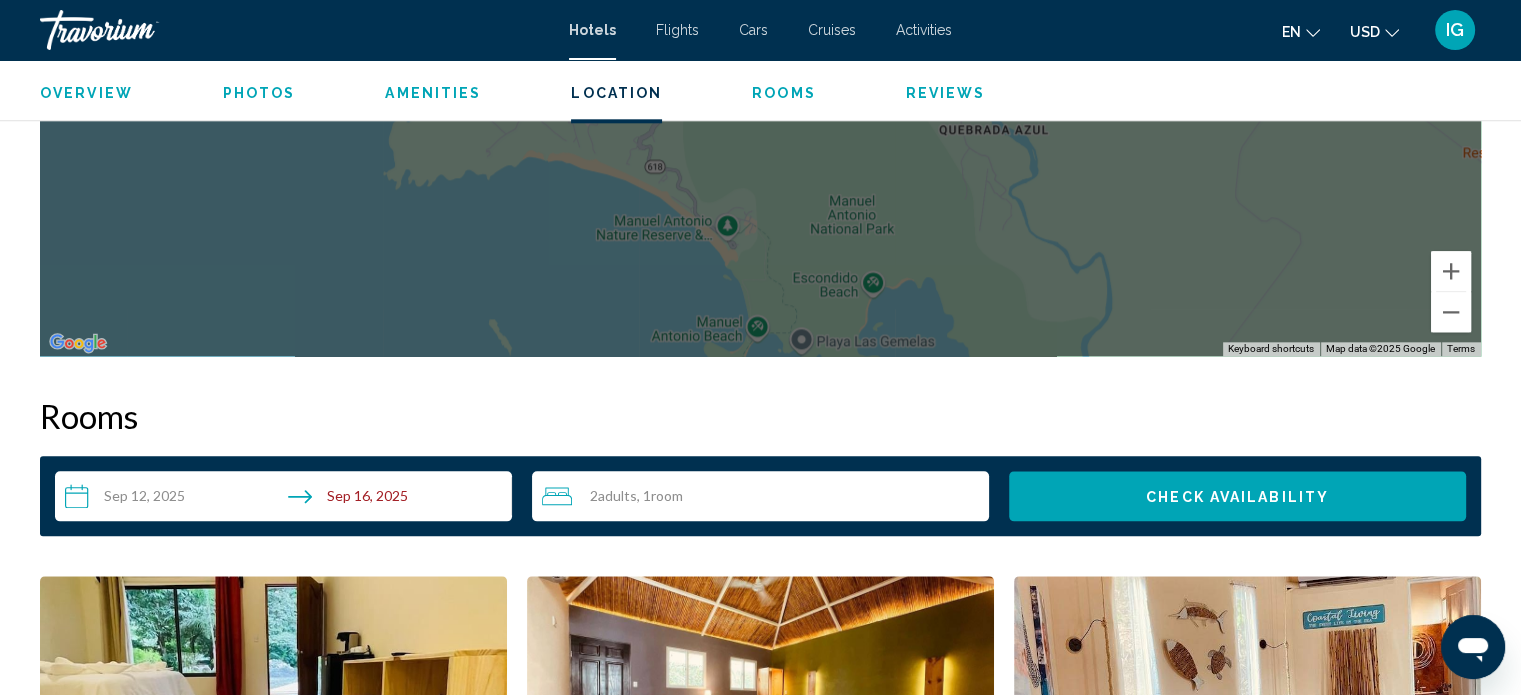 scroll, scrollTop: 2212, scrollLeft: 0, axis: vertical 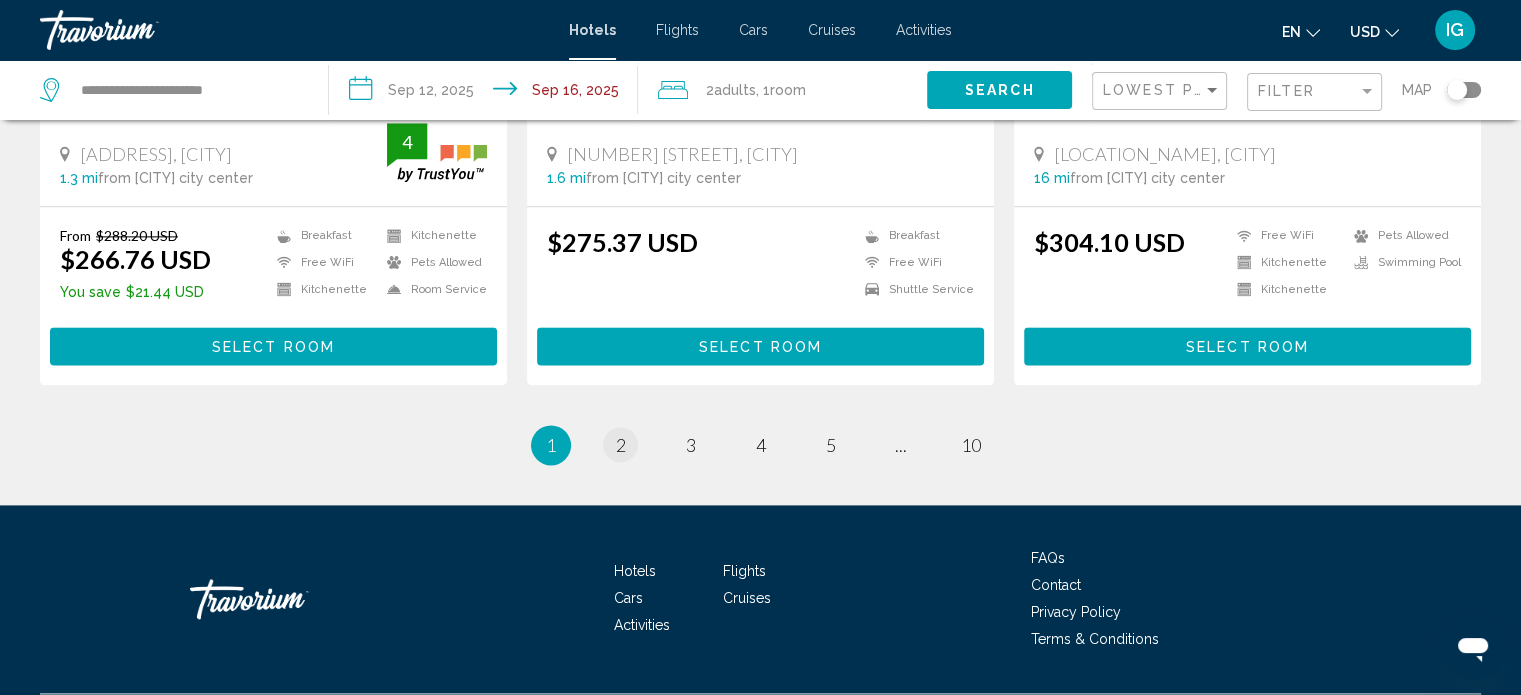 drag, startPoint x: 597, startPoint y: 431, endPoint x: 622, endPoint y: 436, distance: 25.495098 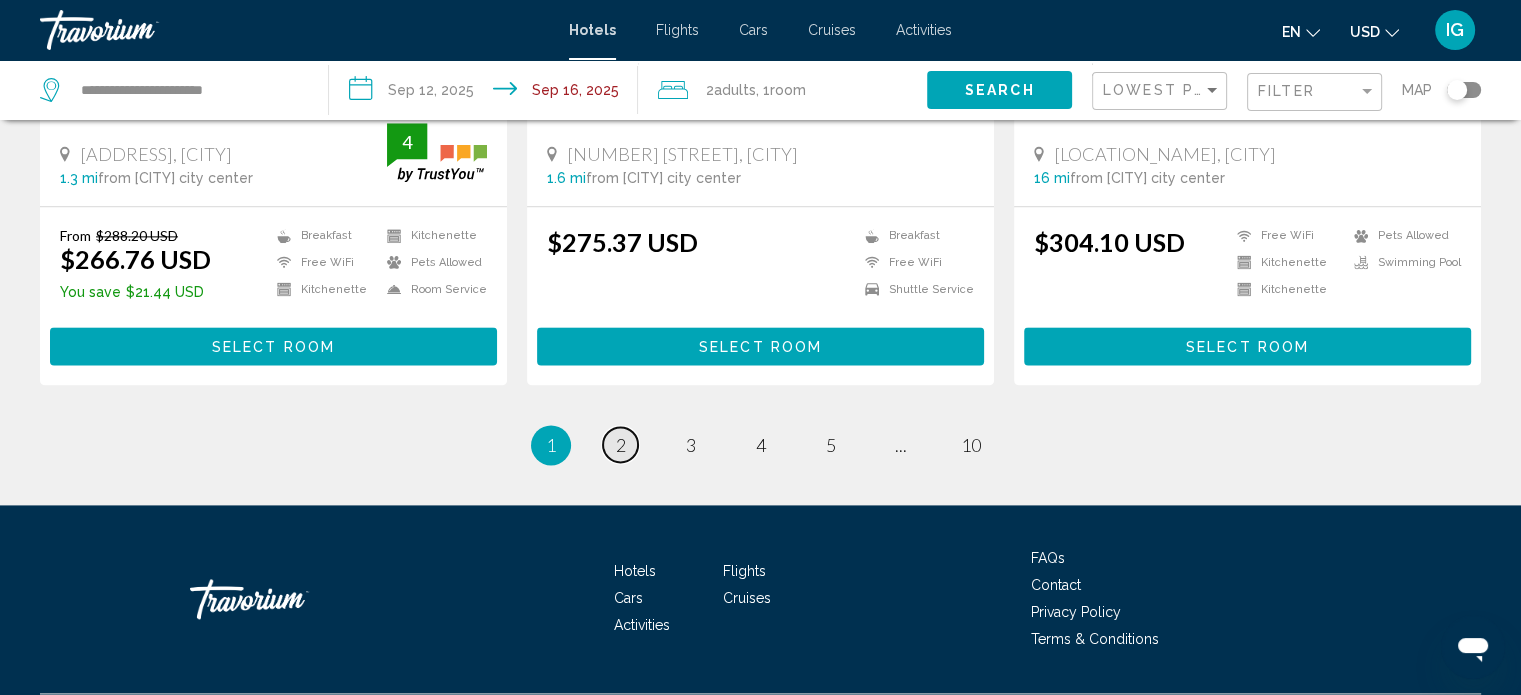 click on "2" at bounding box center (621, 445) 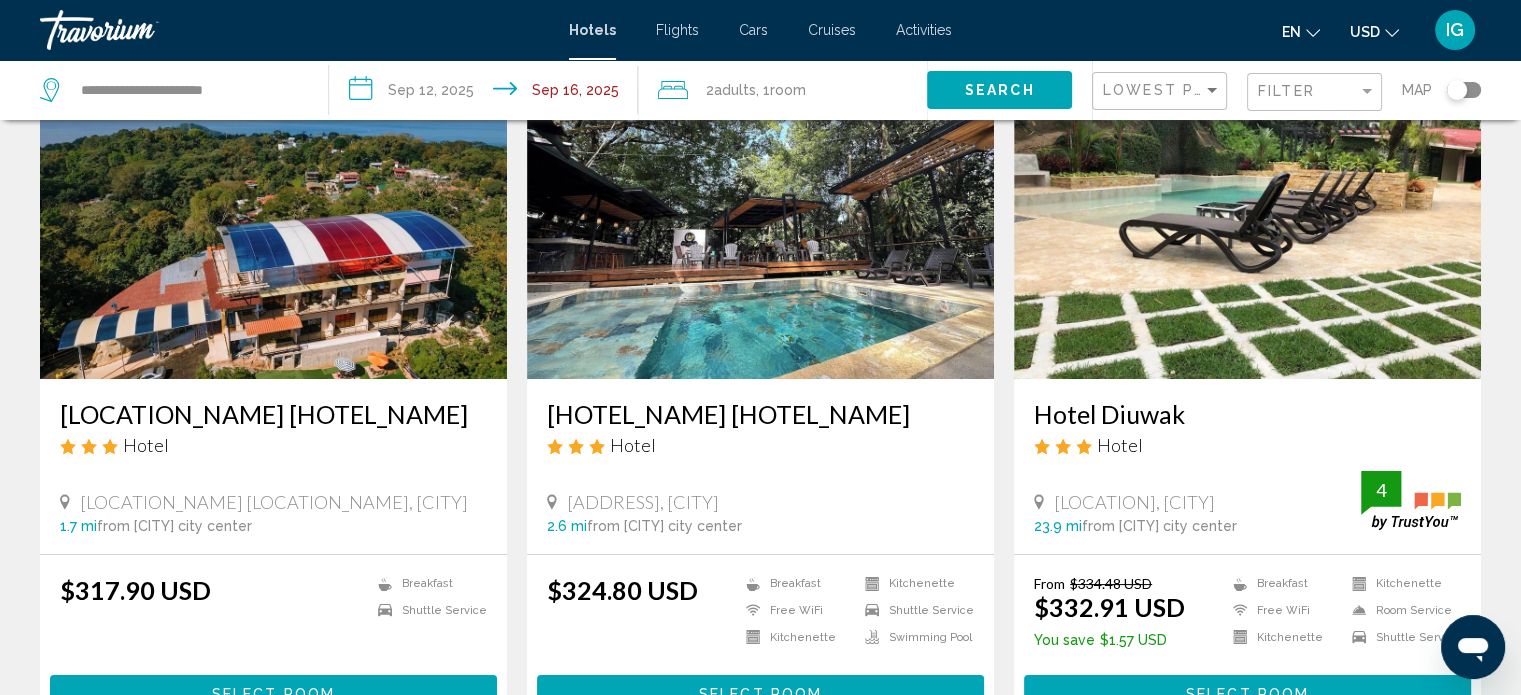scroll, scrollTop: 100, scrollLeft: 0, axis: vertical 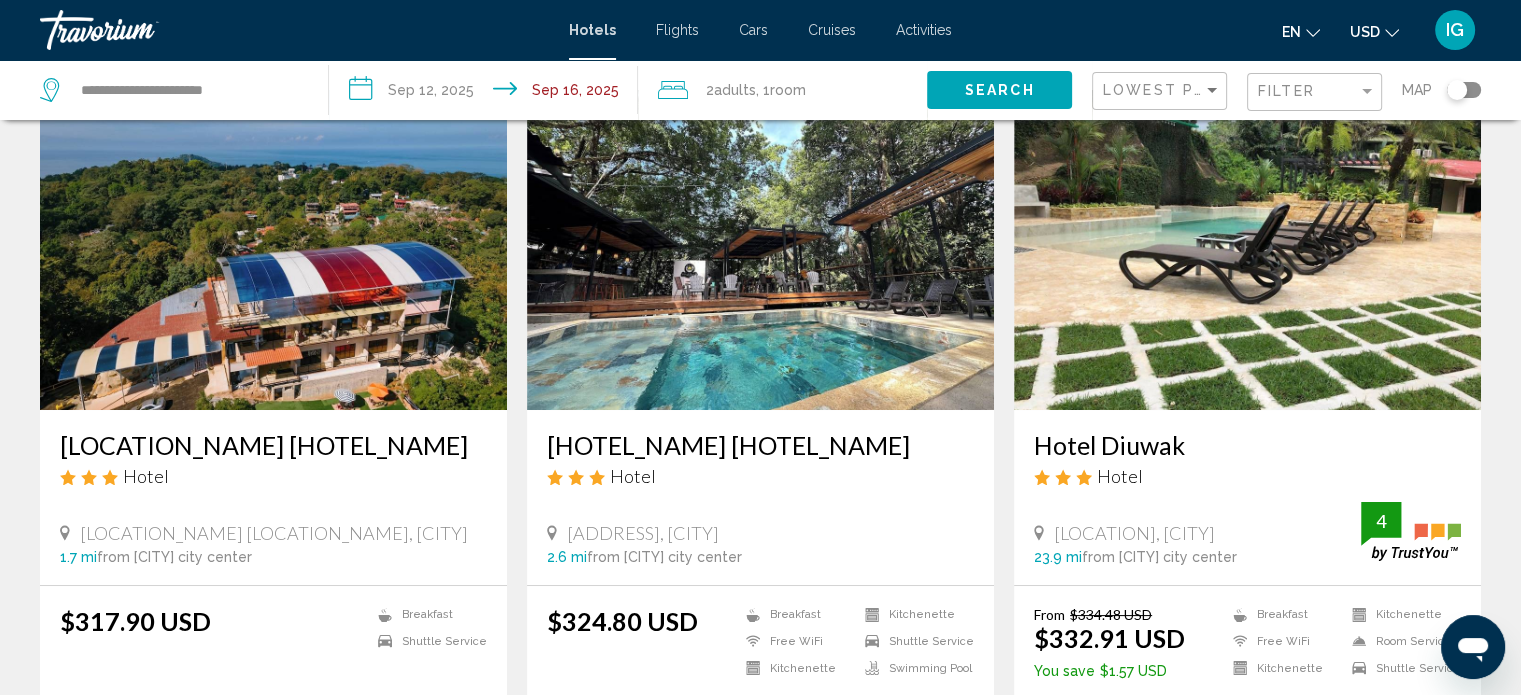 click at bounding box center (760, 250) 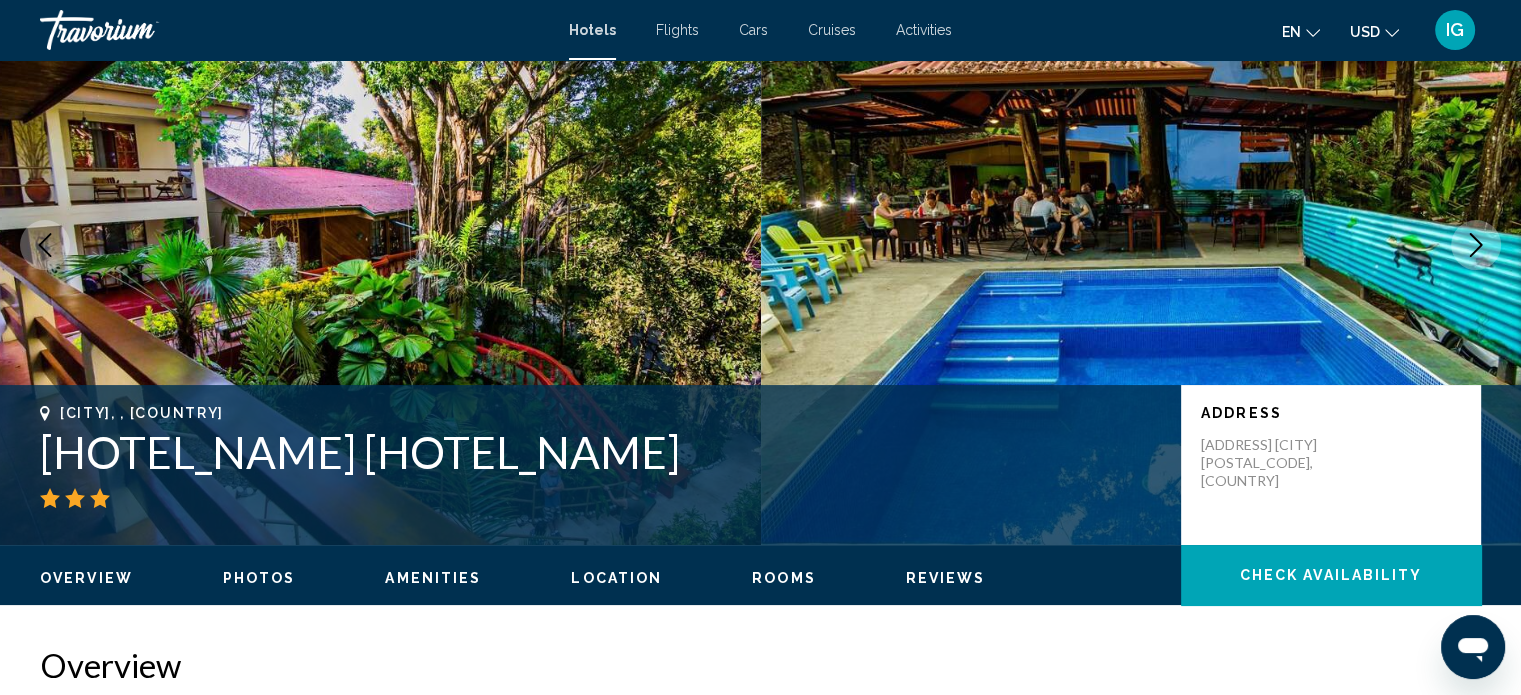 scroll, scrollTop: 112, scrollLeft: 0, axis: vertical 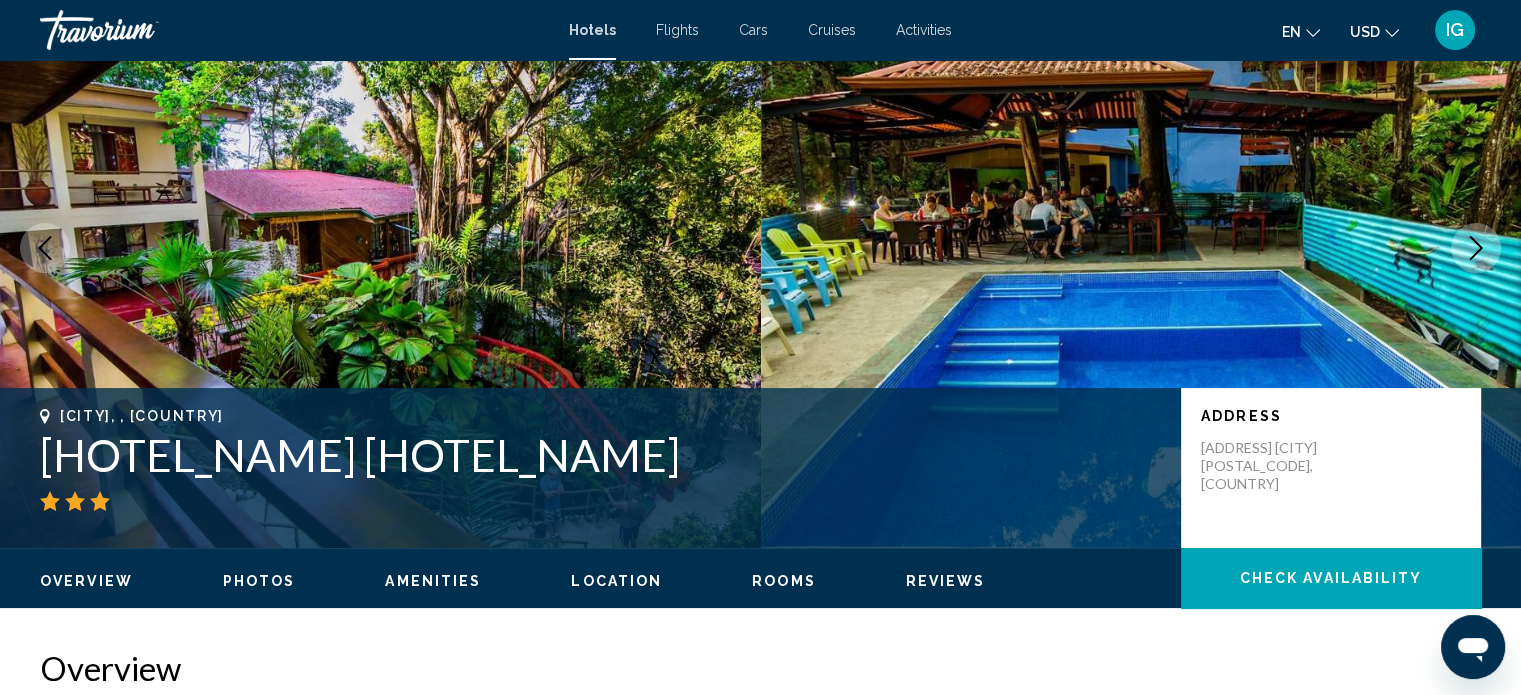 click on "Photos" at bounding box center (259, 581) 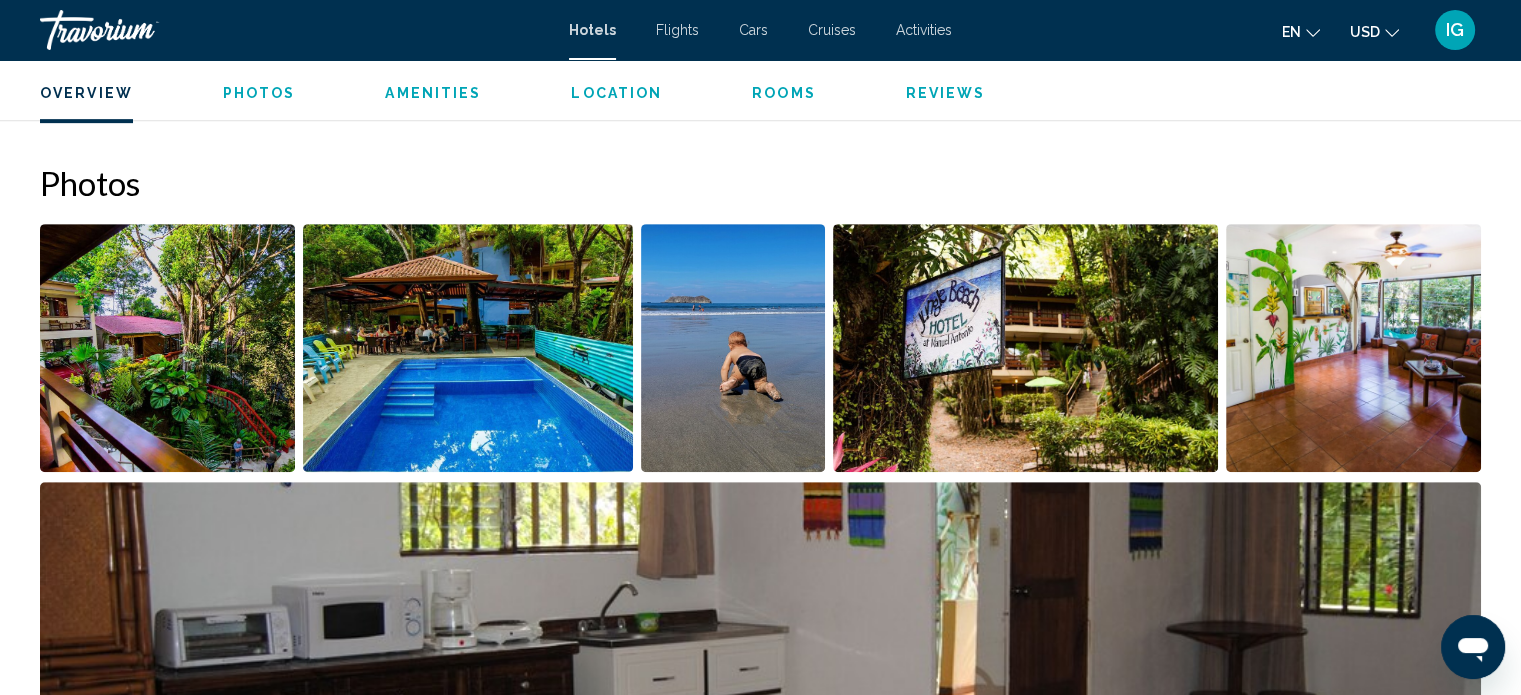 scroll, scrollTop: 932, scrollLeft: 0, axis: vertical 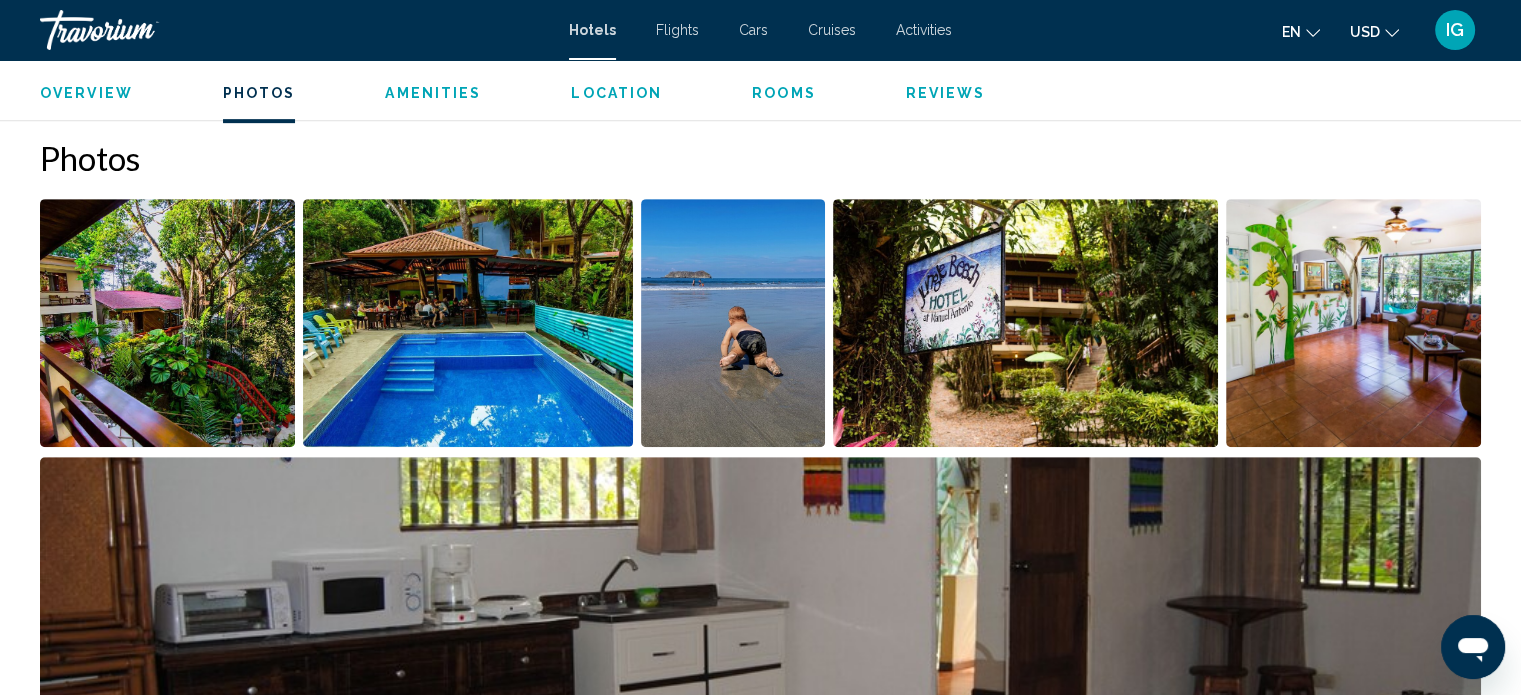 click at bounding box center (167, 323) 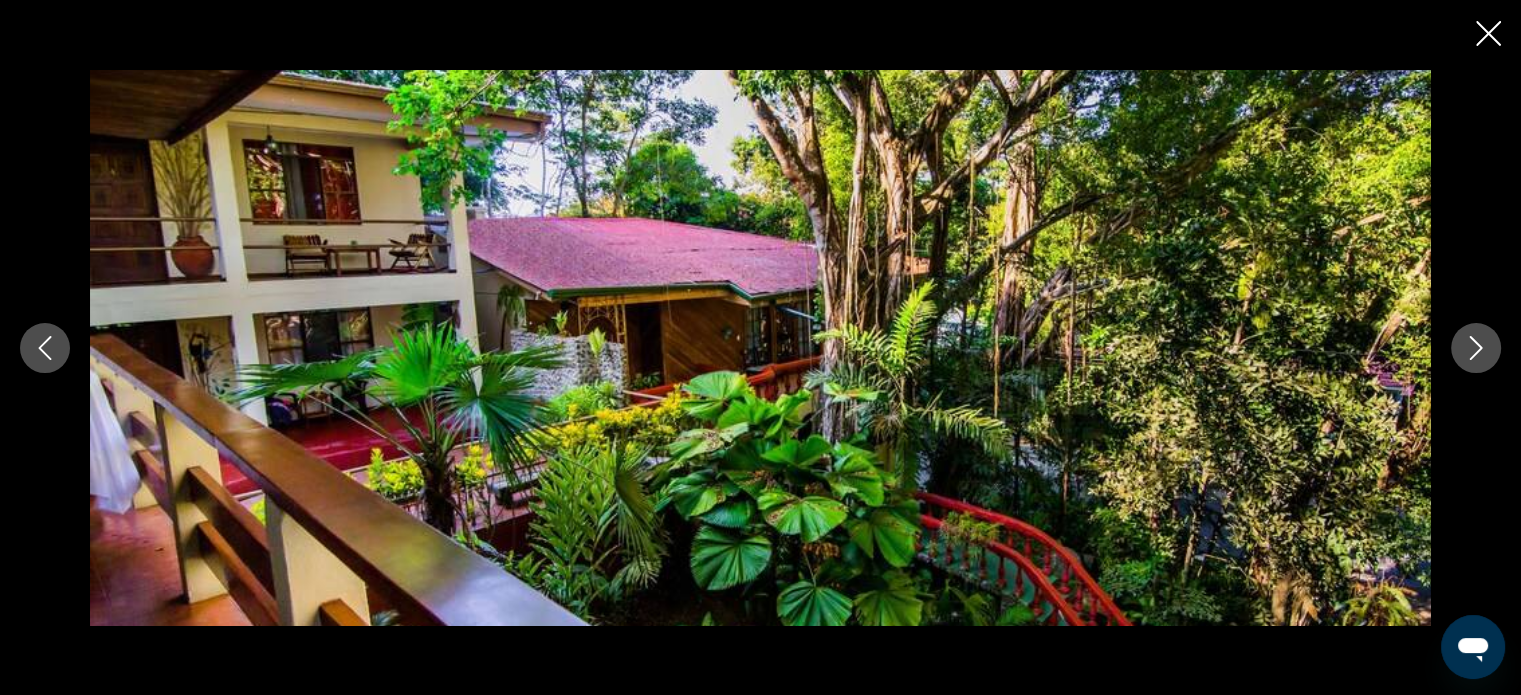 click 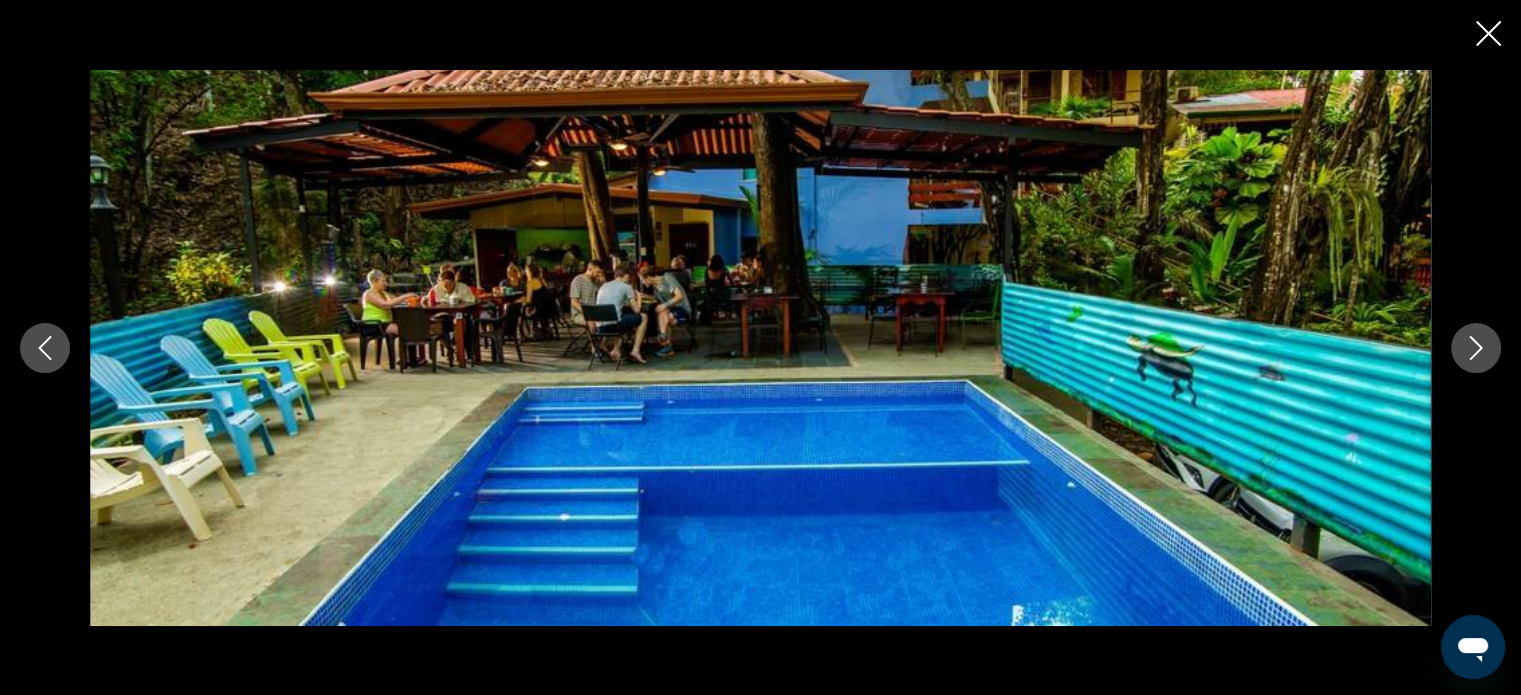 click 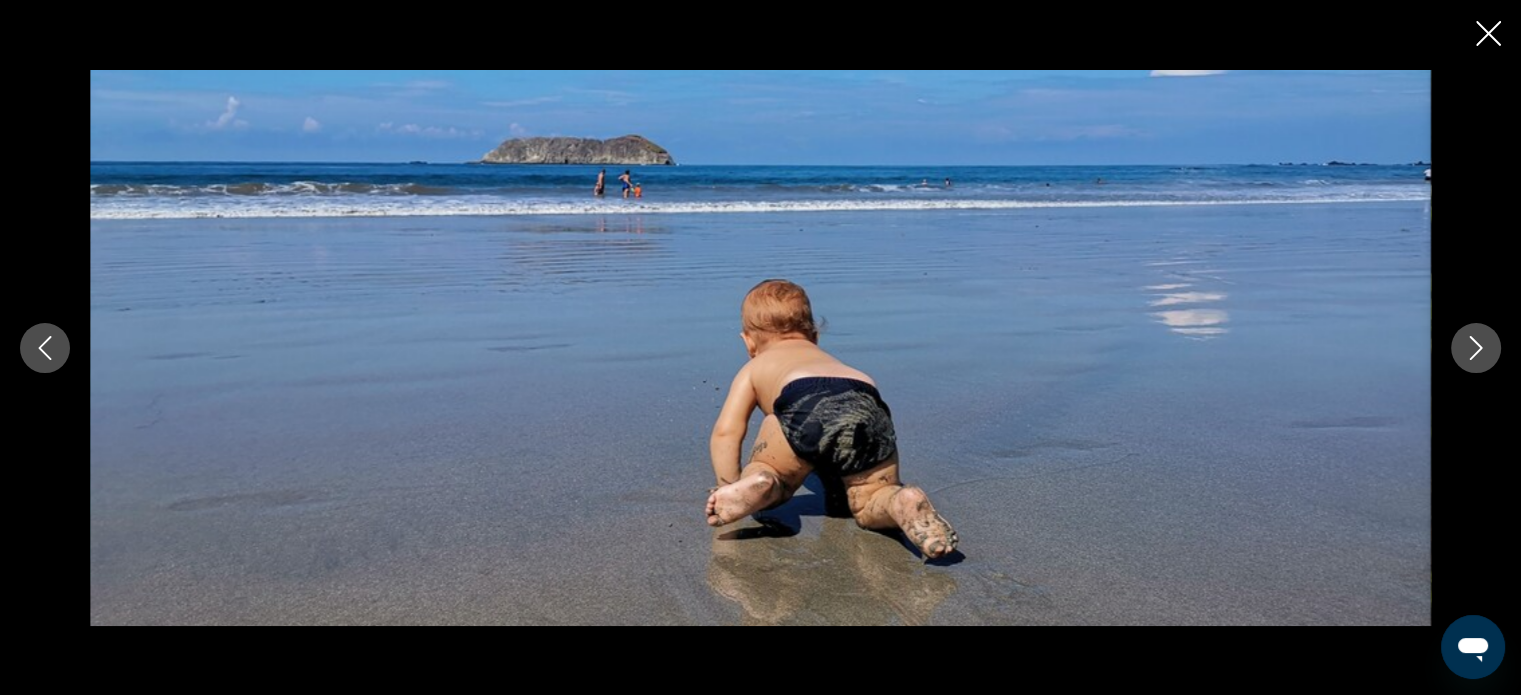 click 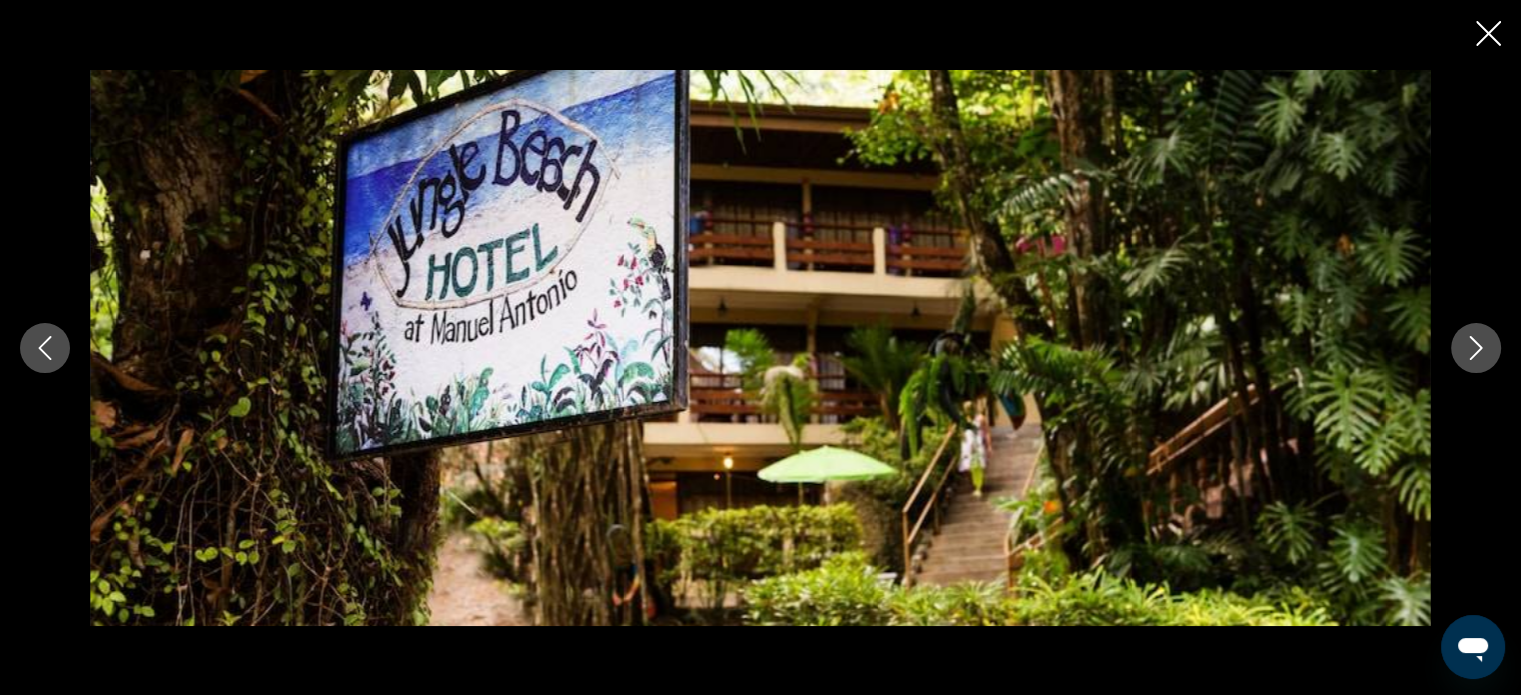 click 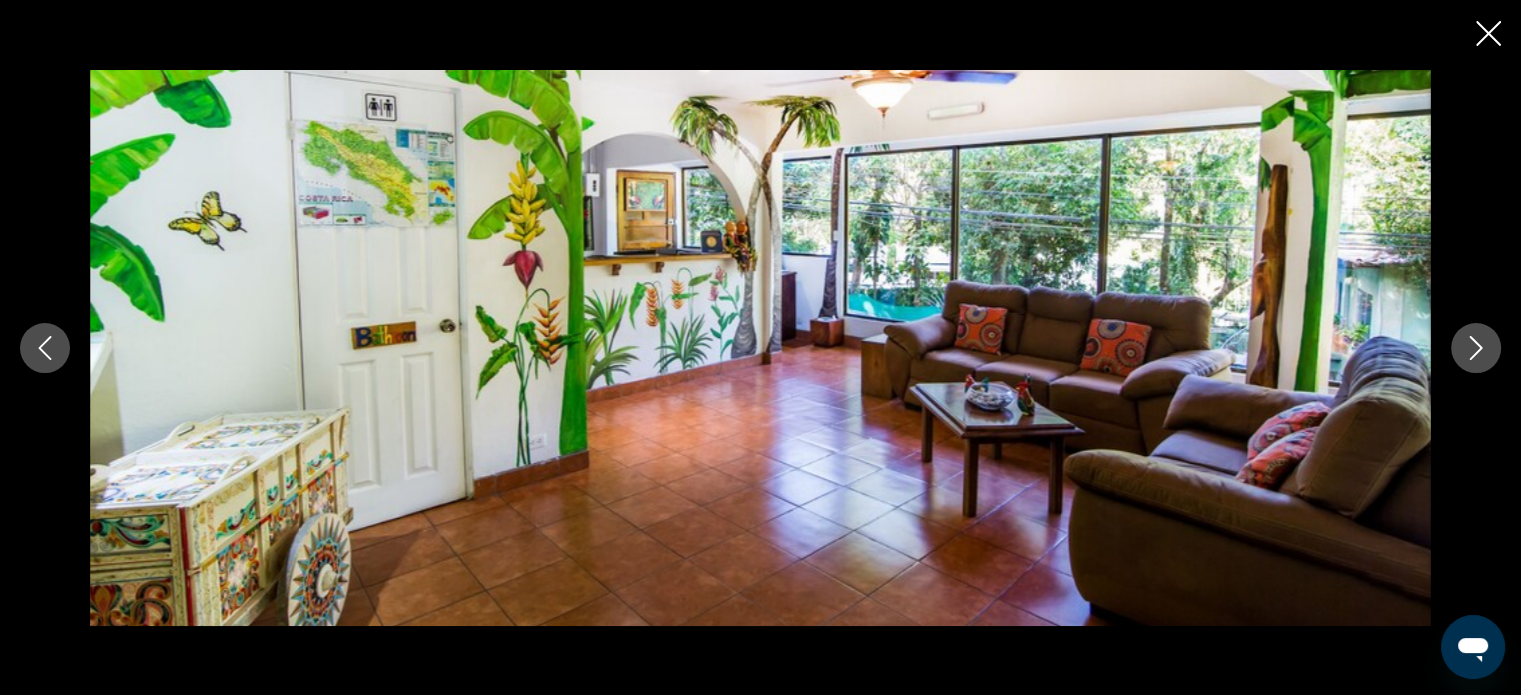 click 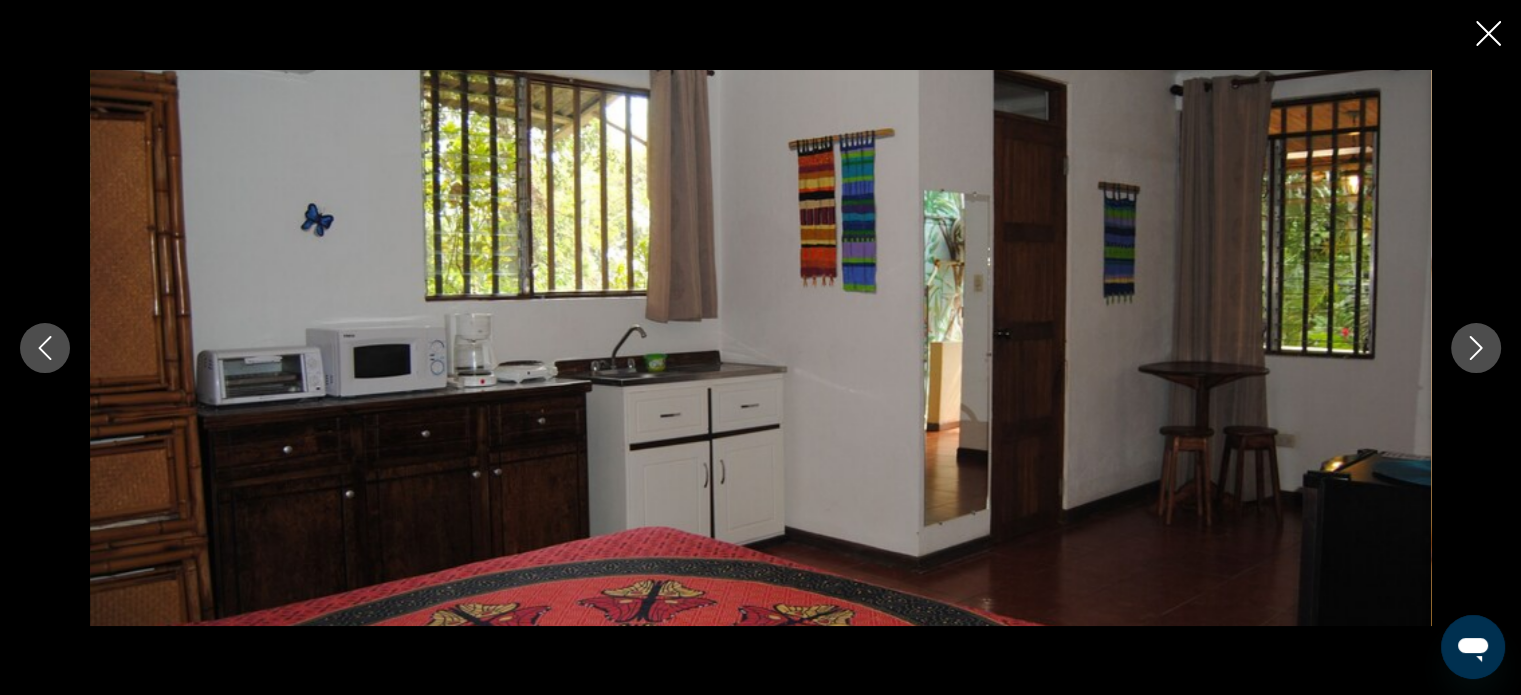 click 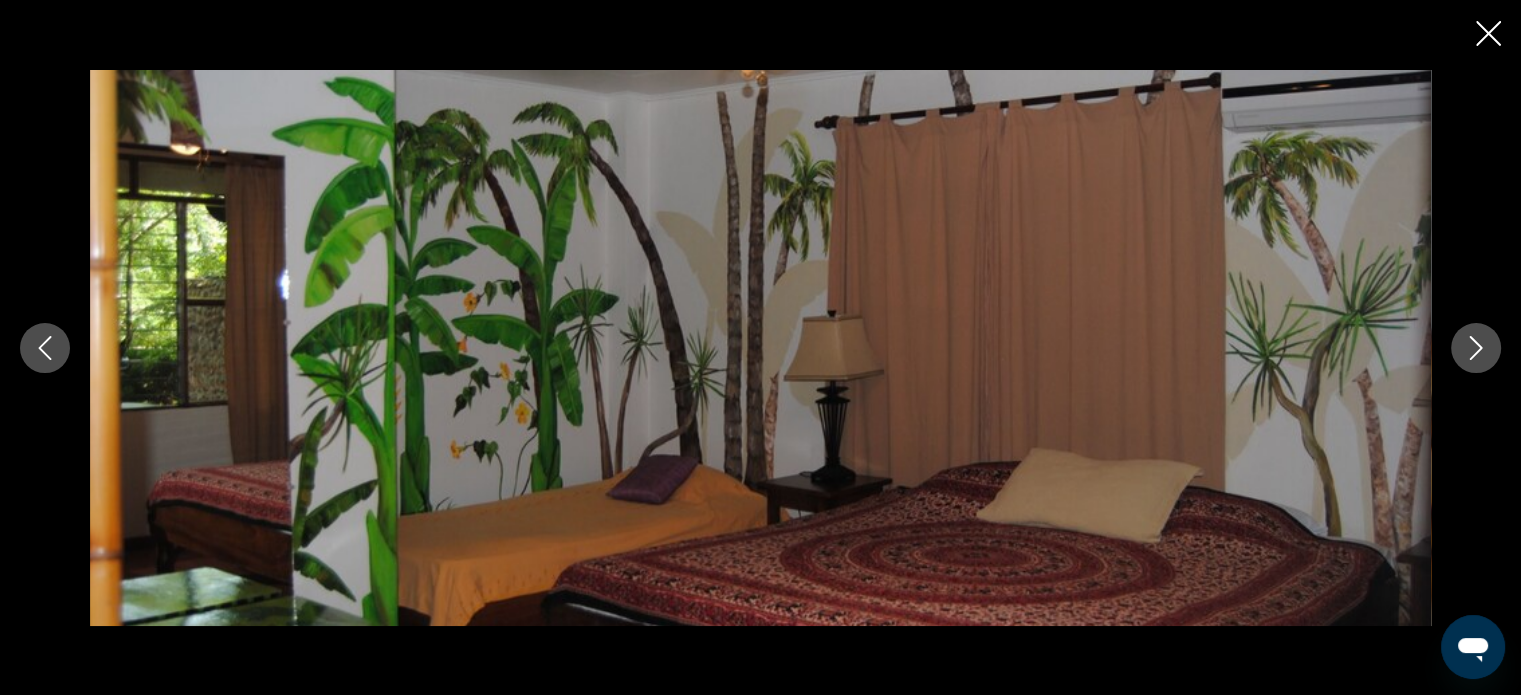 click 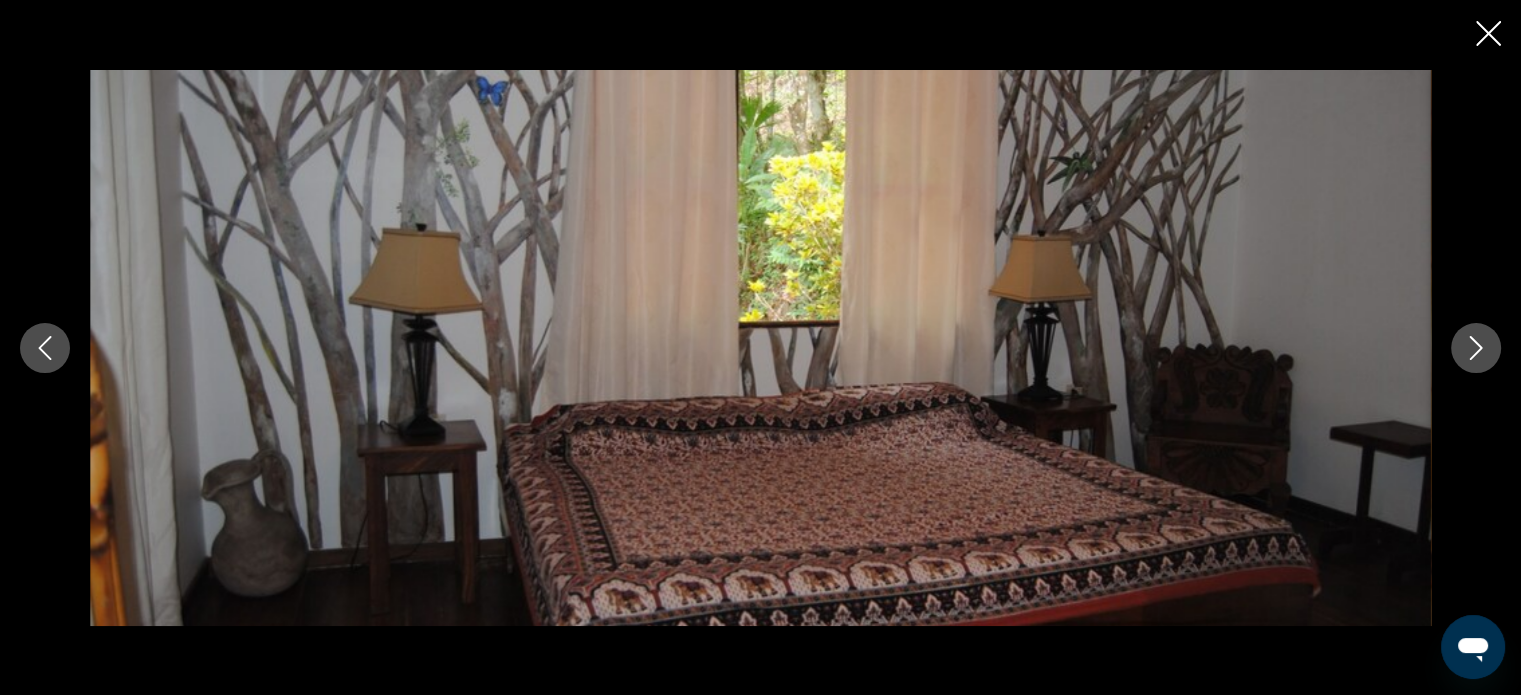 click 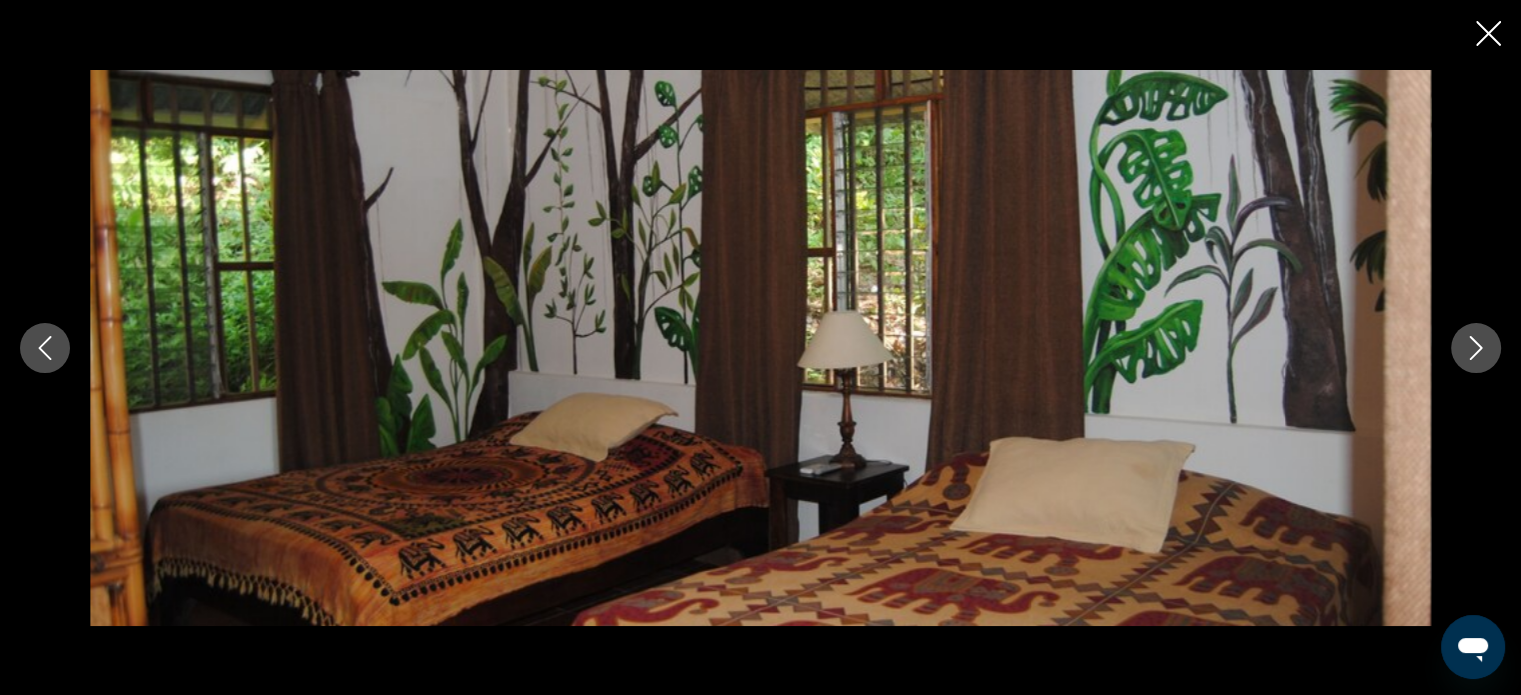 click 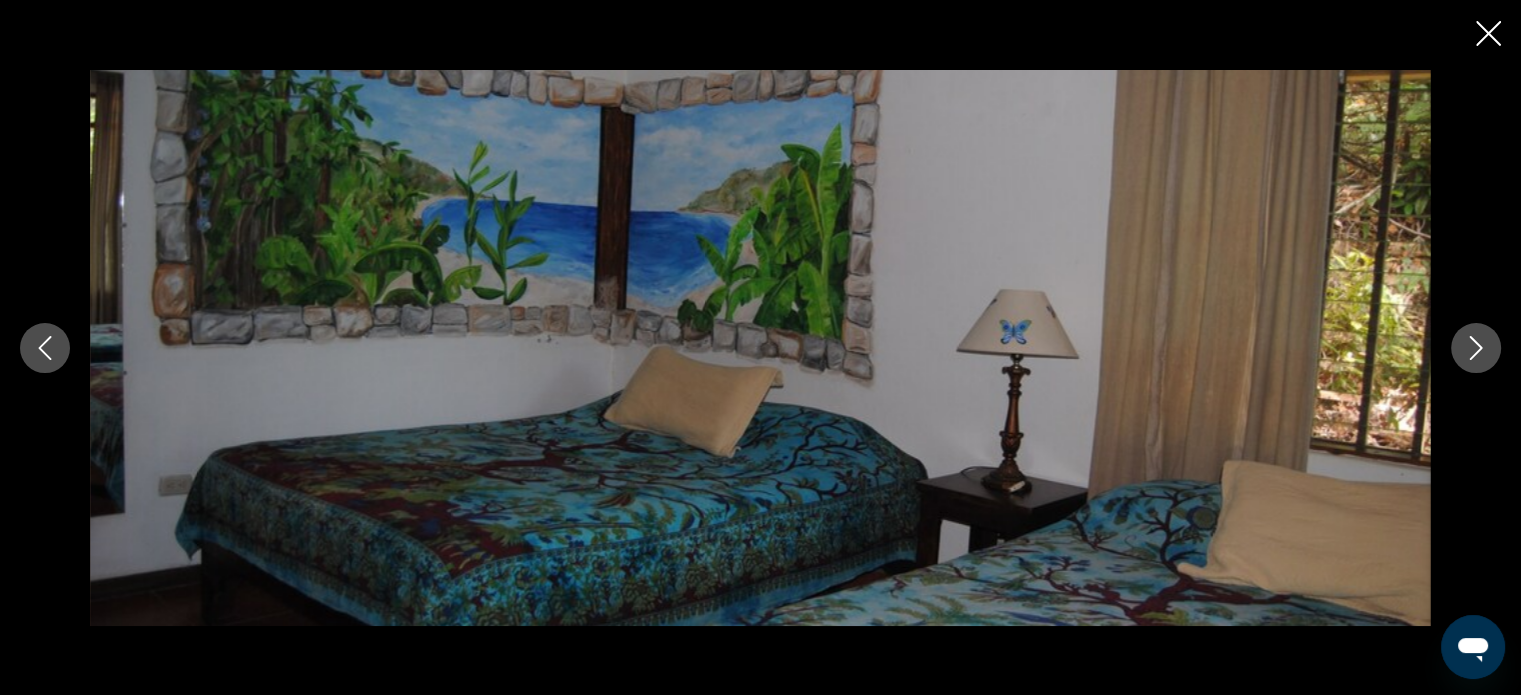 click 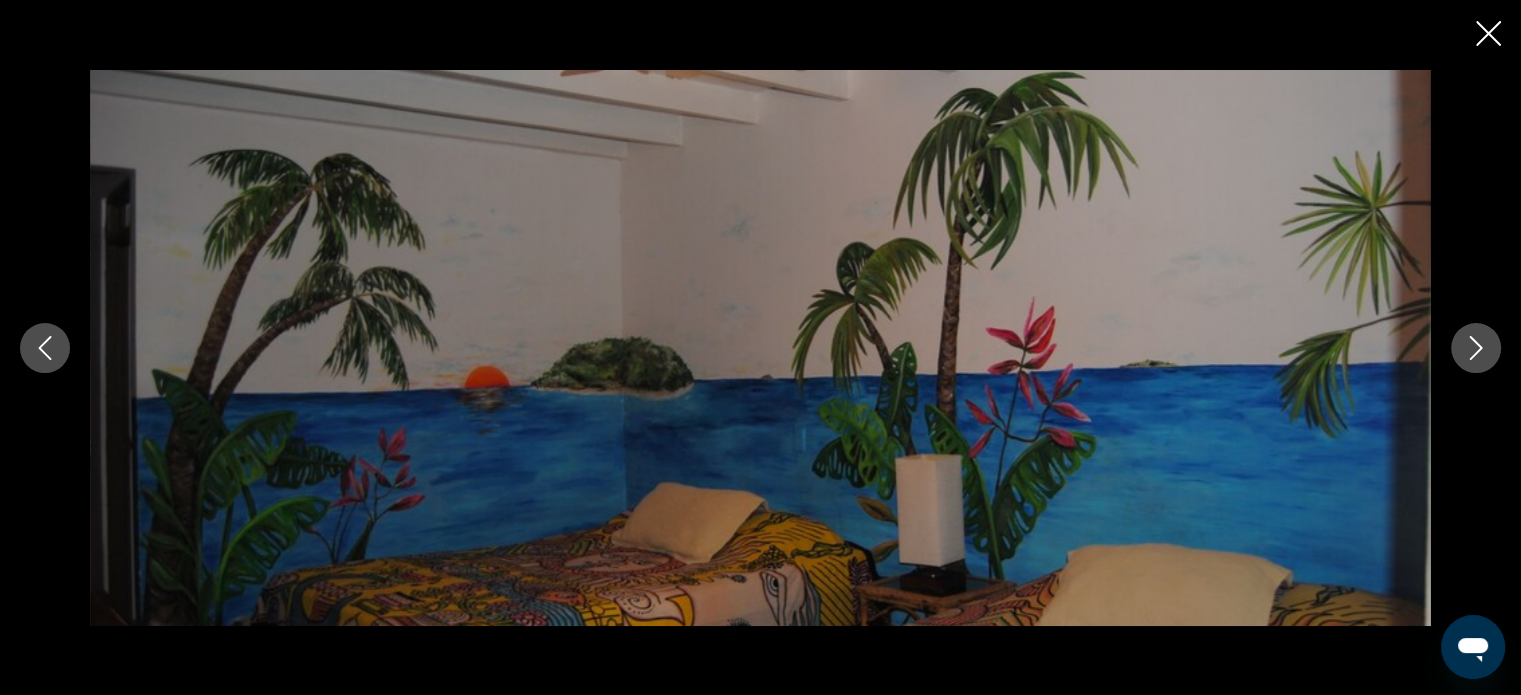 click 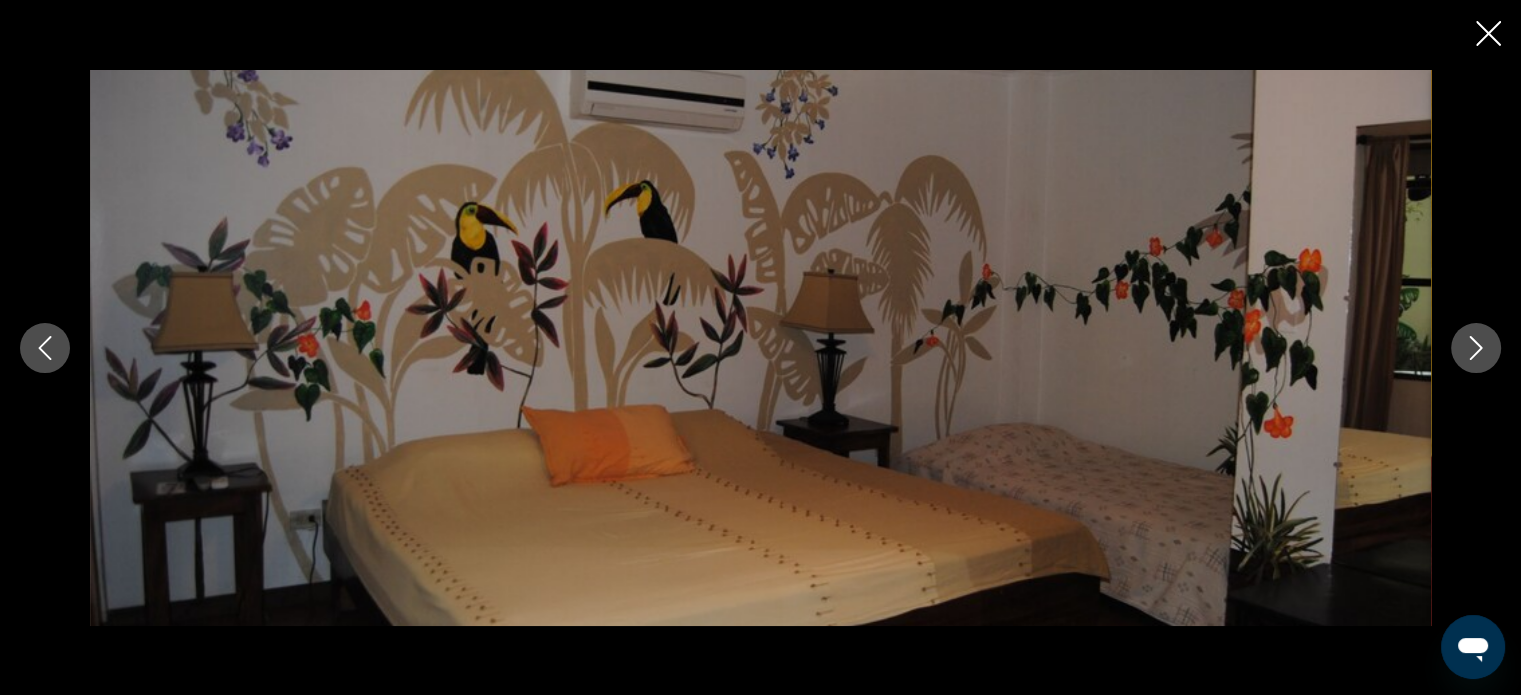 click 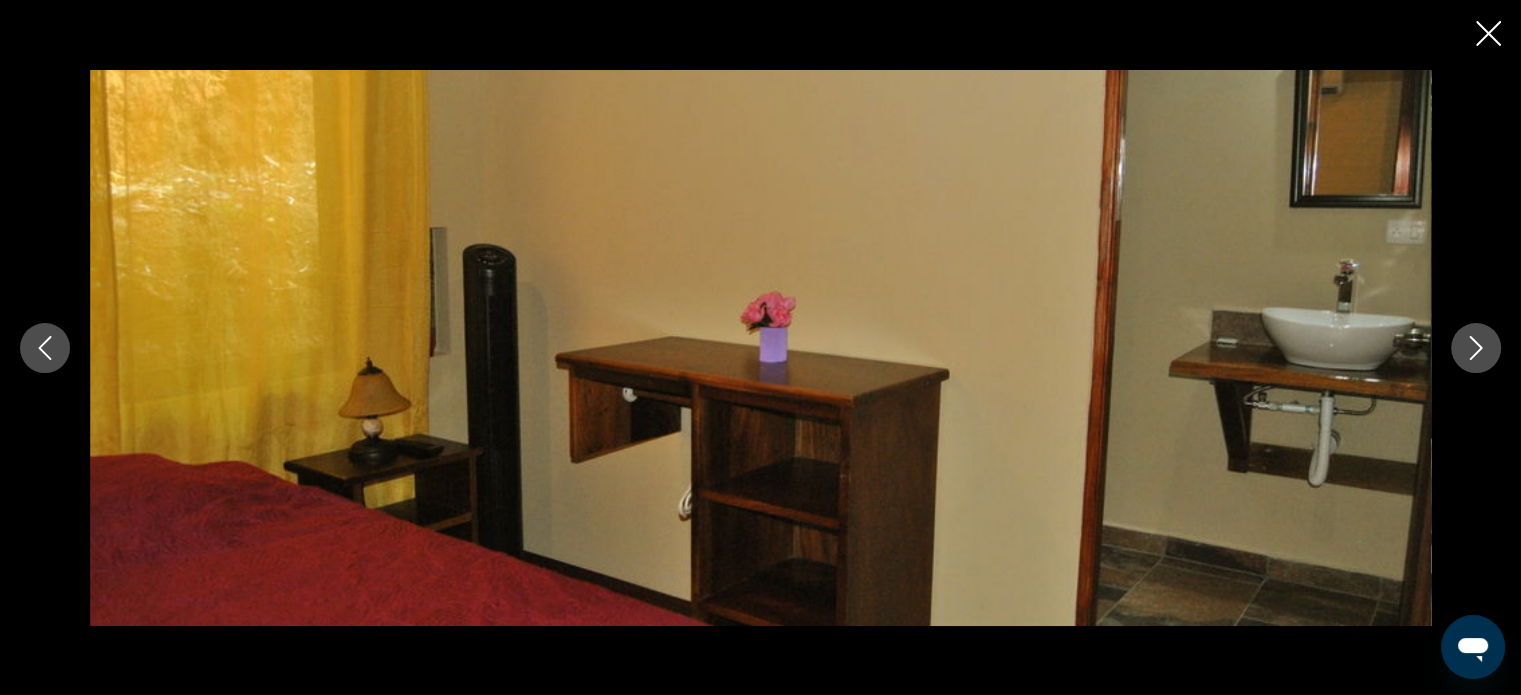 click 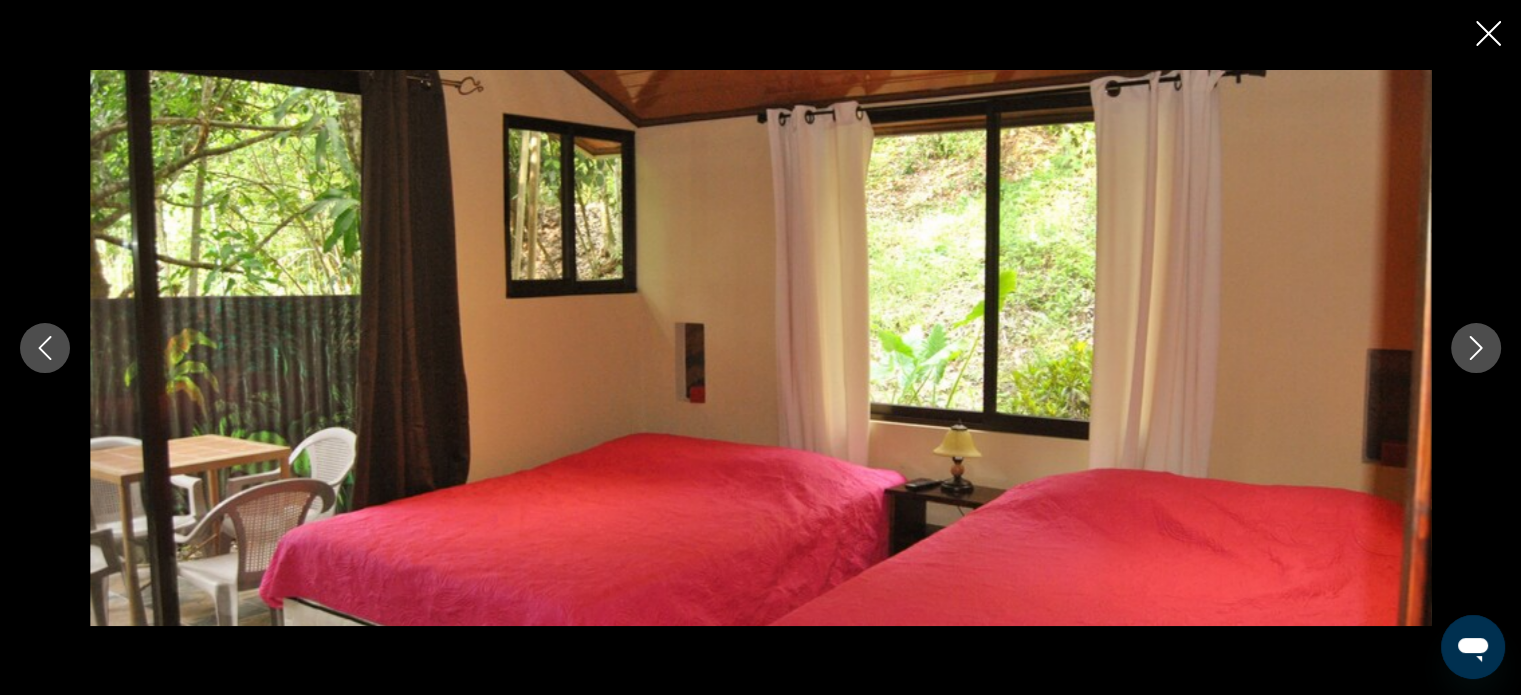 click 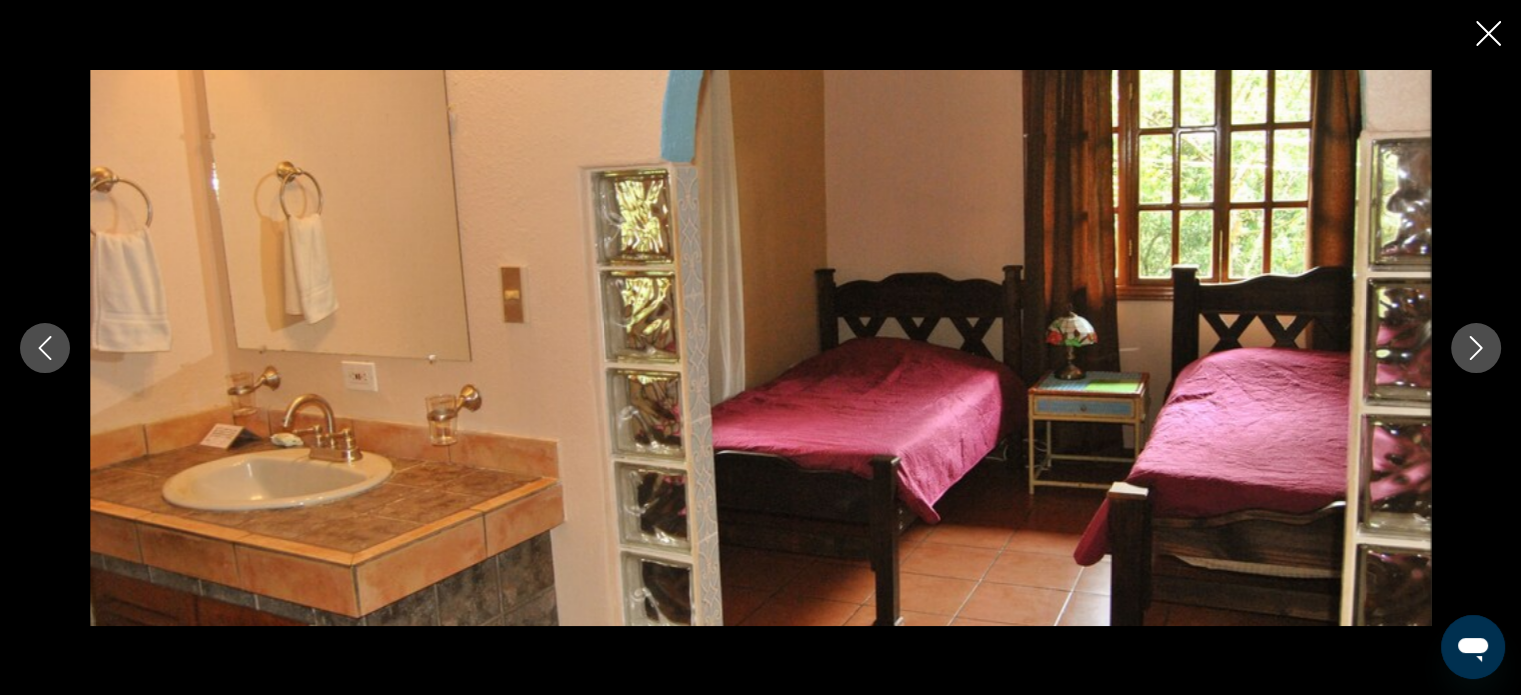 click 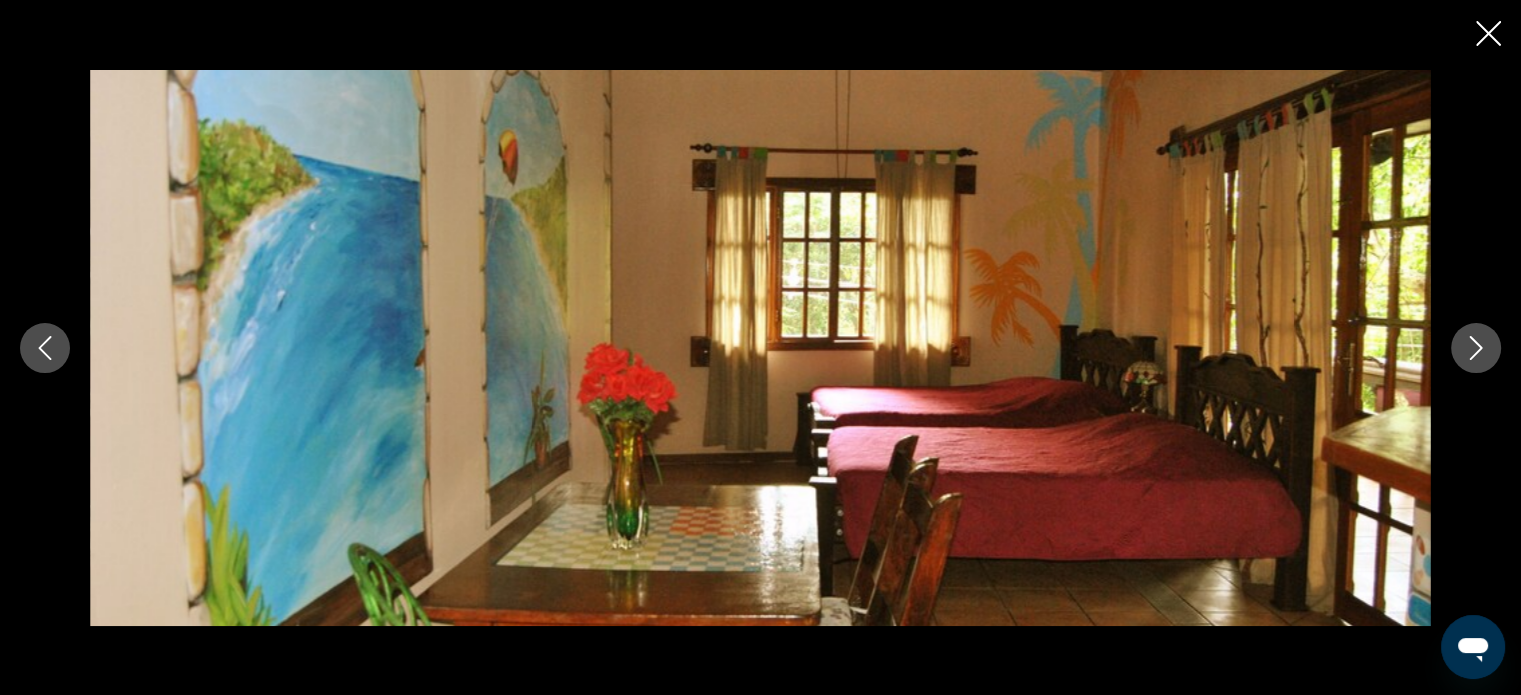 click 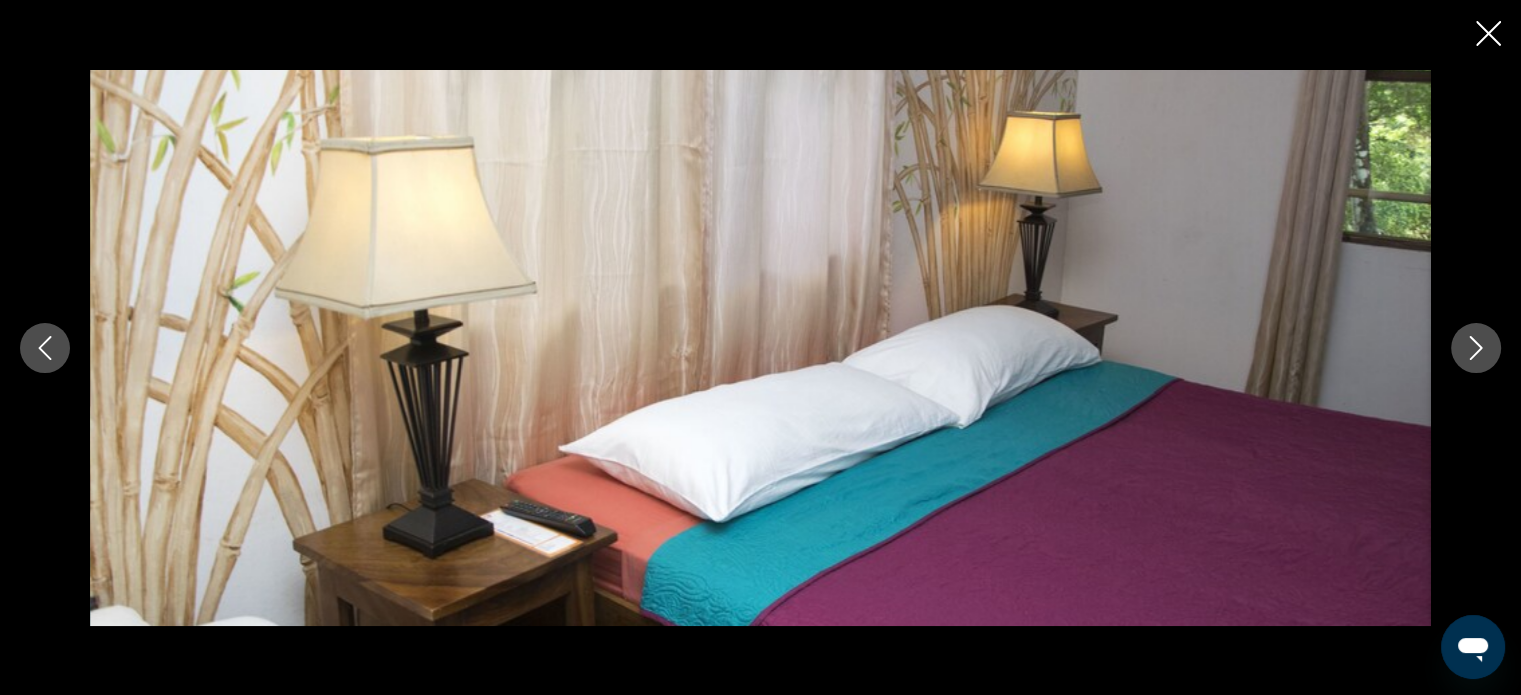 click 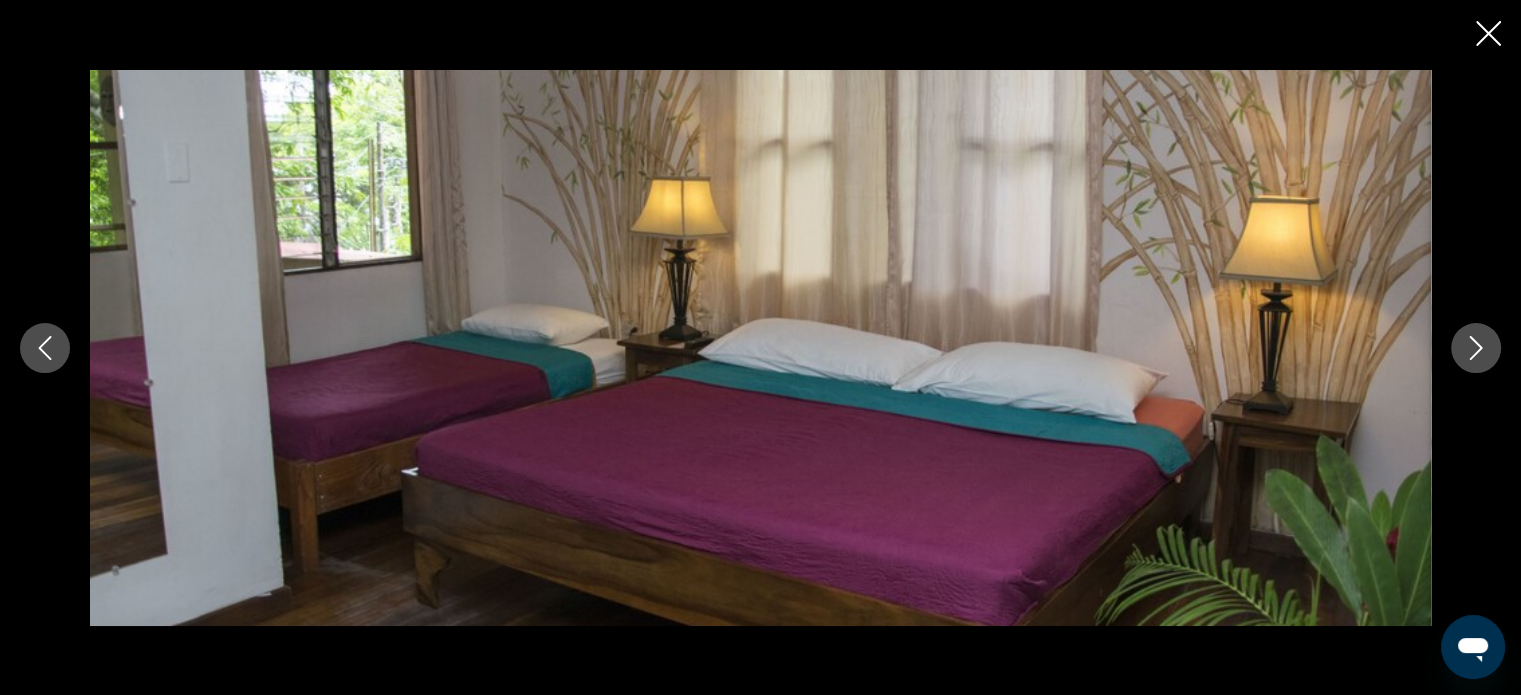 click 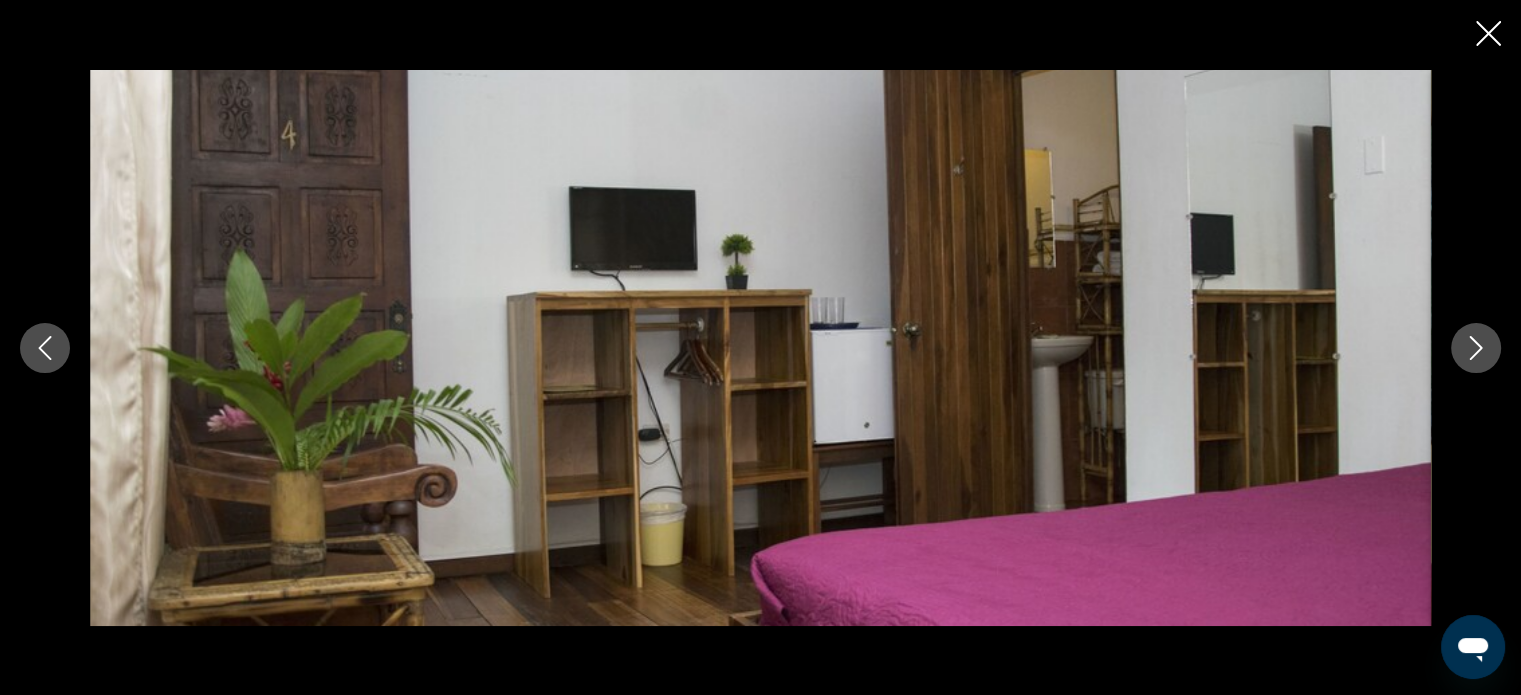 click 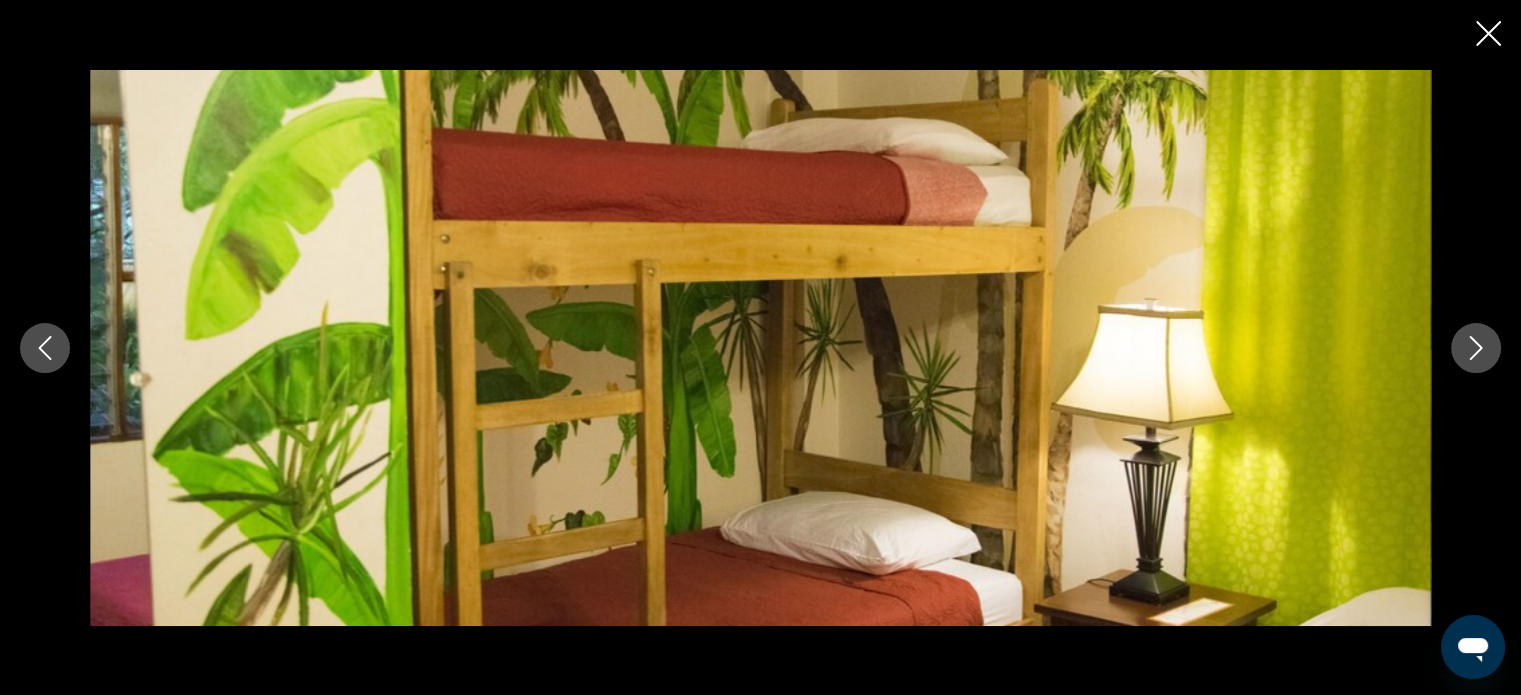 click 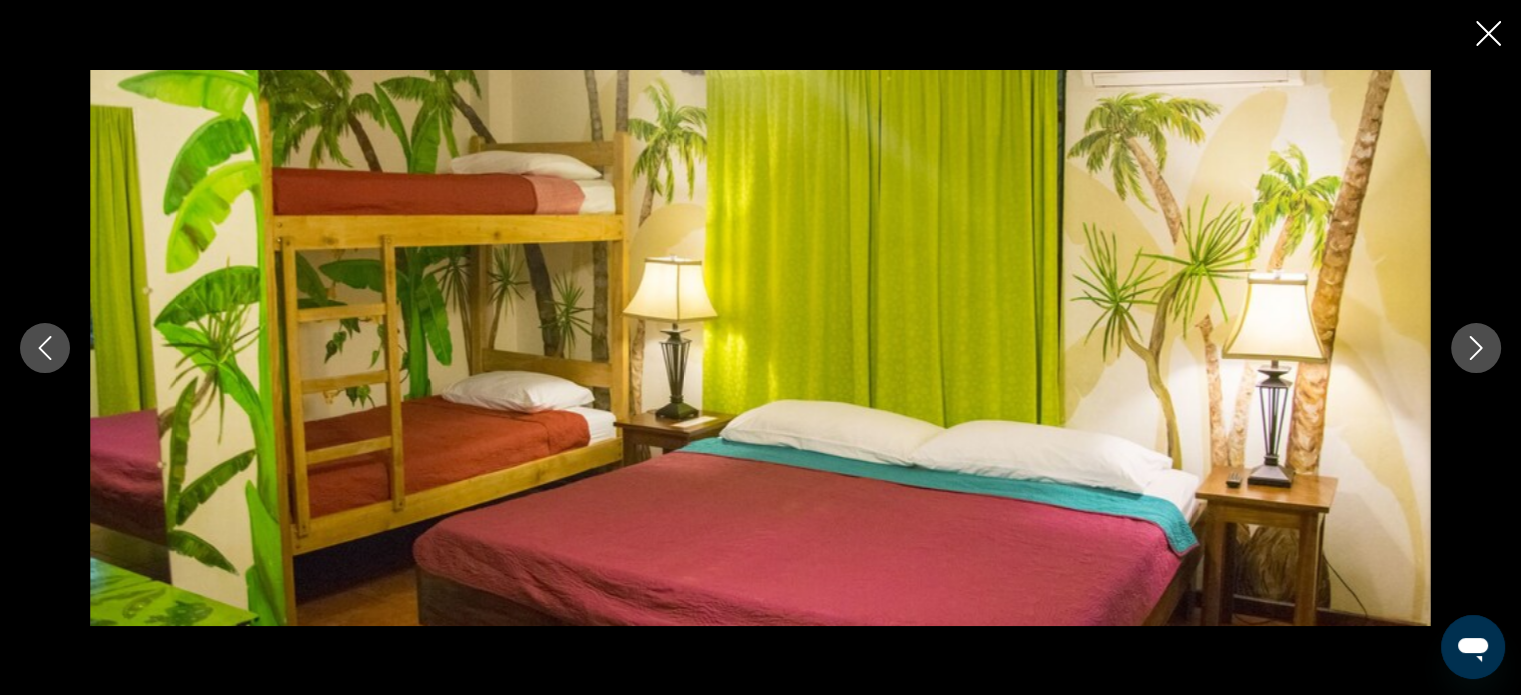 click 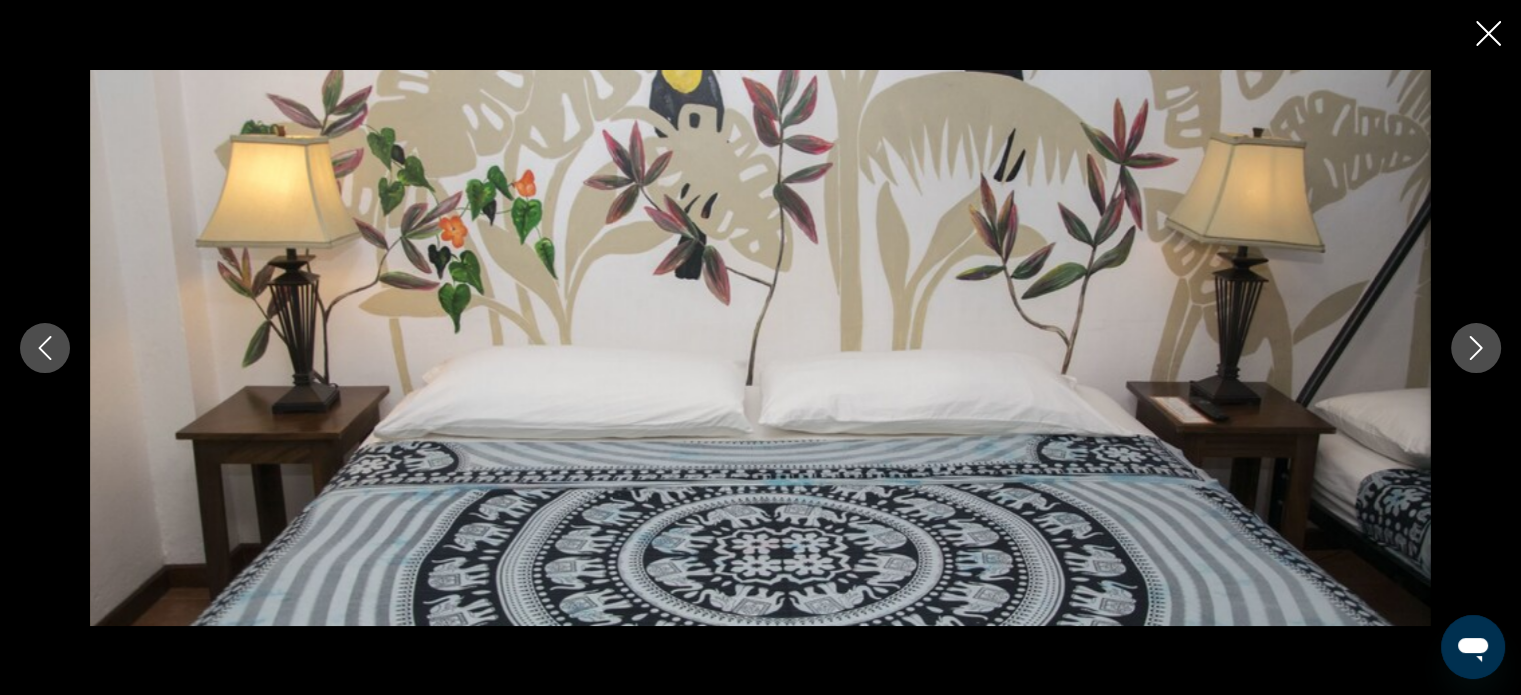 click 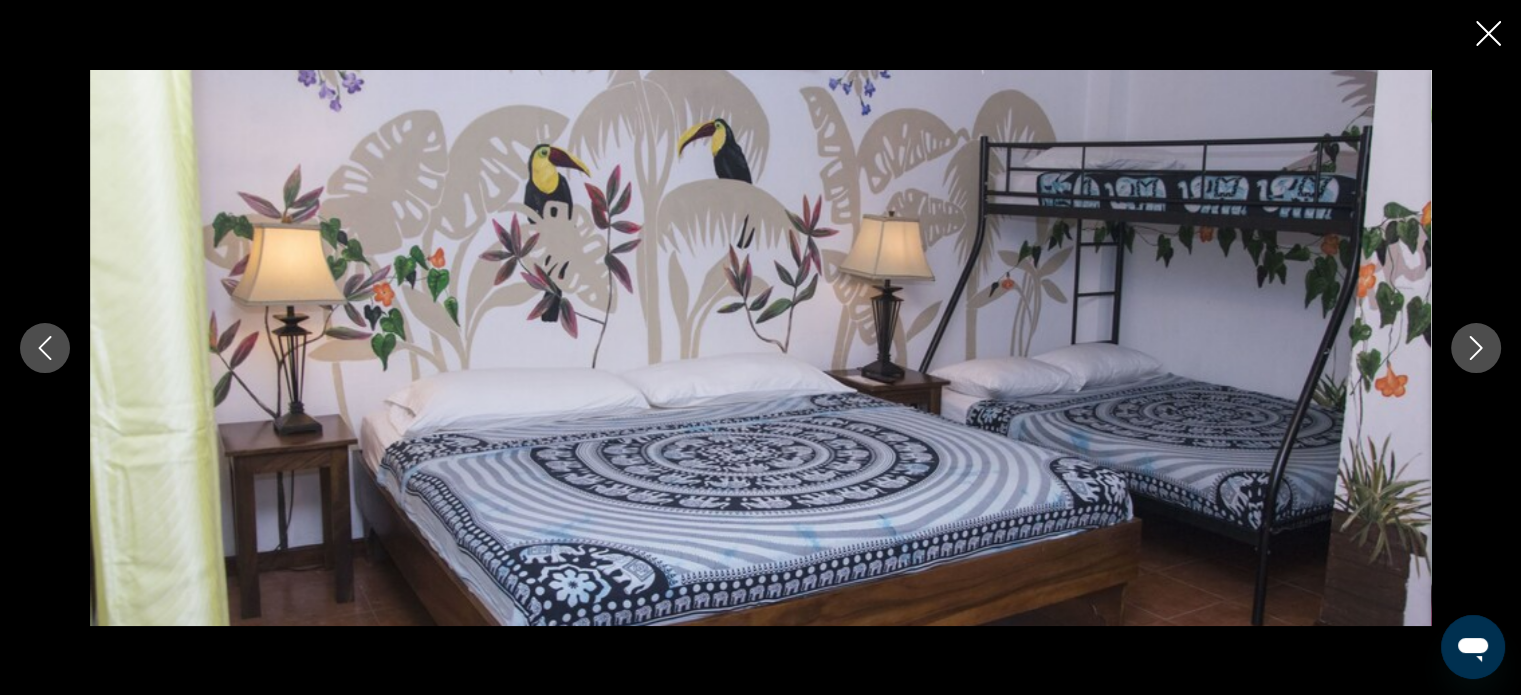 click 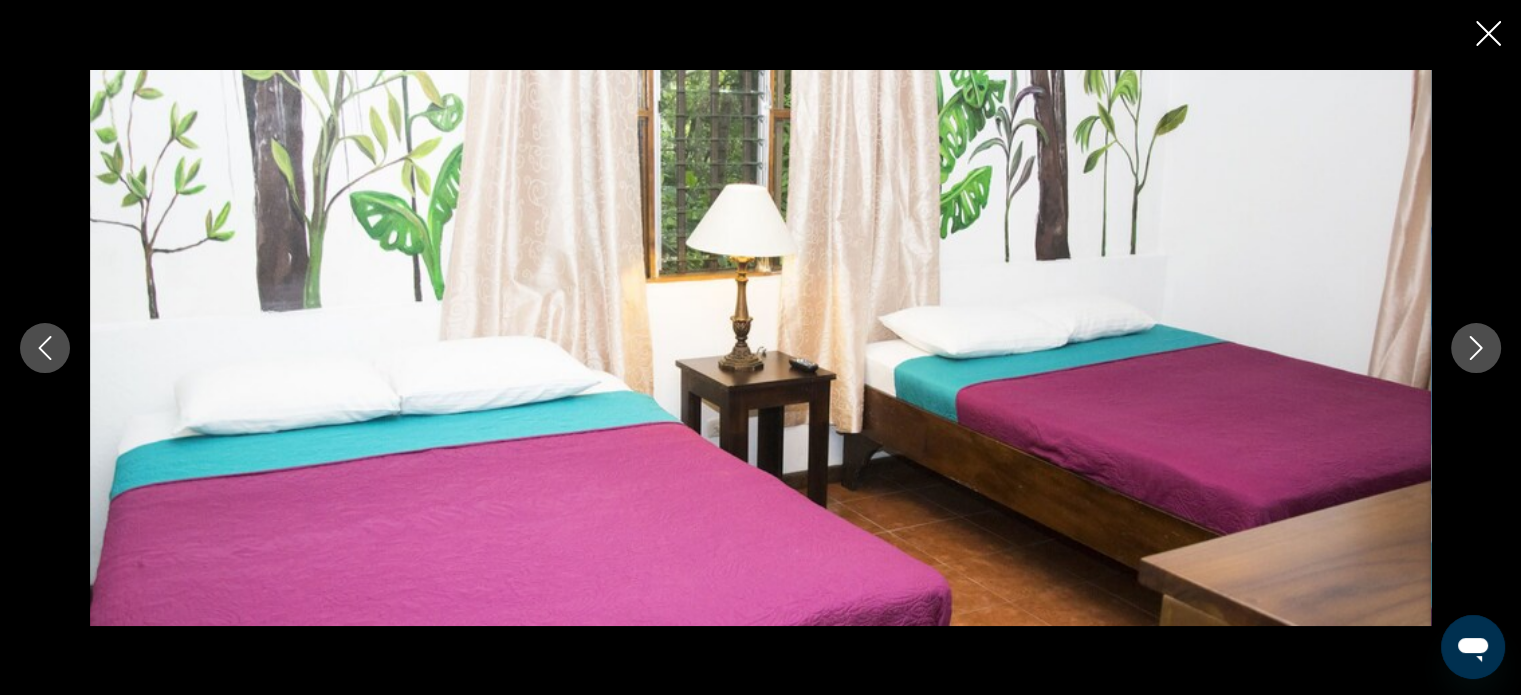 click 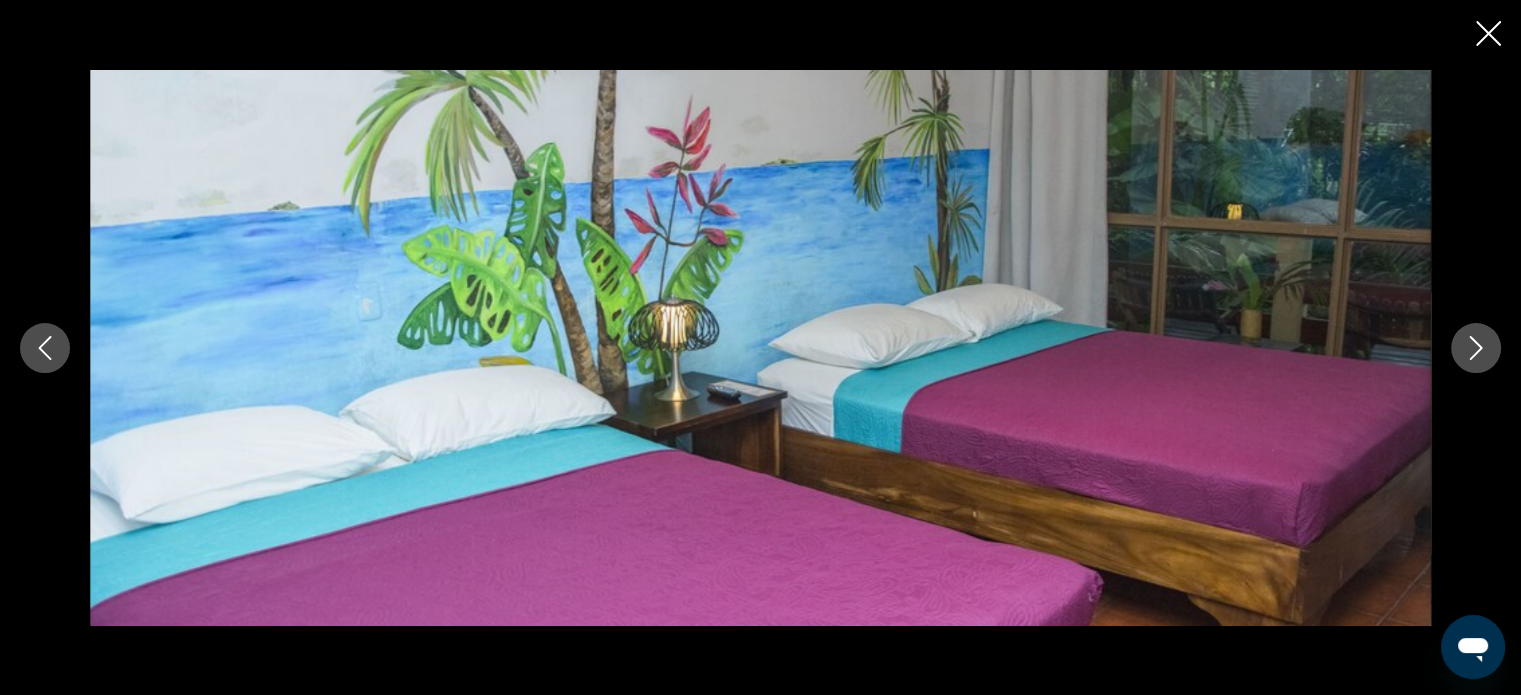 click 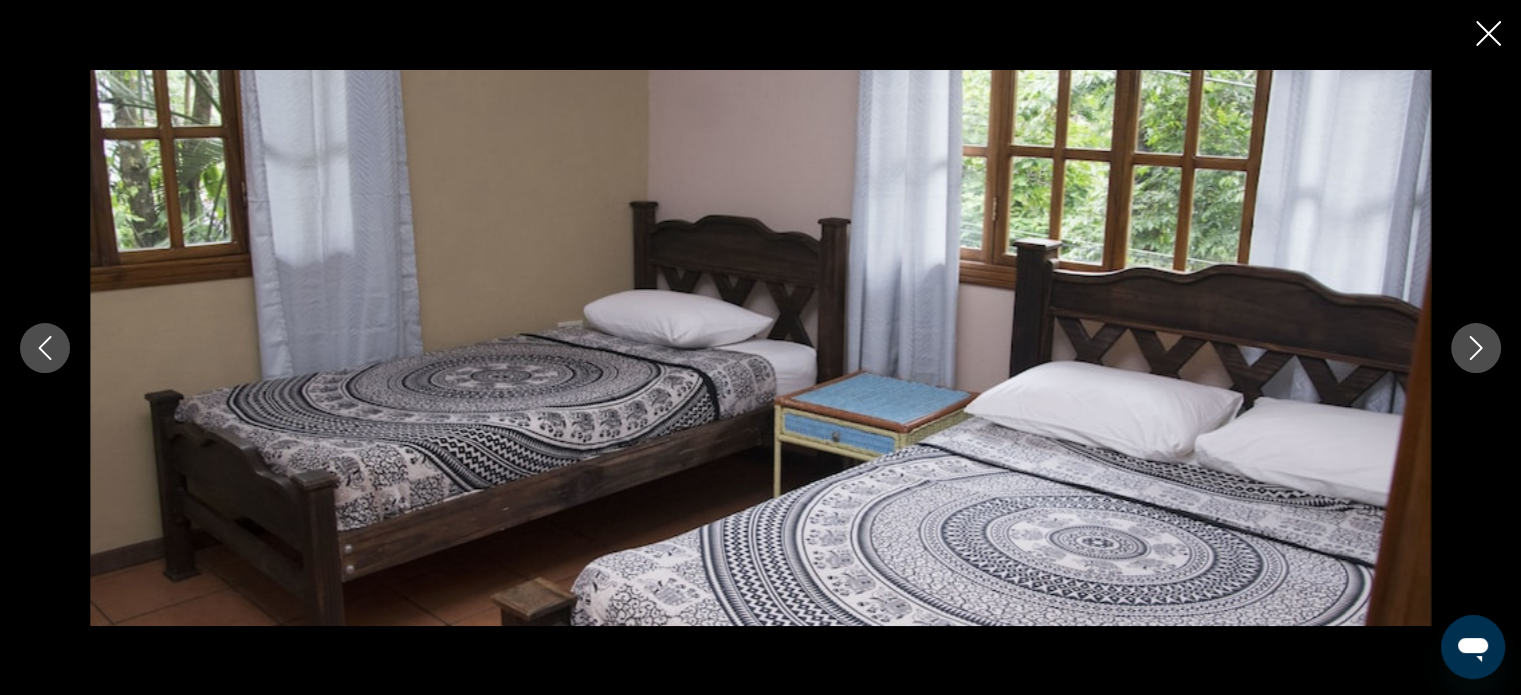 click 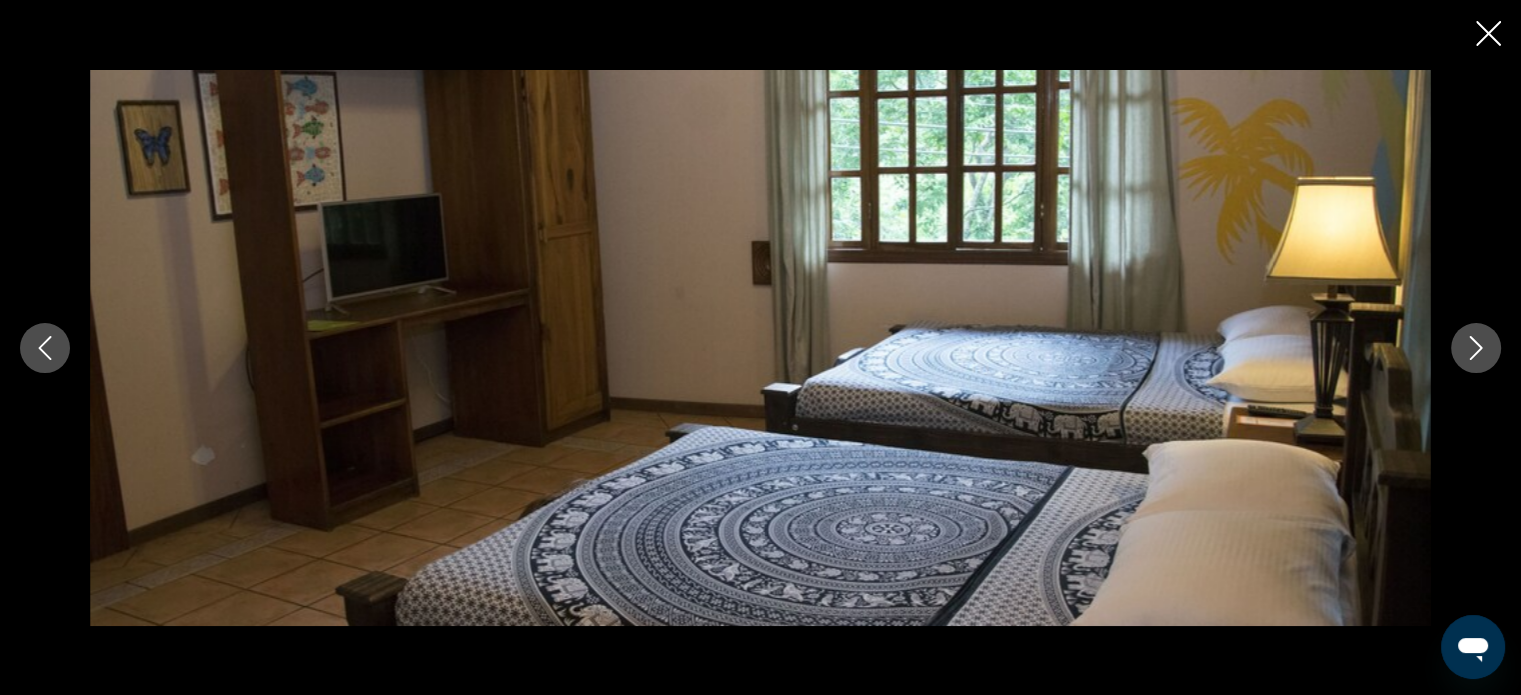 click 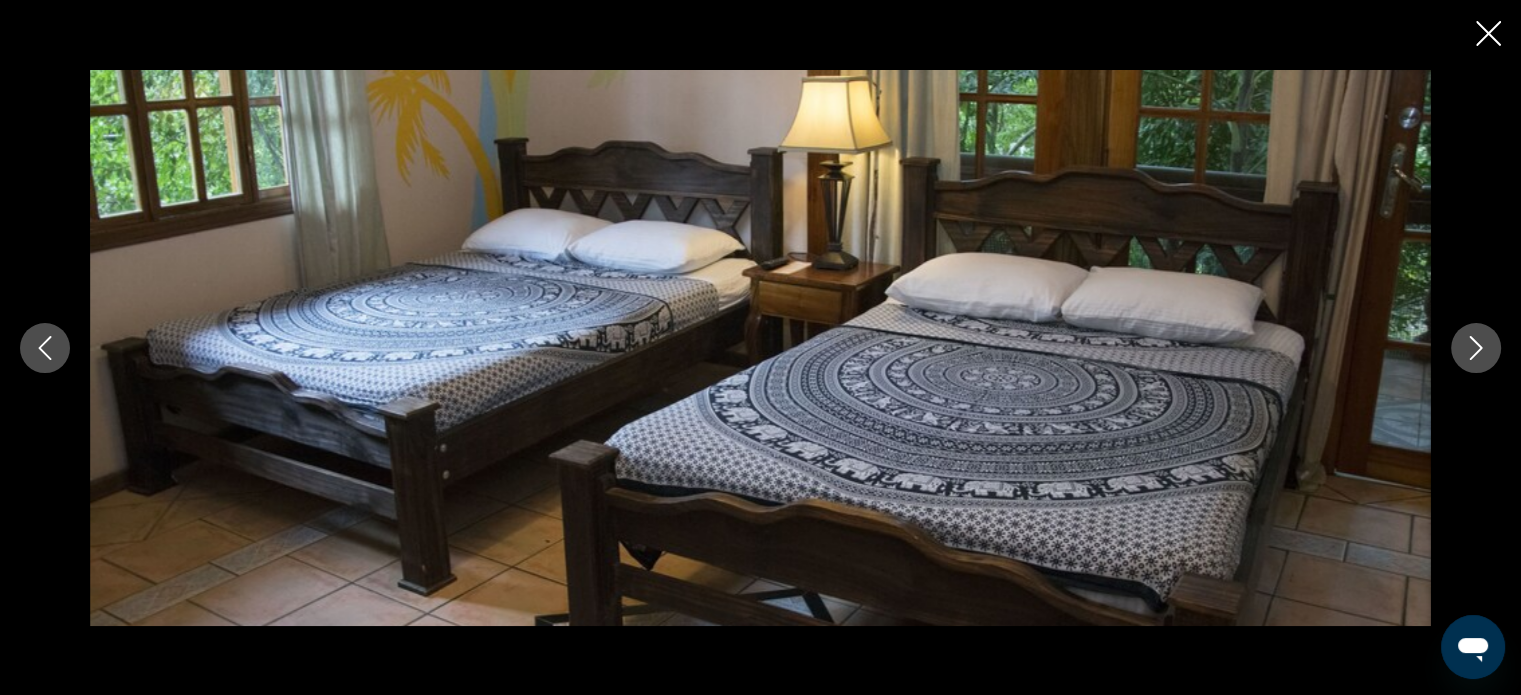 click 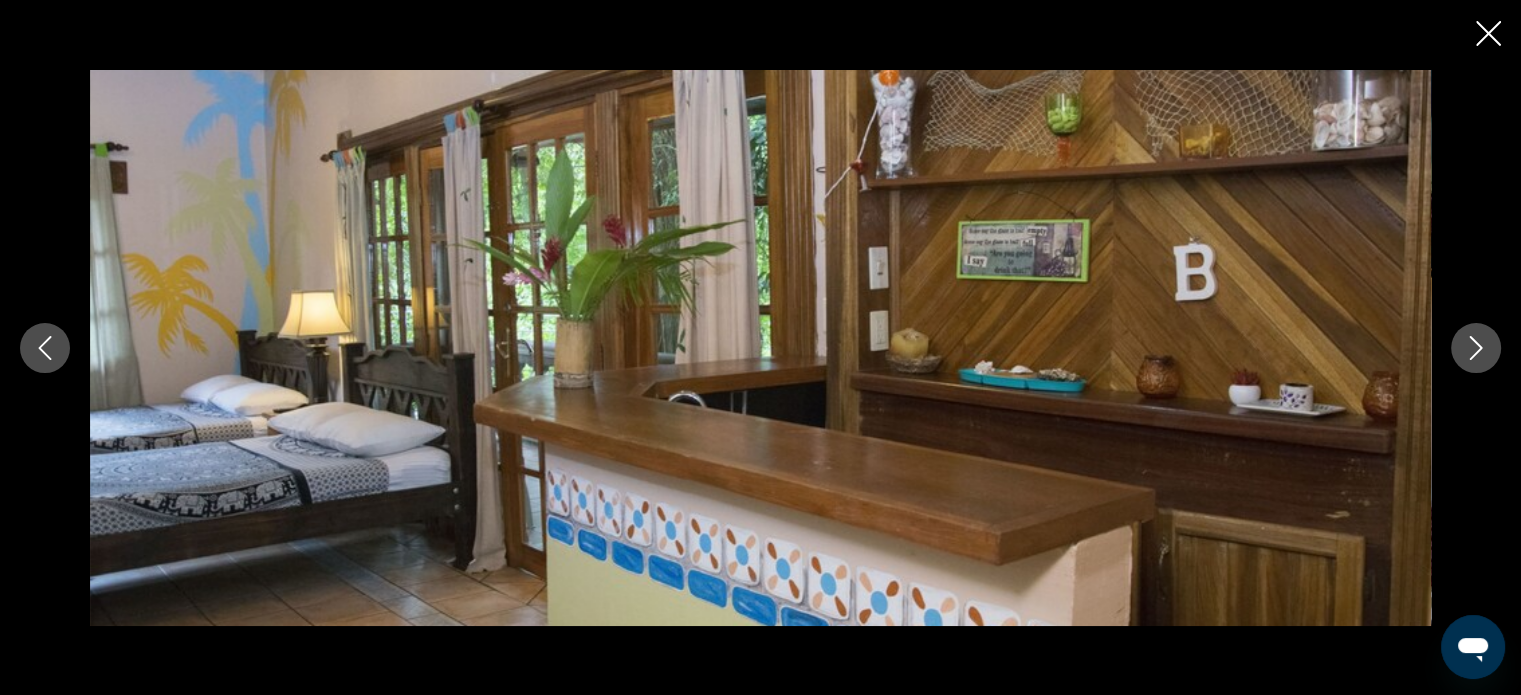click 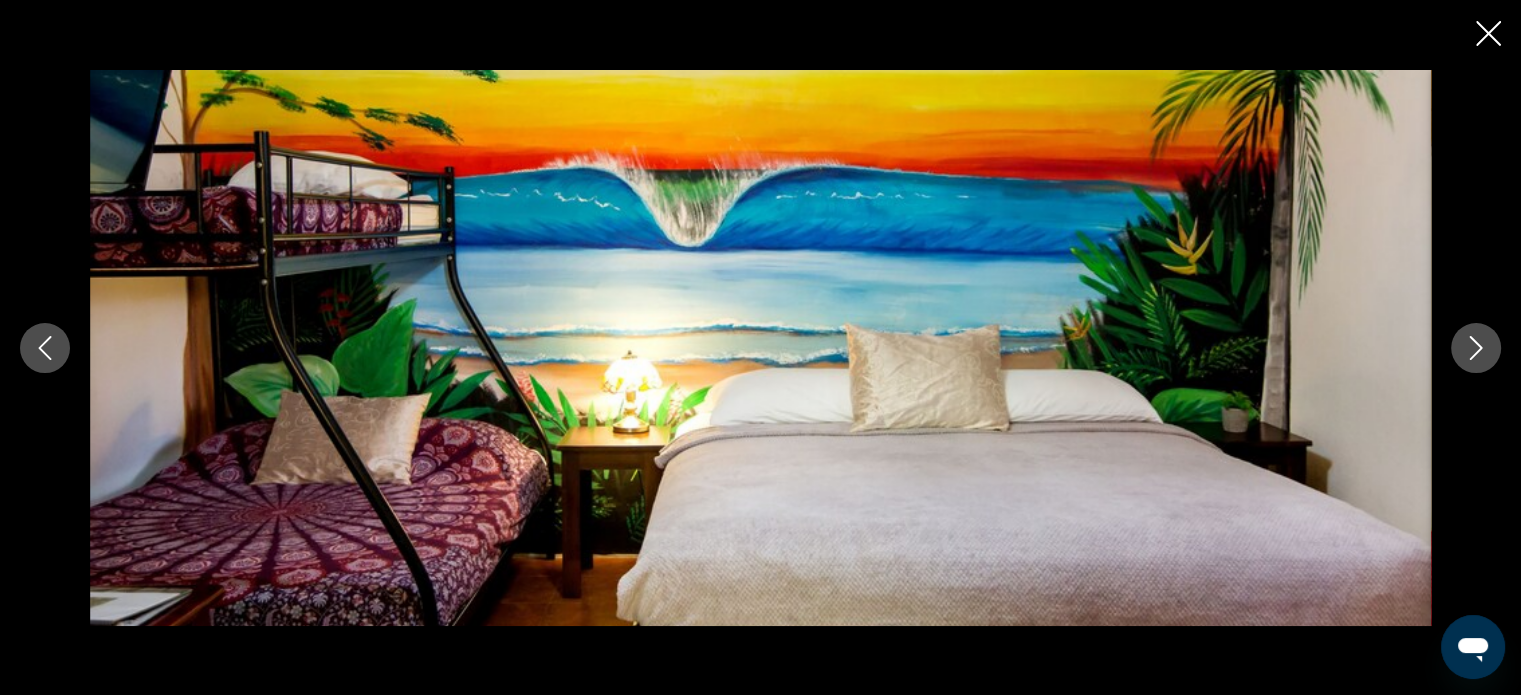 click 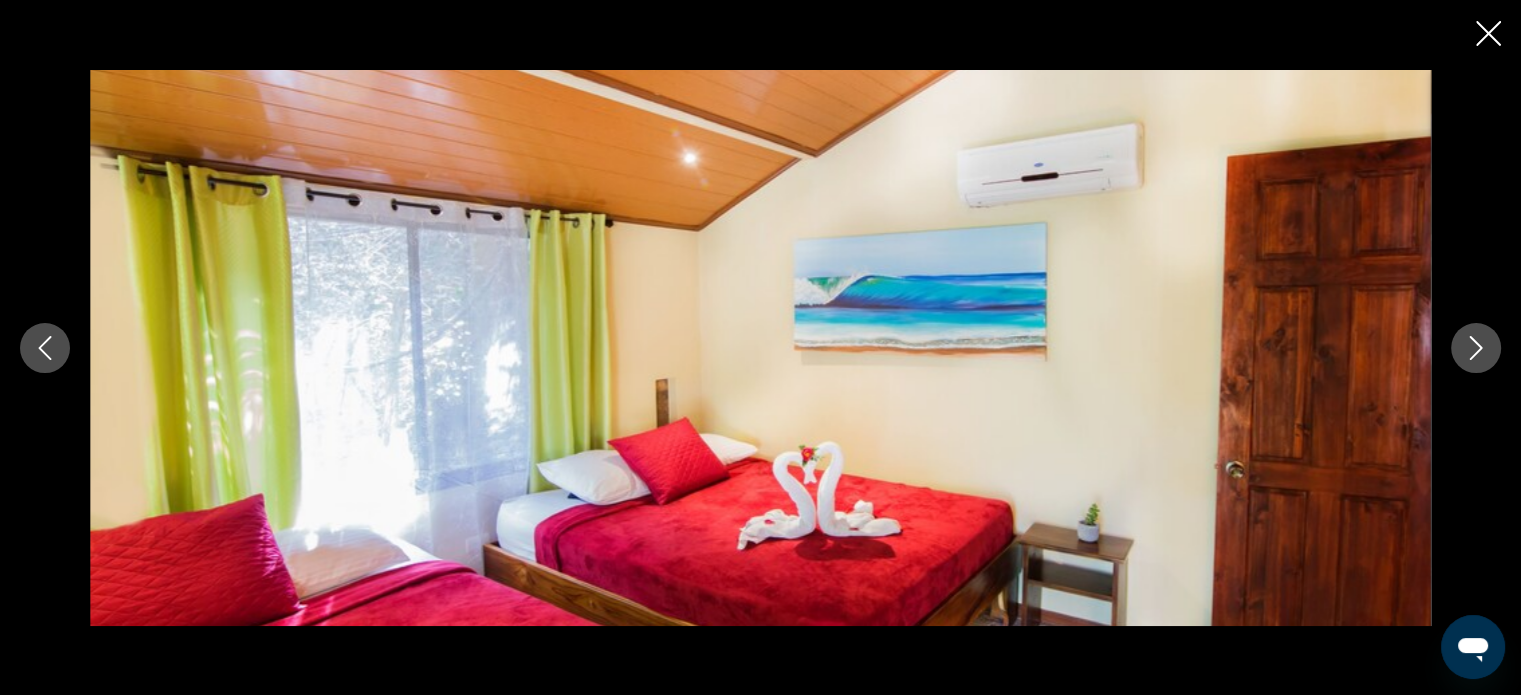 click 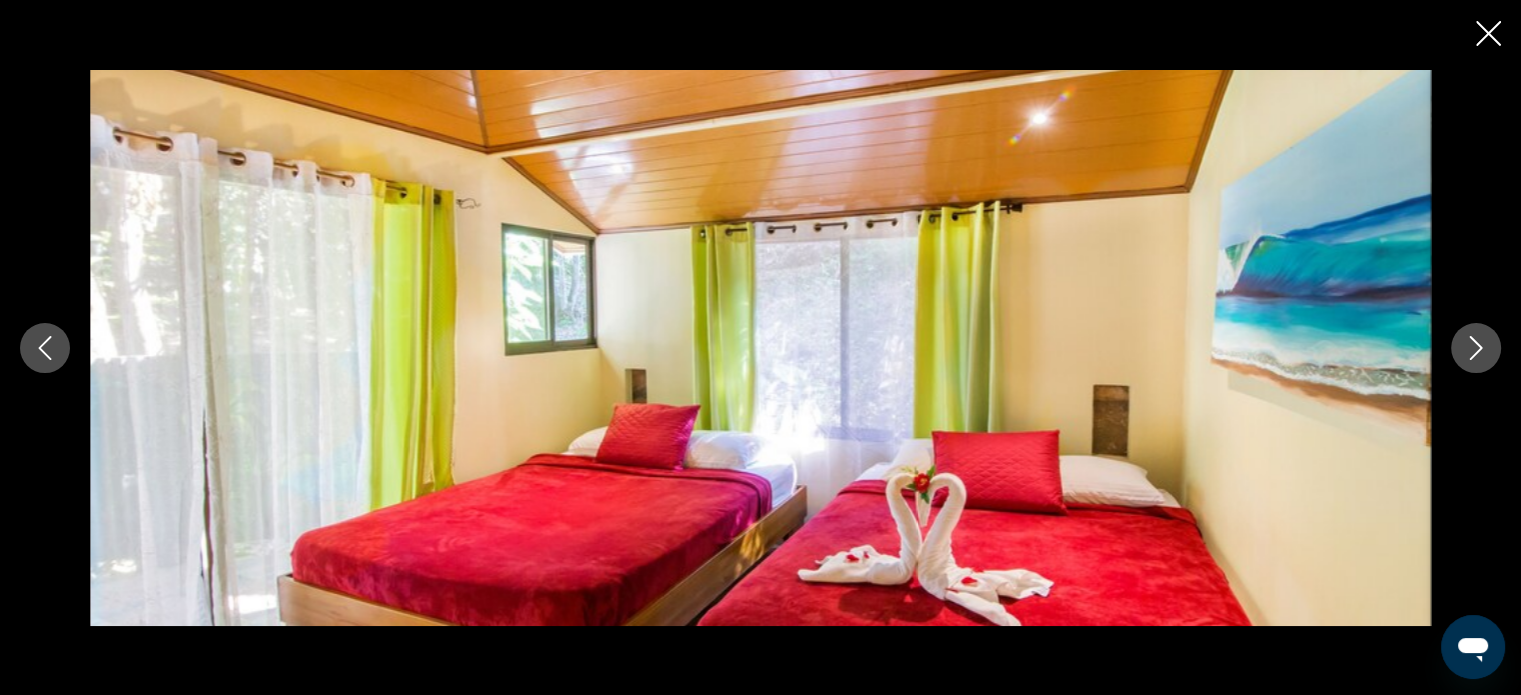 click 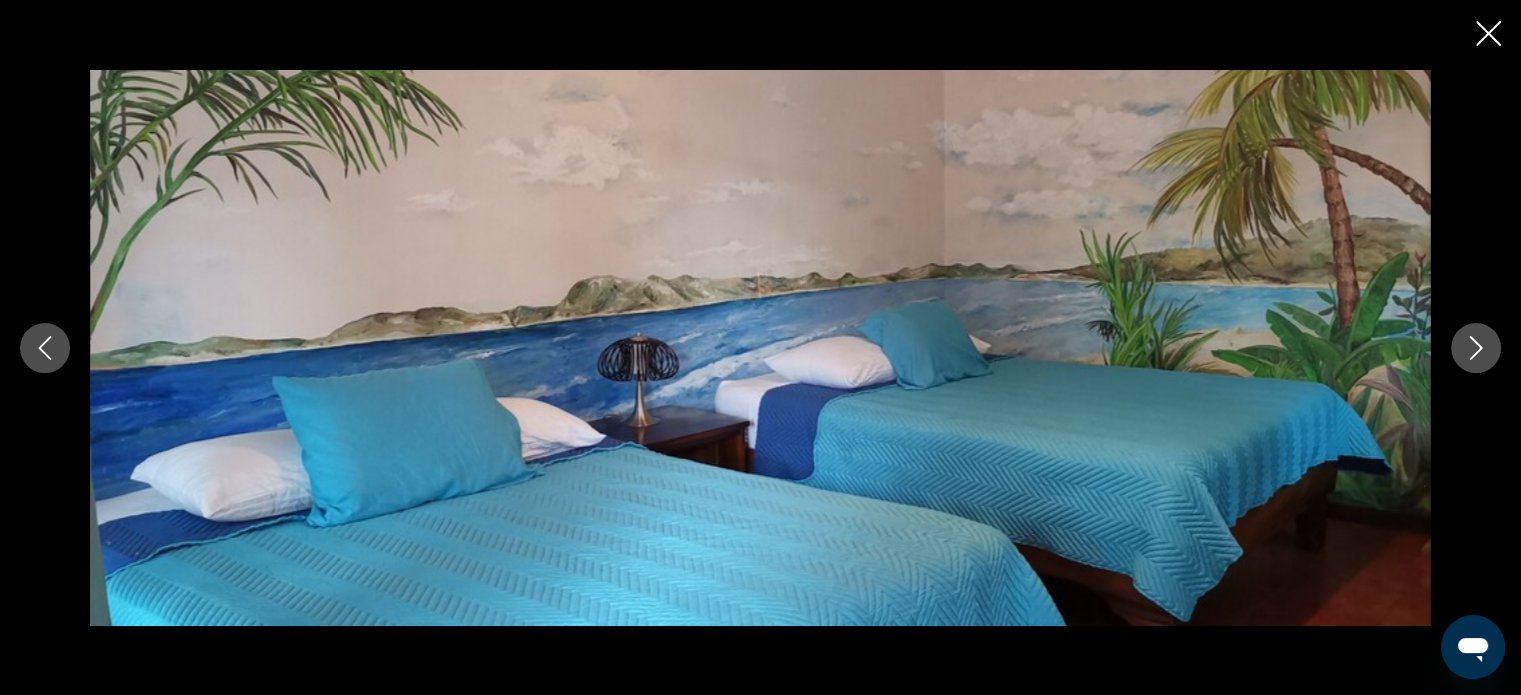 click 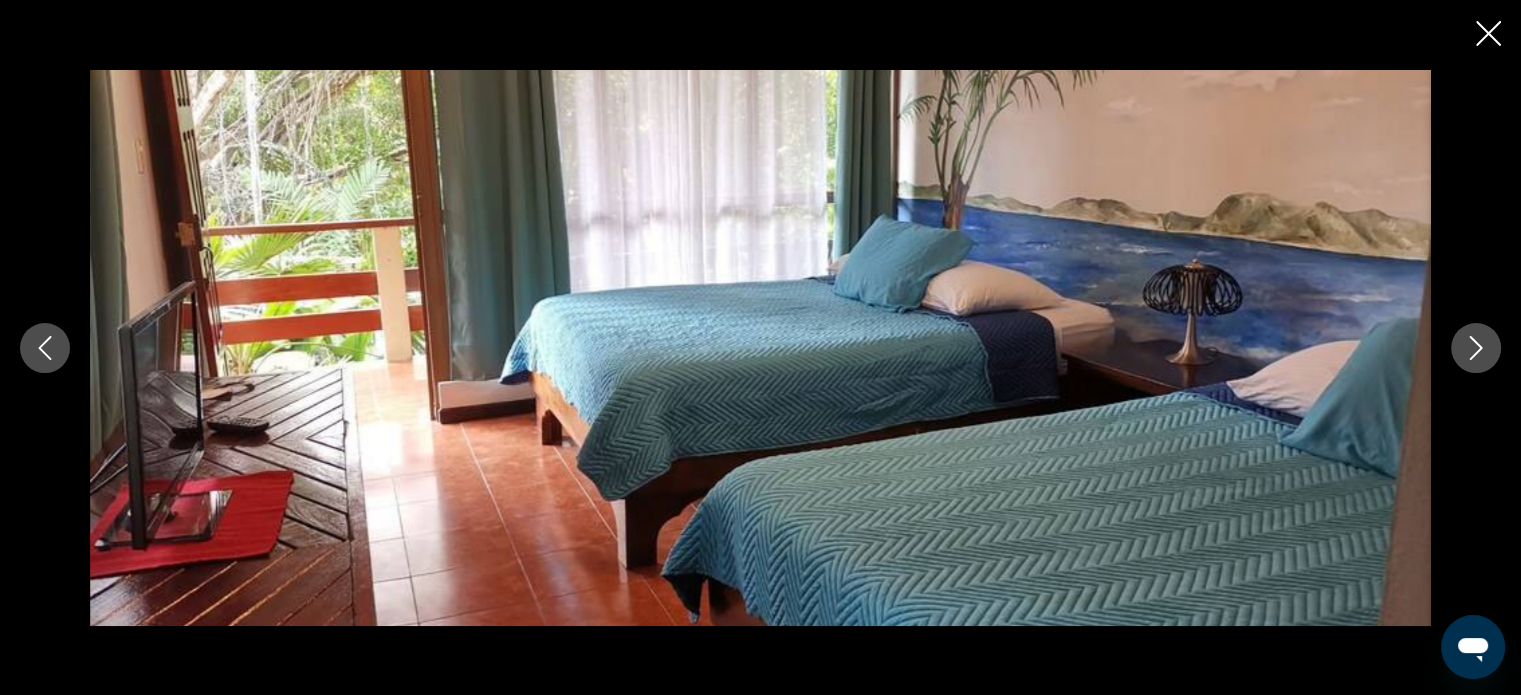click 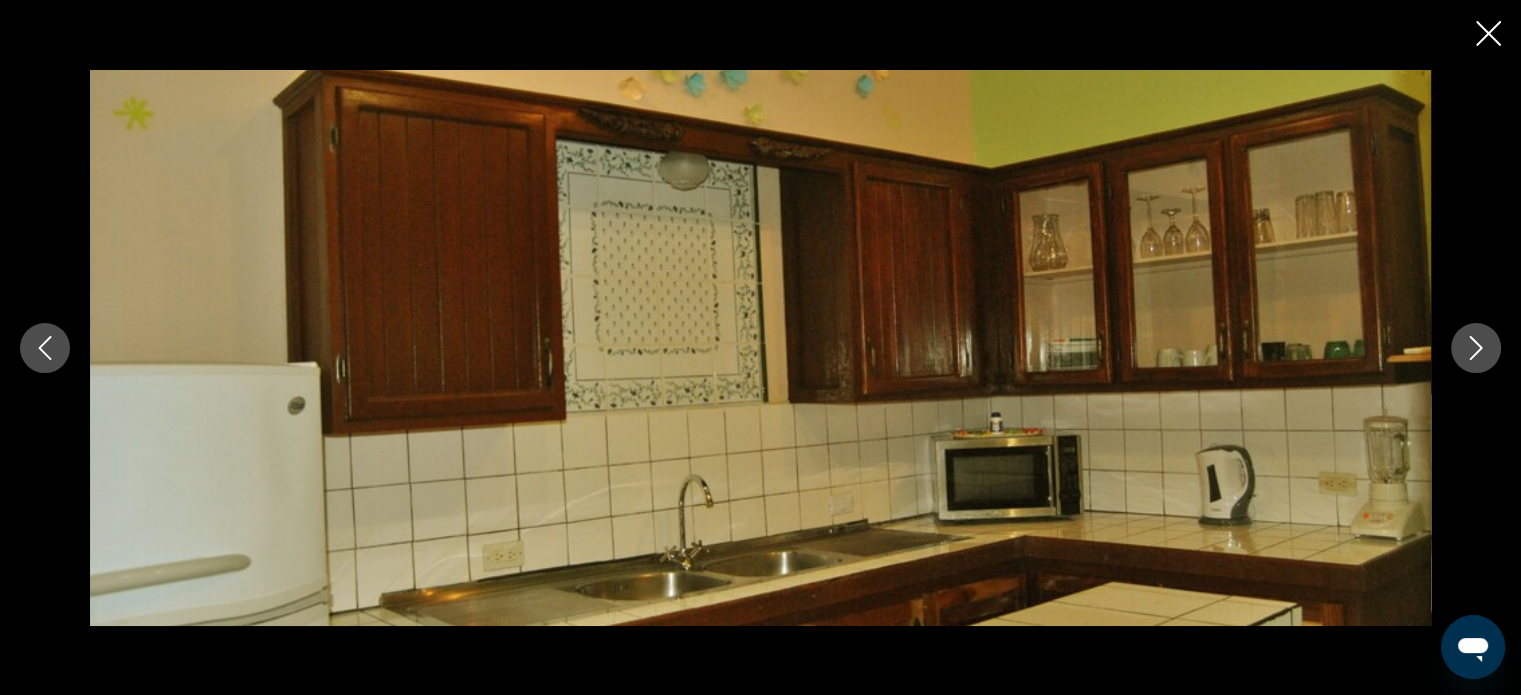 click 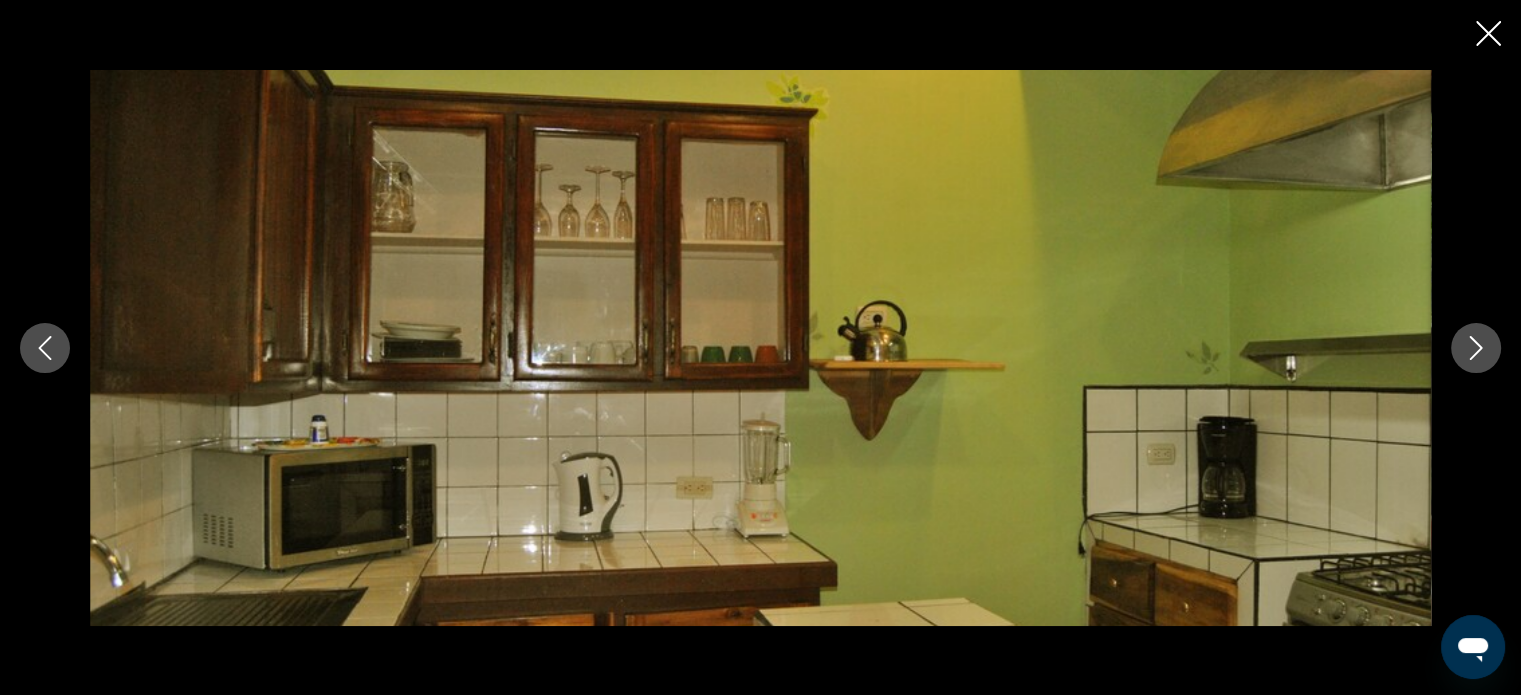 click 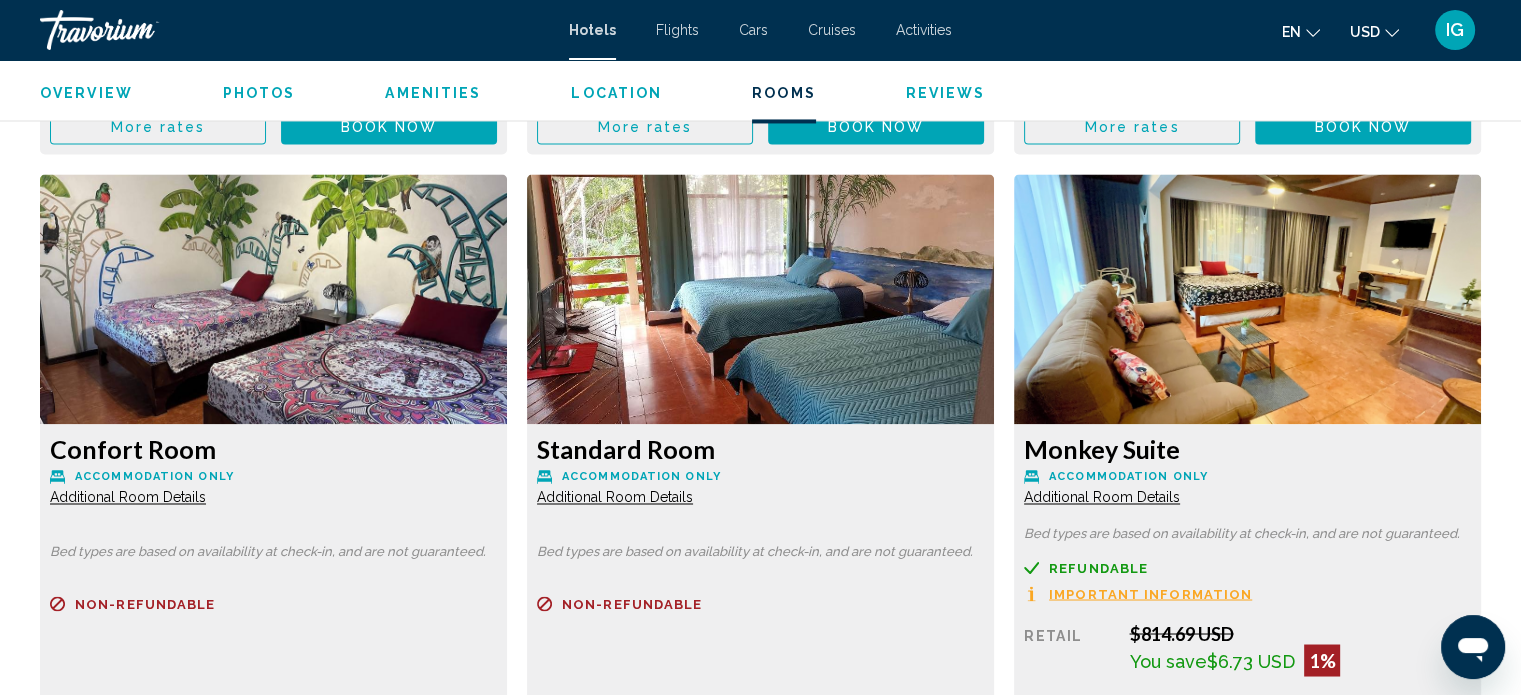 scroll, scrollTop: 3232, scrollLeft: 0, axis: vertical 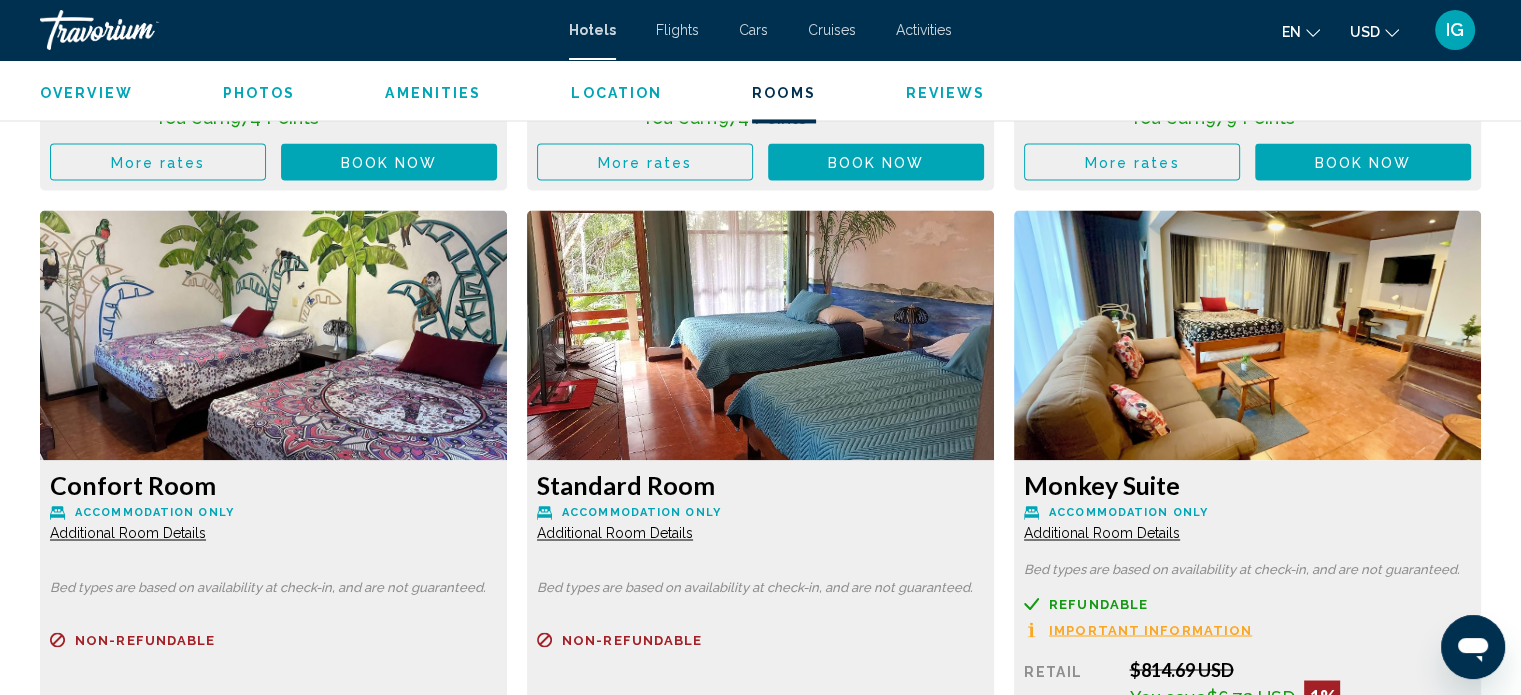 click on "Additional Room Details" at bounding box center (128, -105) 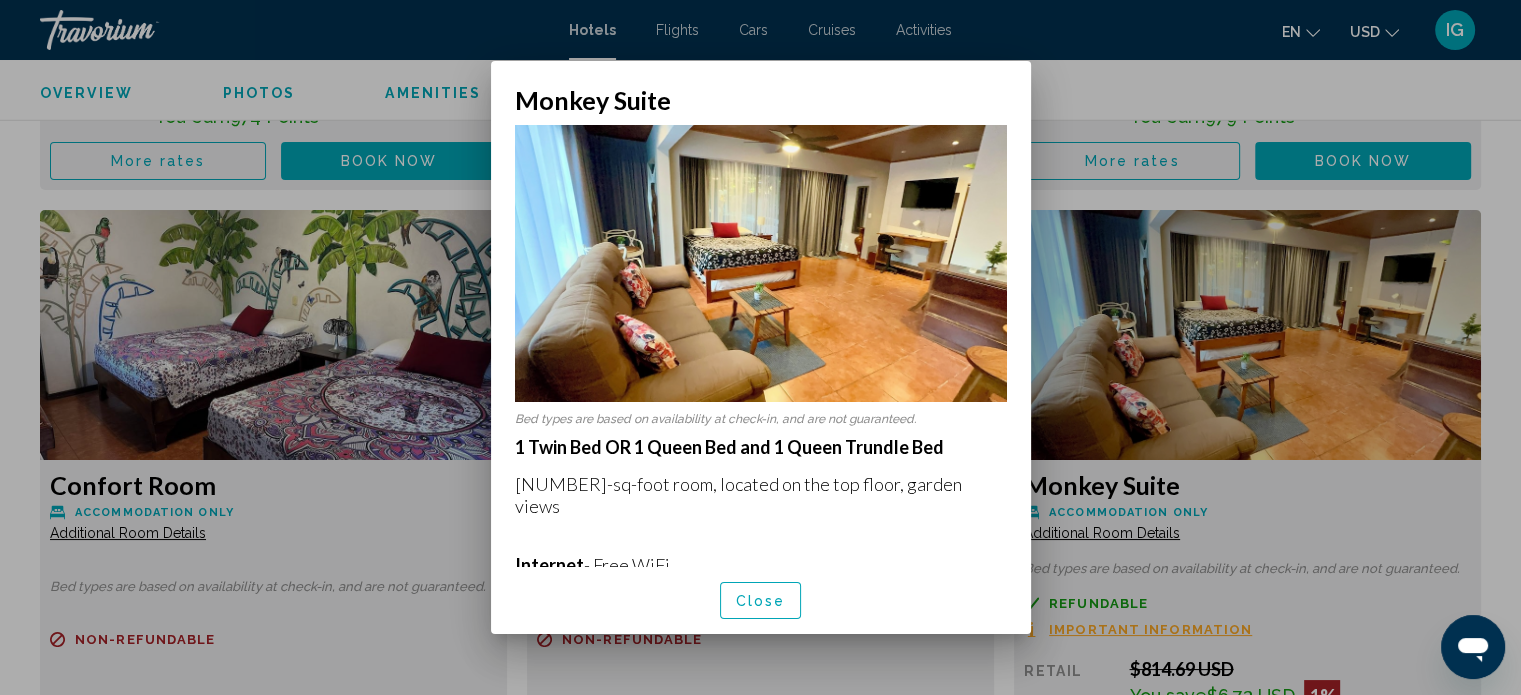 click at bounding box center [760, 347] 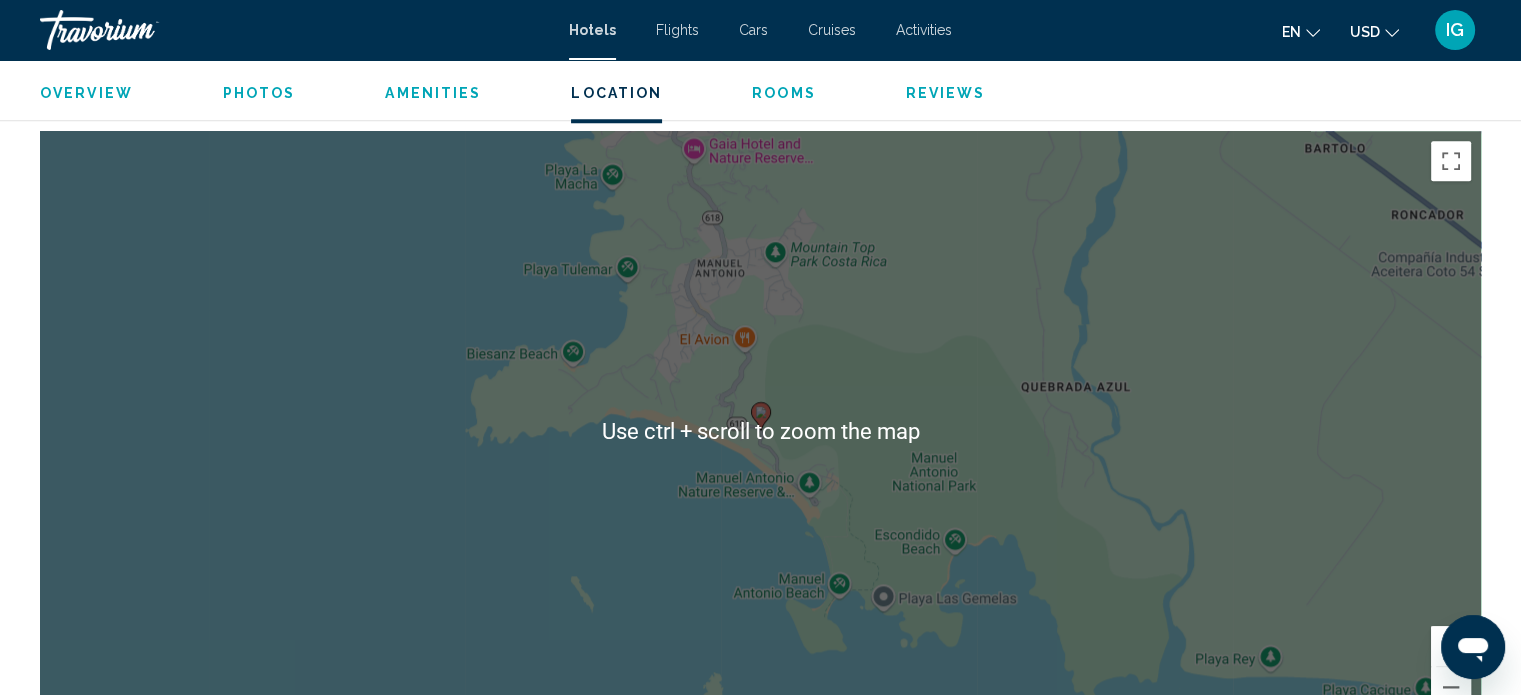 scroll, scrollTop: 1832, scrollLeft: 0, axis: vertical 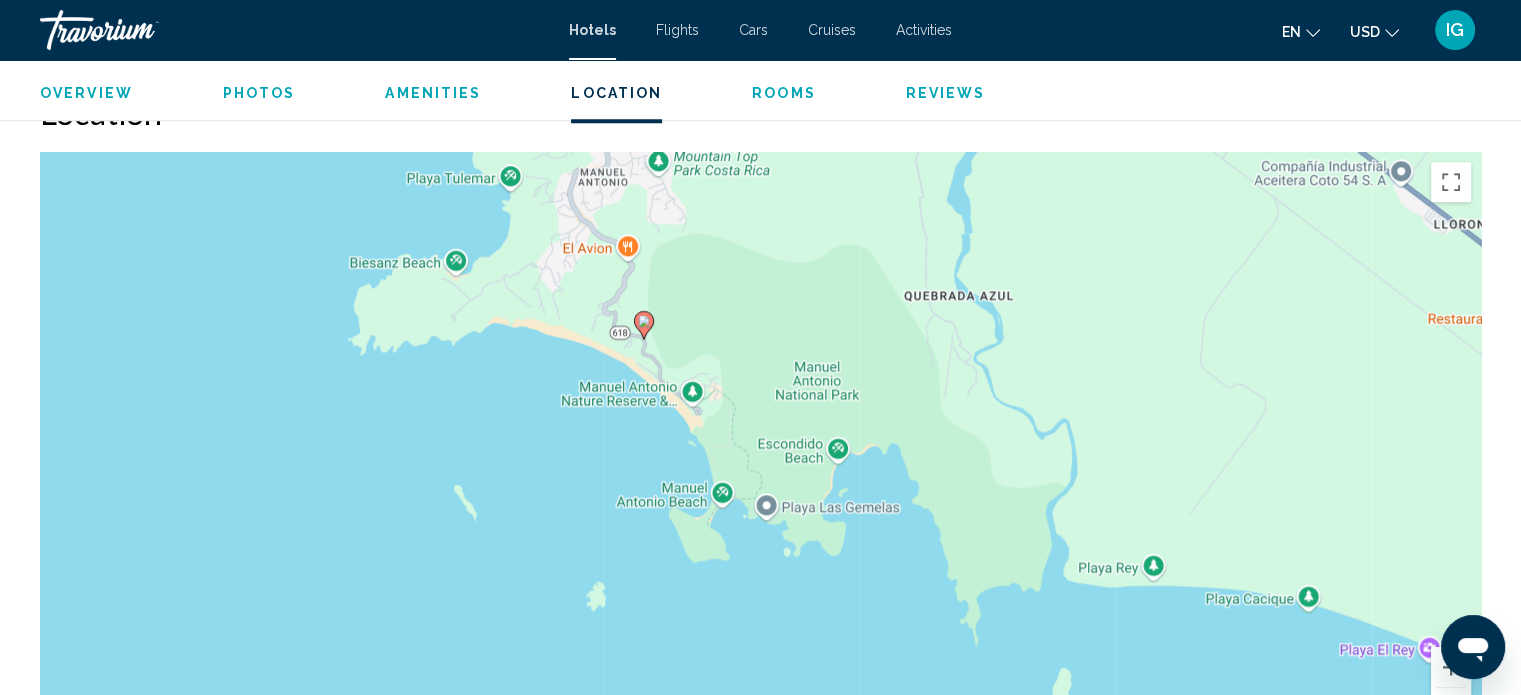 drag, startPoint x: 994, startPoint y: 473, endPoint x: 879, endPoint y: 364, distance: 158.44873 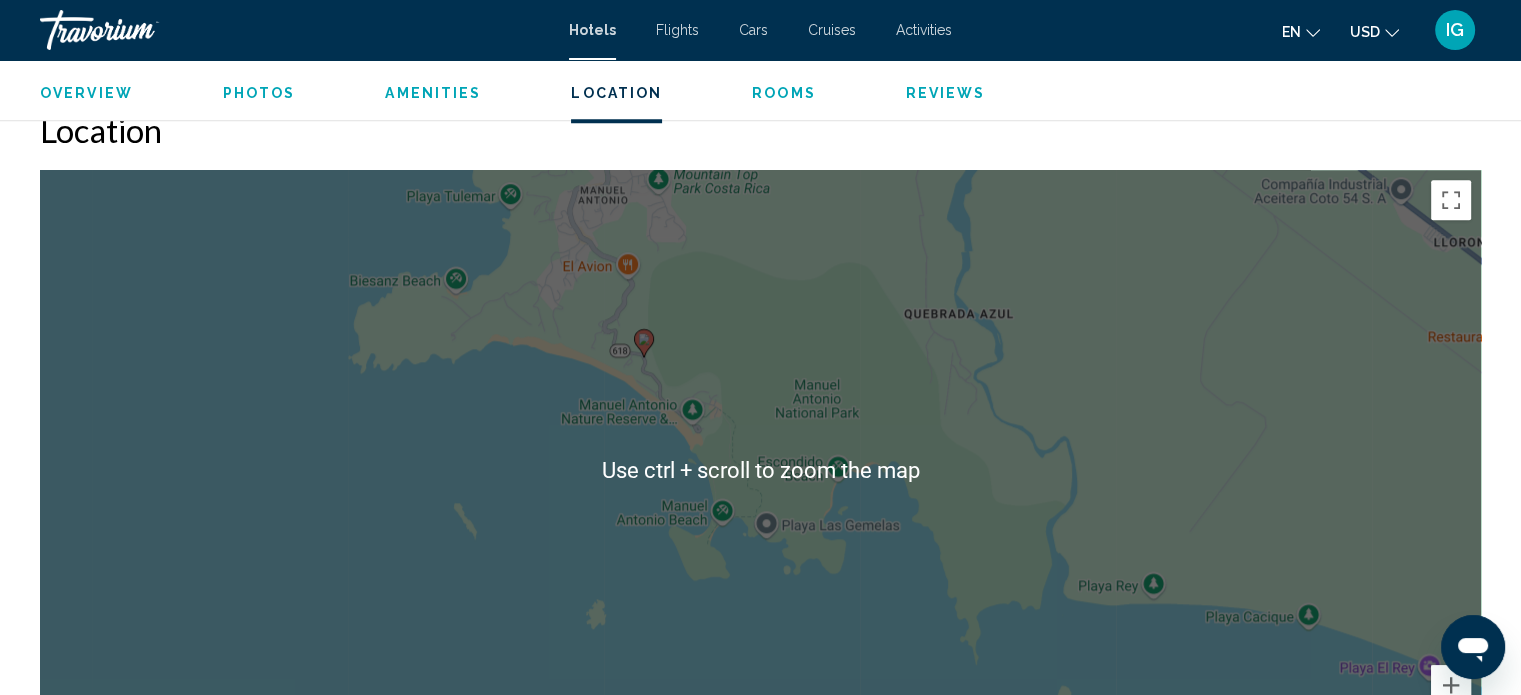 scroll, scrollTop: 1832, scrollLeft: 0, axis: vertical 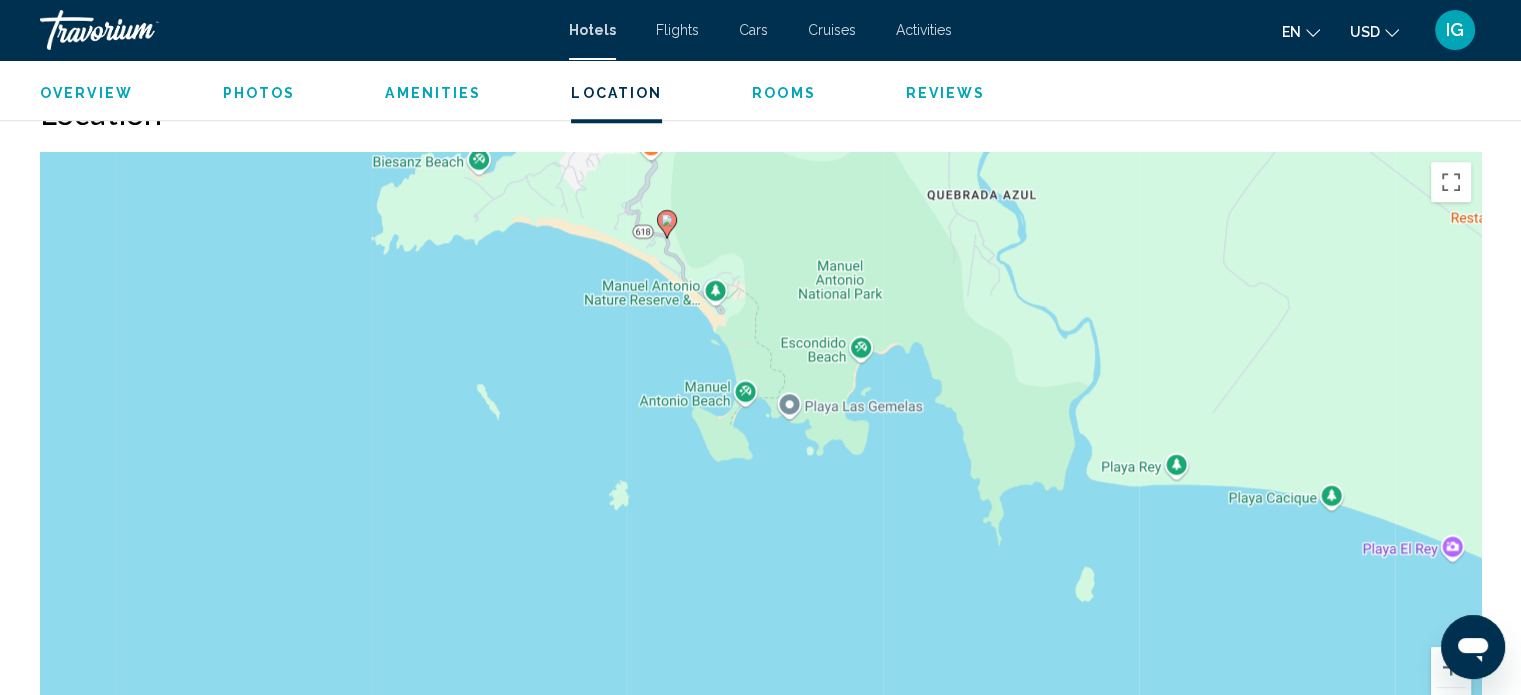 drag, startPoint x: 969, startPoint y: 540, endPoint x: 995, endPoint y: 434, distance: 109.14211 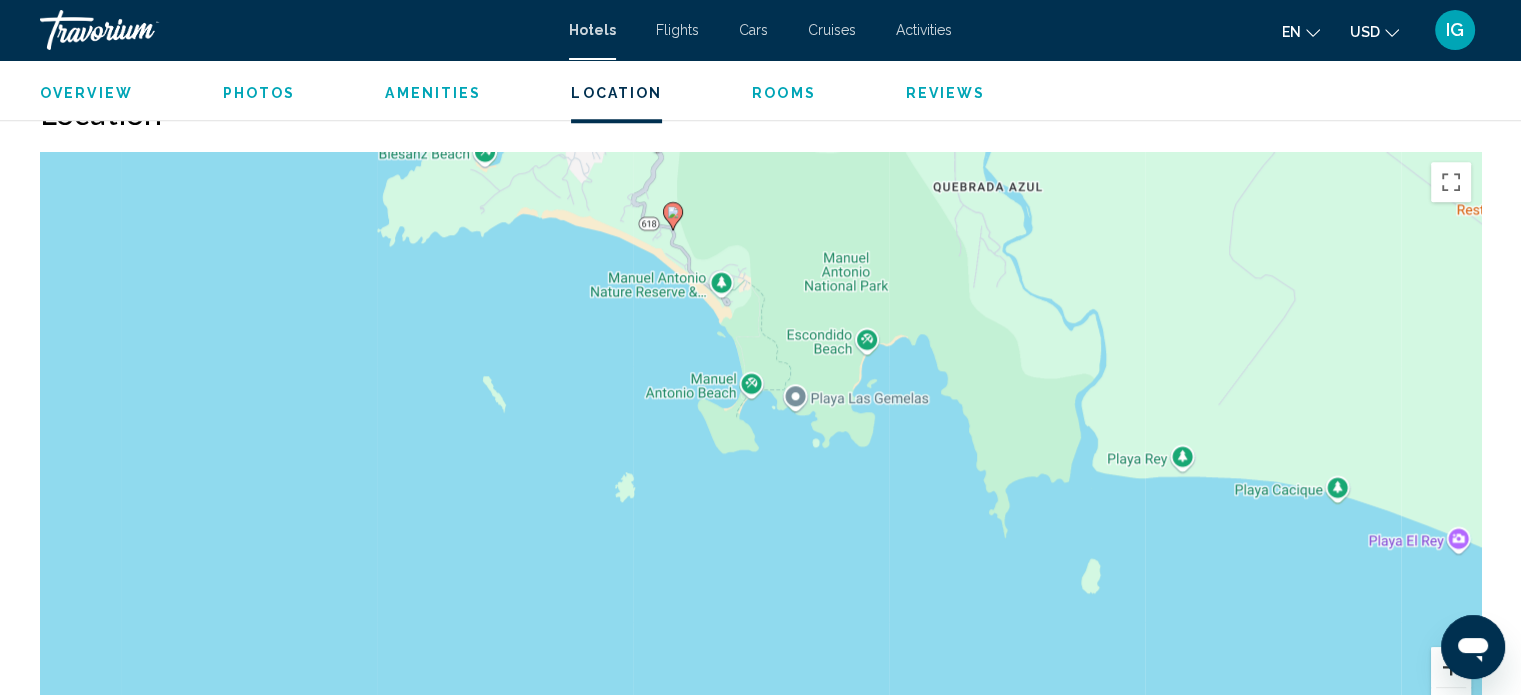click at bounding box center (1451, 667) 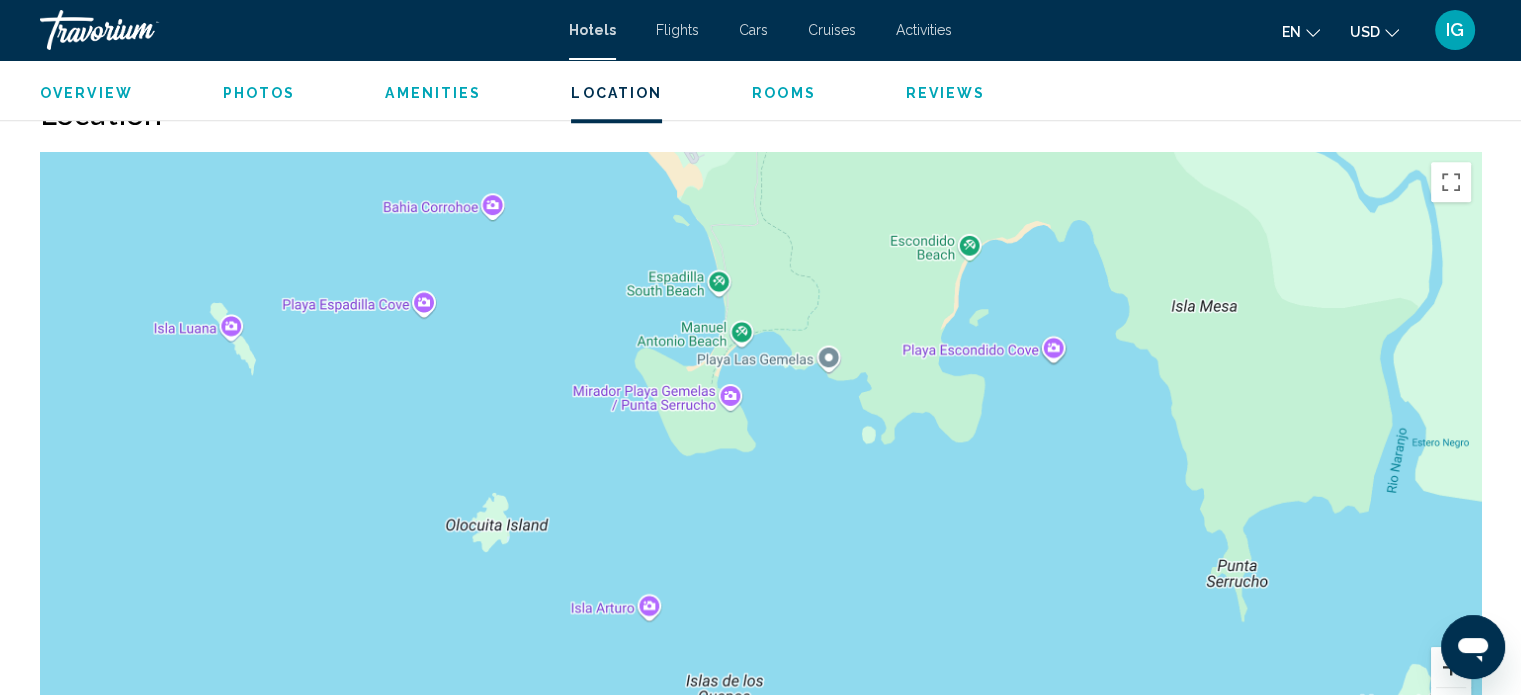 click at bounding box center (1451, 667) 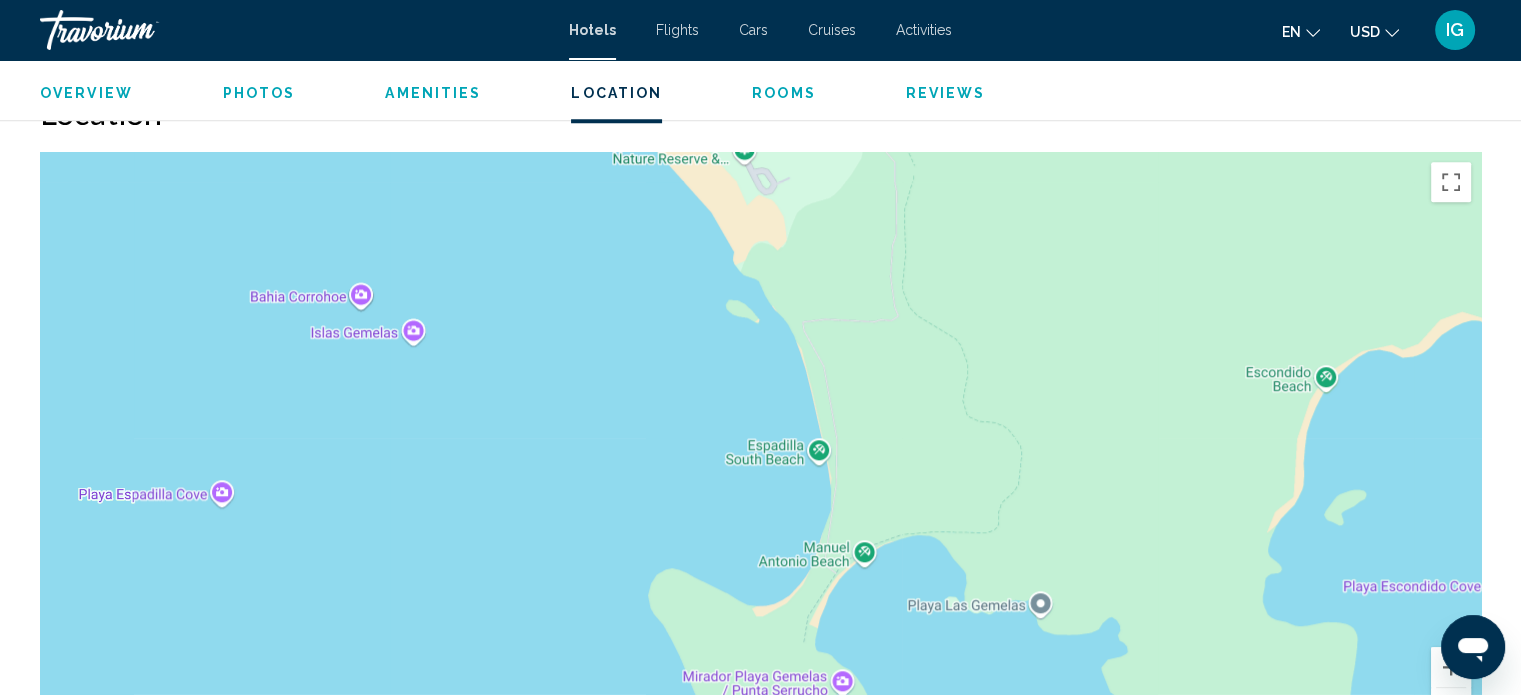 drag, startPoint x: 860, startPoint y: 276, endPoint x: 973, endPoint y: 578, distance: 322.44846 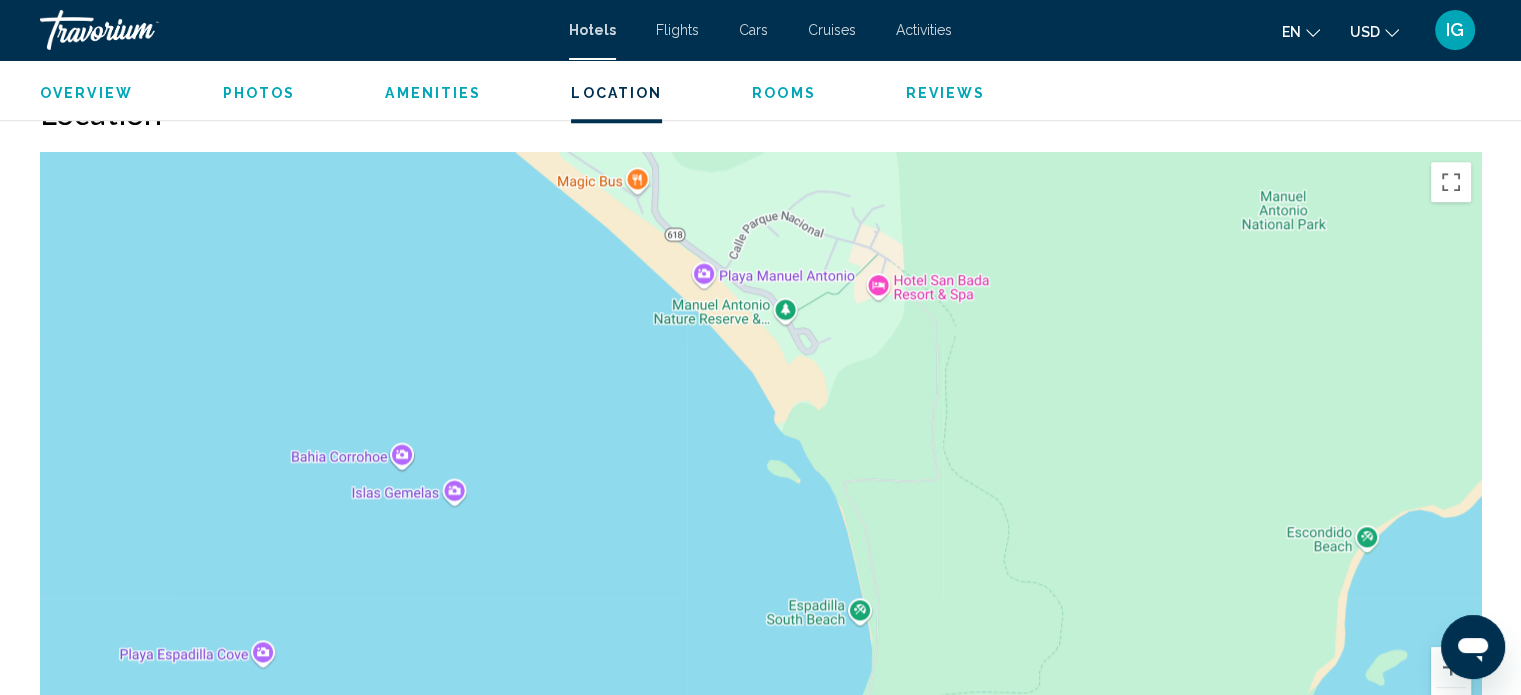 drag, startPoint x: 840, startPoint y: 324, endPoint x: 881, endPoint y: 488, distance: 169.04733 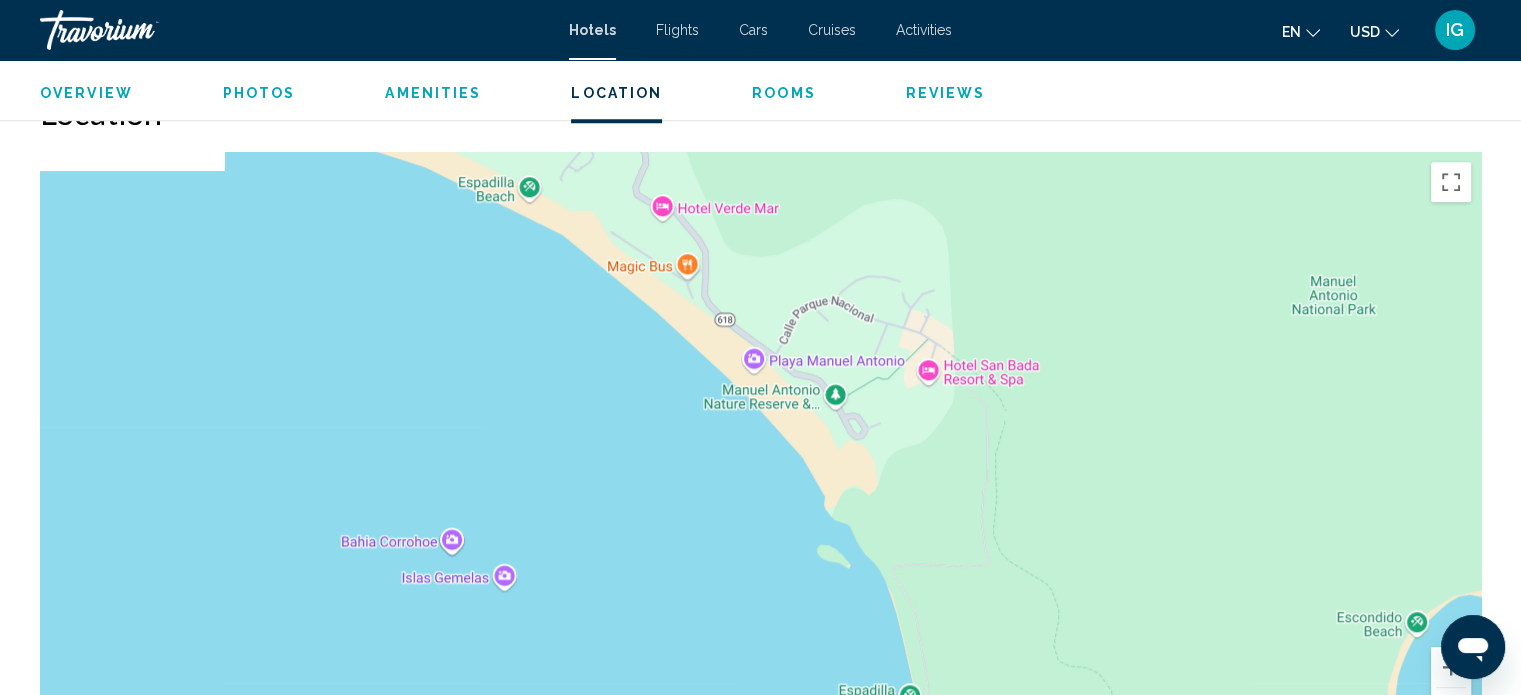 drag, startPoint x: 820, startPoint y: 355, endPoint x: 872, endPoint y: 447, distance: 105.67876 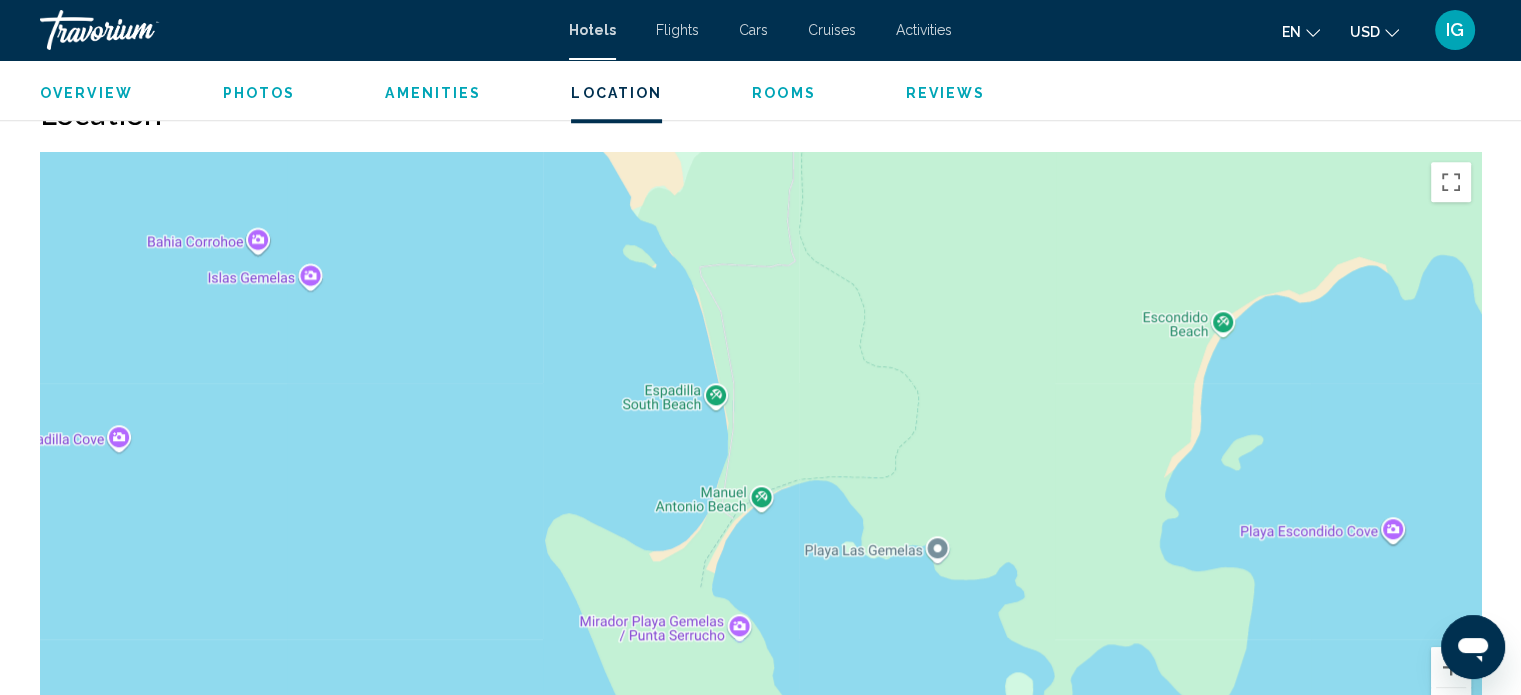 drag, startPoint x: 924, startPoint y: 560, endPoint x: 704, endPoint y: 229, distance: 397.44308 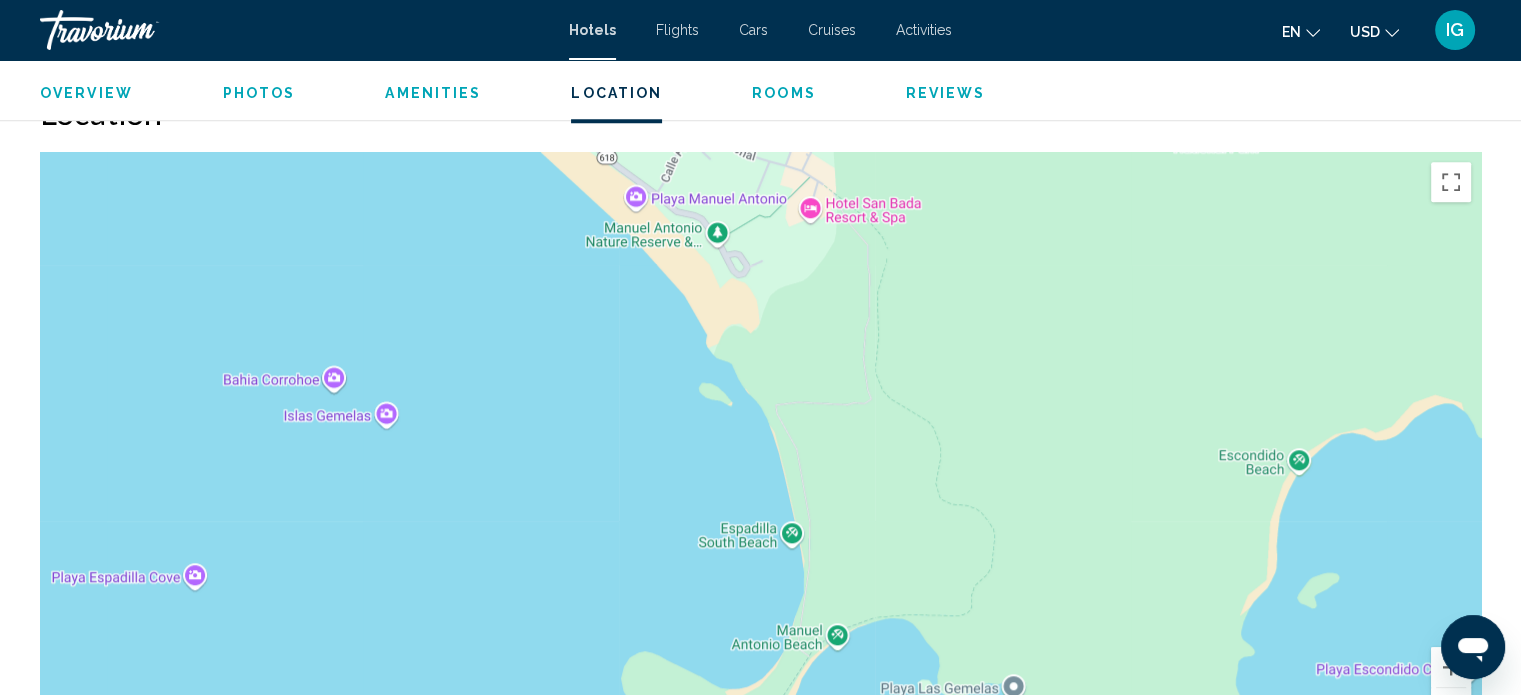 drag, startPoint x: 988, startPoint y: 355, endPoint x: 1075, endPoint y: 512, distance: 179.49373 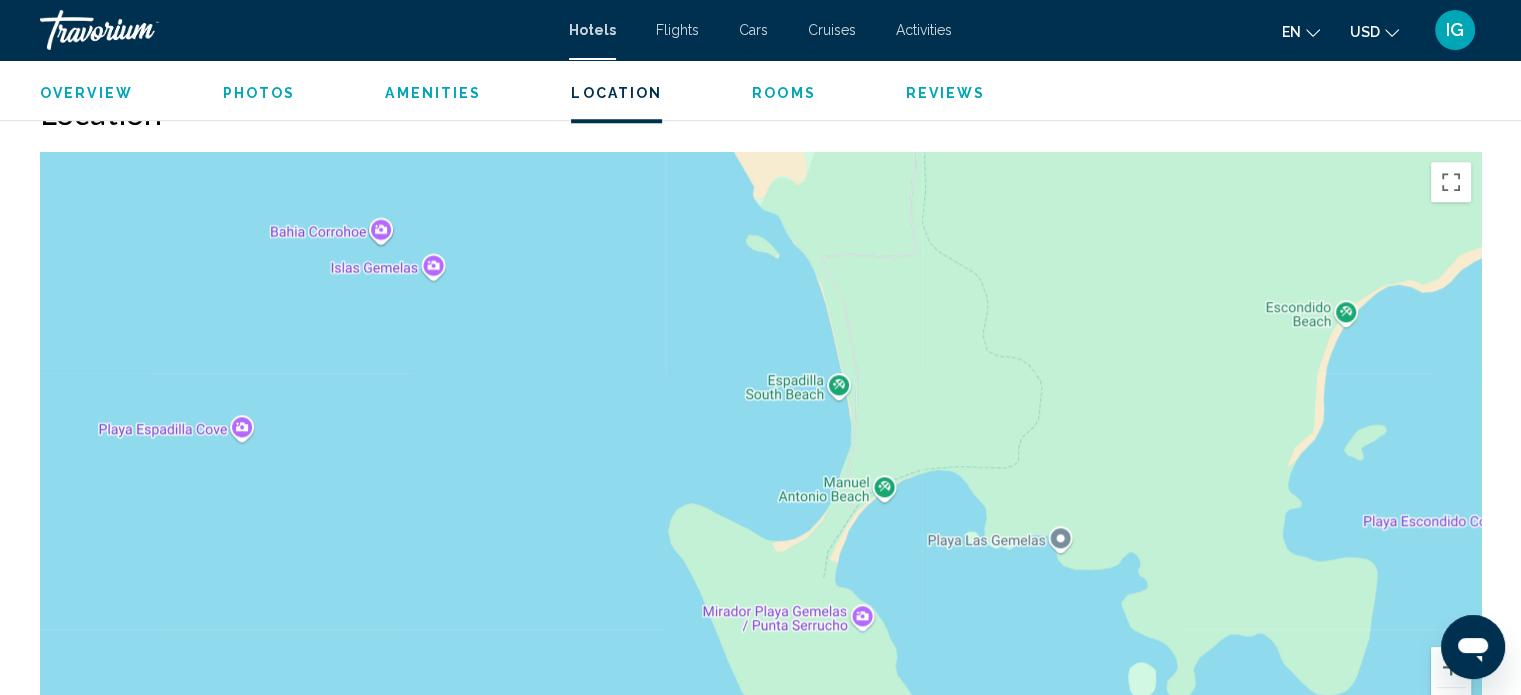 drag, startPoint x: 822, startPoint y: 564, endPoint x: 865, endPoint y: 406, distance: 163.74675 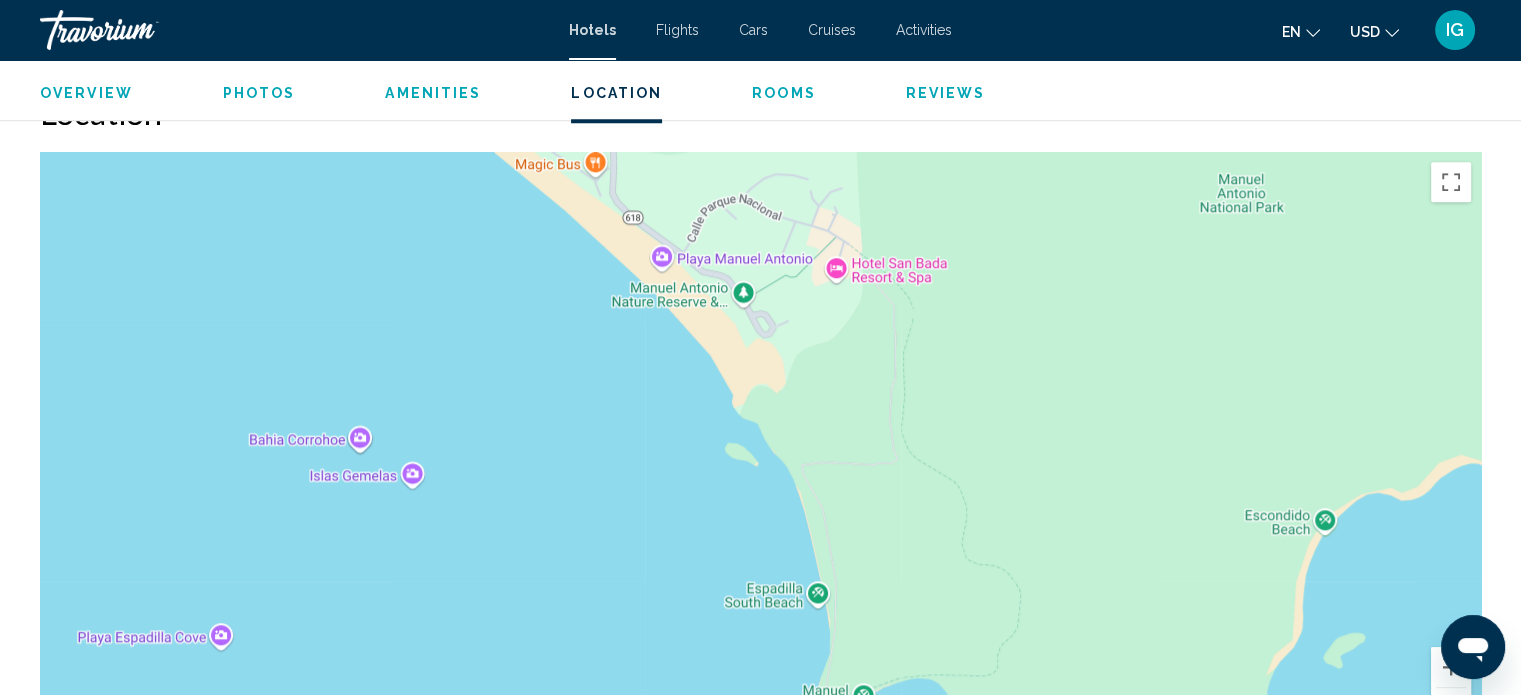 drag, startPoint x: 868, startPoint y: 274, endPoint x: 847, endPoint y: 513, distance: 239.92082 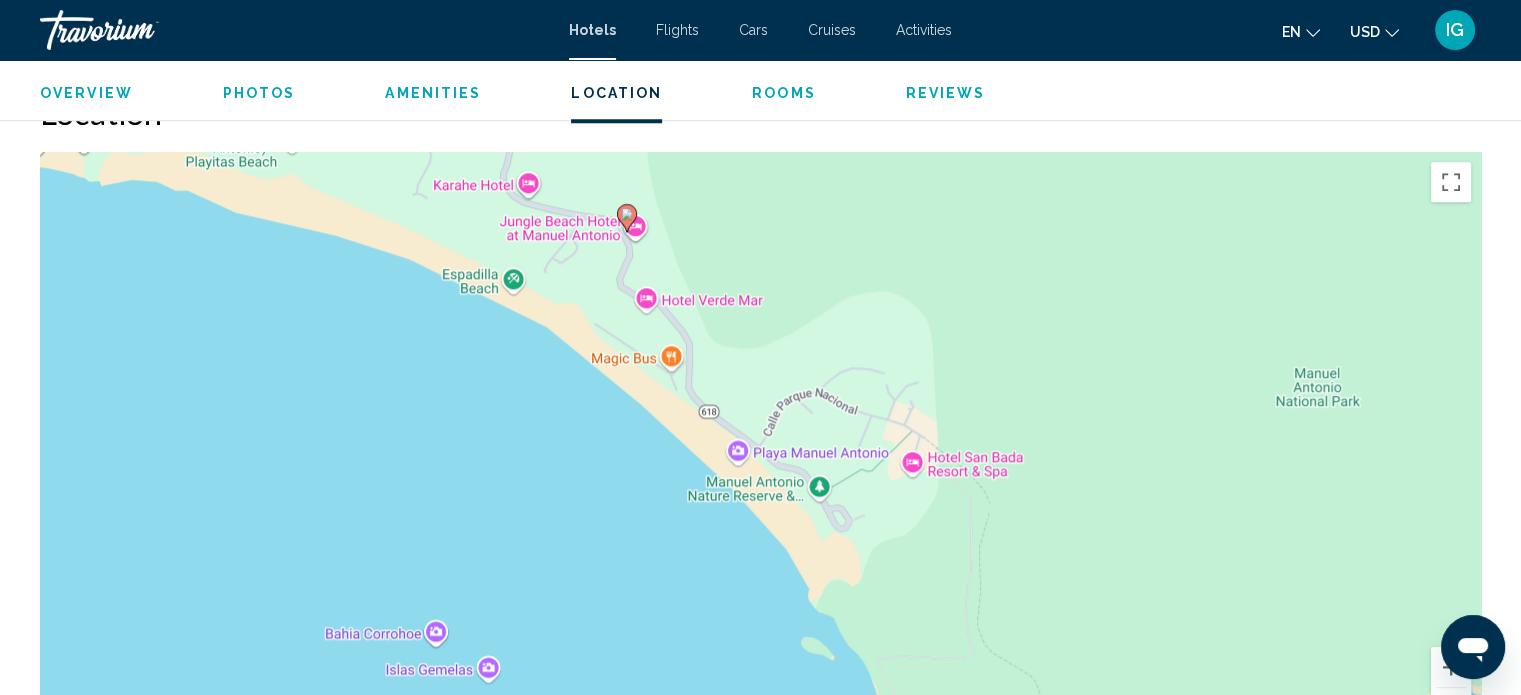 drag, startPoint x: 826, startPoint y: 312, endPoint x: 904, endPoint y: 515, distance: 217.46954 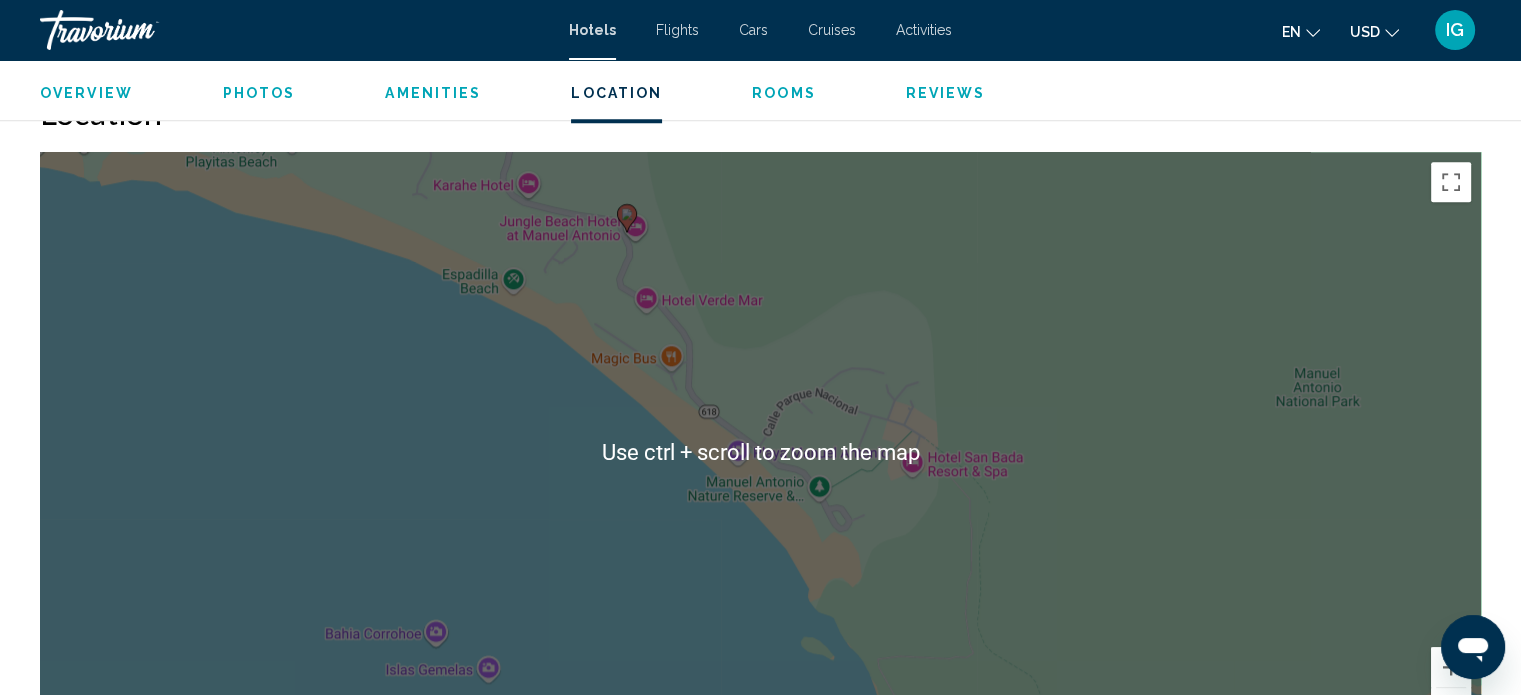 scroll, scrollTop: 1932, scrollLeft: 0, axis: vertical 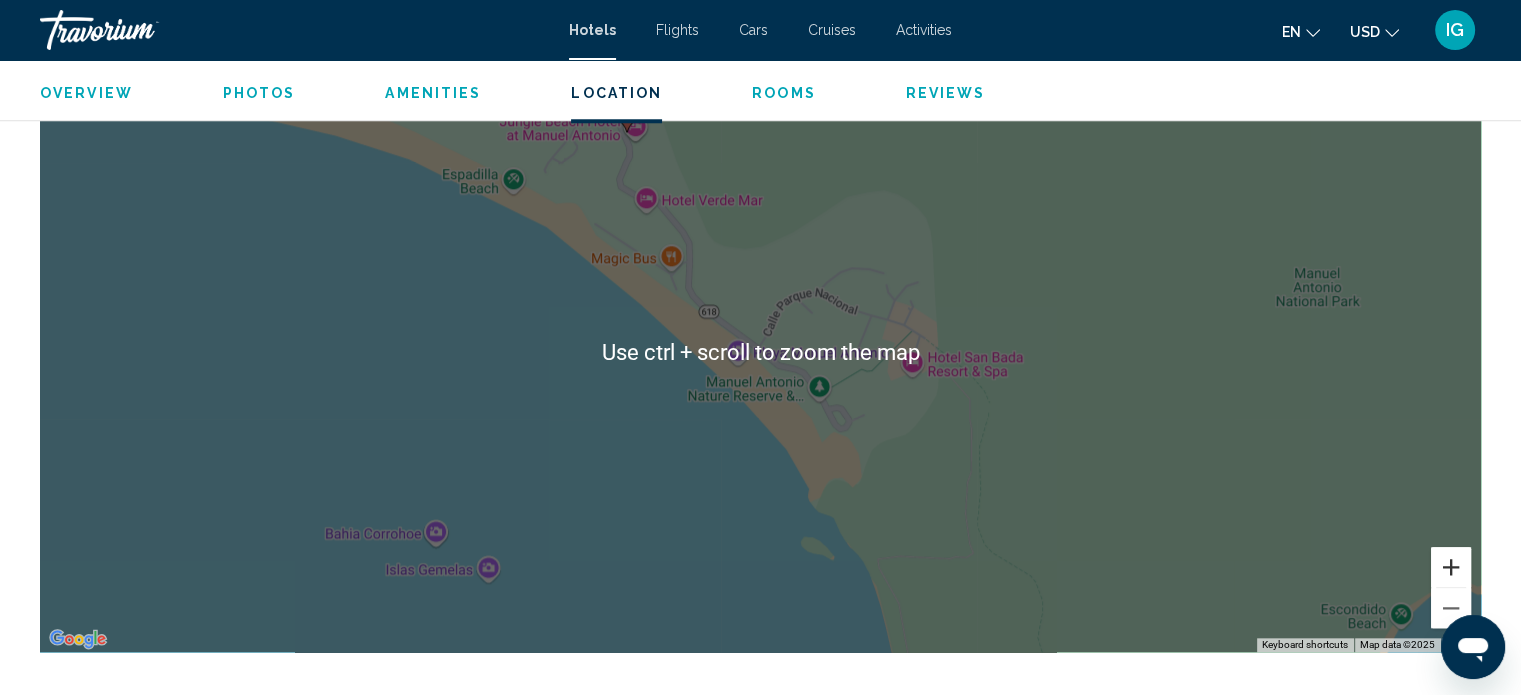 drag, startPoint x: 1460, startPoint y: 549, endPoint x: 1282, endPoint y: 477, distance: 192.01042 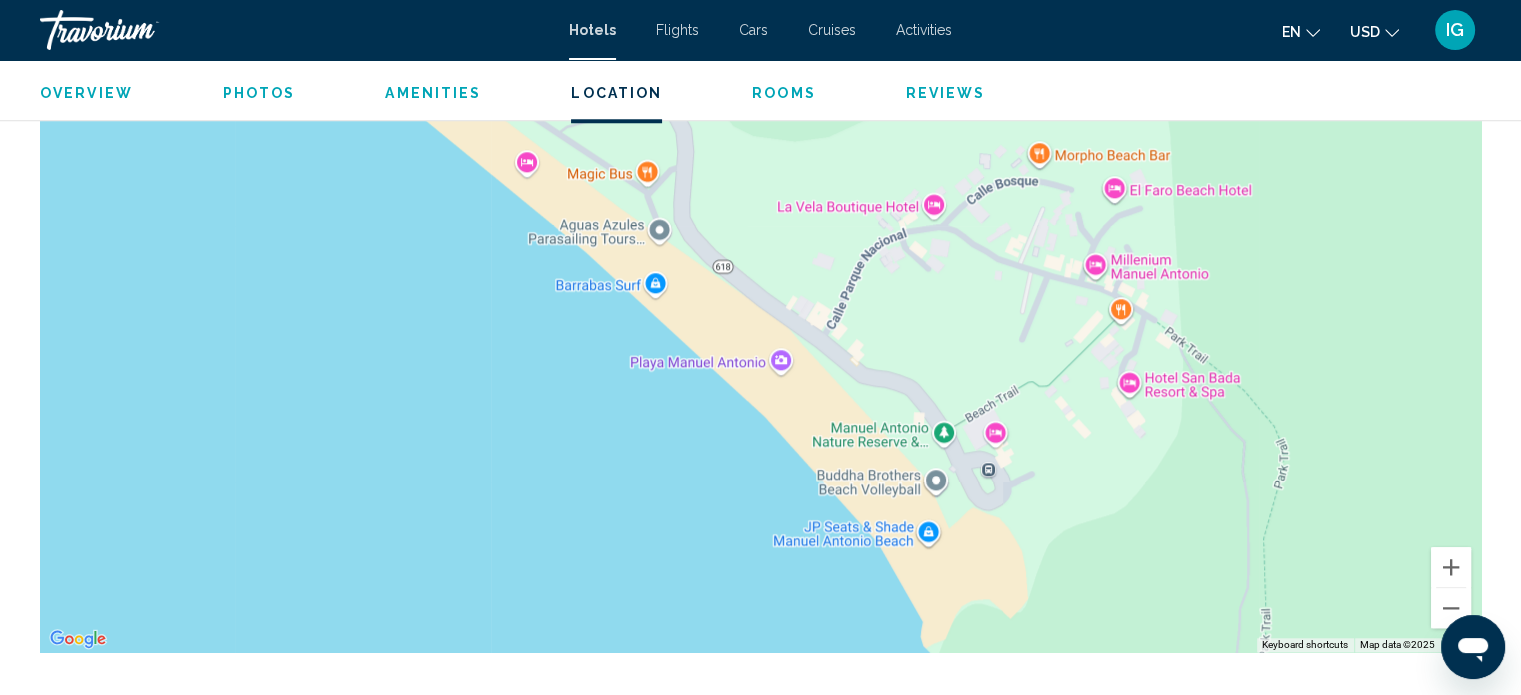drag, startPoint x: 989, startPoint y: 392, endPoint x: 1058, endPoint y: 391, distance: 69.00725 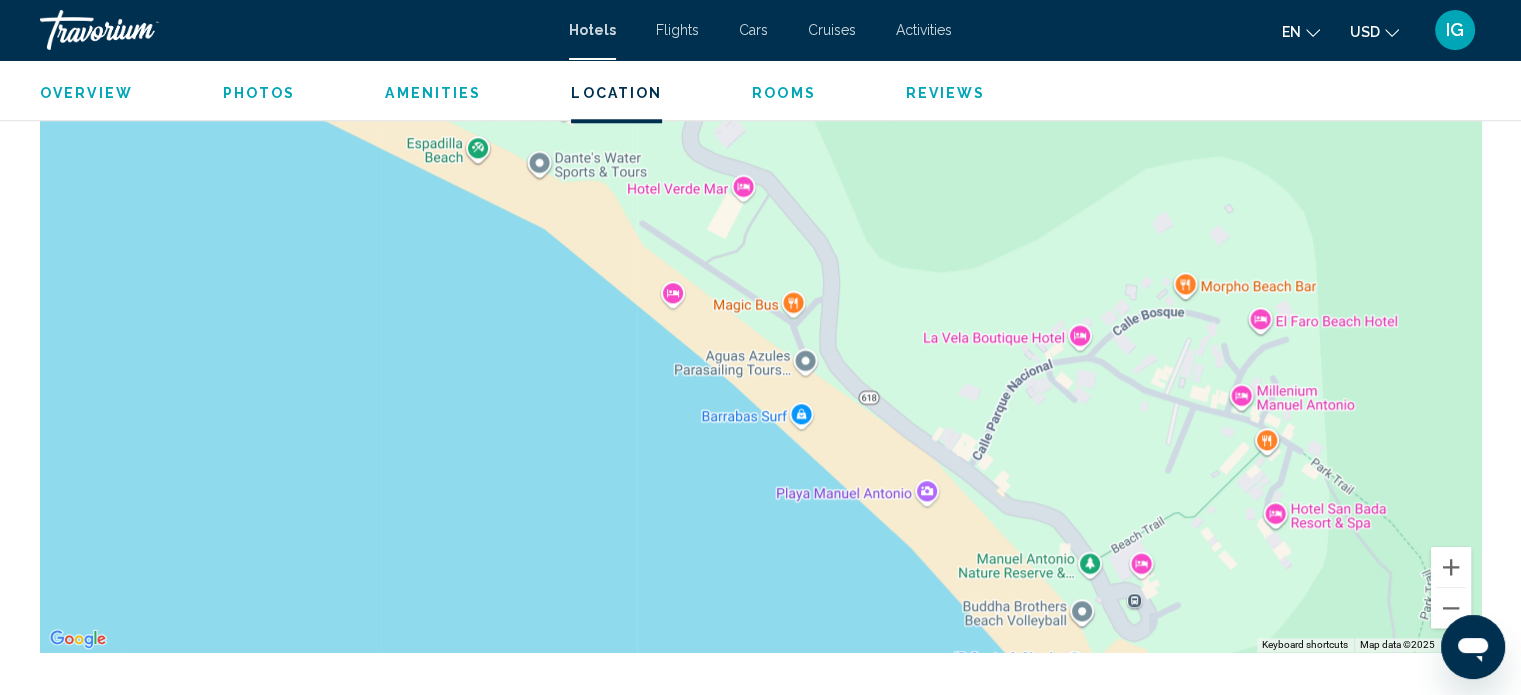 drag, startPoint x: 786, startPoint y: 327, endPoint x: 920, endPoint y: 446, distance: 179.21216 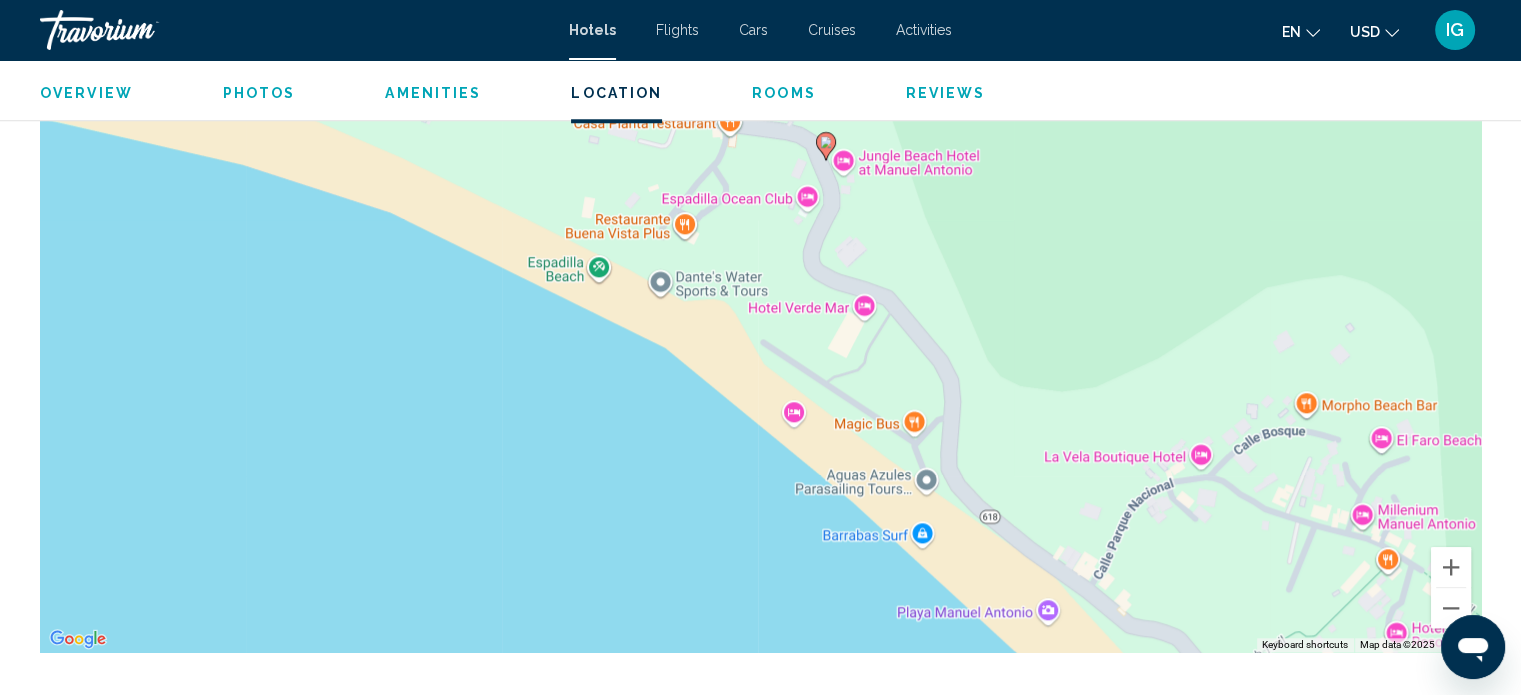 drag, startPoint x: 1012, startPoint y: 398, endPoint x: 1149, endPoint y: 516, distance: 180.81206 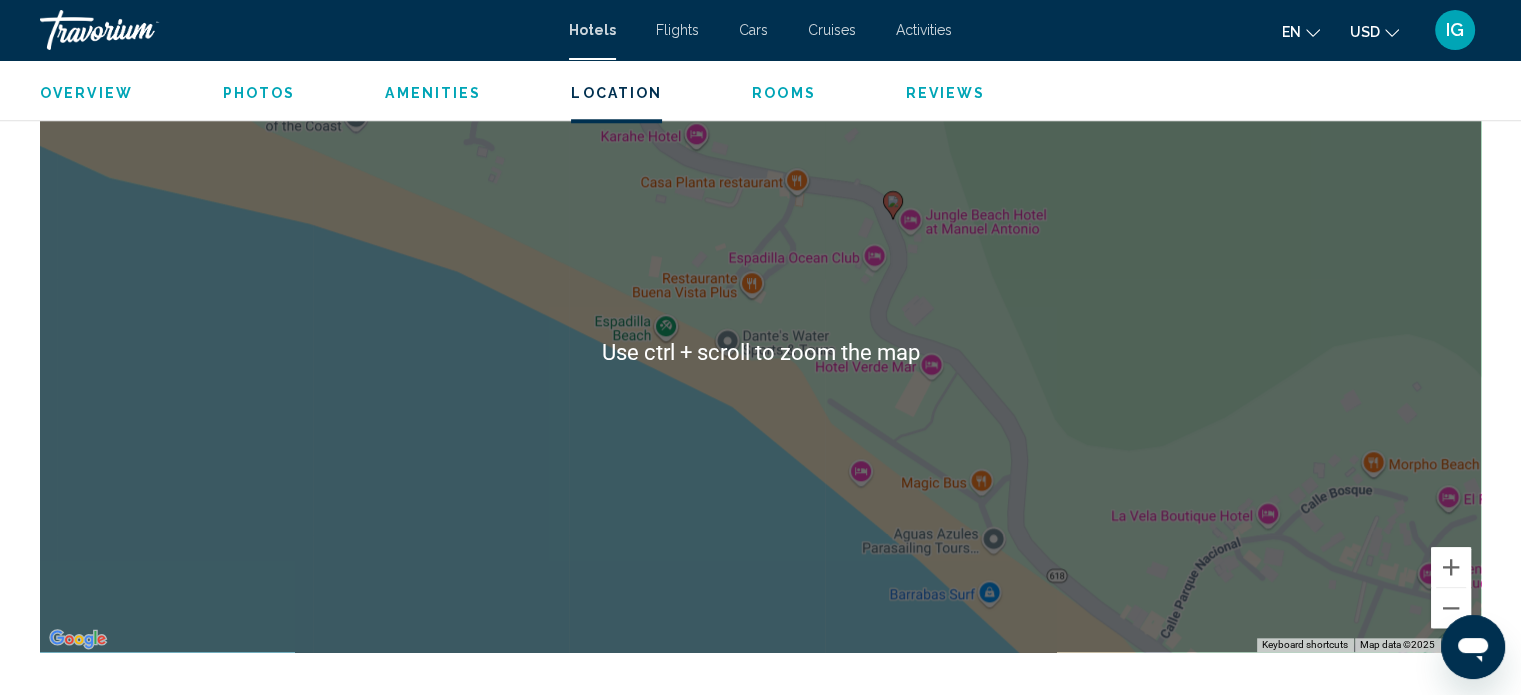scroll, scrollTop: 2032, scrollLeft: 0, axis: vertical 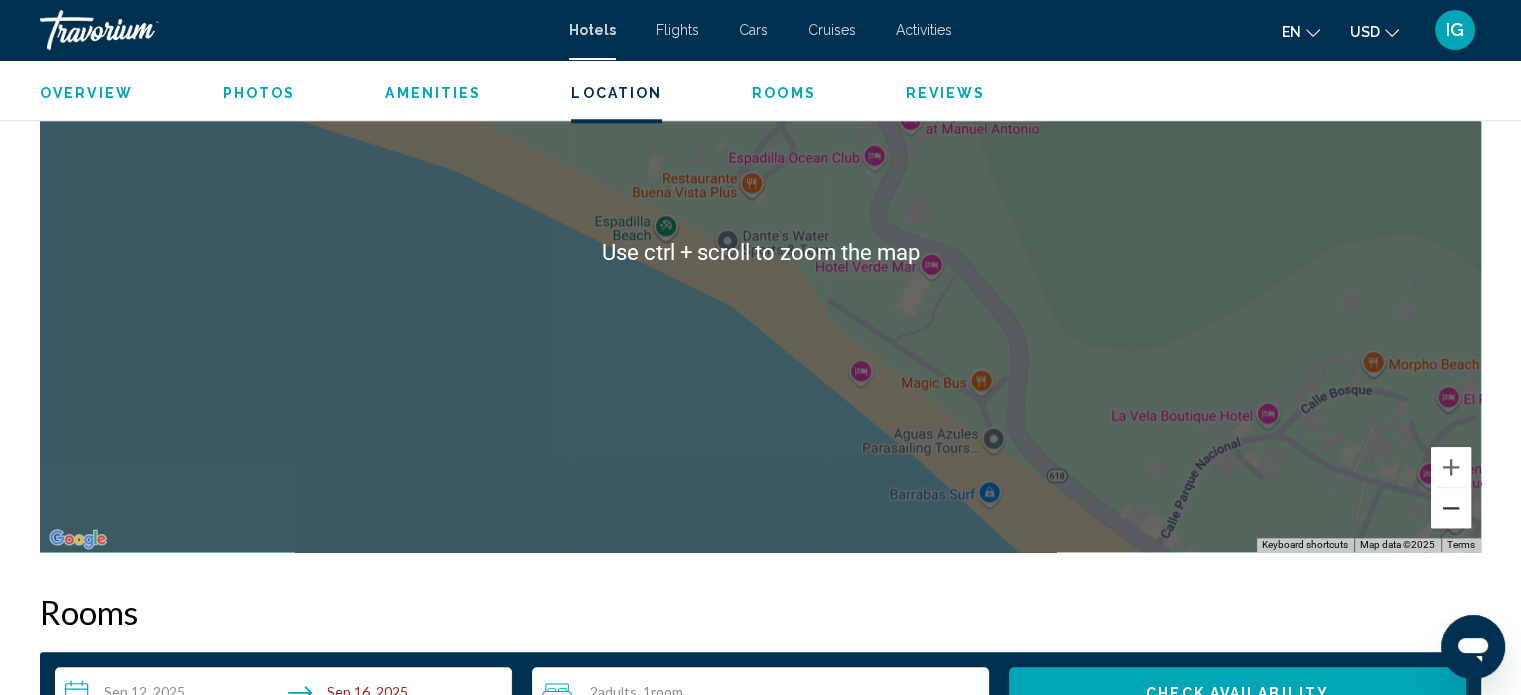 click at bounding box center [1451, 508] 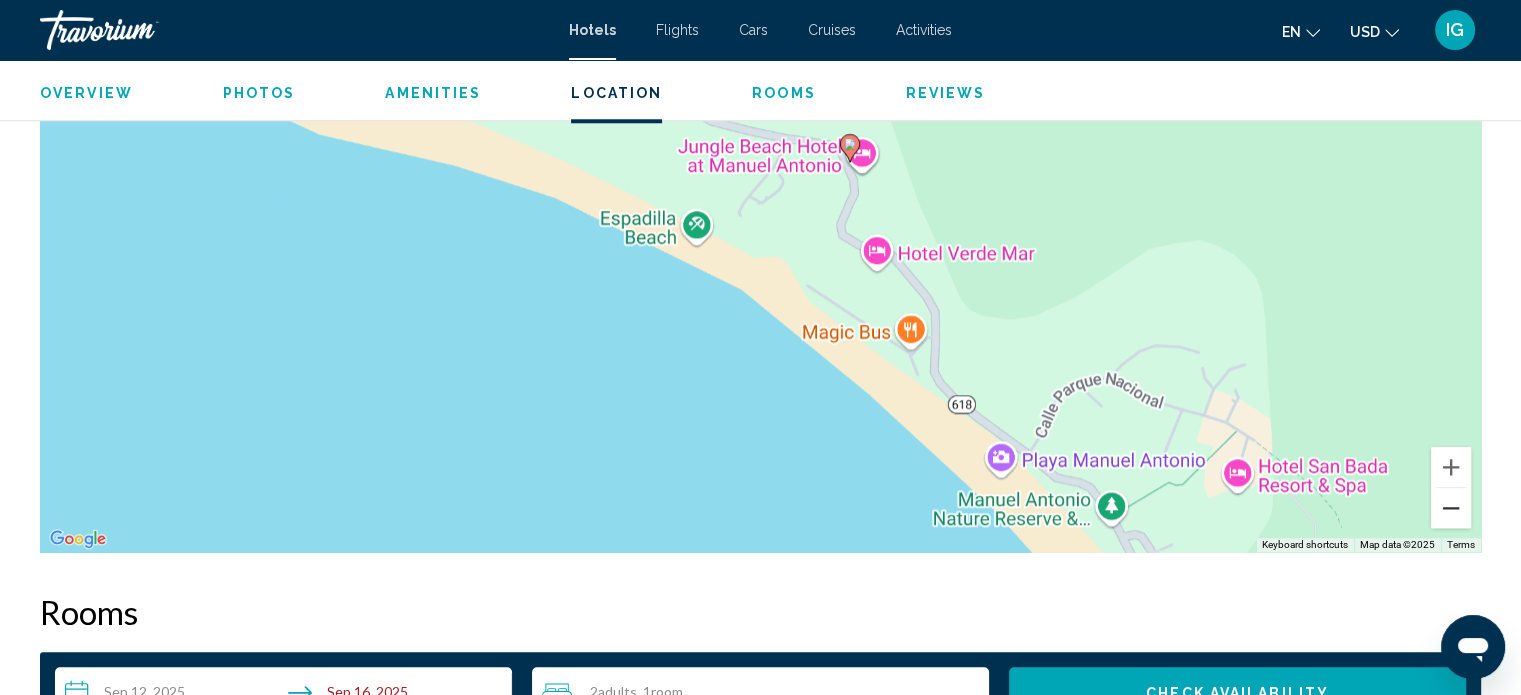 click at bounding box center [1451, 508] 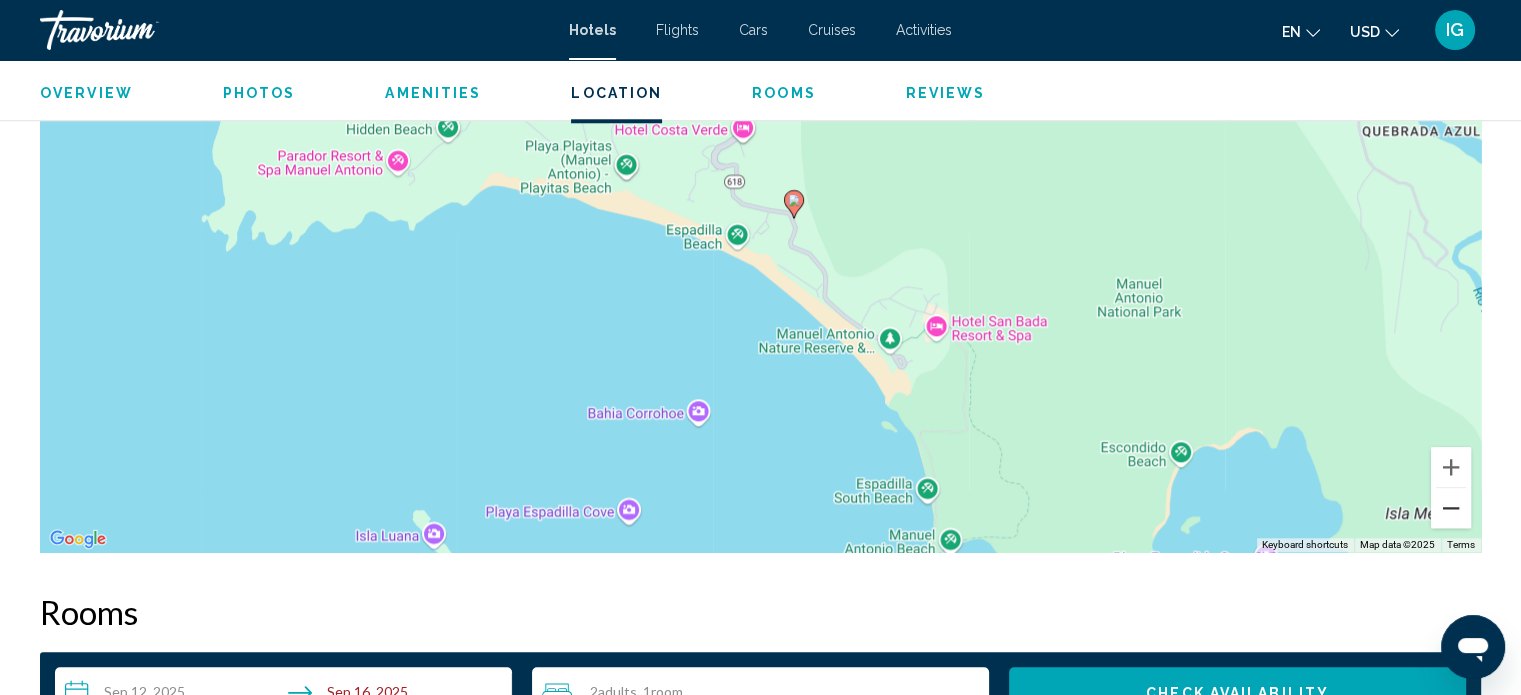 click at bounding box center [1451, 508] 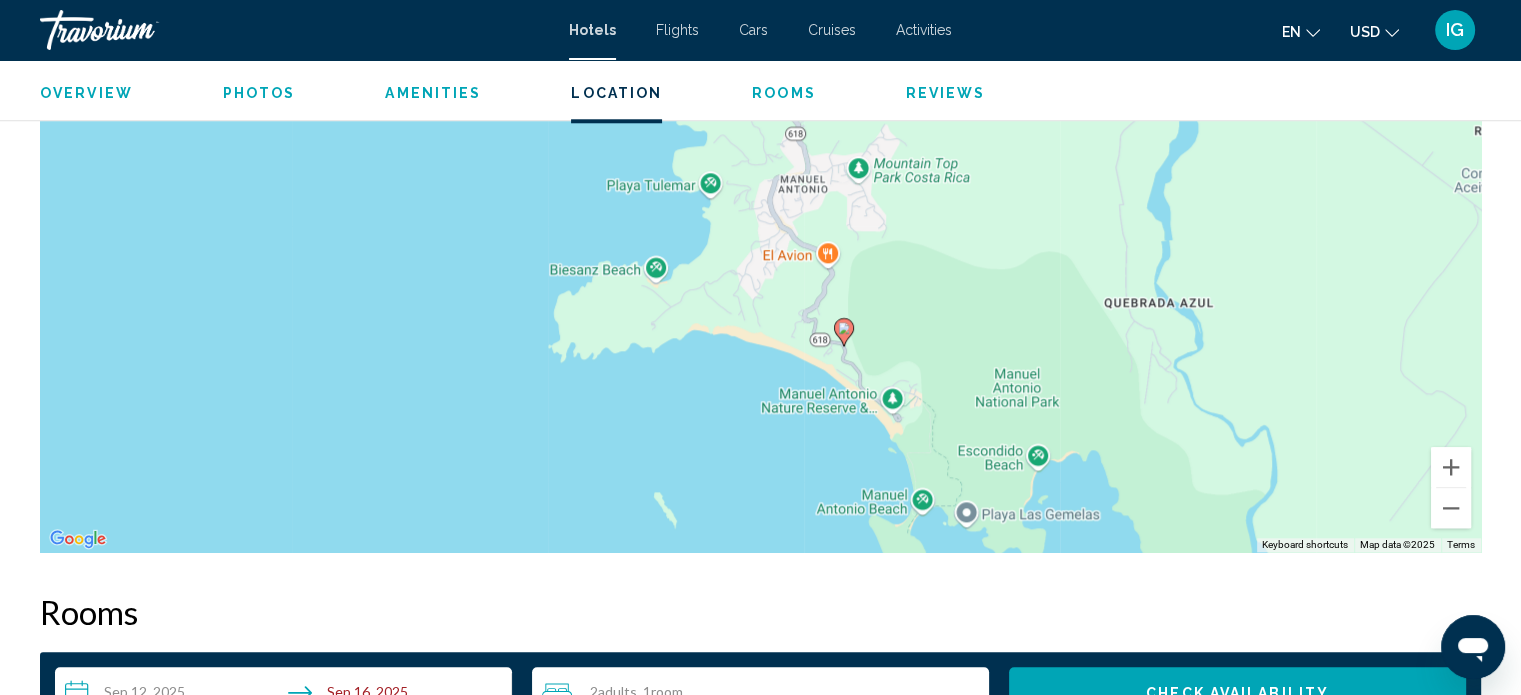 drag, startPoint x: 969, startPoint y: 296, endPoint x: 1030, endPoint y: 392, distance: 113.74094 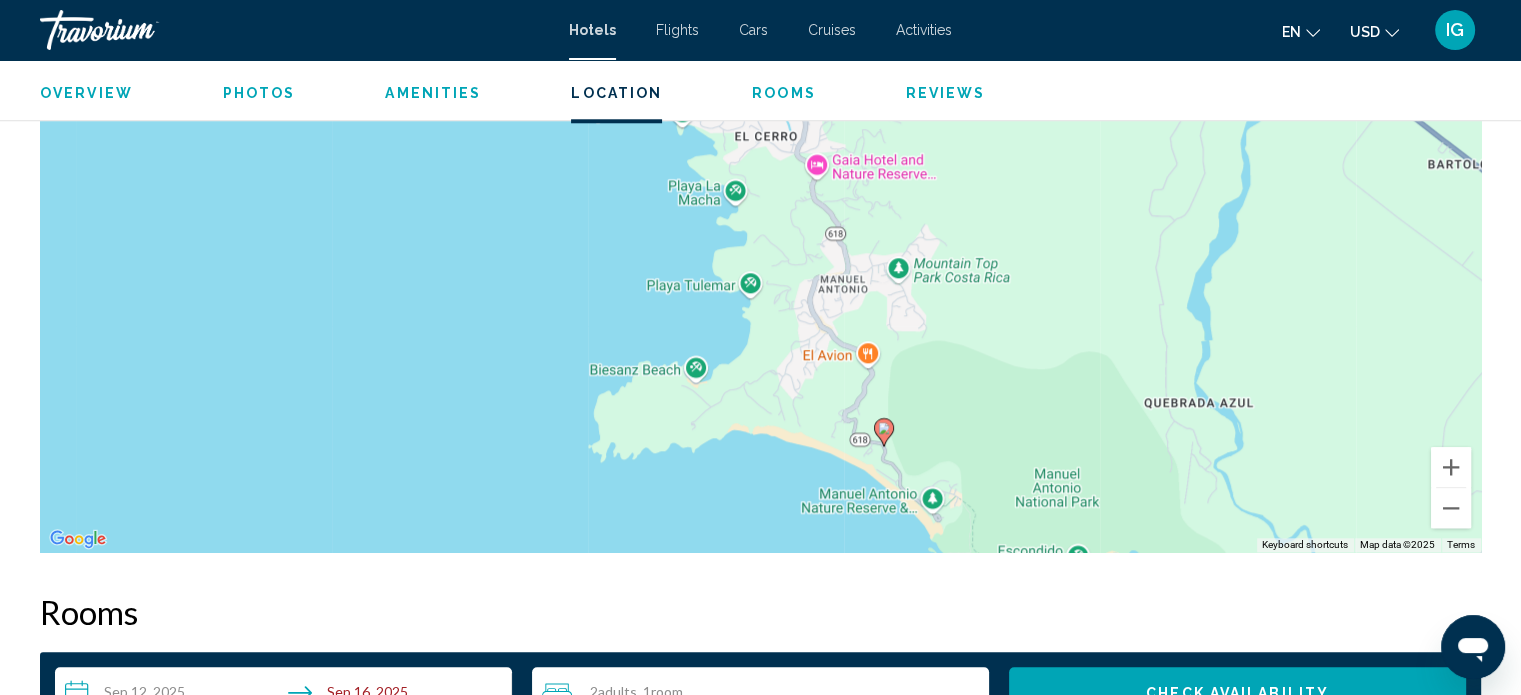 drag, startPoint x: 915, startPoint y: 350, endPoint x: 928, endPoint y: 387, distance: 39.217342 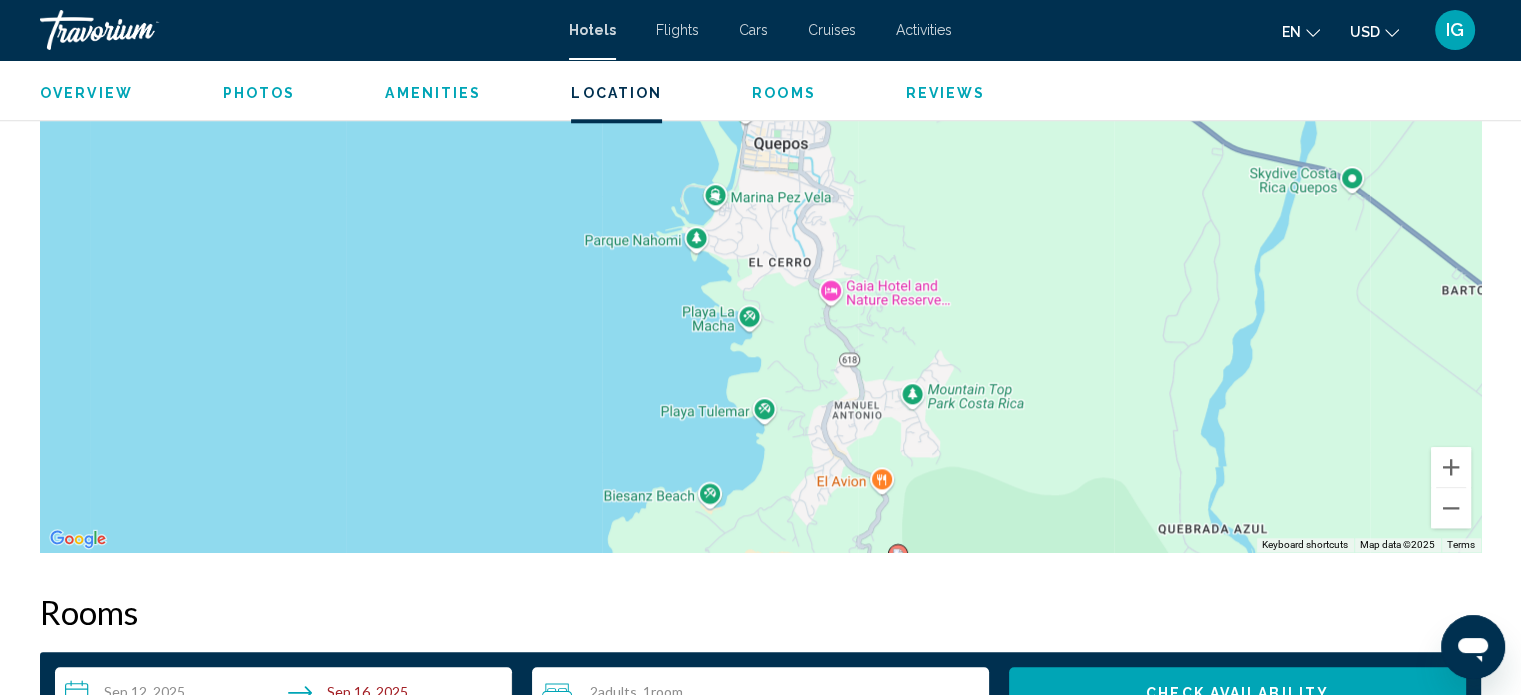 drag, startPoint x: 930, startPoint y: 315, endPoint x: 944, endPoint y: 443, distance: 128.76335 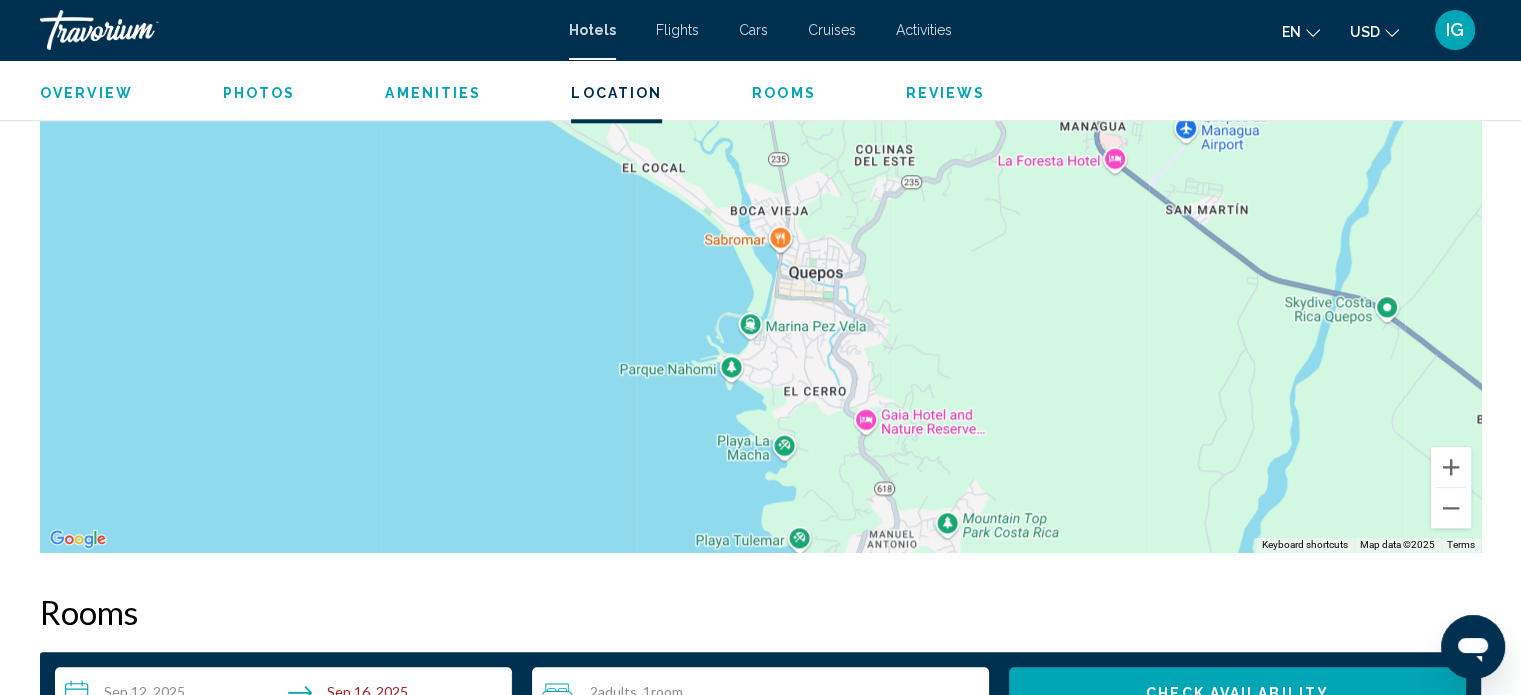 drag, startPoint x: 918, startPoint y: 326, endPoint x: 898, endPoint y: 321, distance: 20.615528 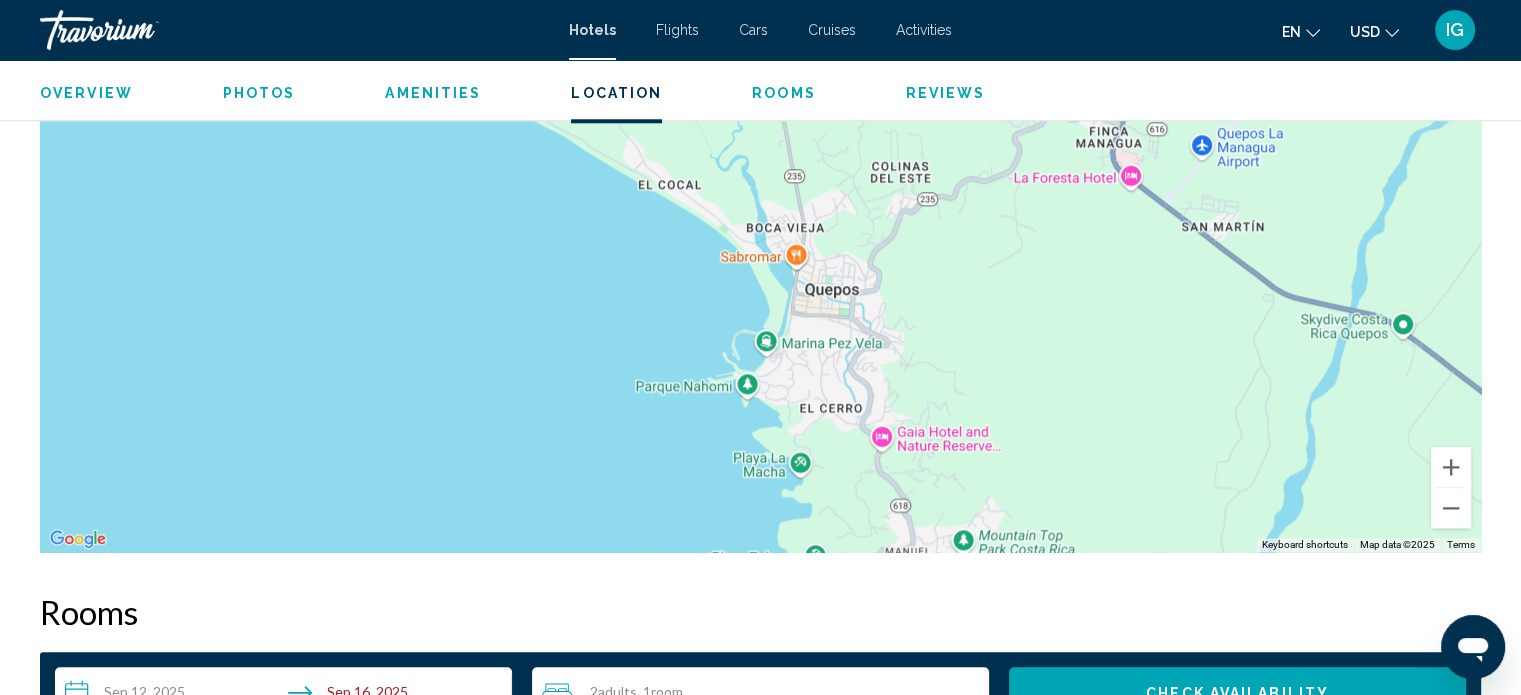 drag, startPoint x: 866, startPoint y: 251, endPoint x: 886, endPoint y: 286, distance: 40.311287 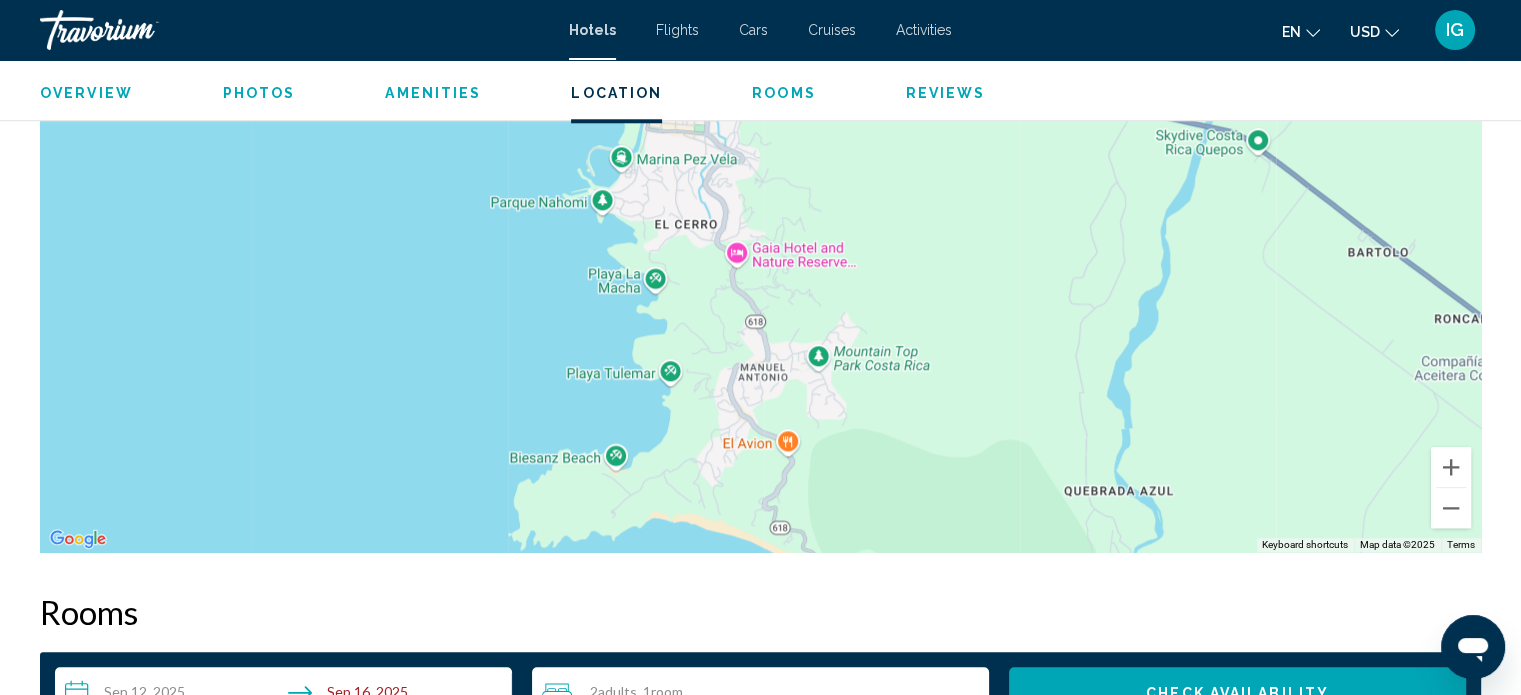 drag, startPoint x: 979, startPoint y: 415, endPoint x: 830, endPoint y: 212, distance: 251.81342 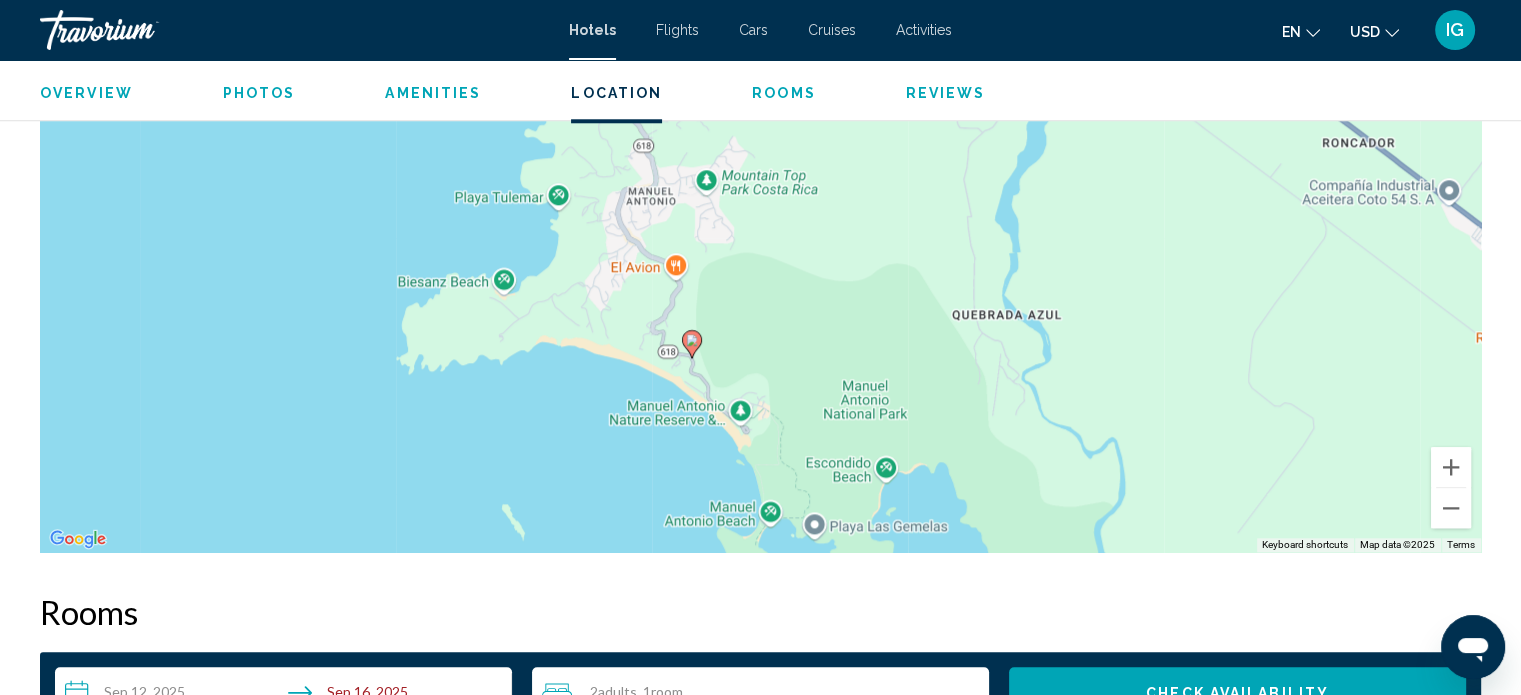 drag, startPoint x: 904, startPoint y: 368, endPoint x: 785, endPoint y: 188, distance: 215.77998 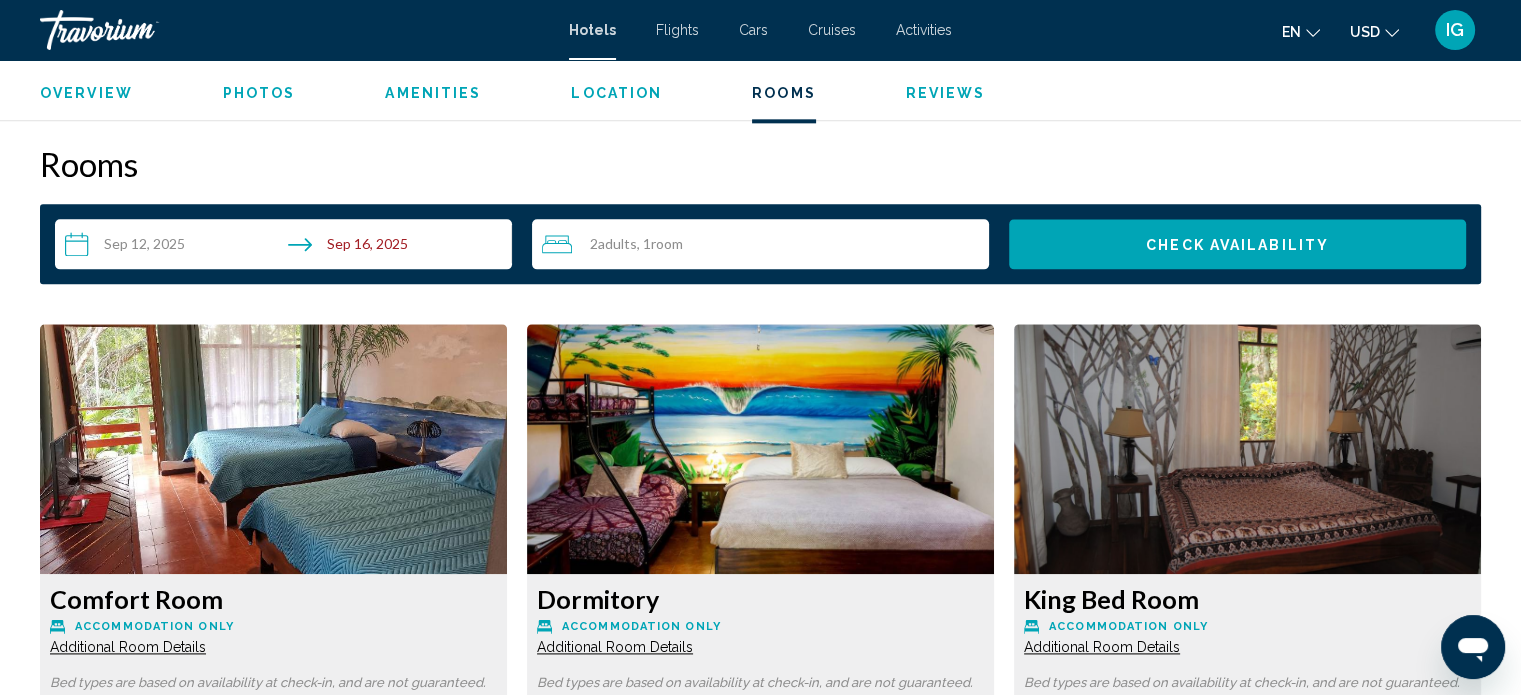 scroll, scrollTop: 2532, scrollLeft: 0, axis: vertical 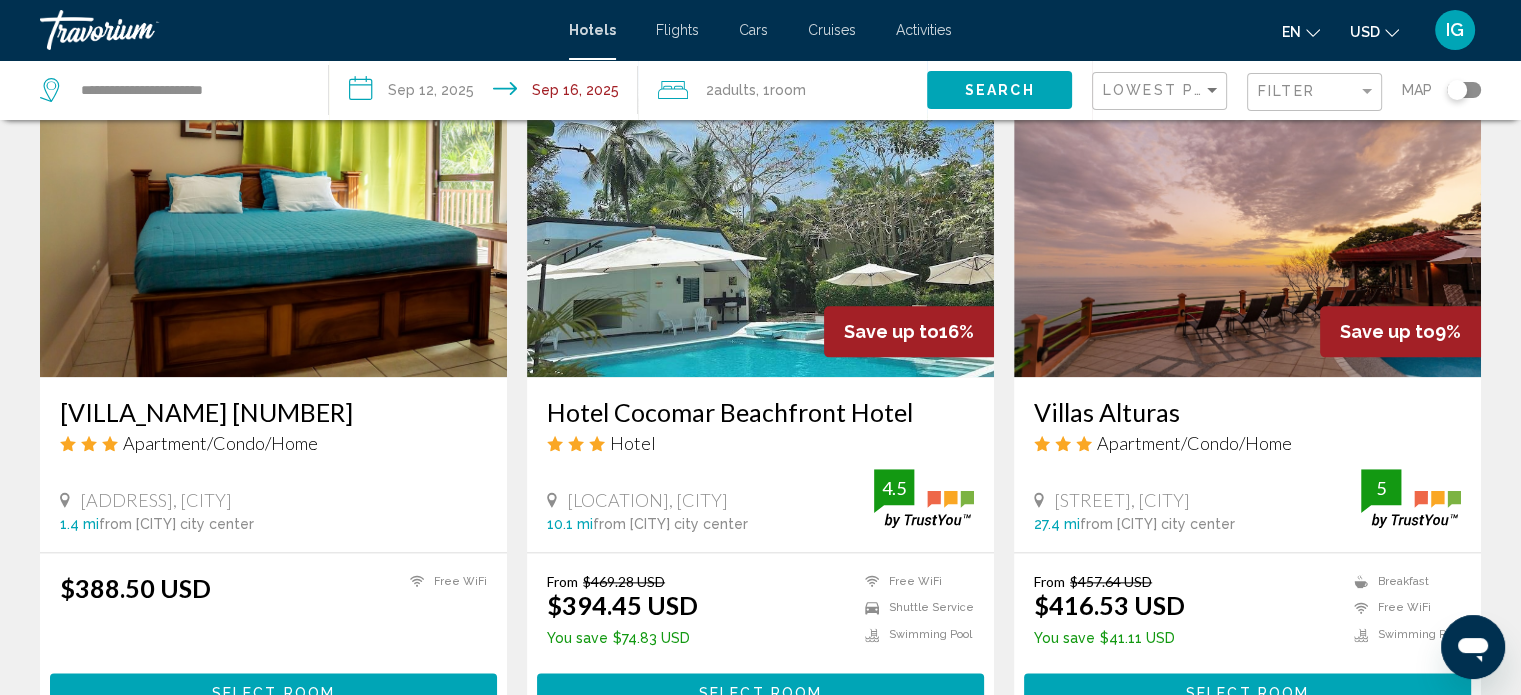 click at bounding box center (1247, 217) 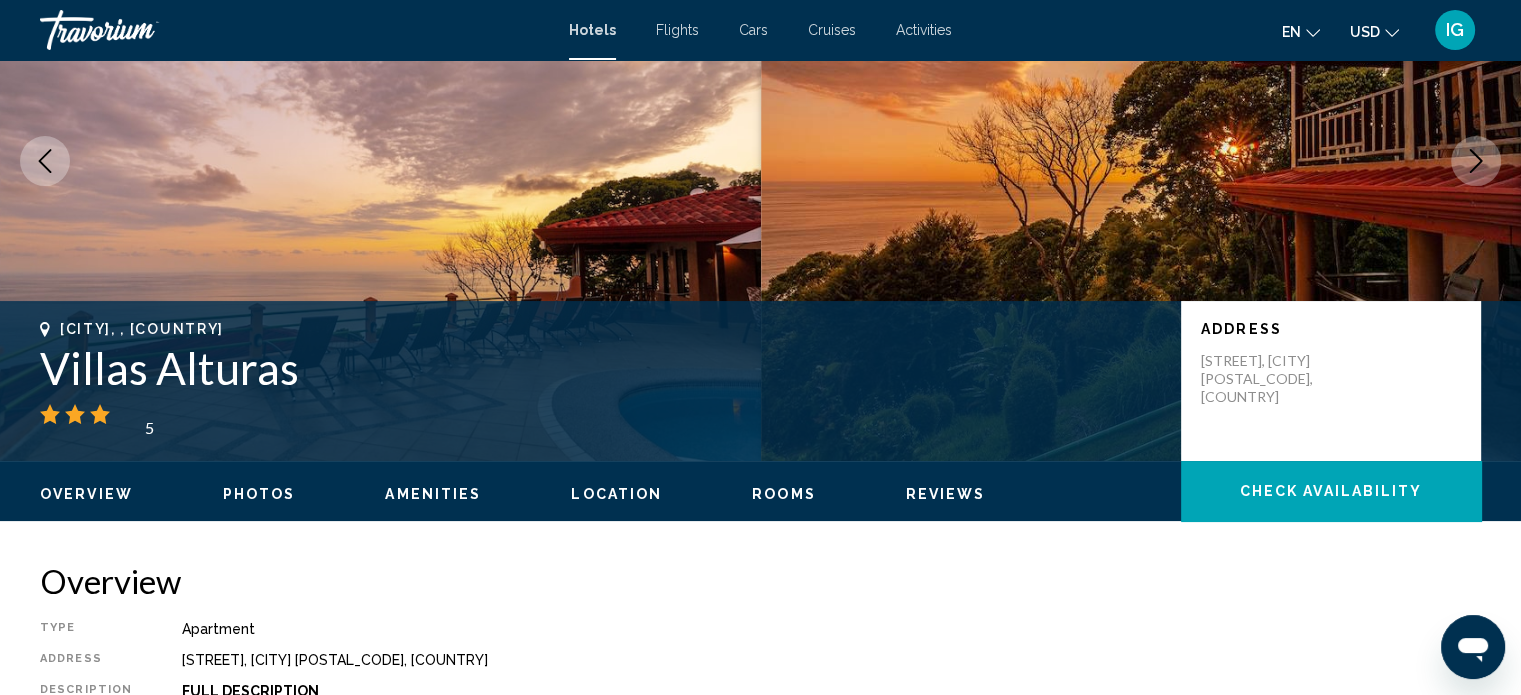 scroll, scrollTop: 112, scrollLeft: 0, axis: vertical 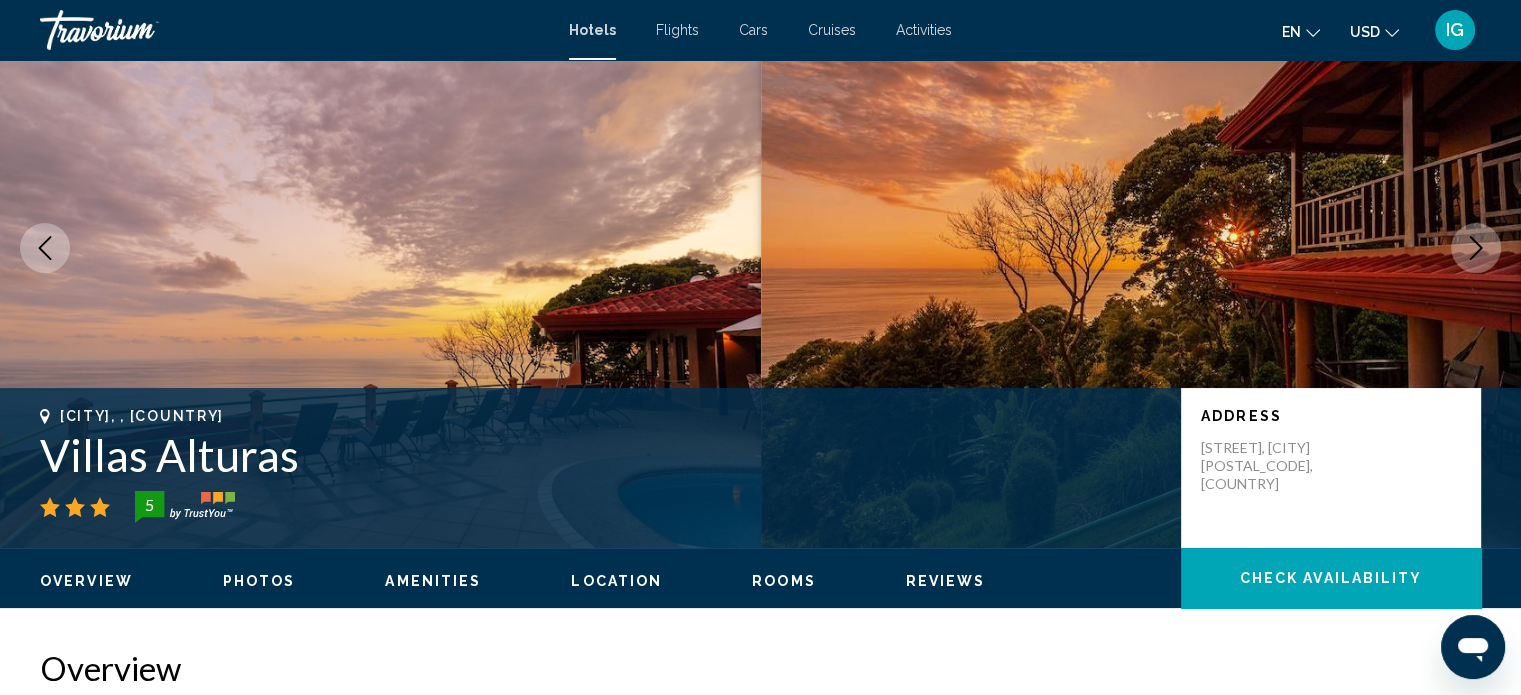 click on "Overview
Photos
Amenities
Location
Rooms
Reviews
Check Availability" 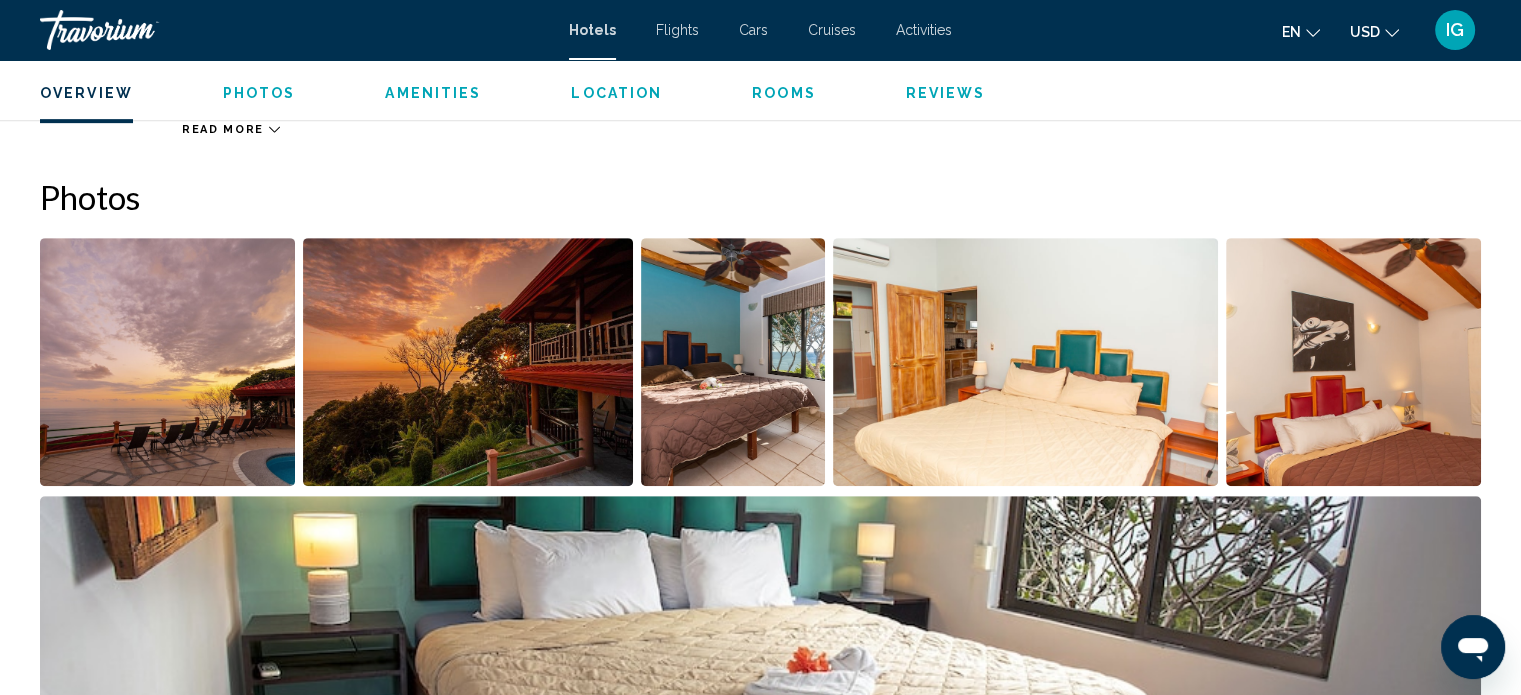 scroll, scrollTop: 976, scrollLeft: 0, axis: vertical 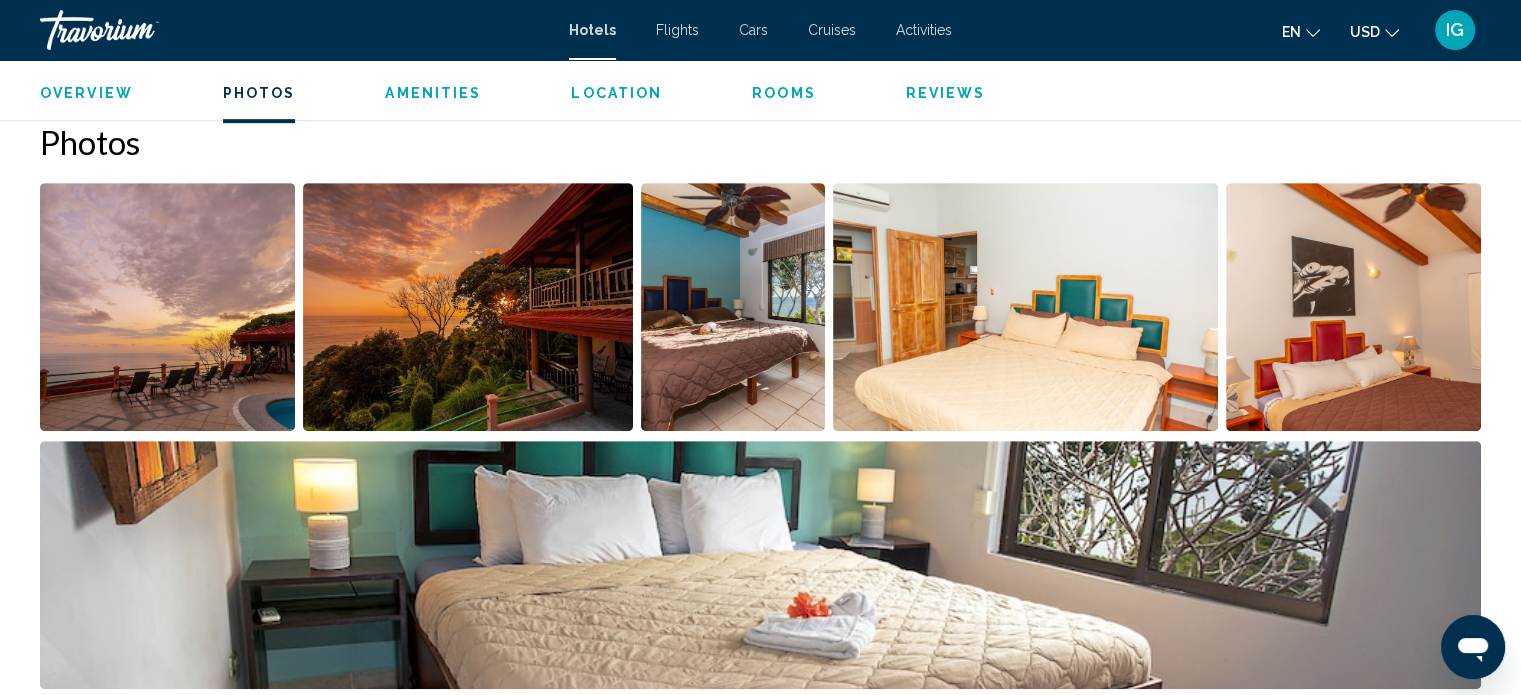 click at bounding box center (167, 307) 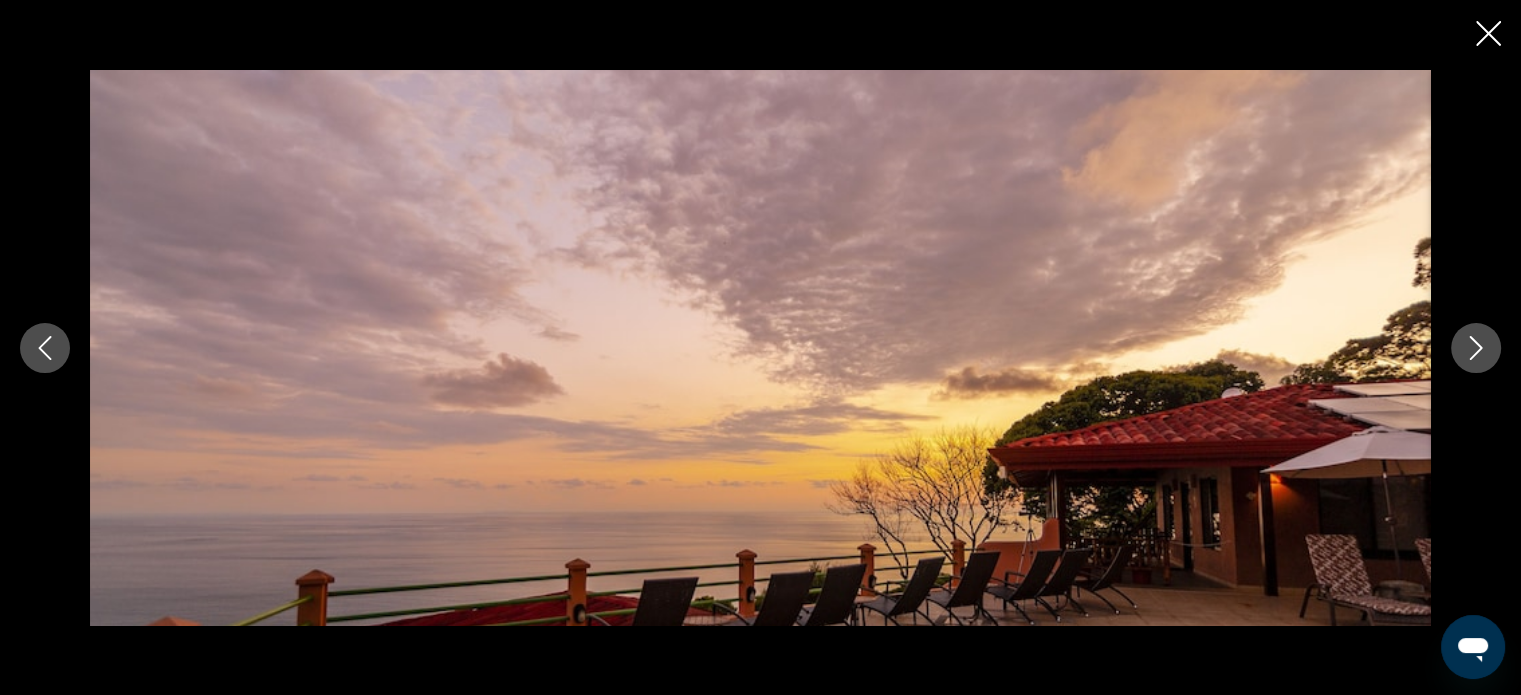 click 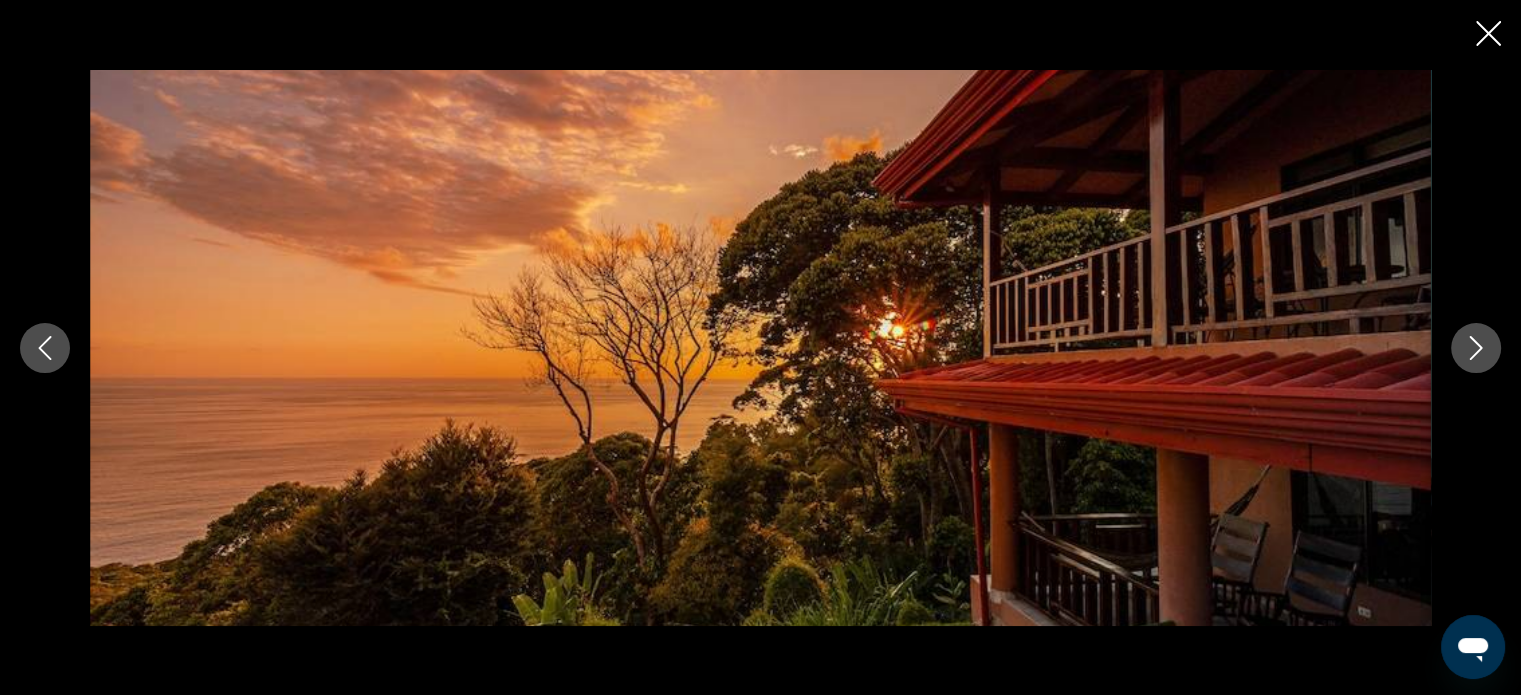 click 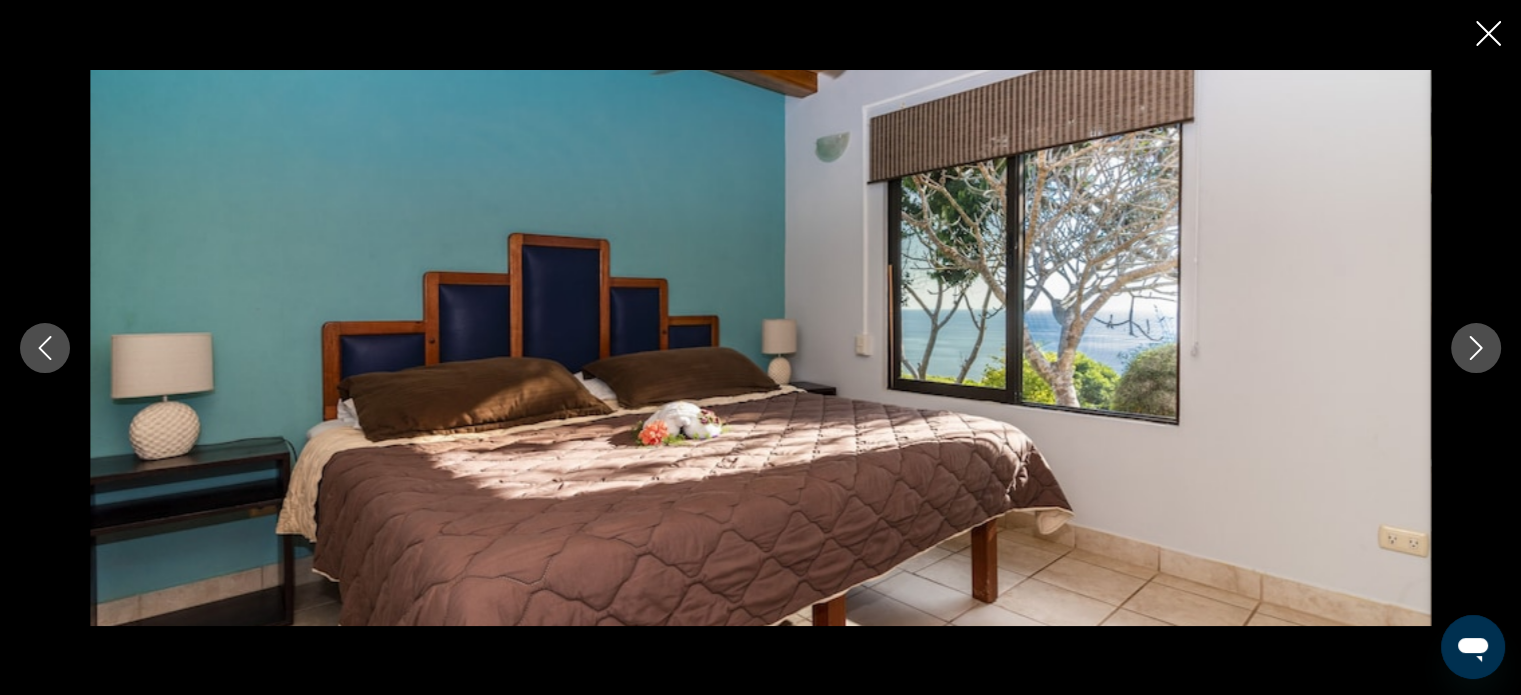 click 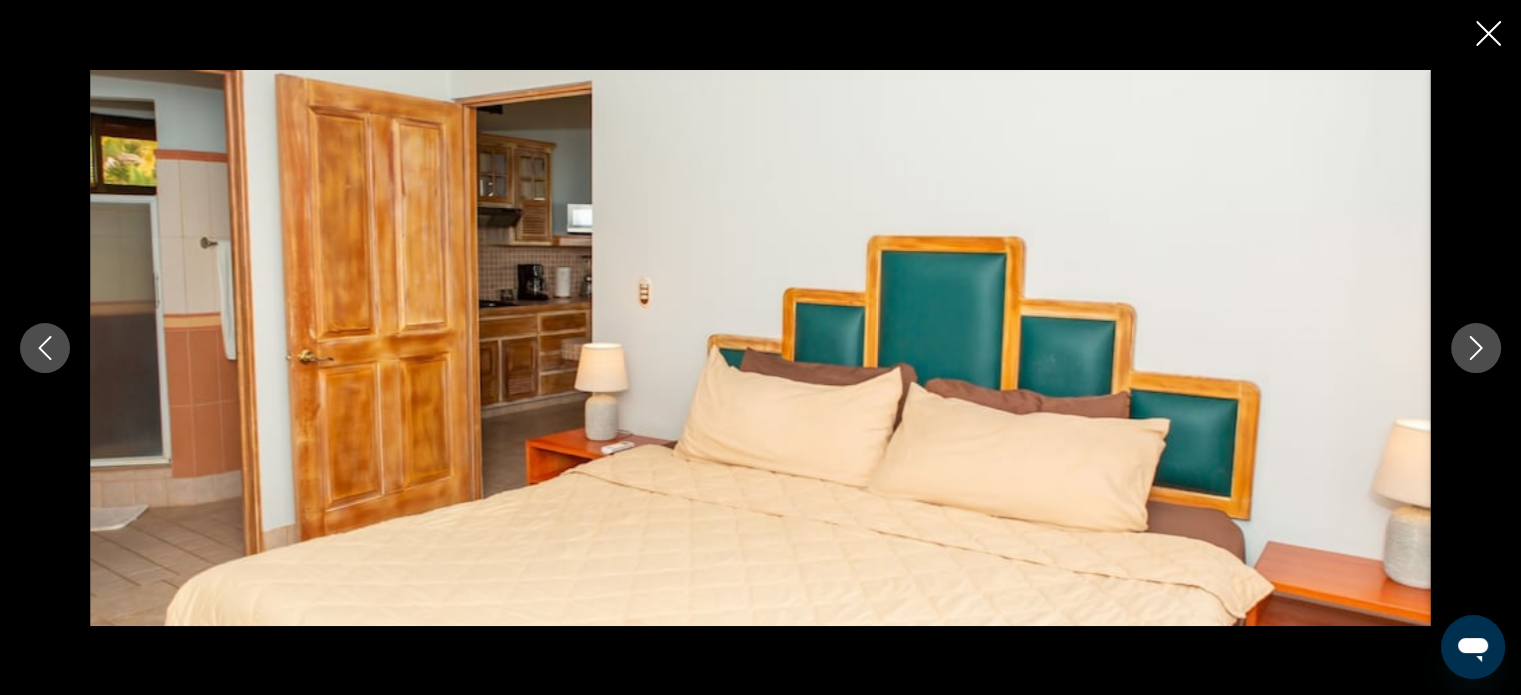 click 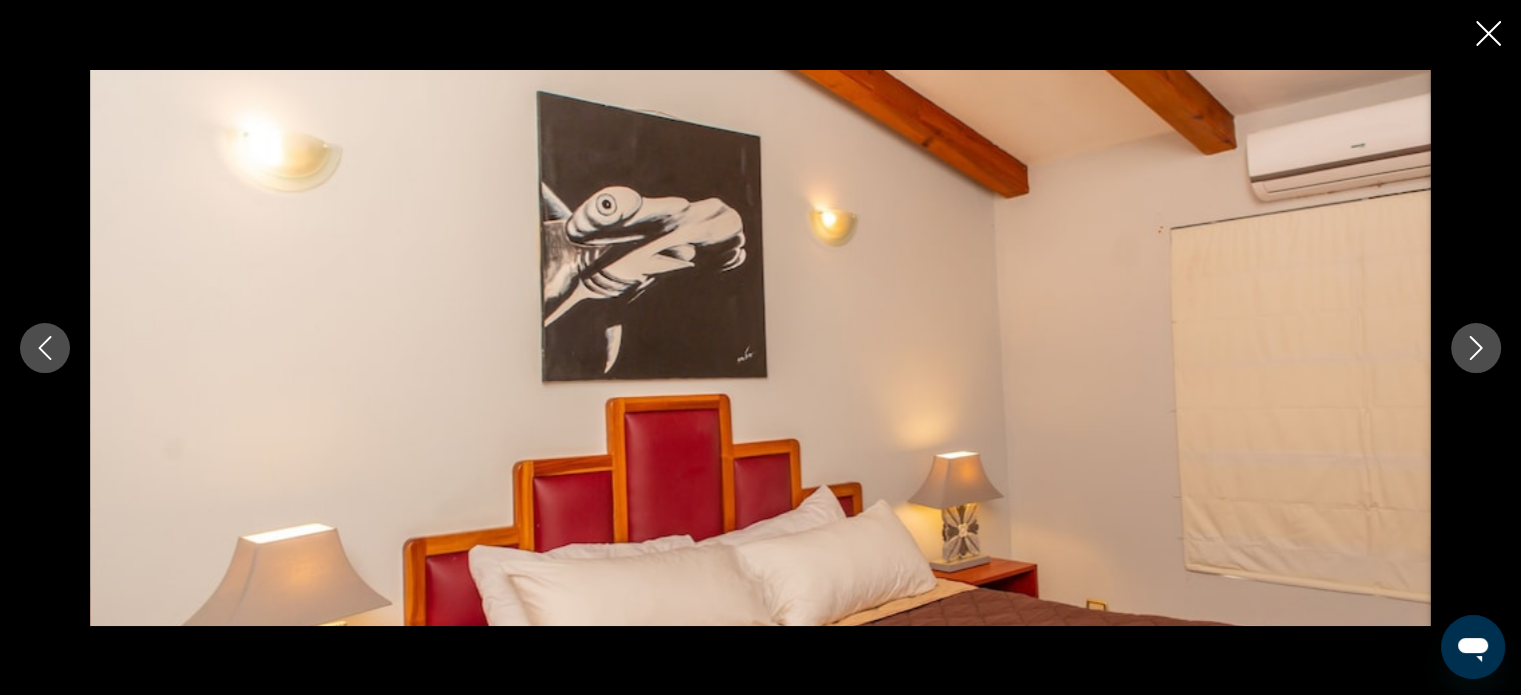click 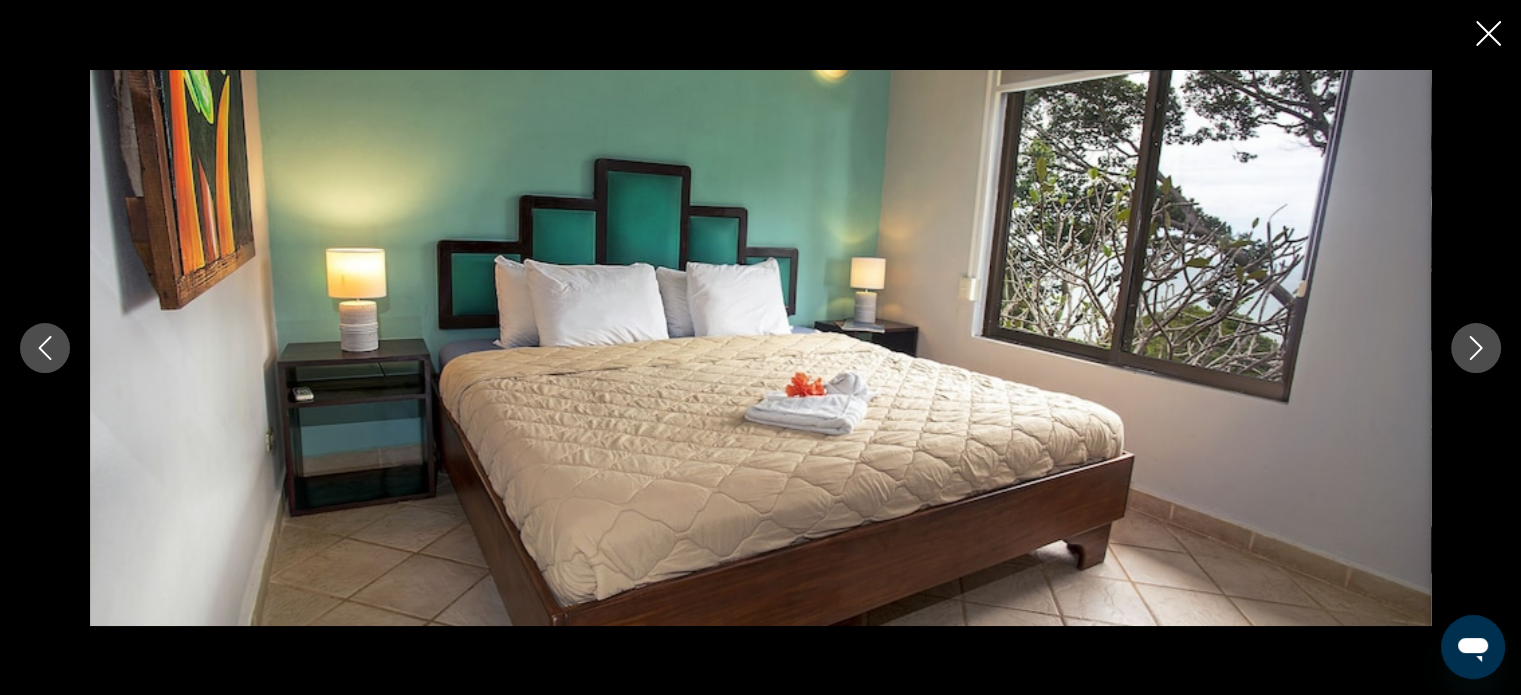 click 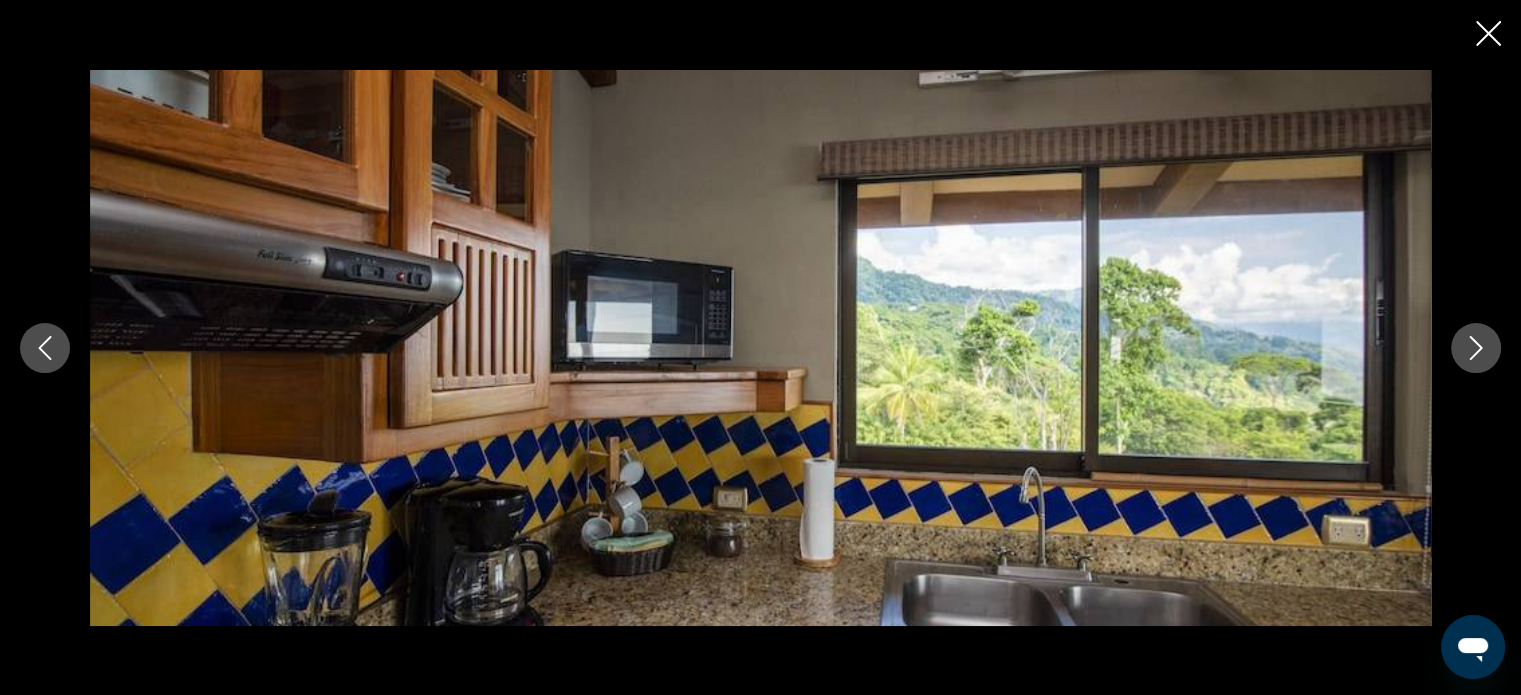 click 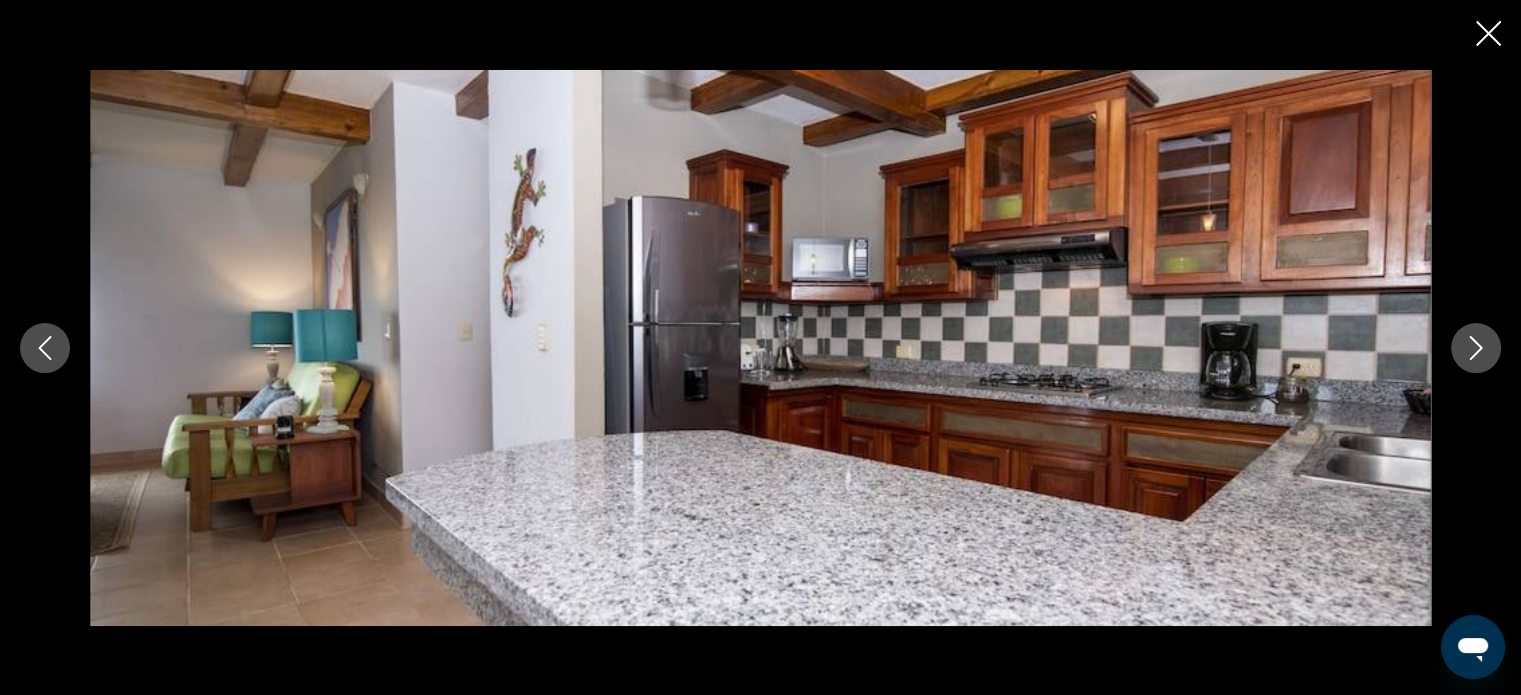 click 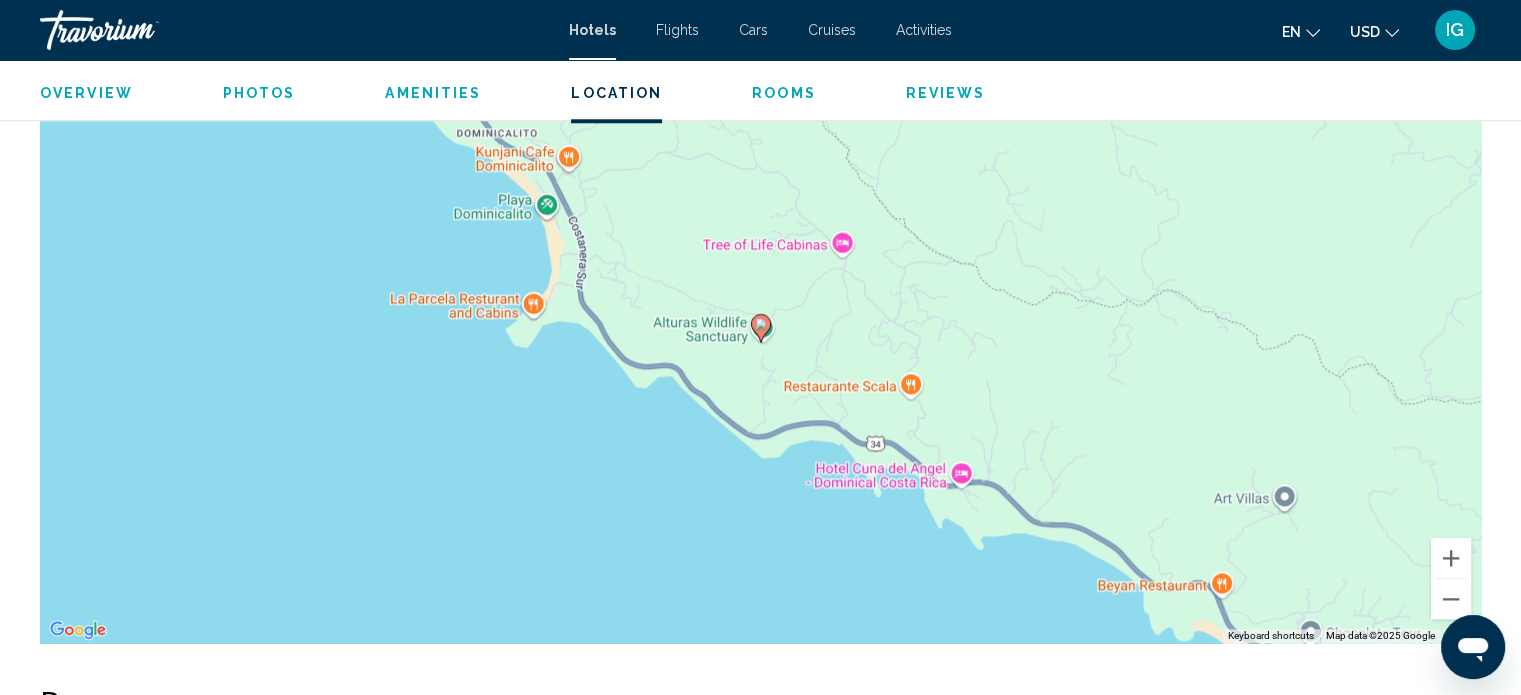 scroll, scrollTop: 1976, scrollLeft: 0, axis: vertical 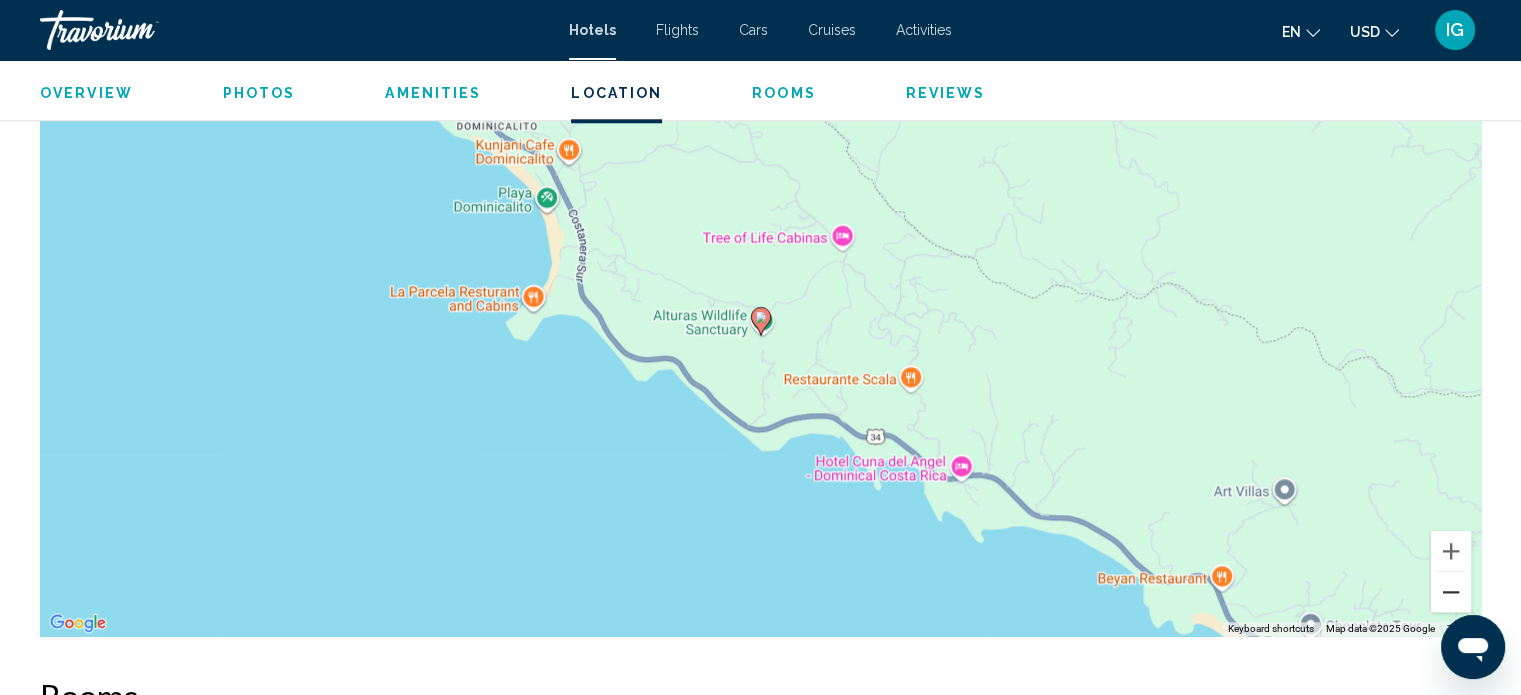 click at bounding box center [1451, 592] 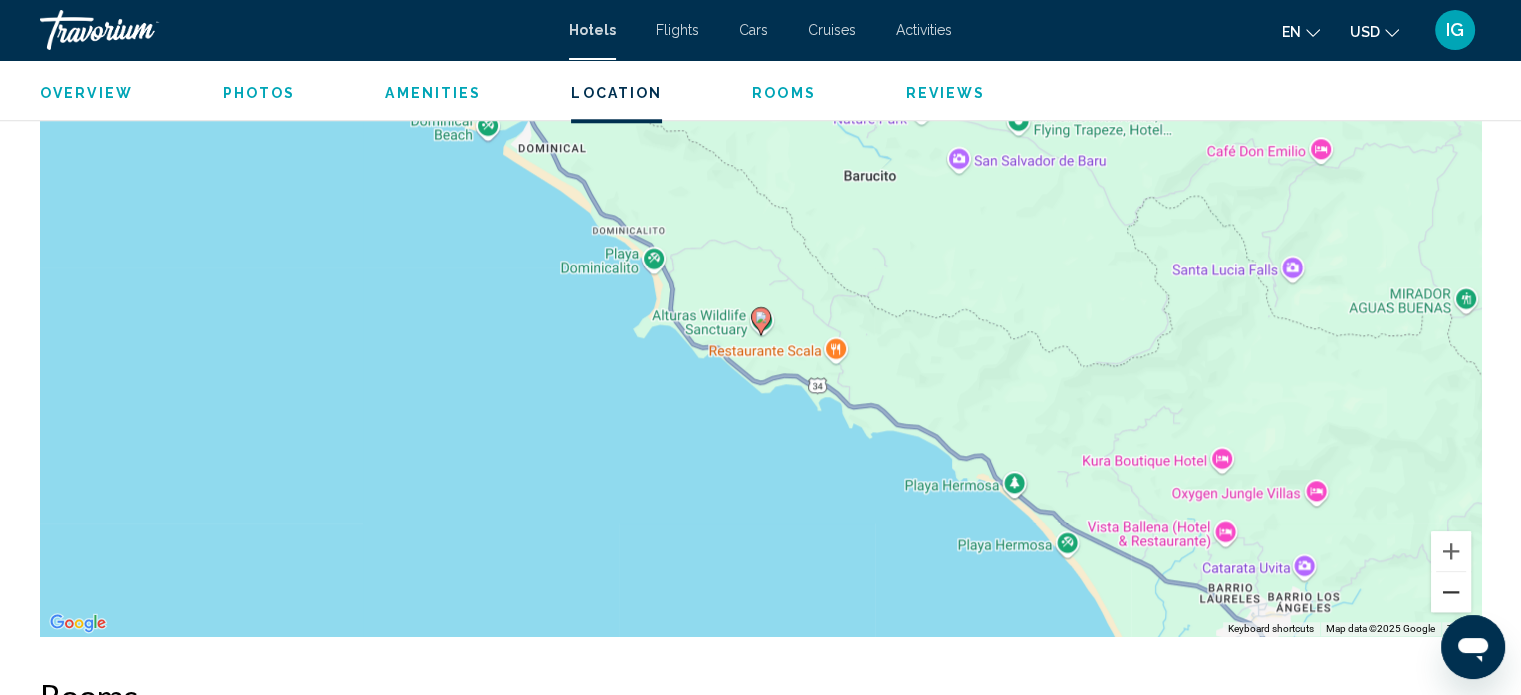 click at bounding box center [1451, 592] 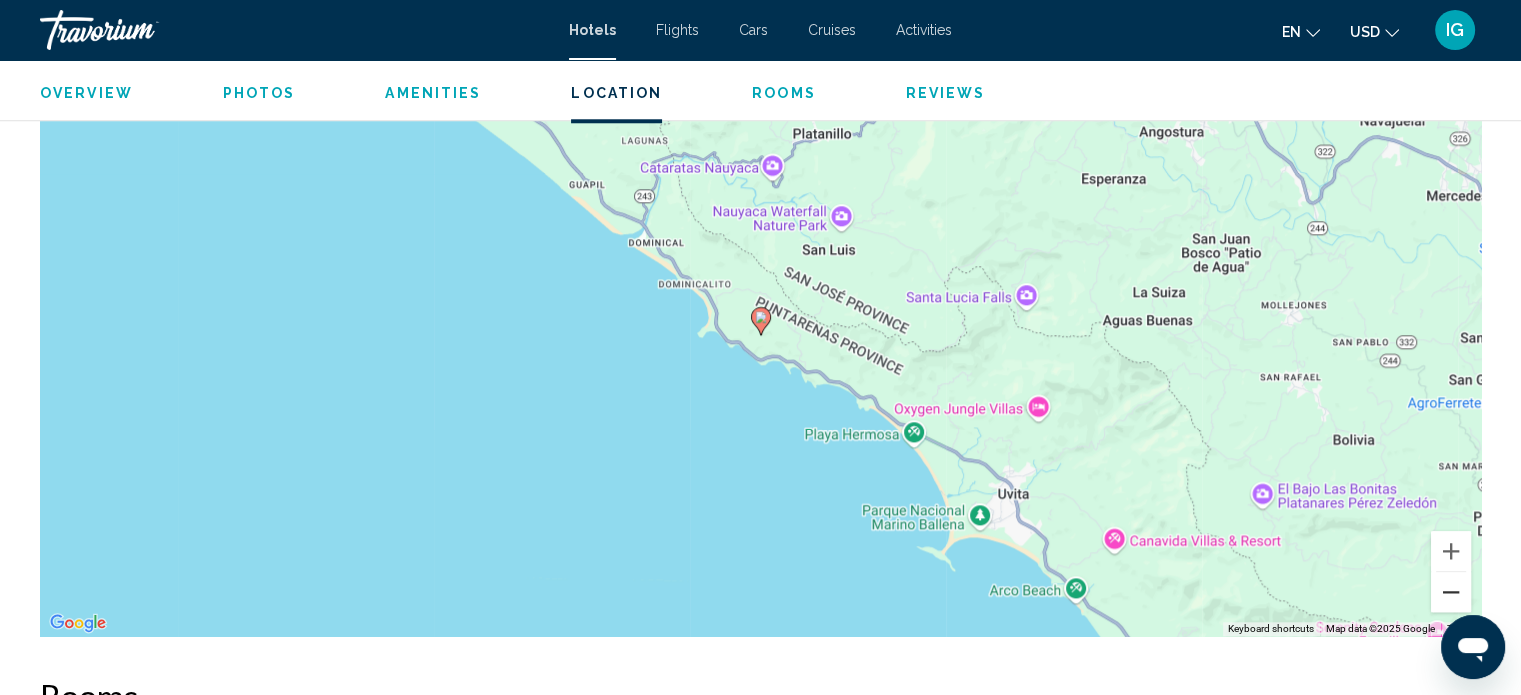 click at bounding box center [1451, 592] 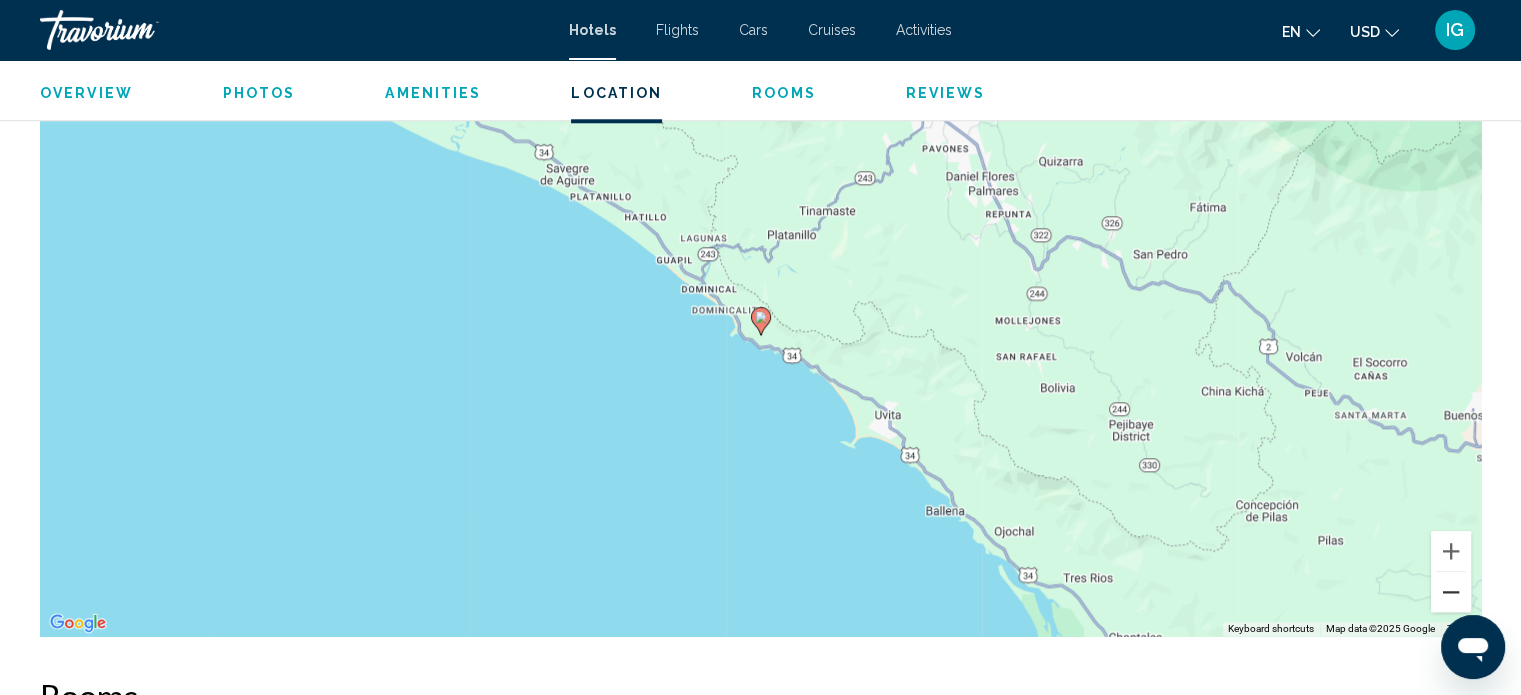 click at bounding box center [1451, 592] 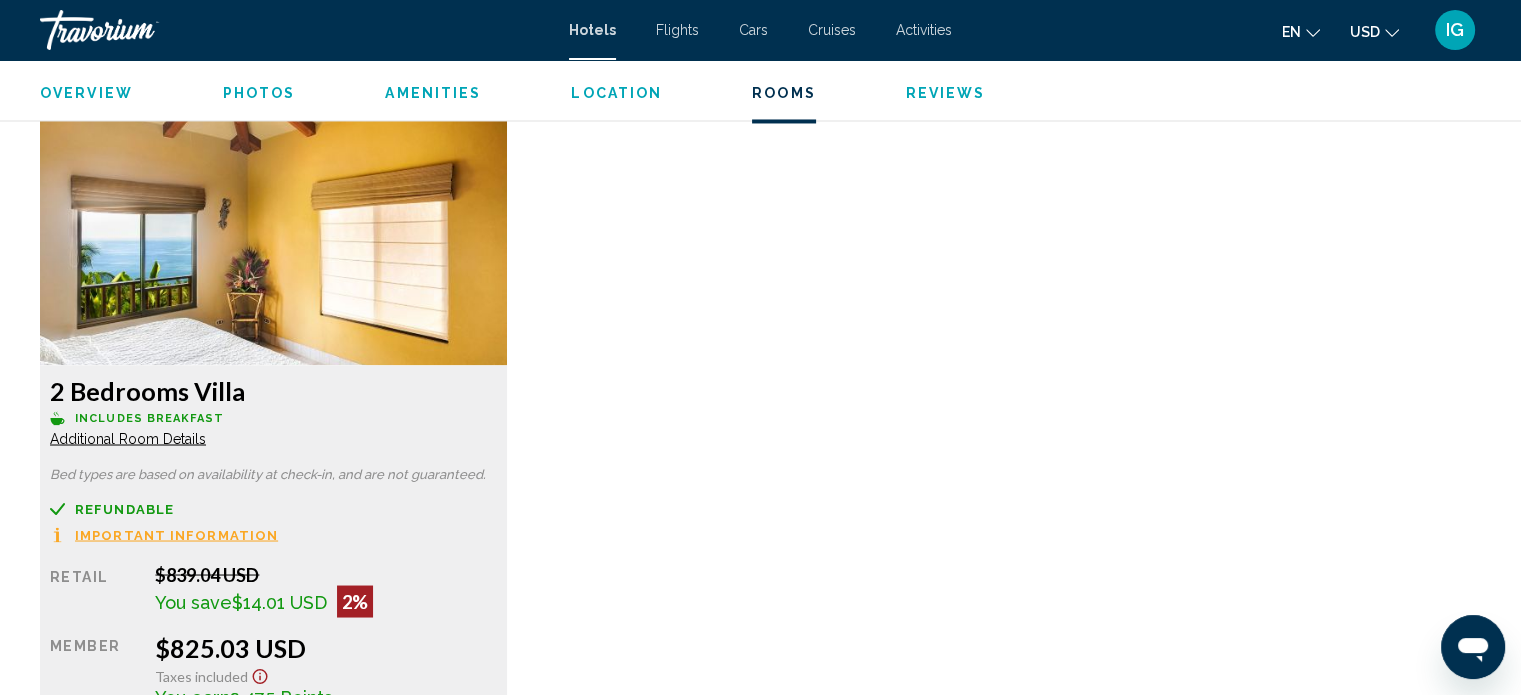 scroll, scrollTop: 3376, scrollLeft: 0, axis: vertical 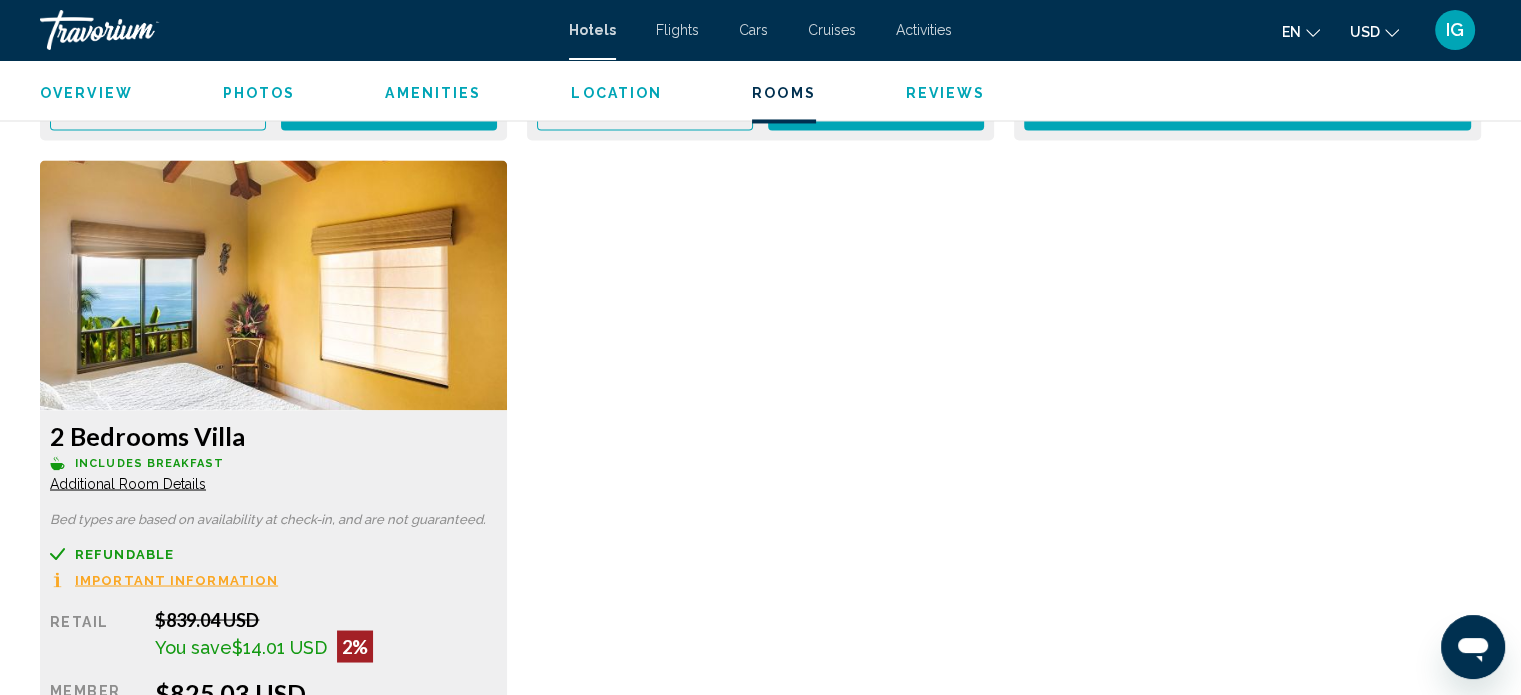 click on "Additional Room Details" at bounding box center [128, -221] 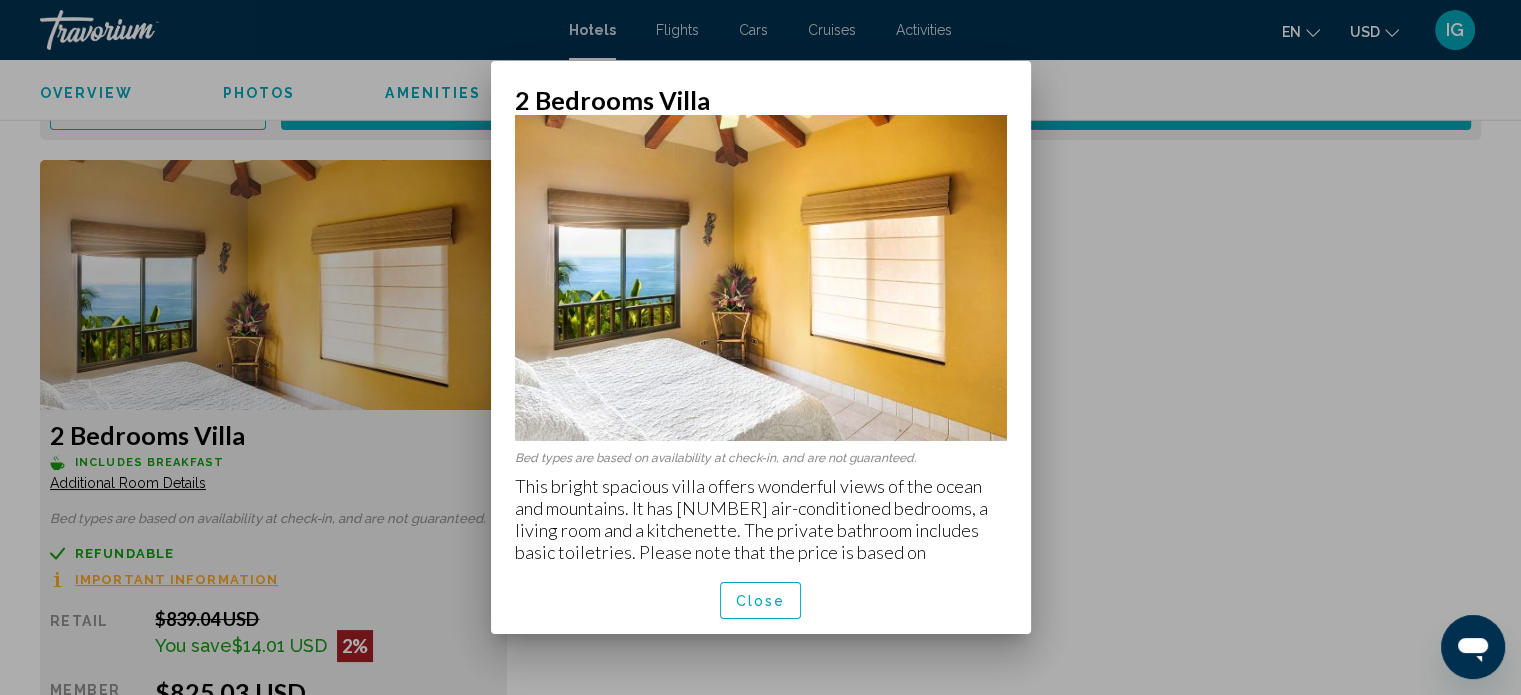 scroll, scrollTop: 80, scrollLeft: 0, axis: vertical 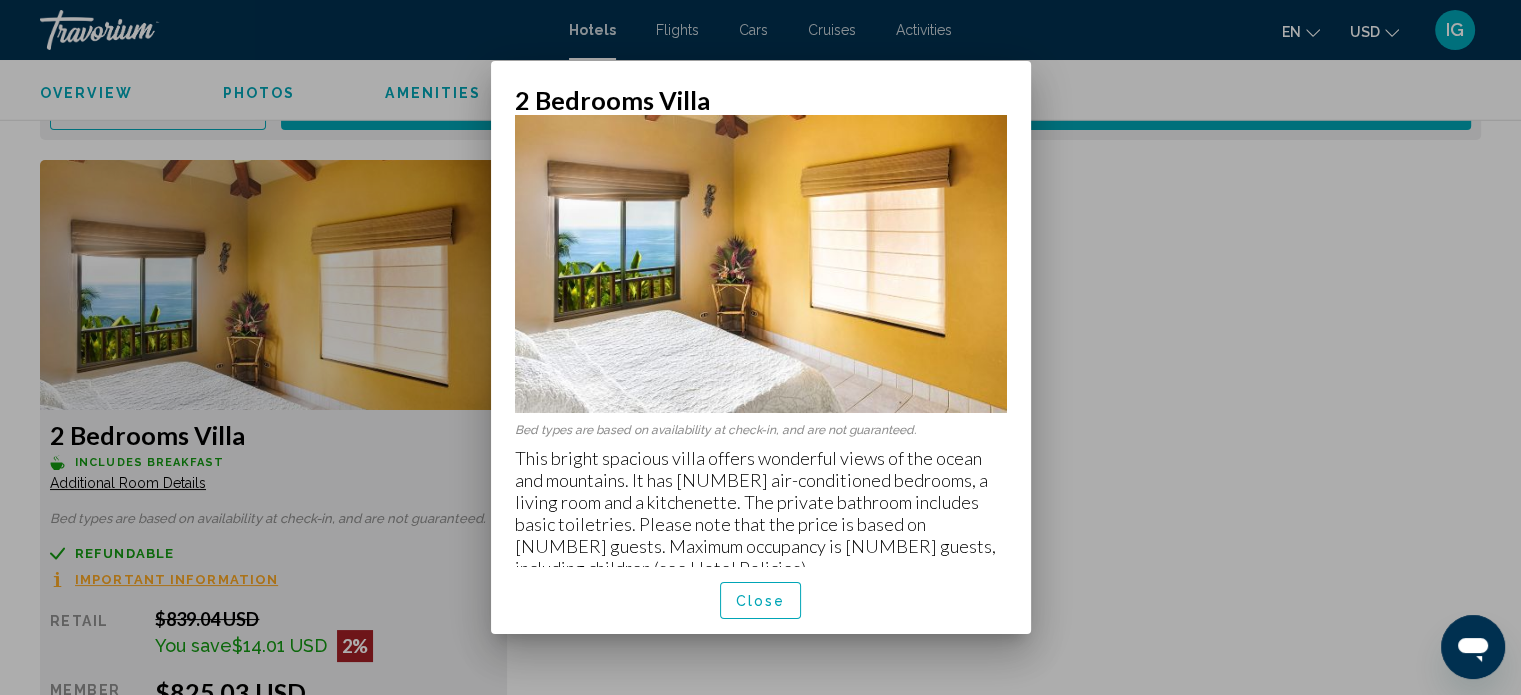 click at bounding box center [760, 347] 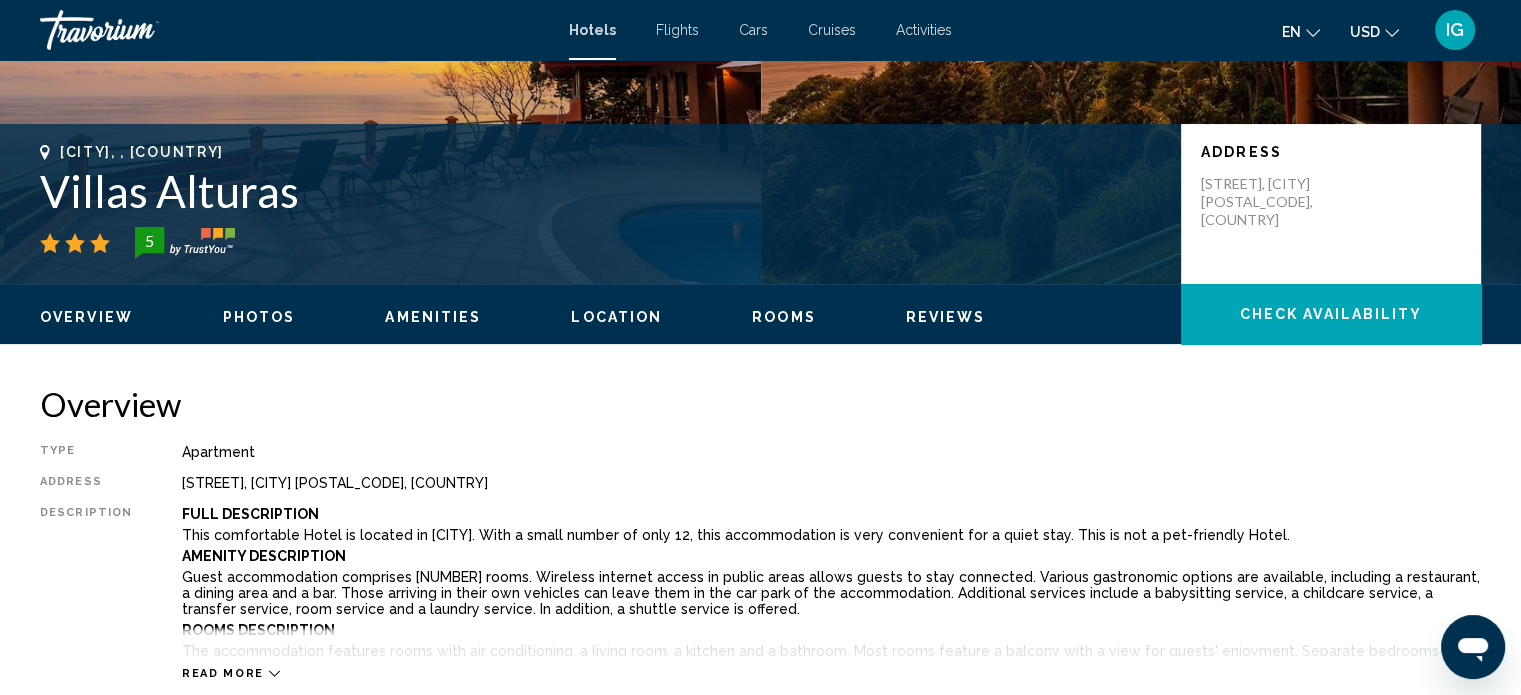 click on "Photos" at bounding box center [259, 317] 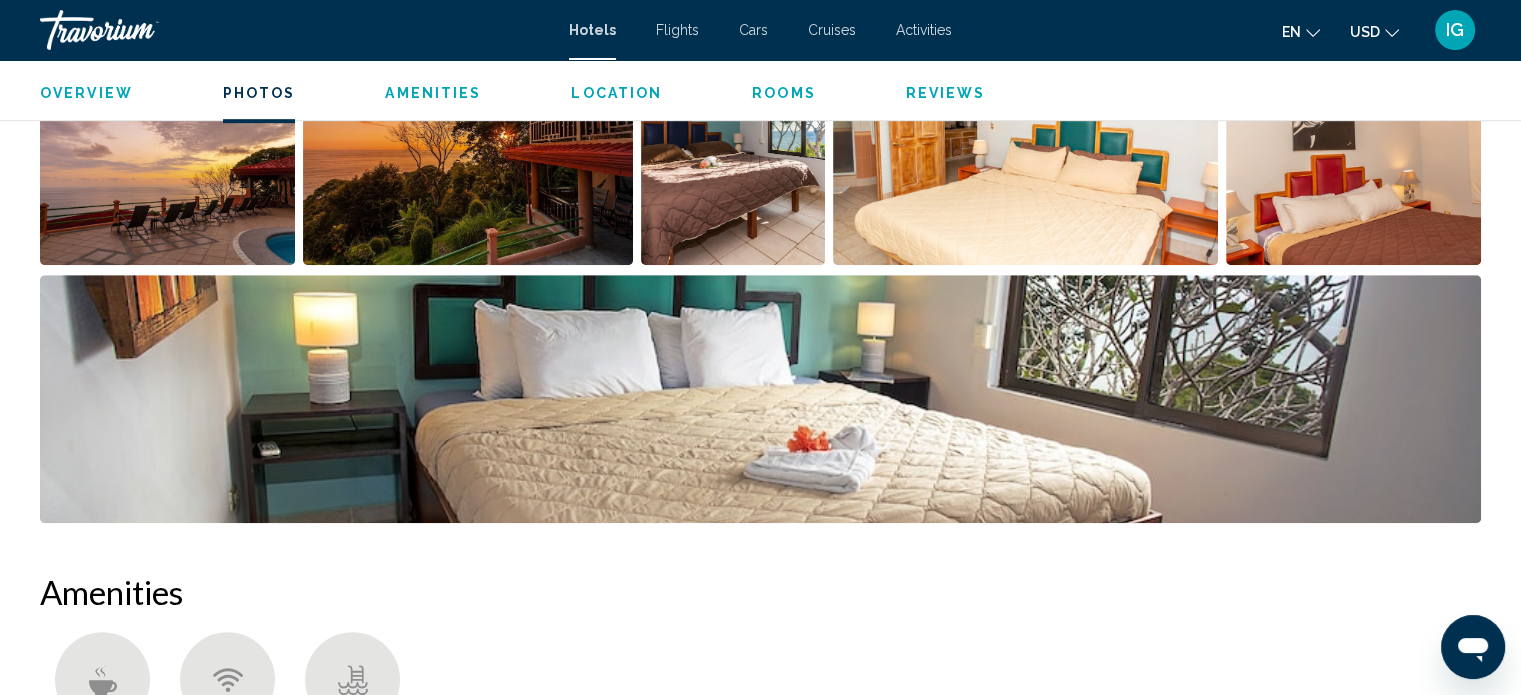 scroll, scrollTop: 1176, scrollLeft: 0, axis: vertical 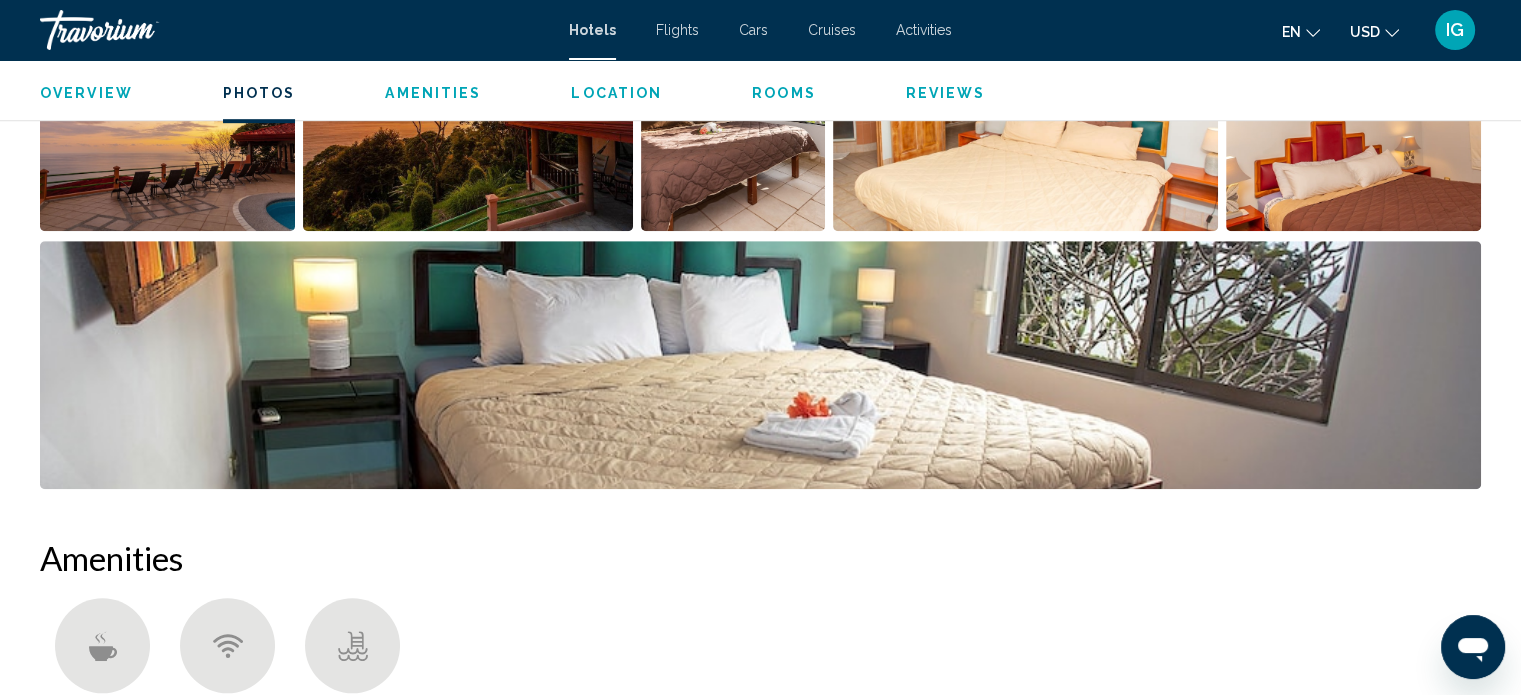 click at bounding box center [760, 365] 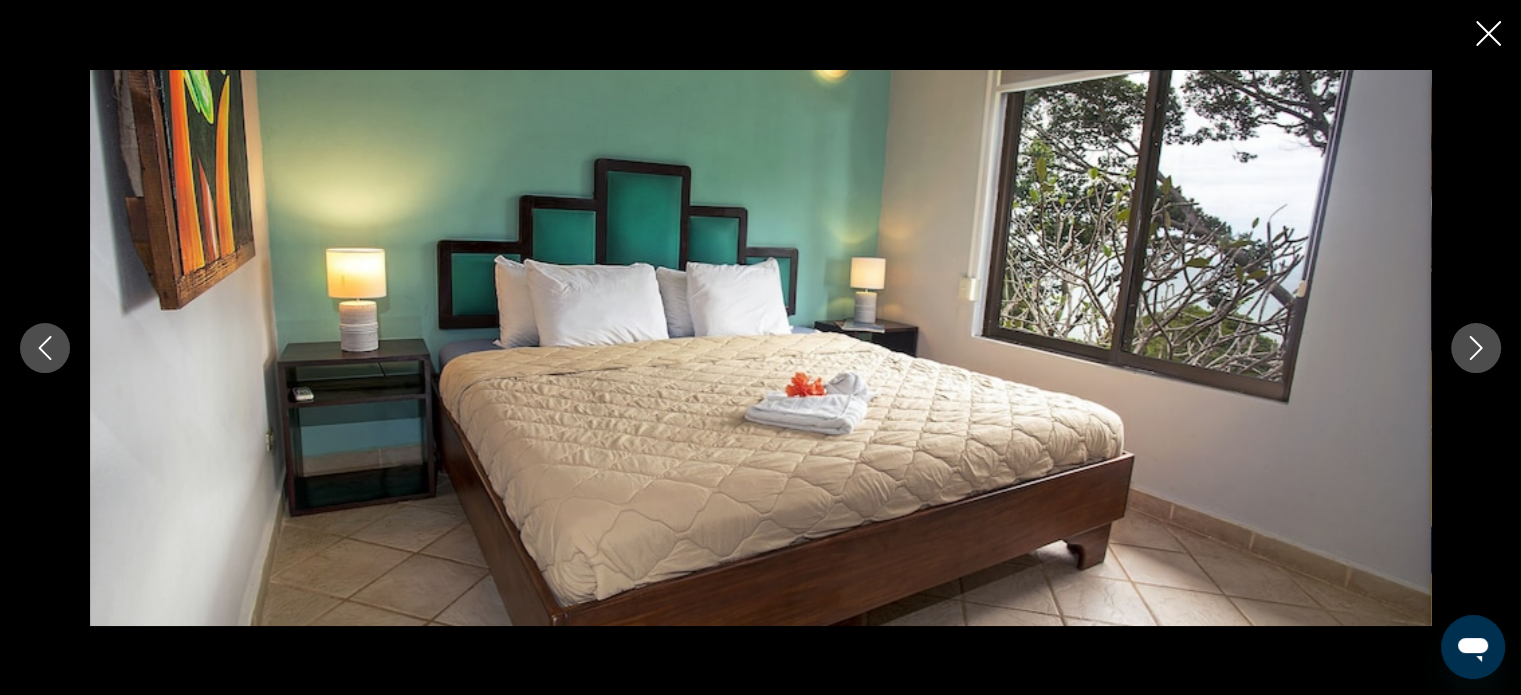 click 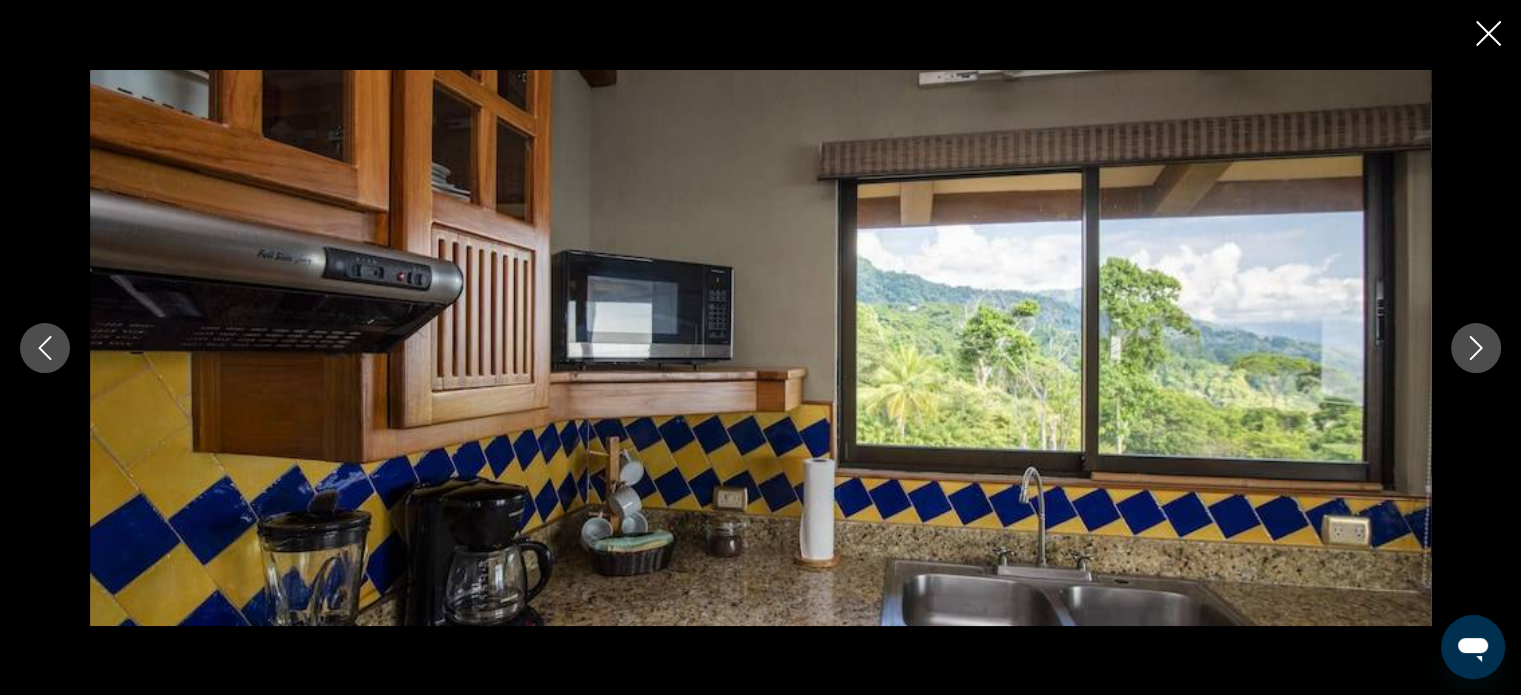 click 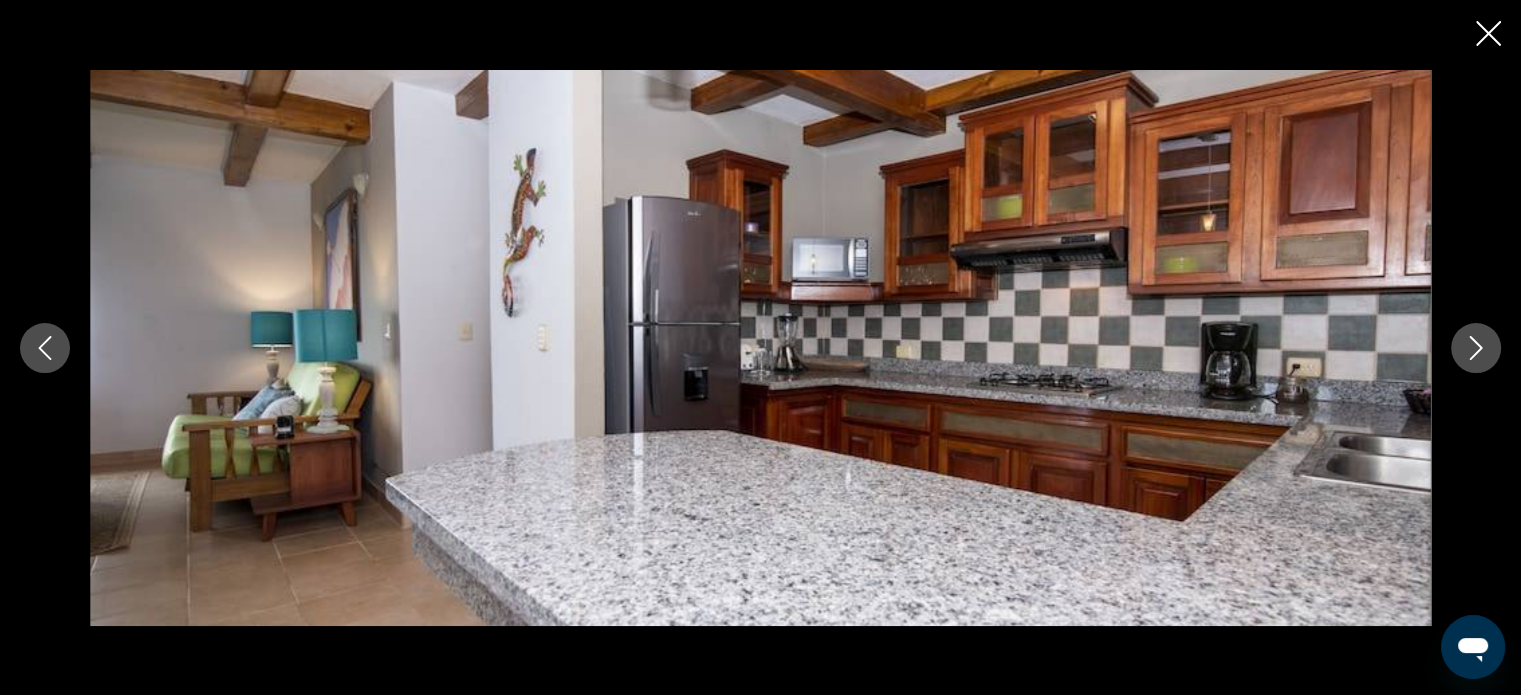click 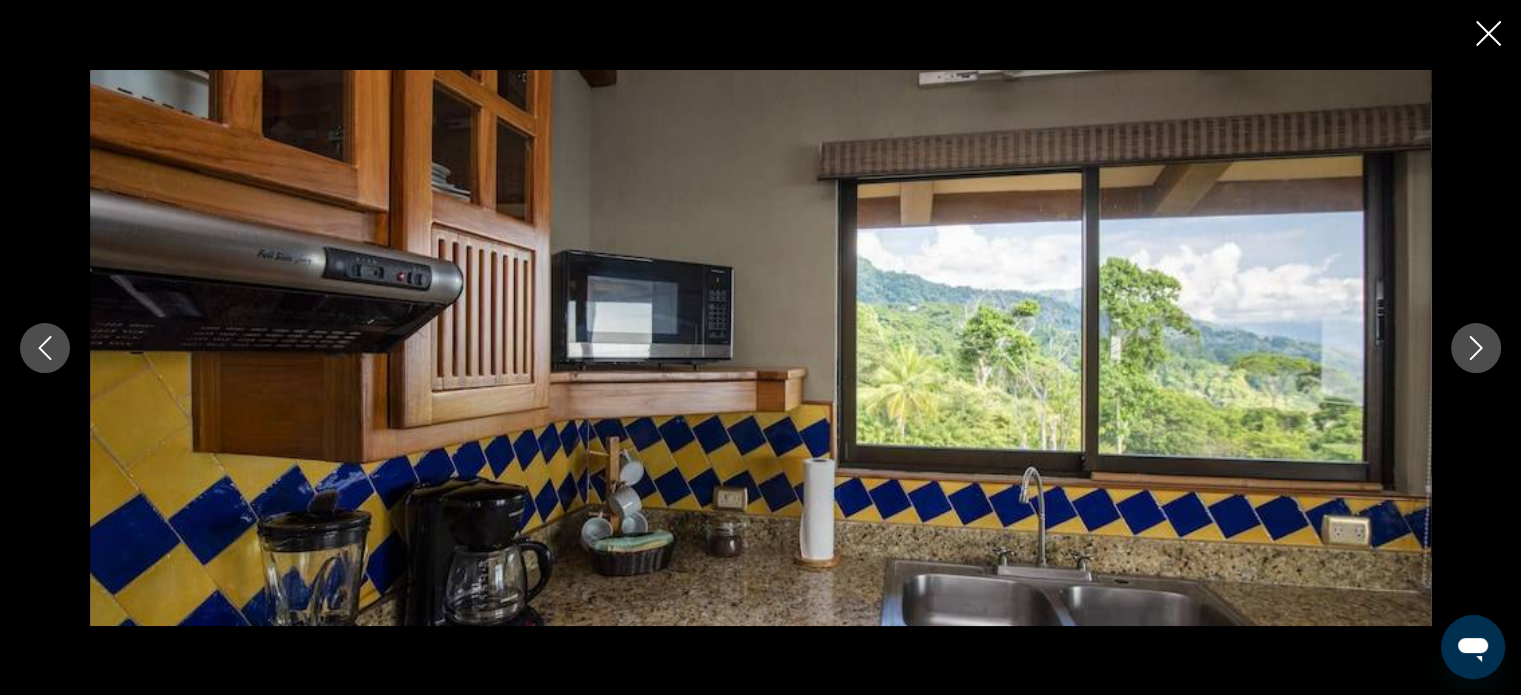 click 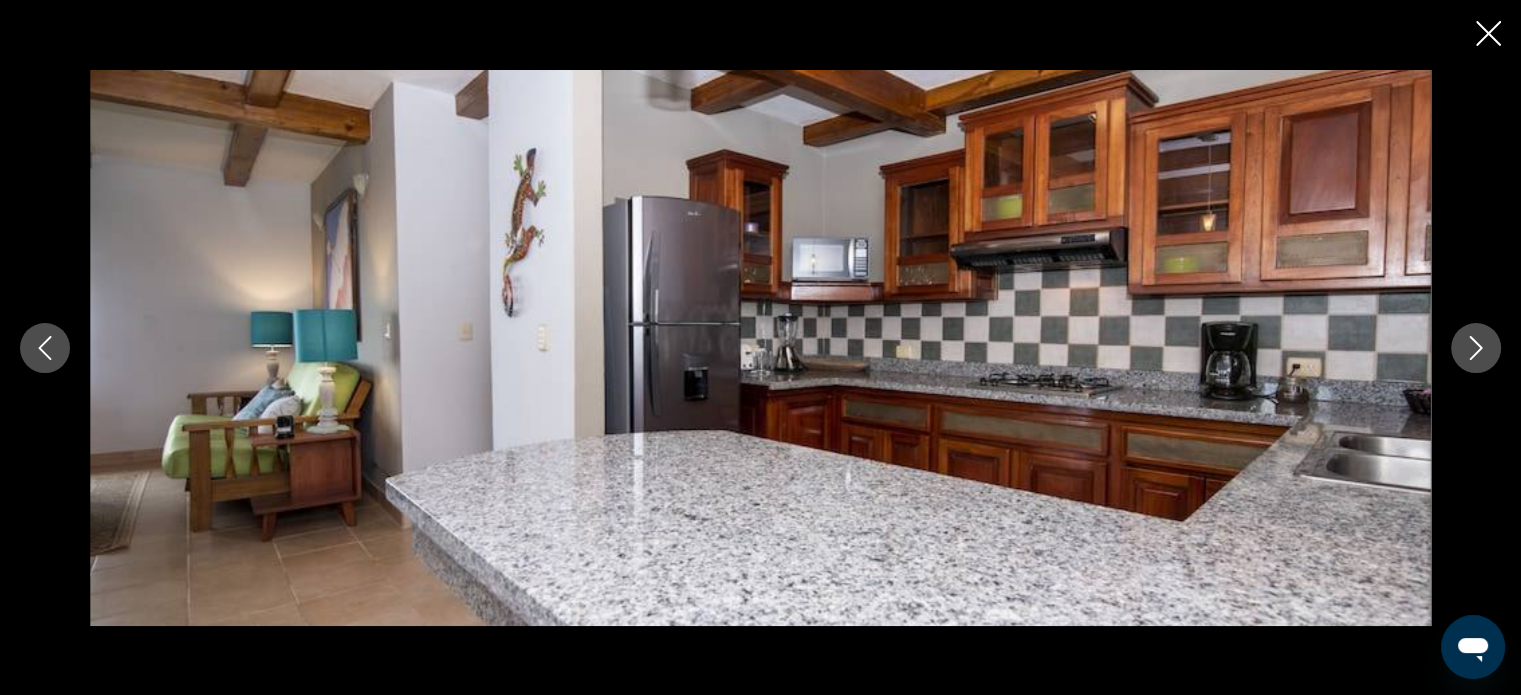 click 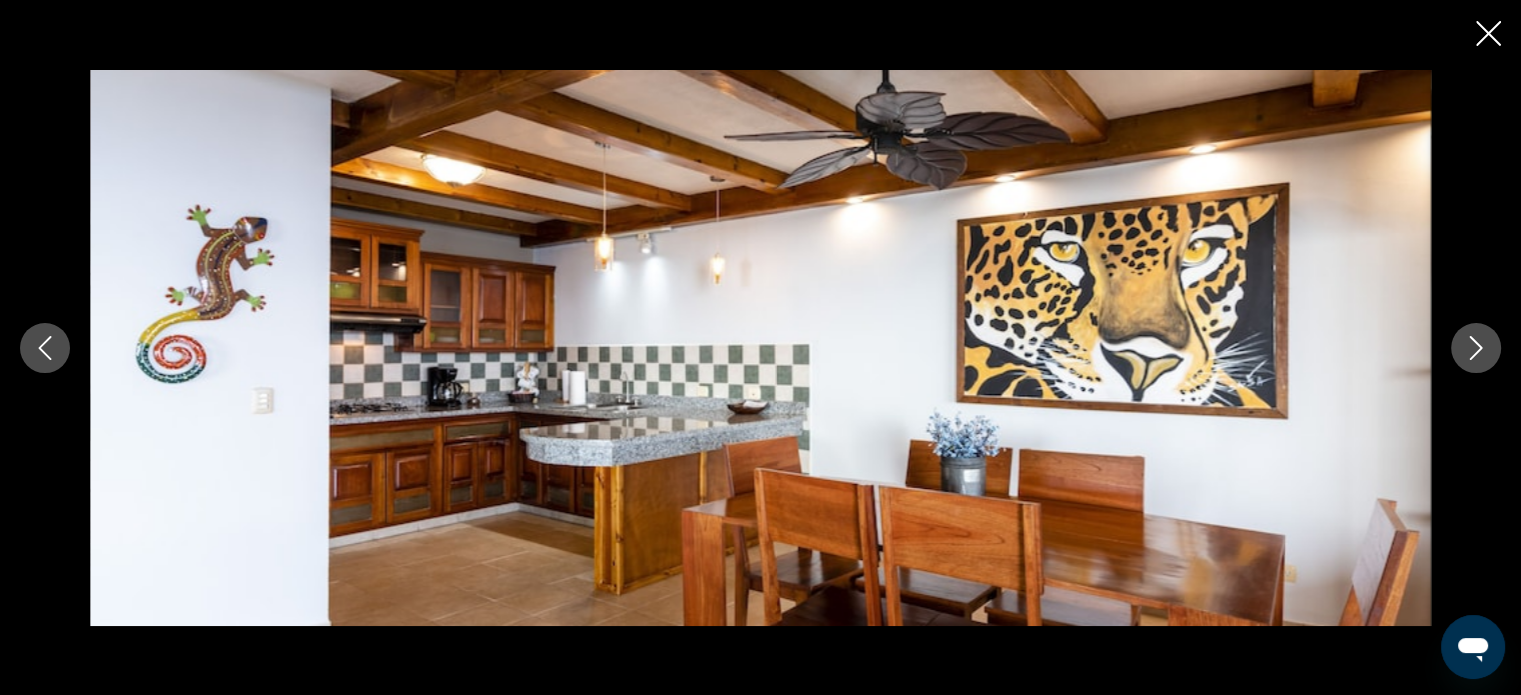 click 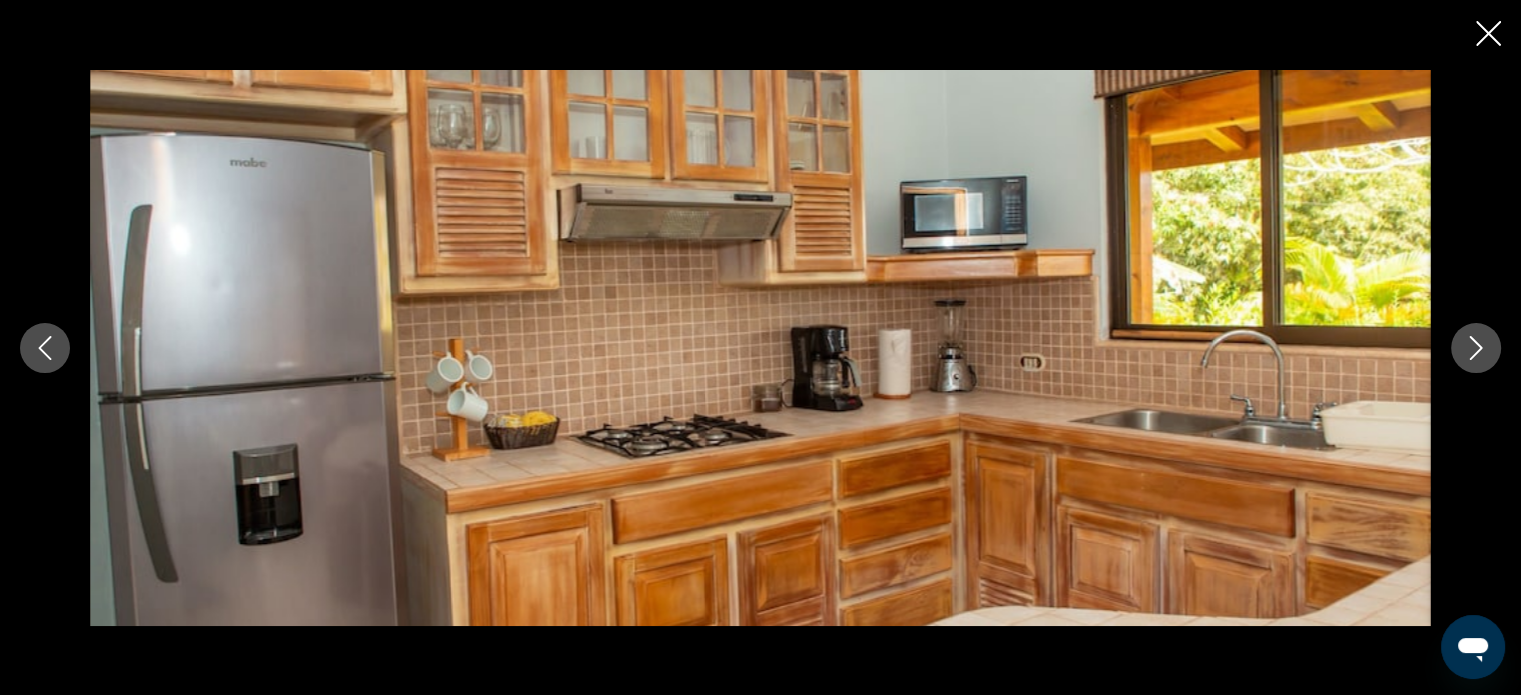 click 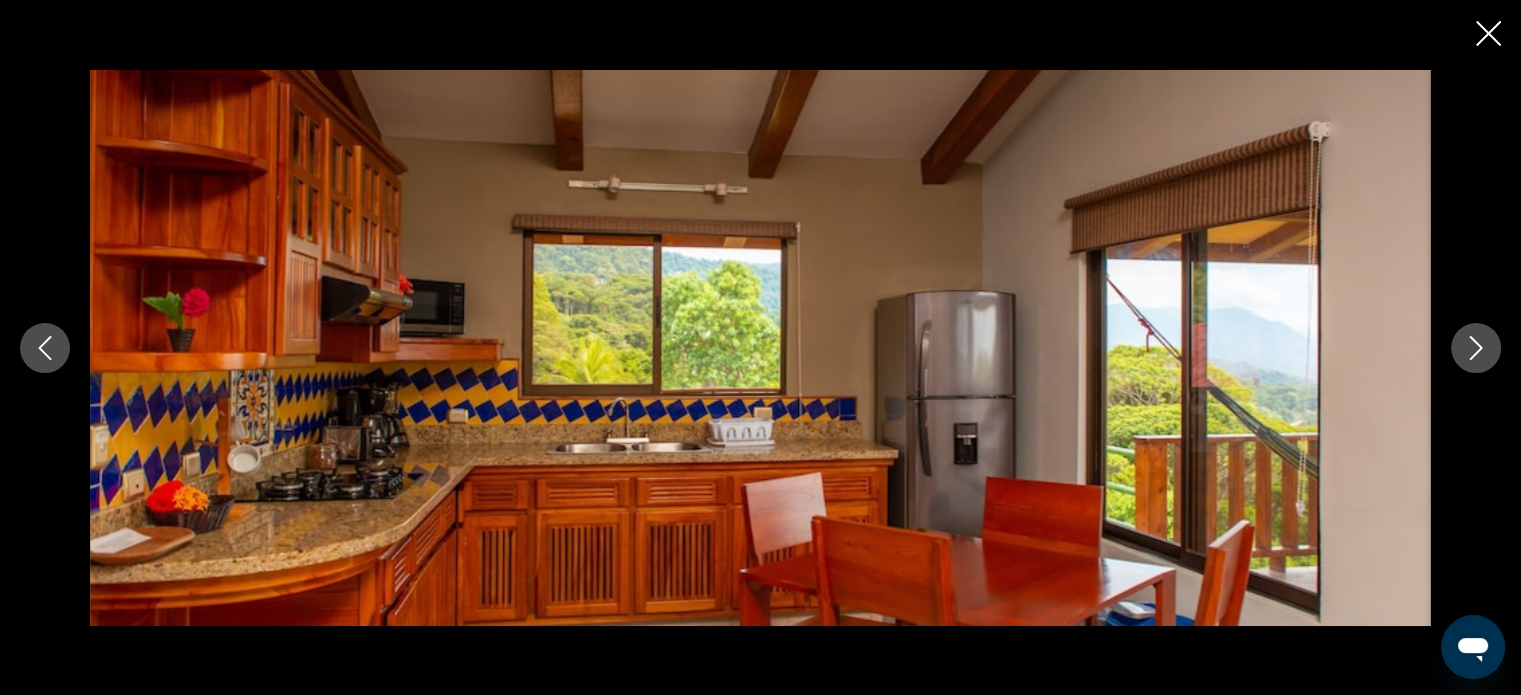 click 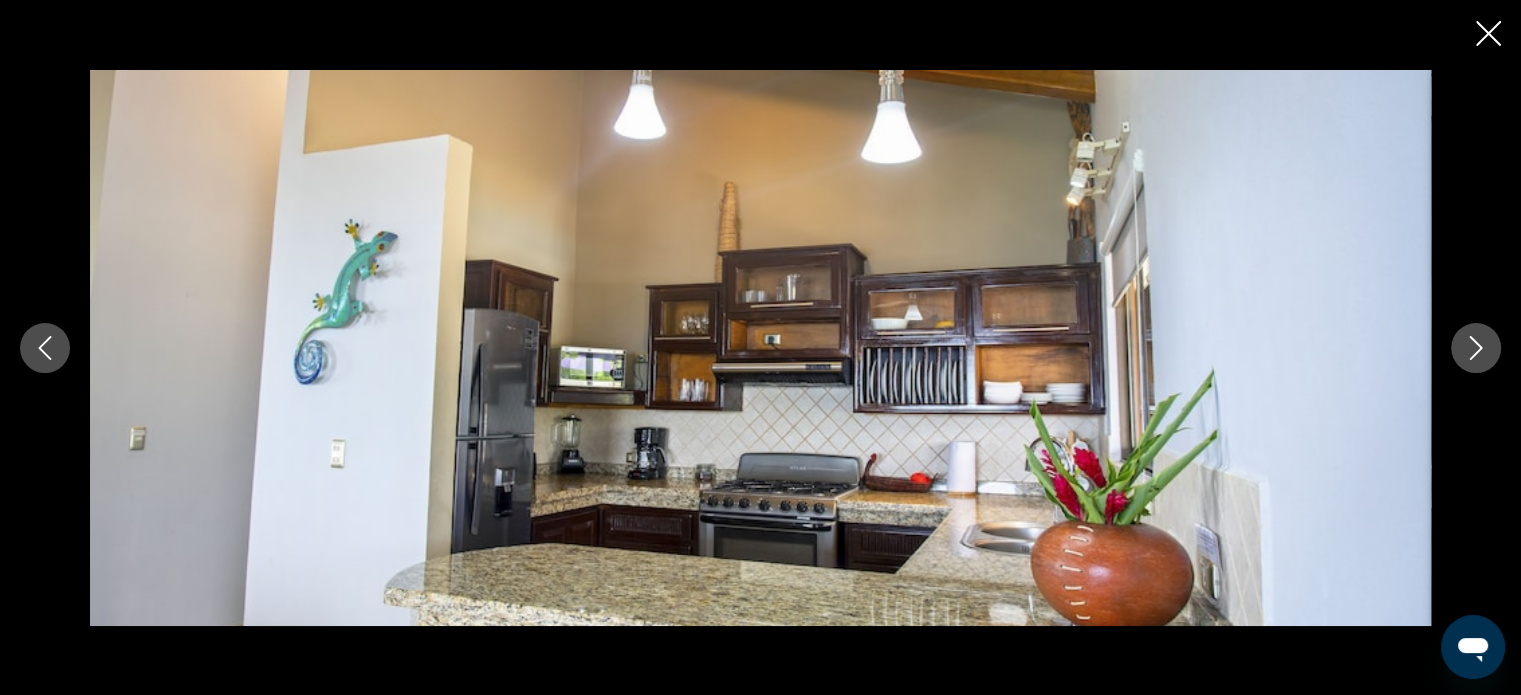 click at bounding box center [45, 348] 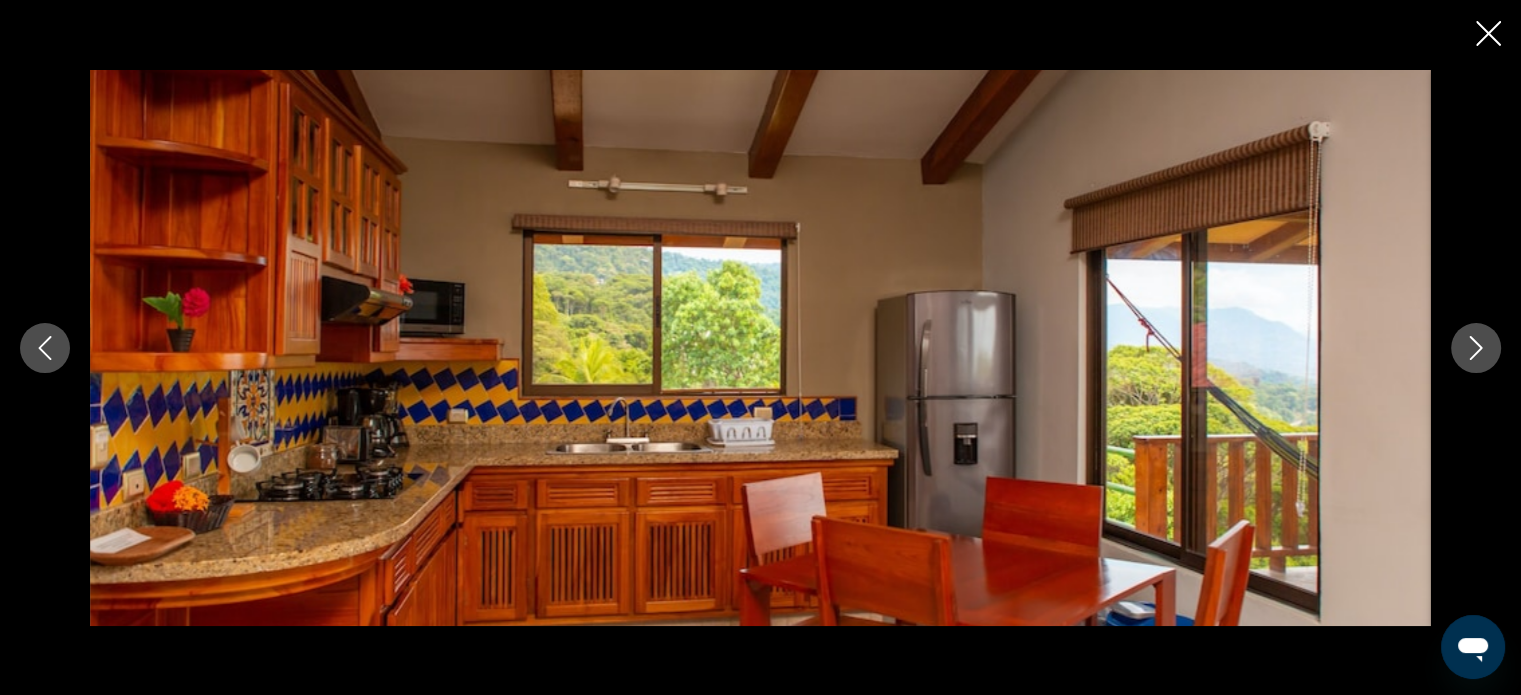 click 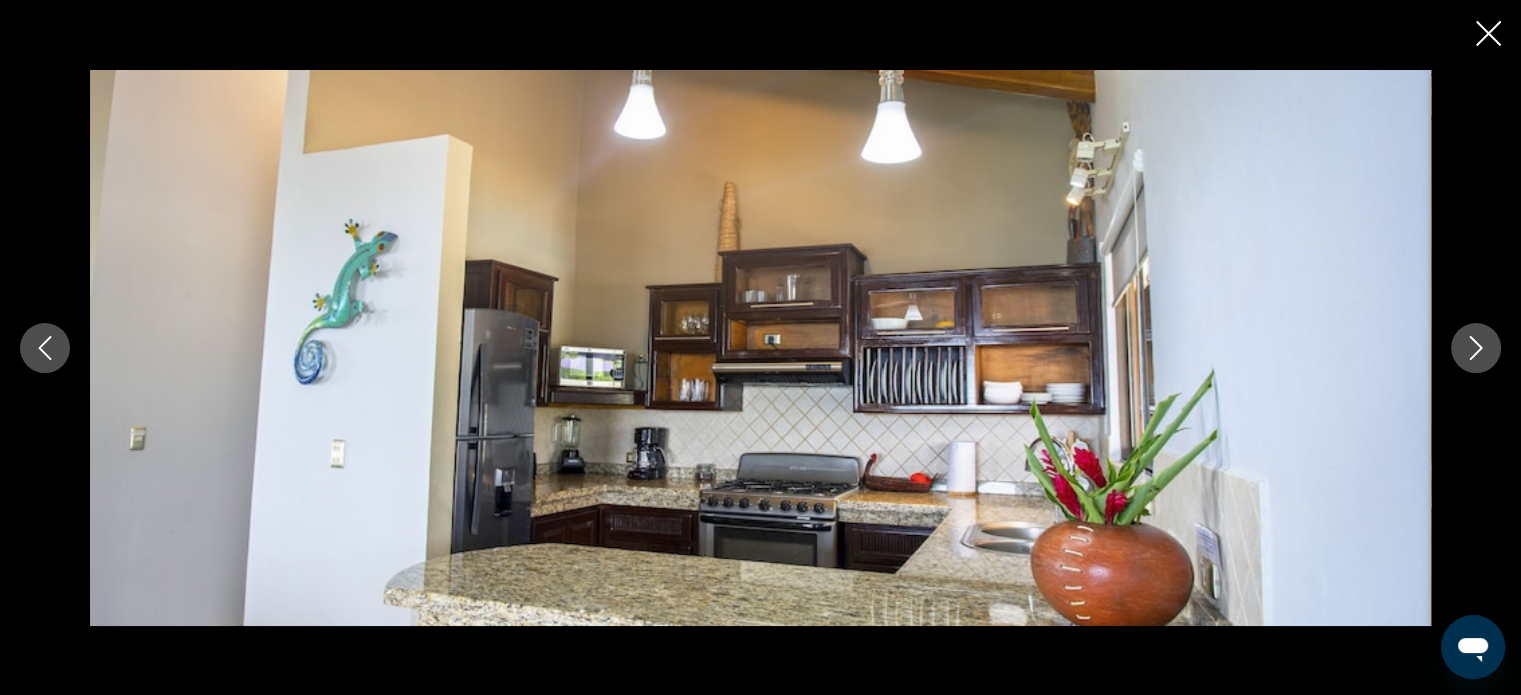 click 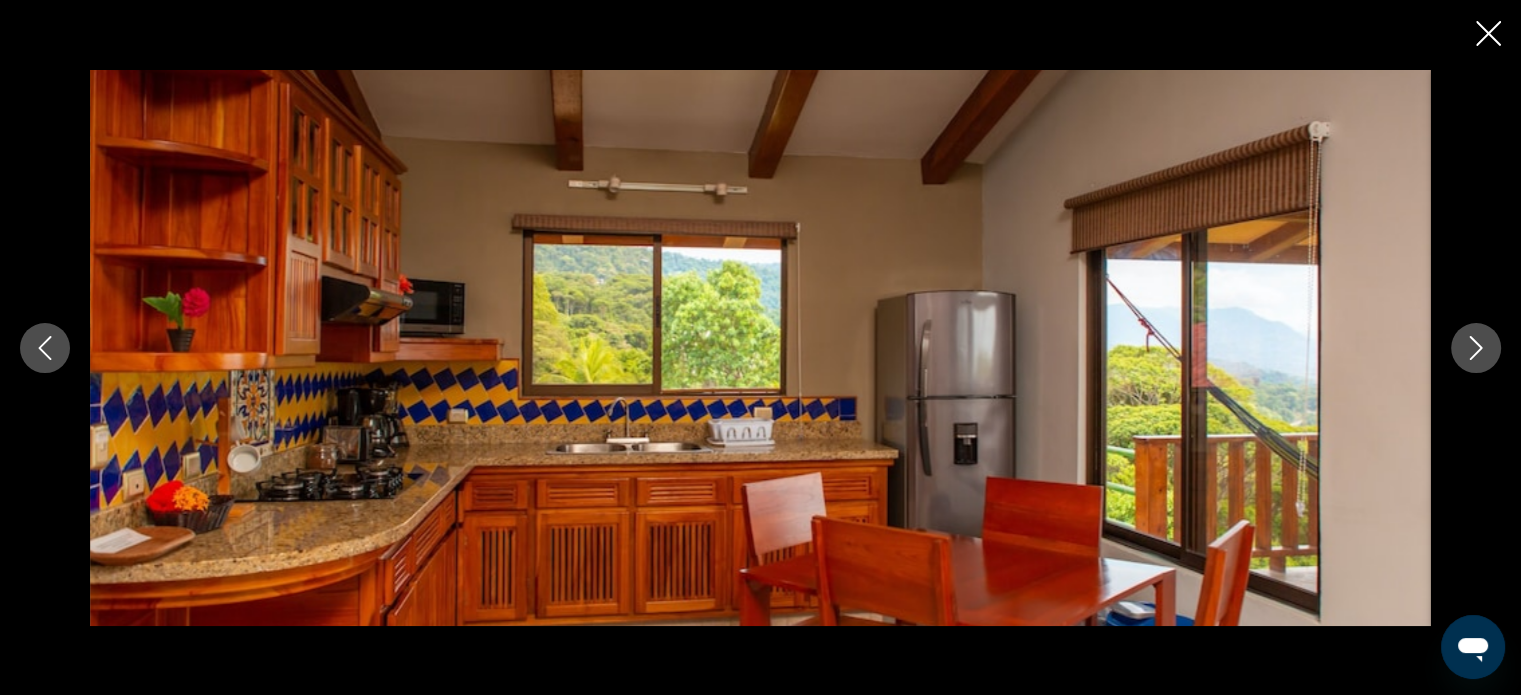 click at bounding box center (1476, 348) 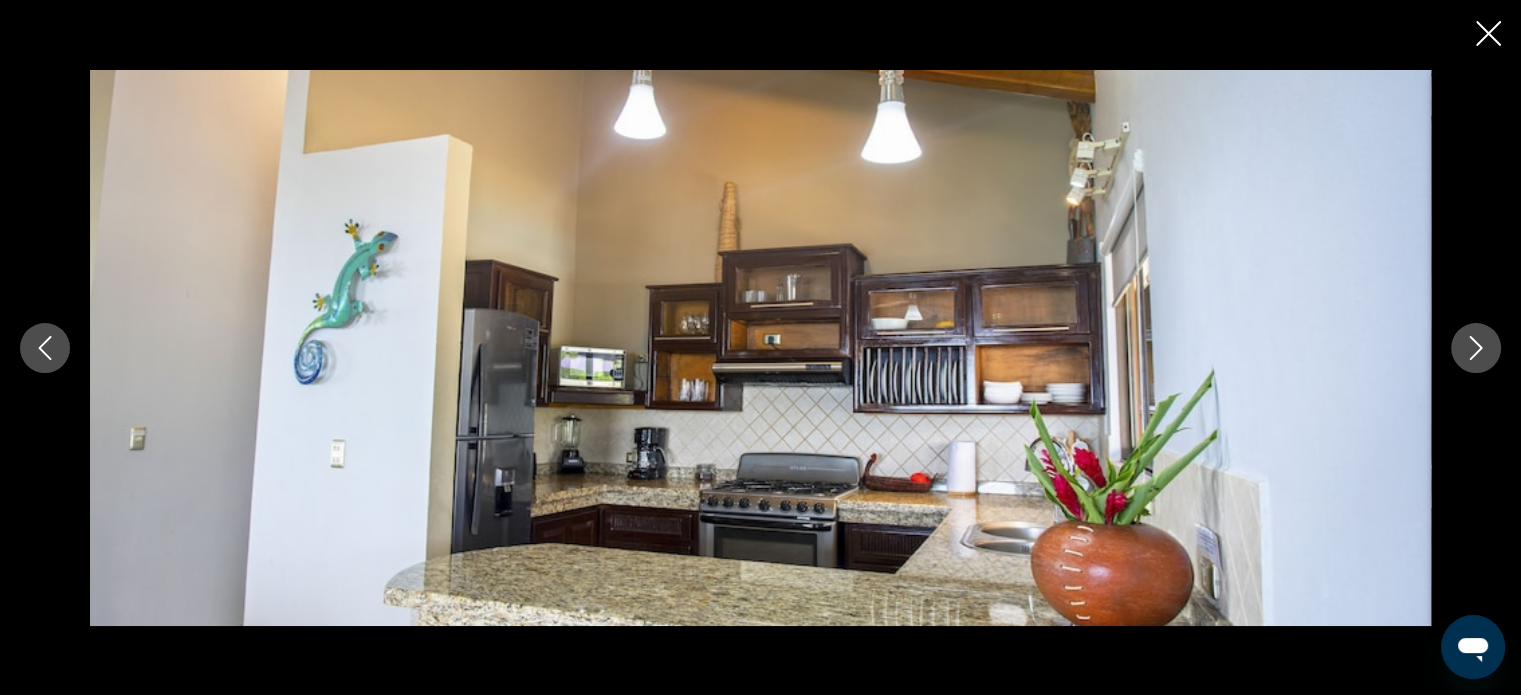 click at bounding box center (1476, 348) 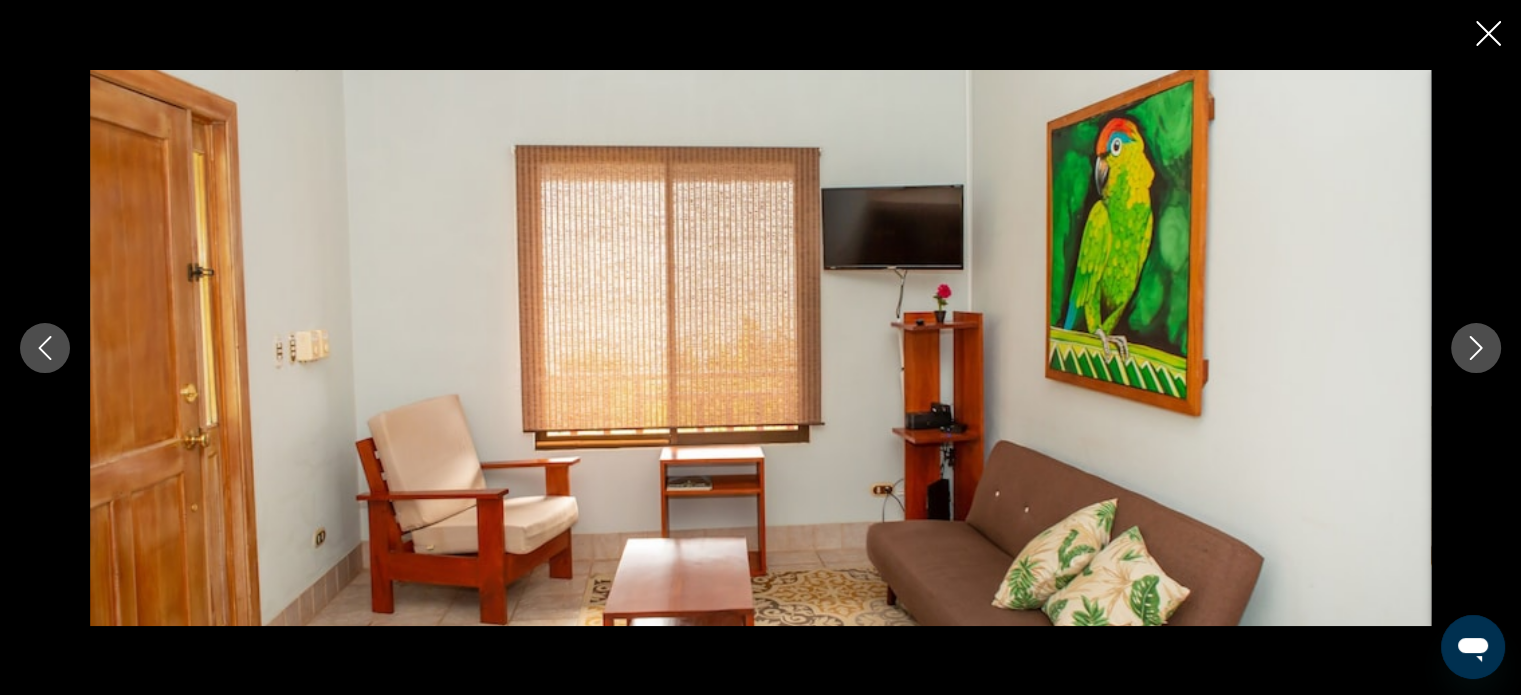 click at bounding box center [760, 348] 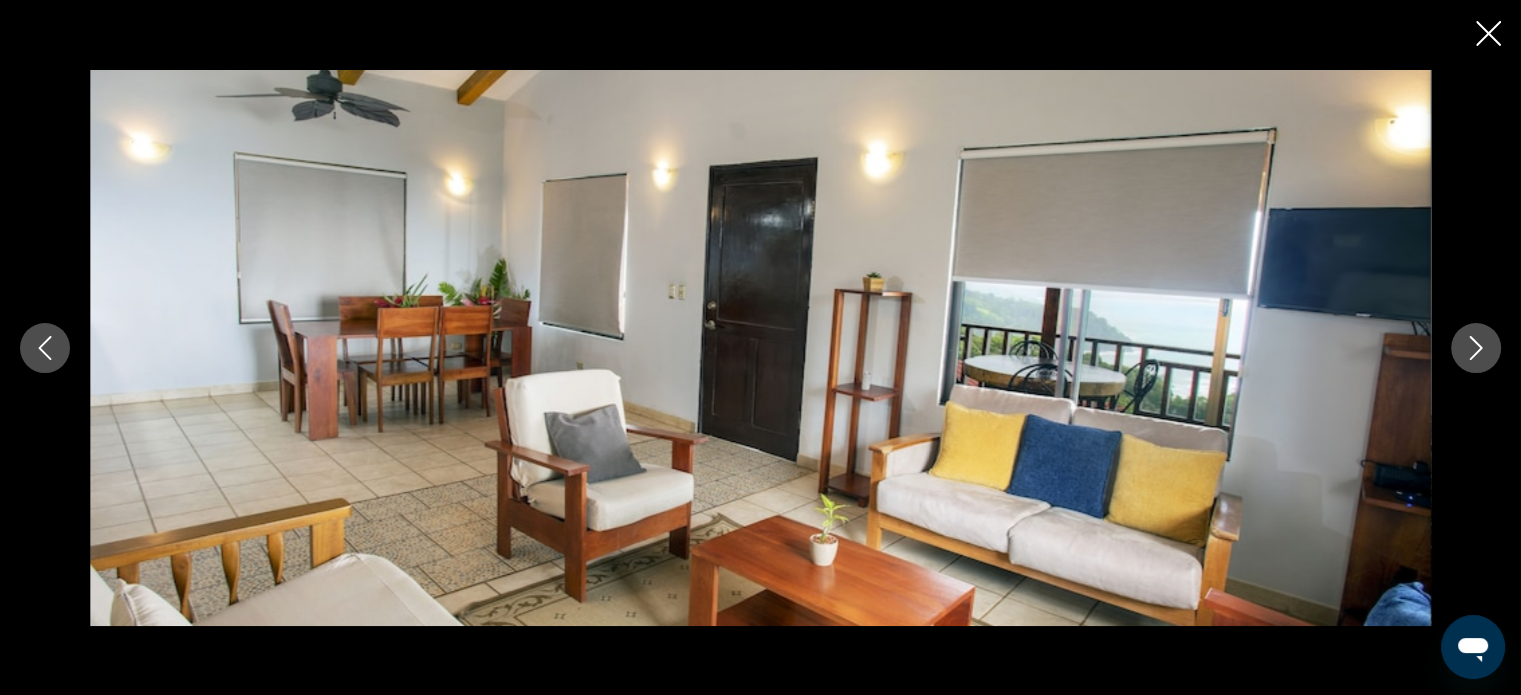 click 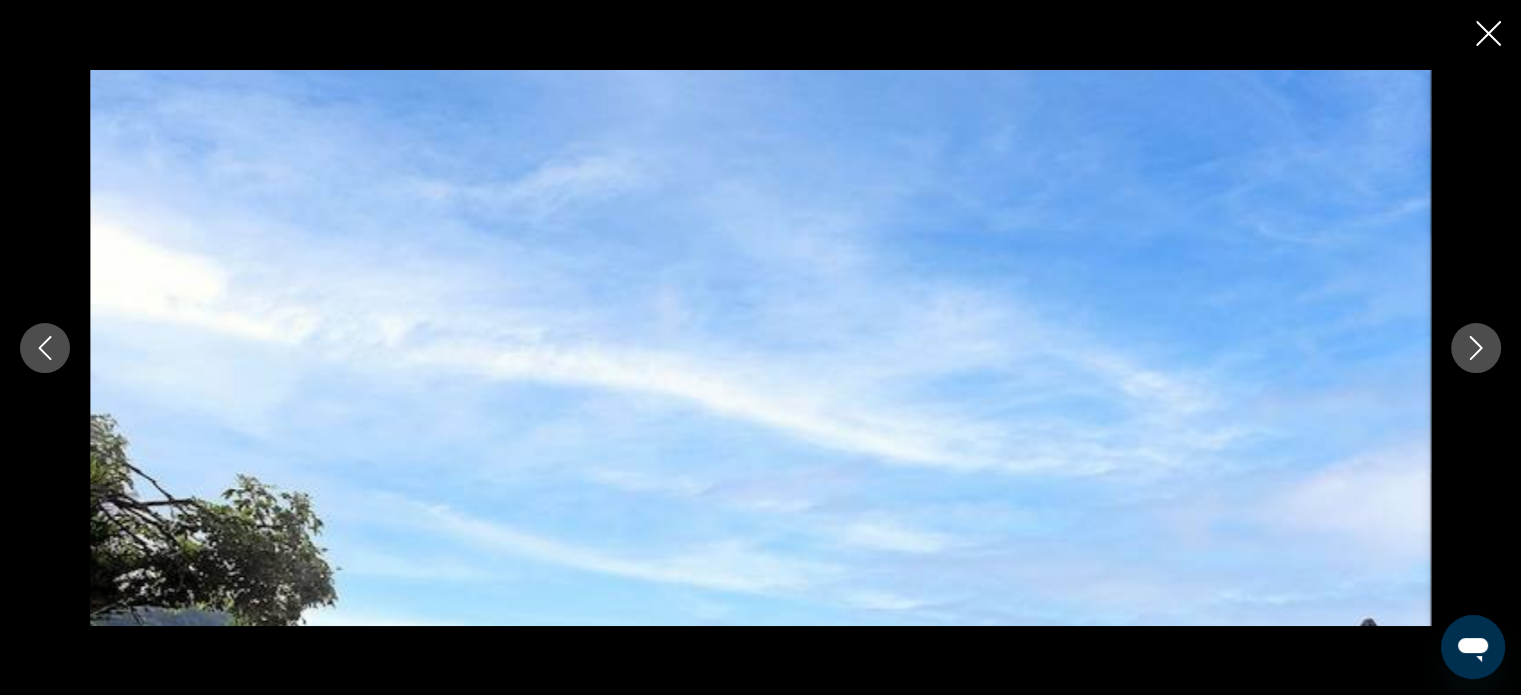 scroll, scrollTop: 1476, scrollLeft: 0, axis: vertical 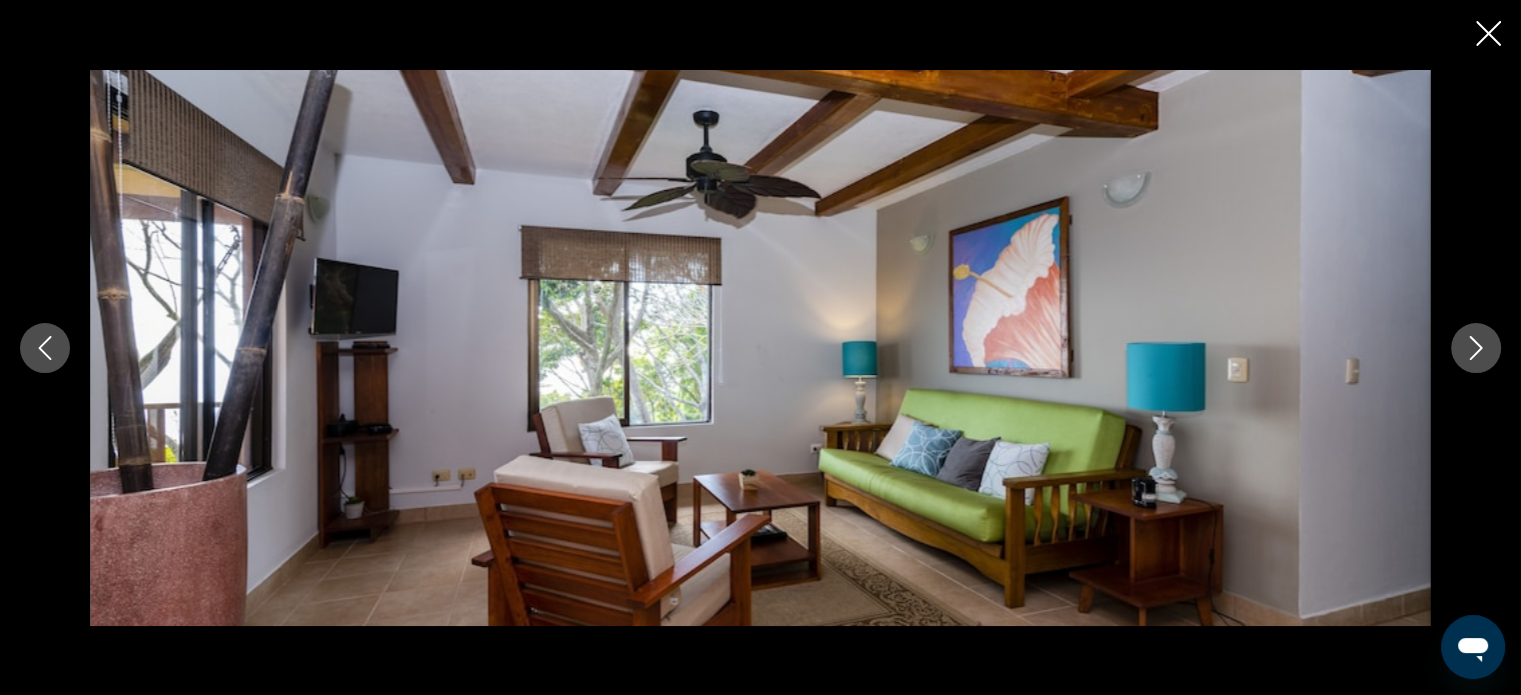 click 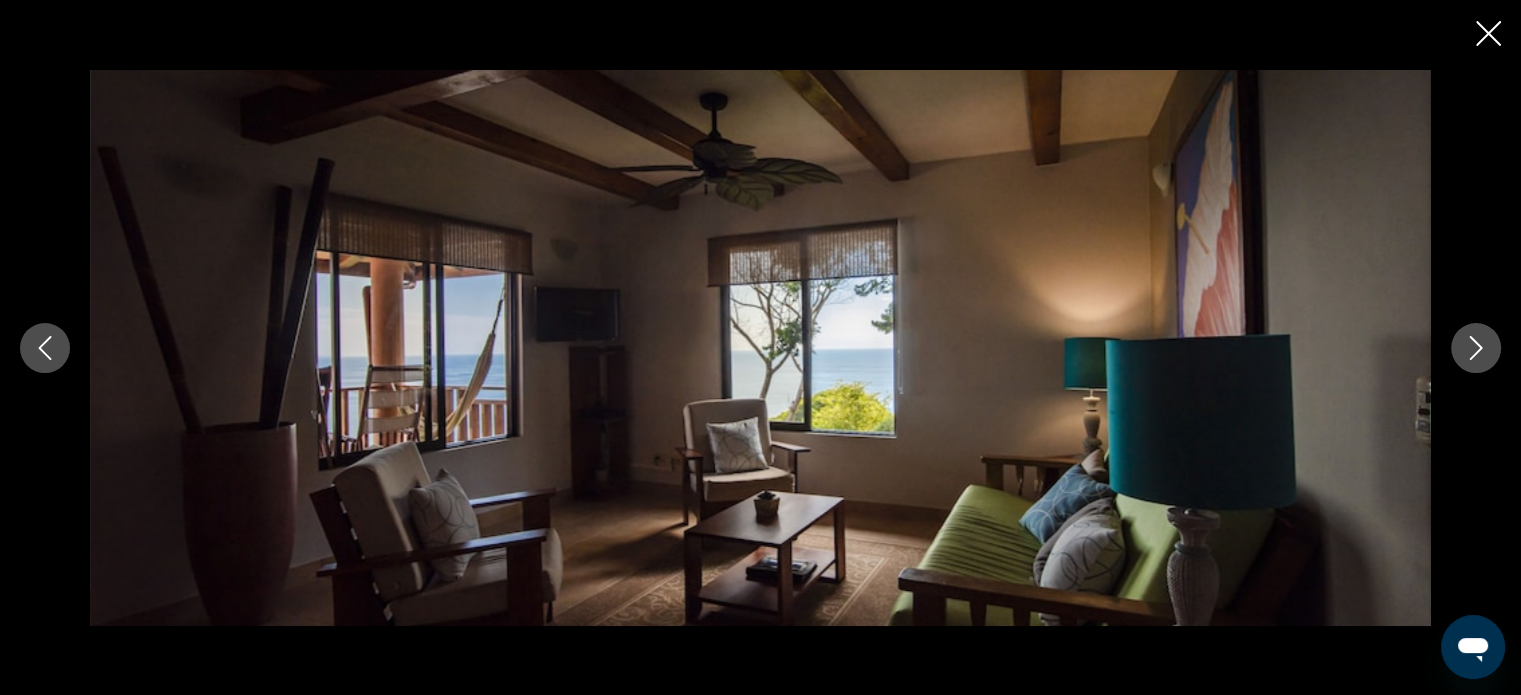 click 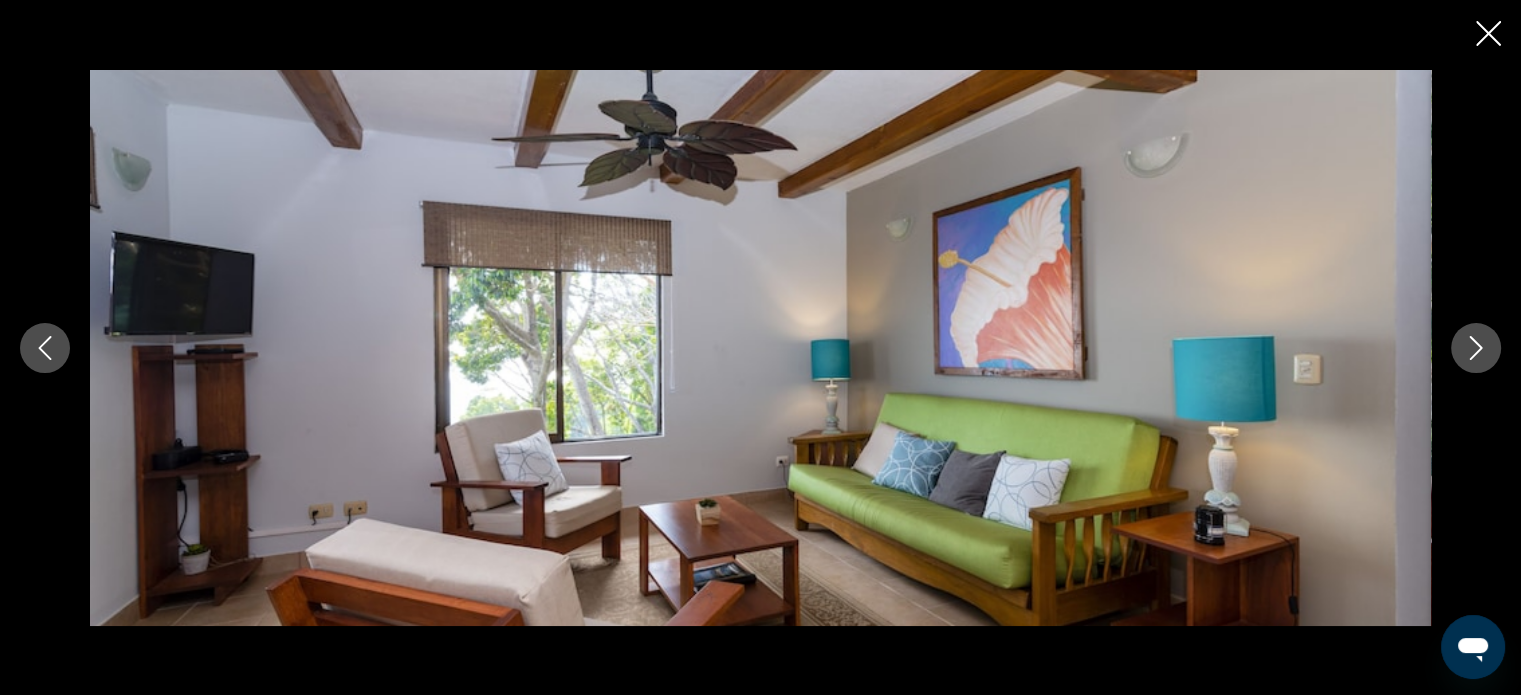 click 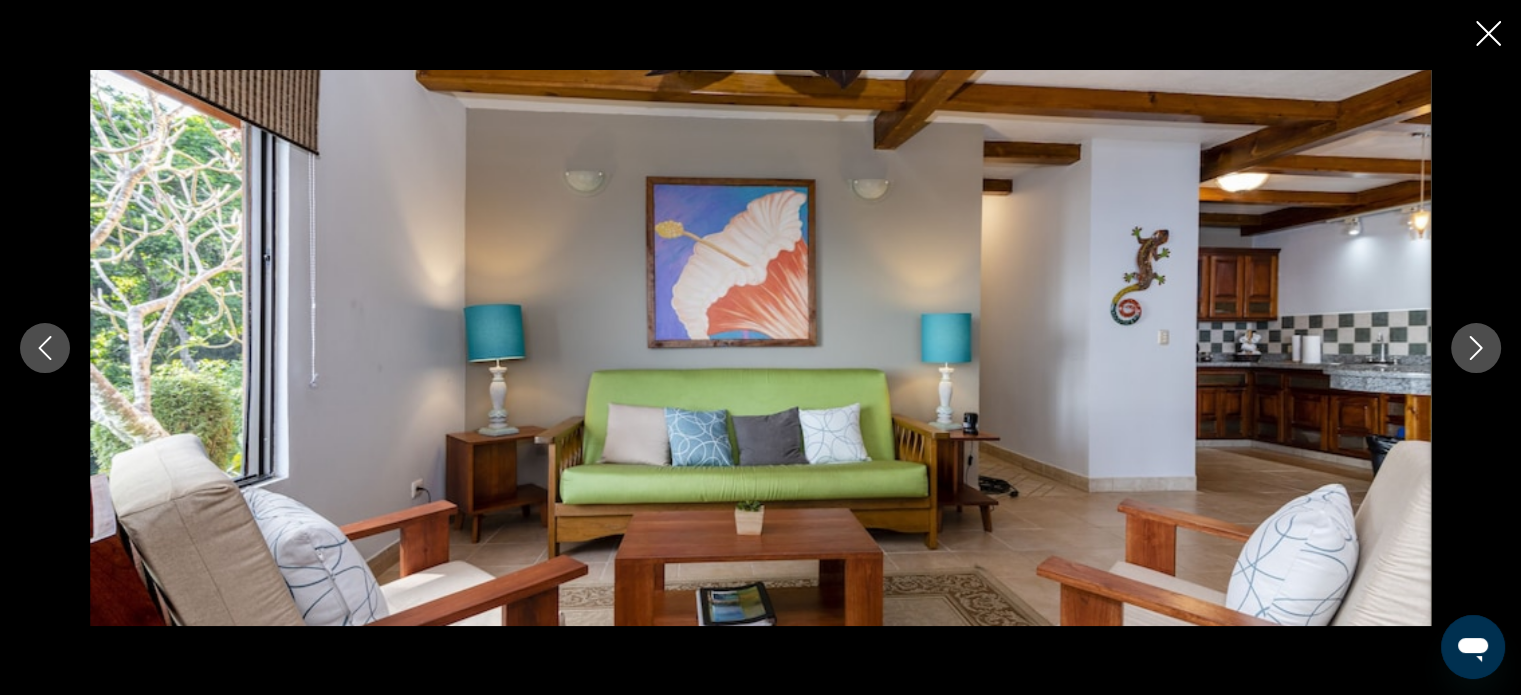 click 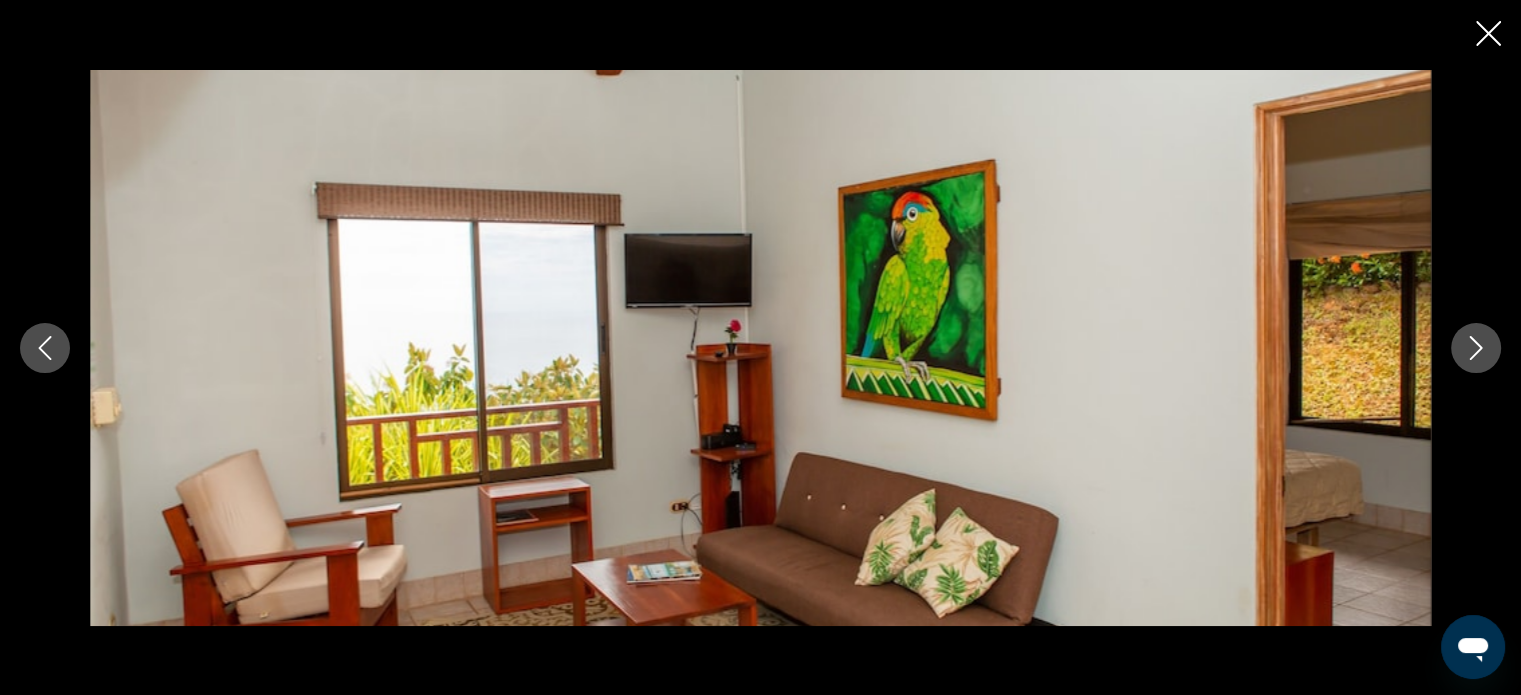 click 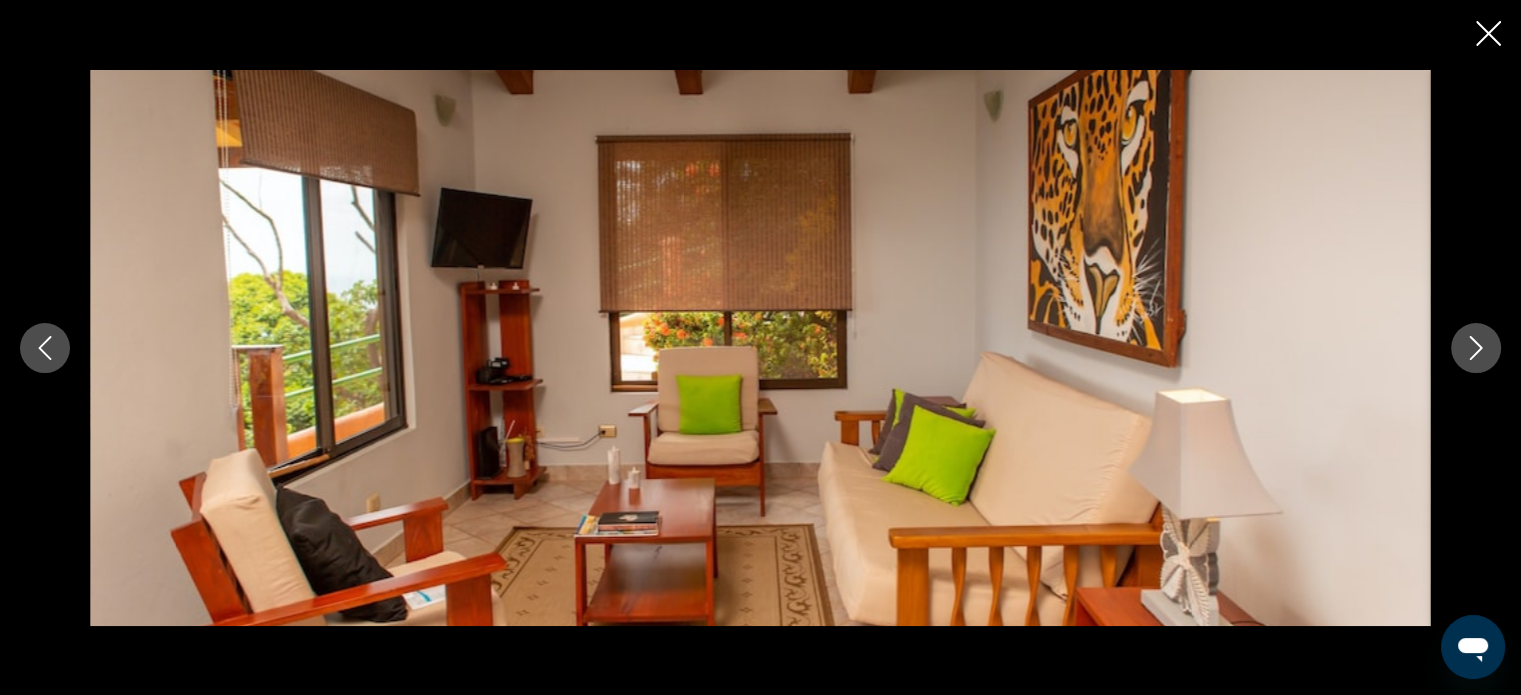 click 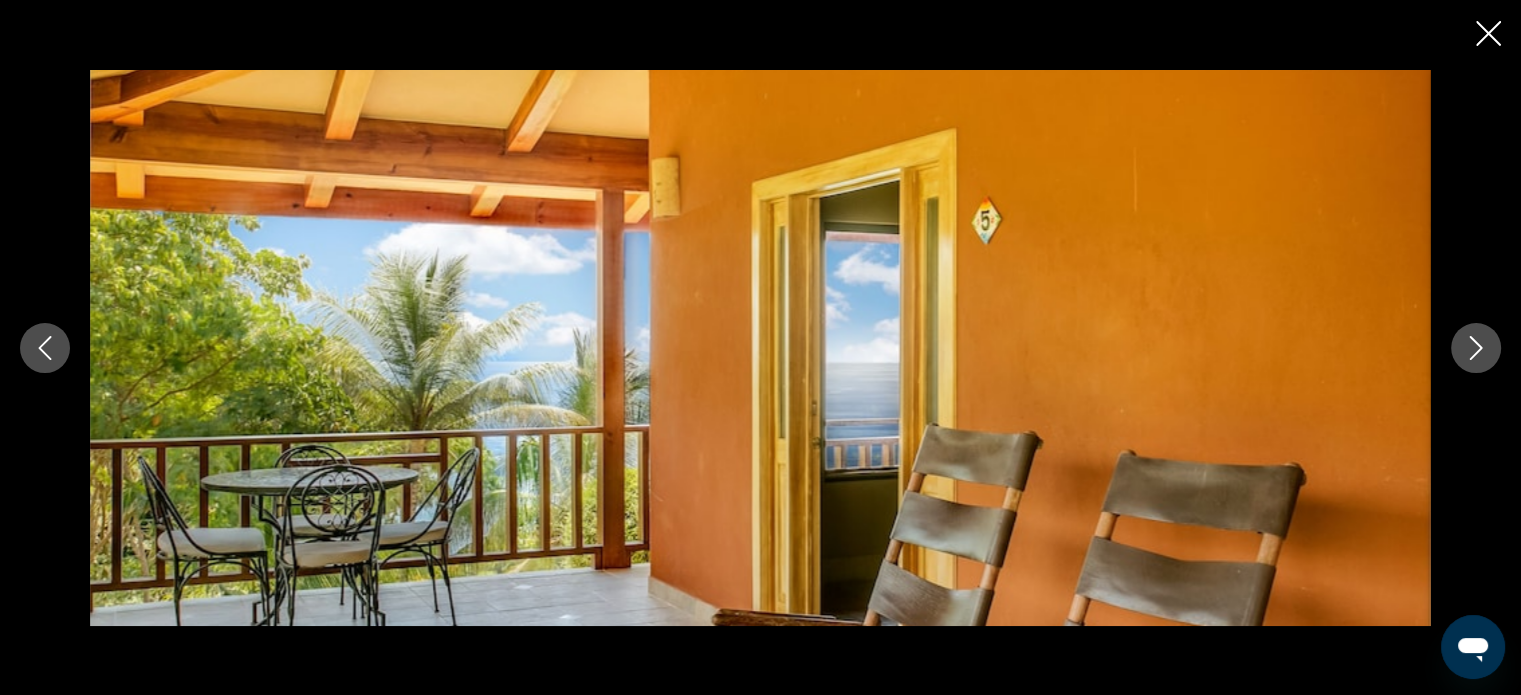 click 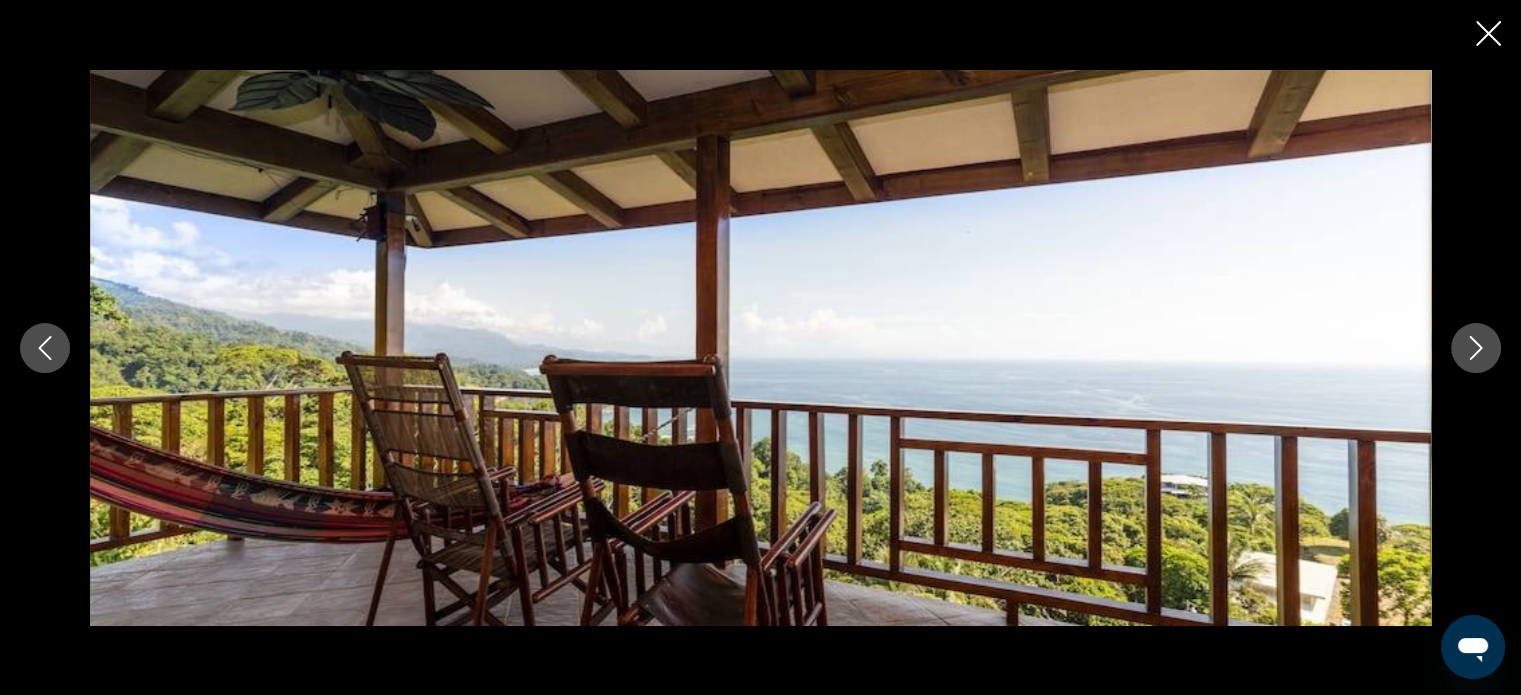 click 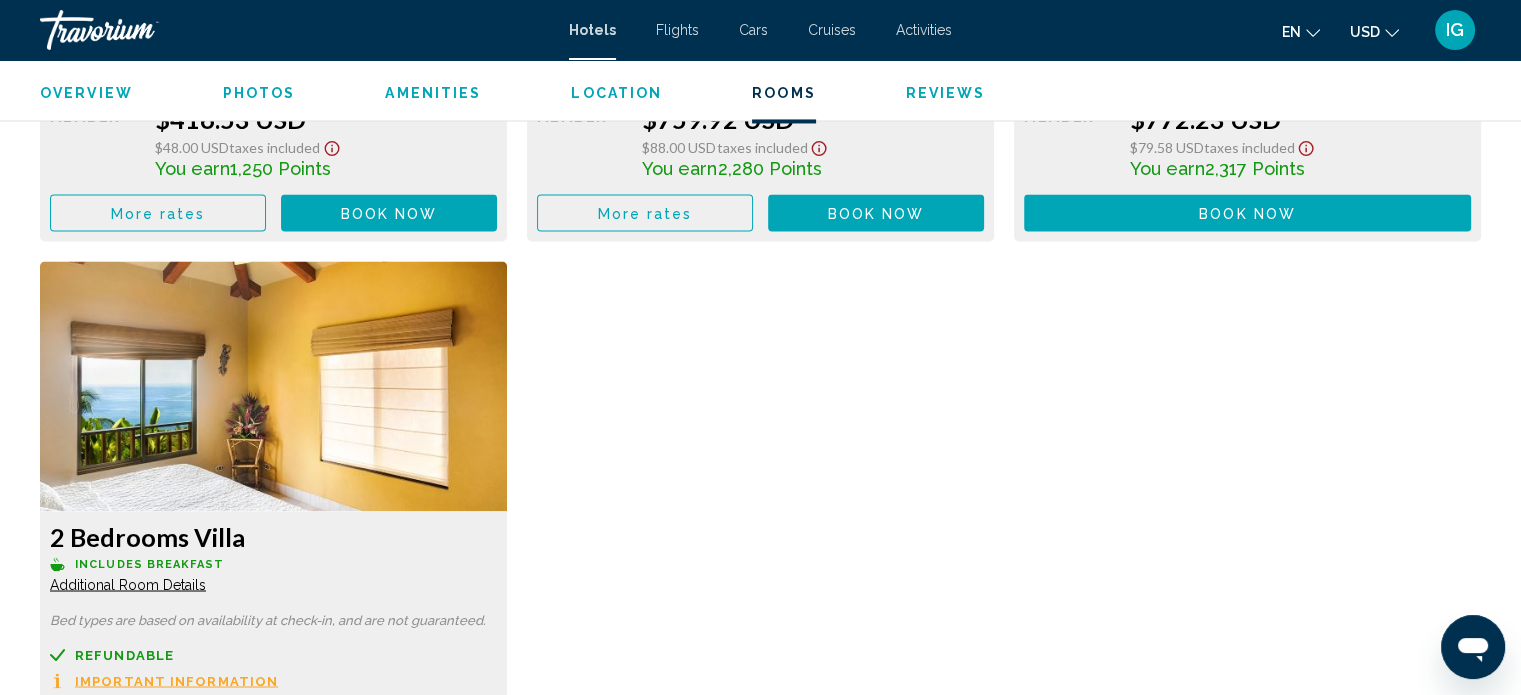 scroll, scrollTop: 3276, scrollLeft: 0, axis: vertical 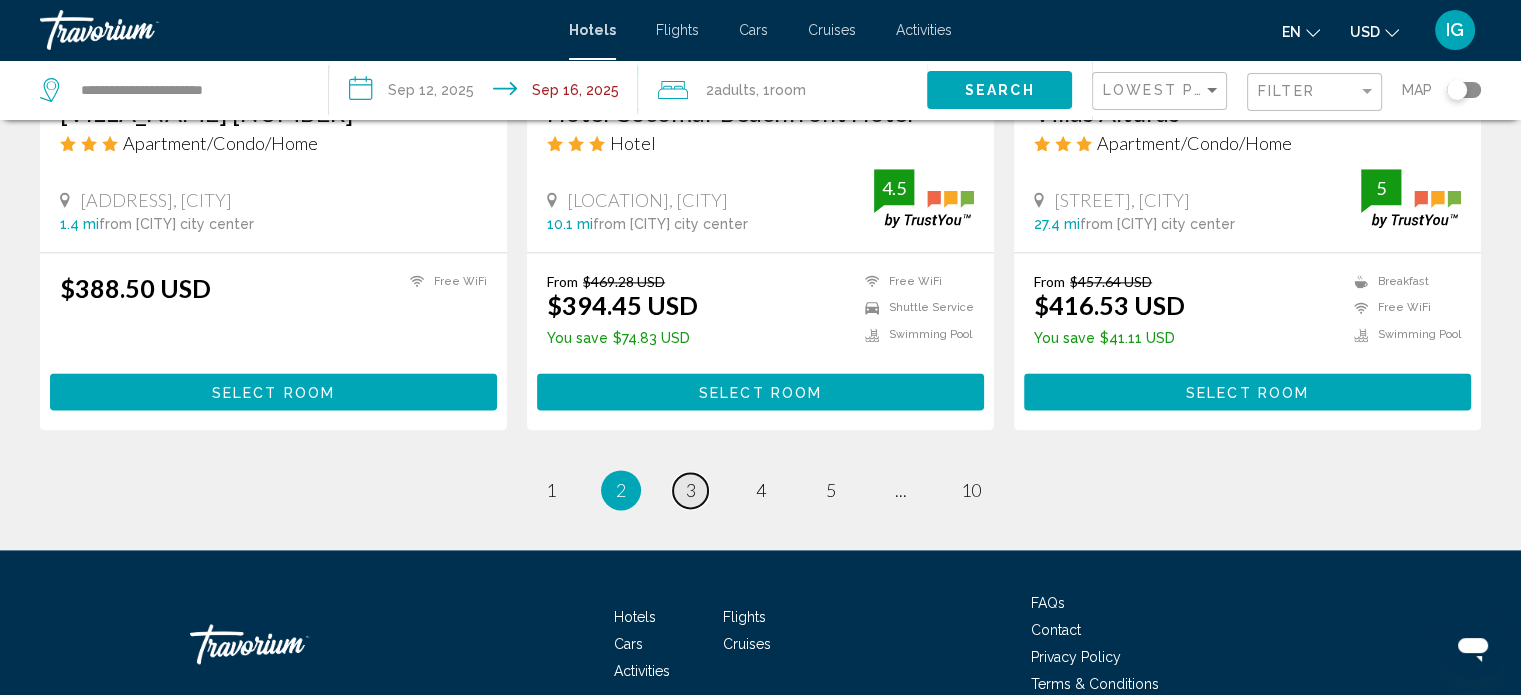 click on "page  3" at bounding box center (690, 490) 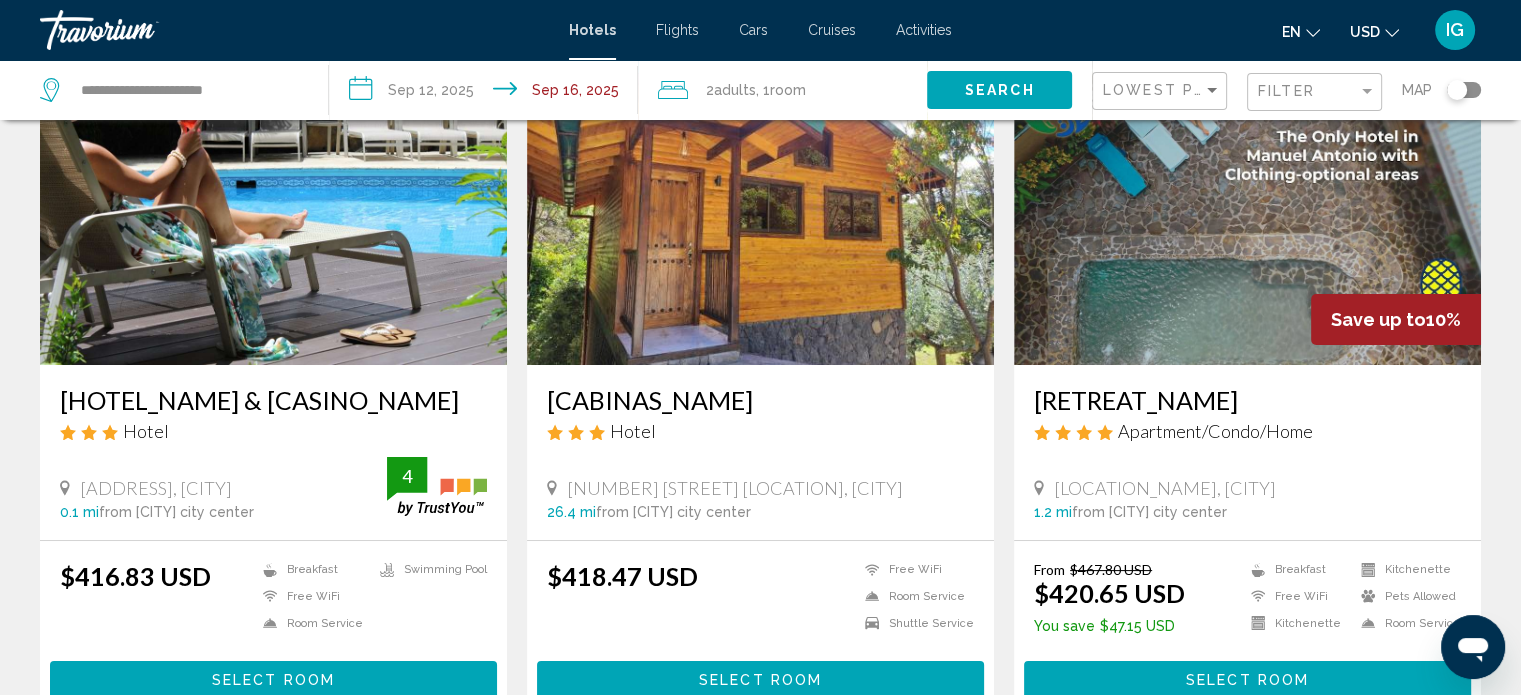 scroll, scrollTop: 0, scrollLeft: 0, axis: both 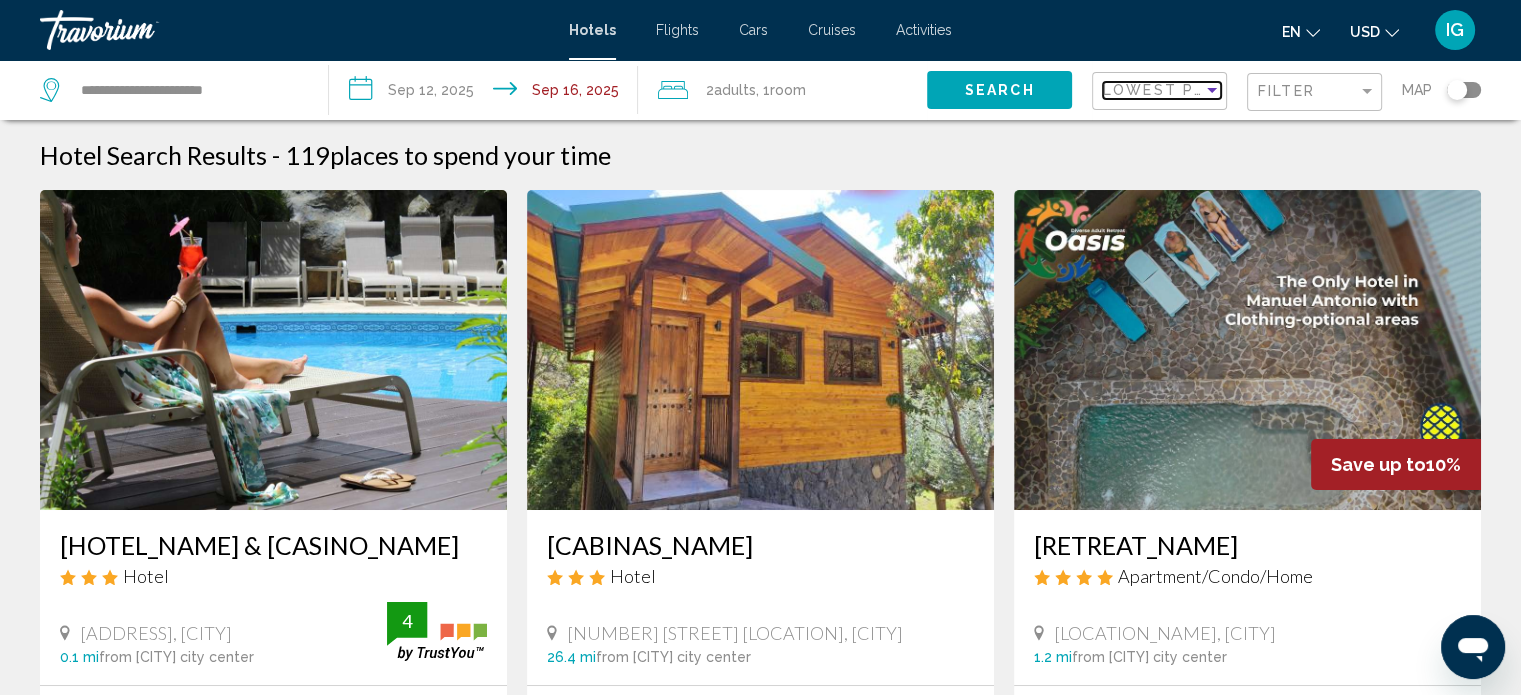 click on "Lowest Price" at bounding box center (1167, 90) 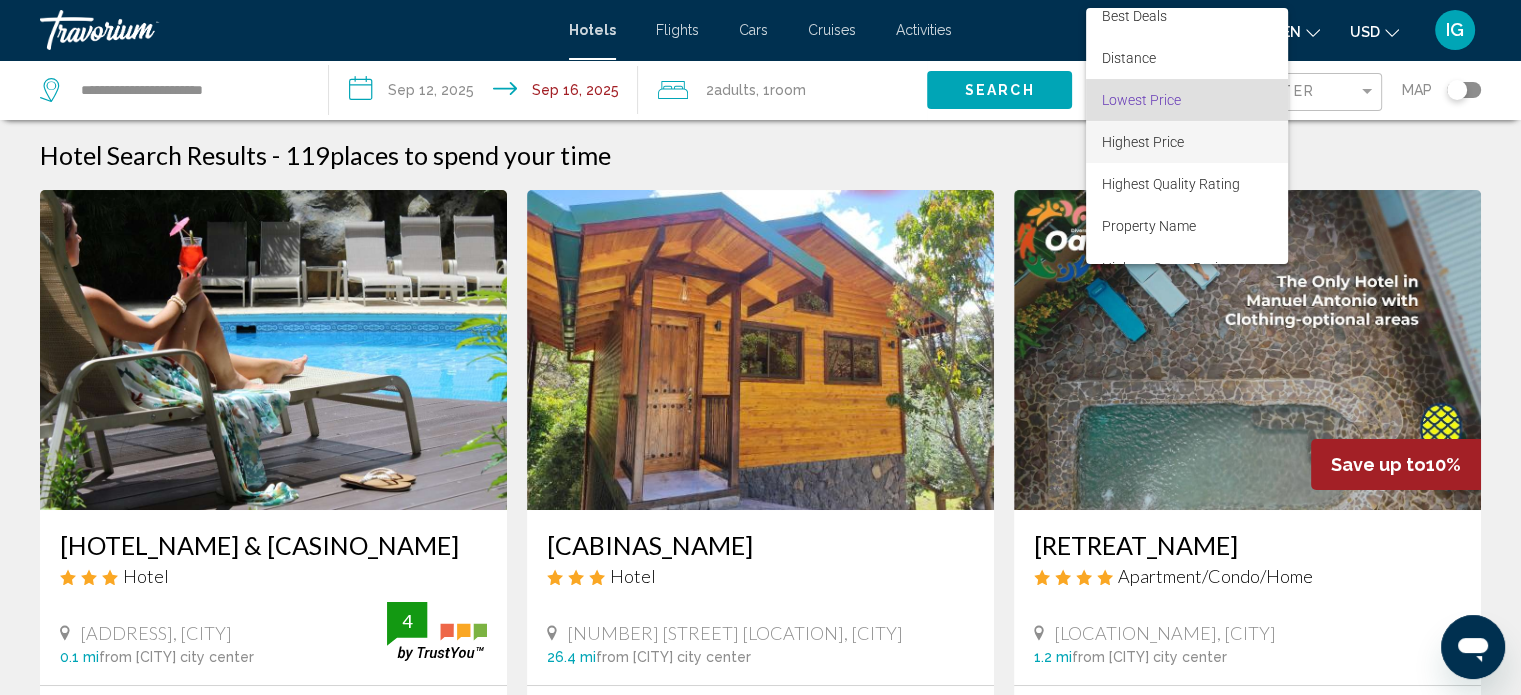 scroll, scrollTop: 0, scrollLeft: 0, axis: both 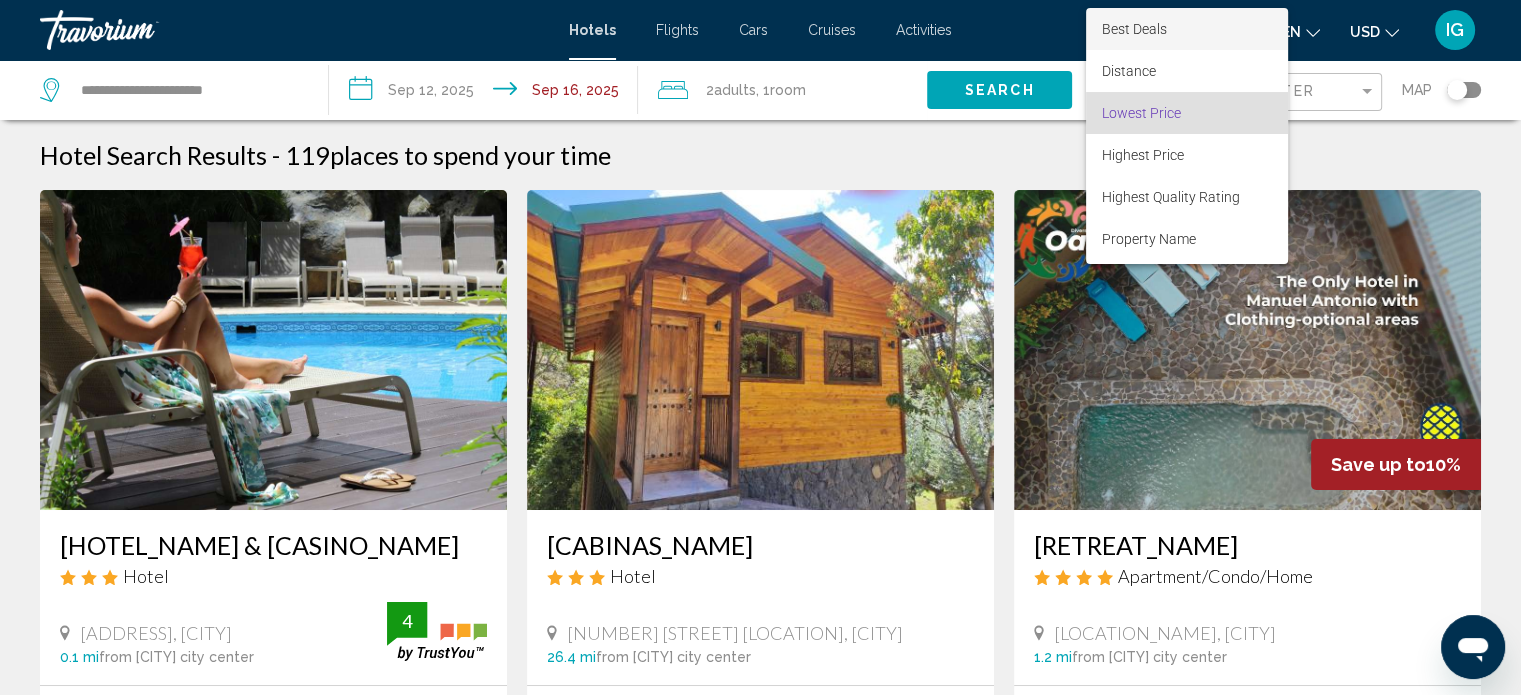 click on "Best Deals" at bounding box center [1134, 29] 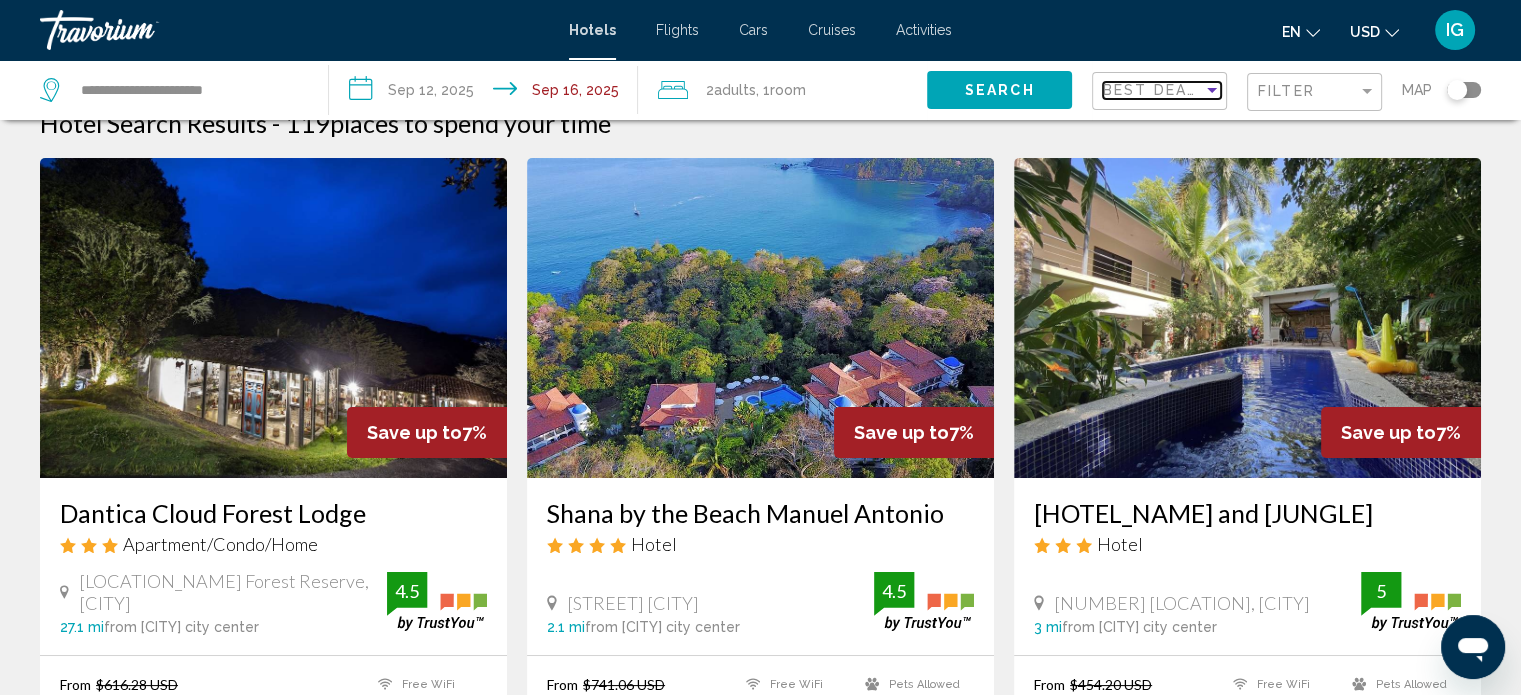 scroll, scrollTop: 0, scrollLeft: 0, axis: both 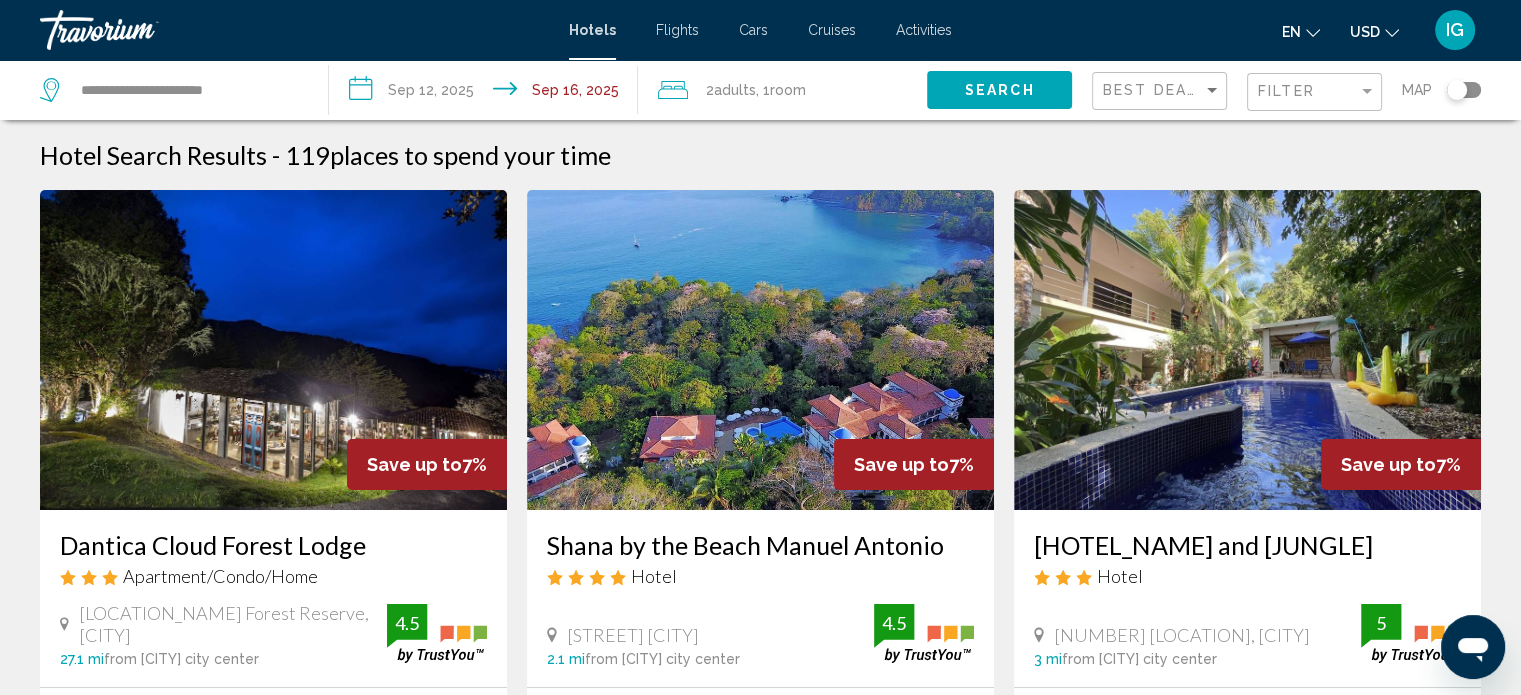 click at bounding box center (760, 350) 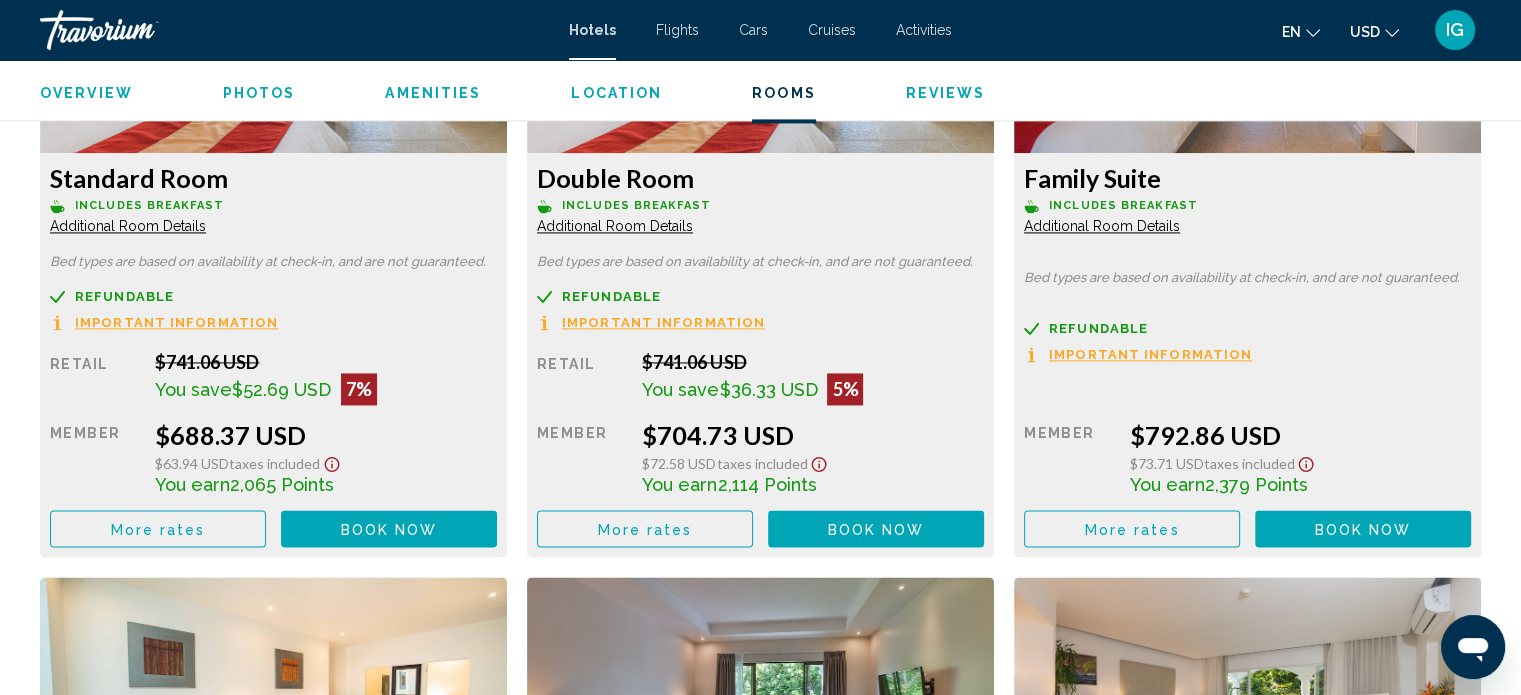 scroll, scrollTop: 2912, scrollLeft: 0, axis: vertical 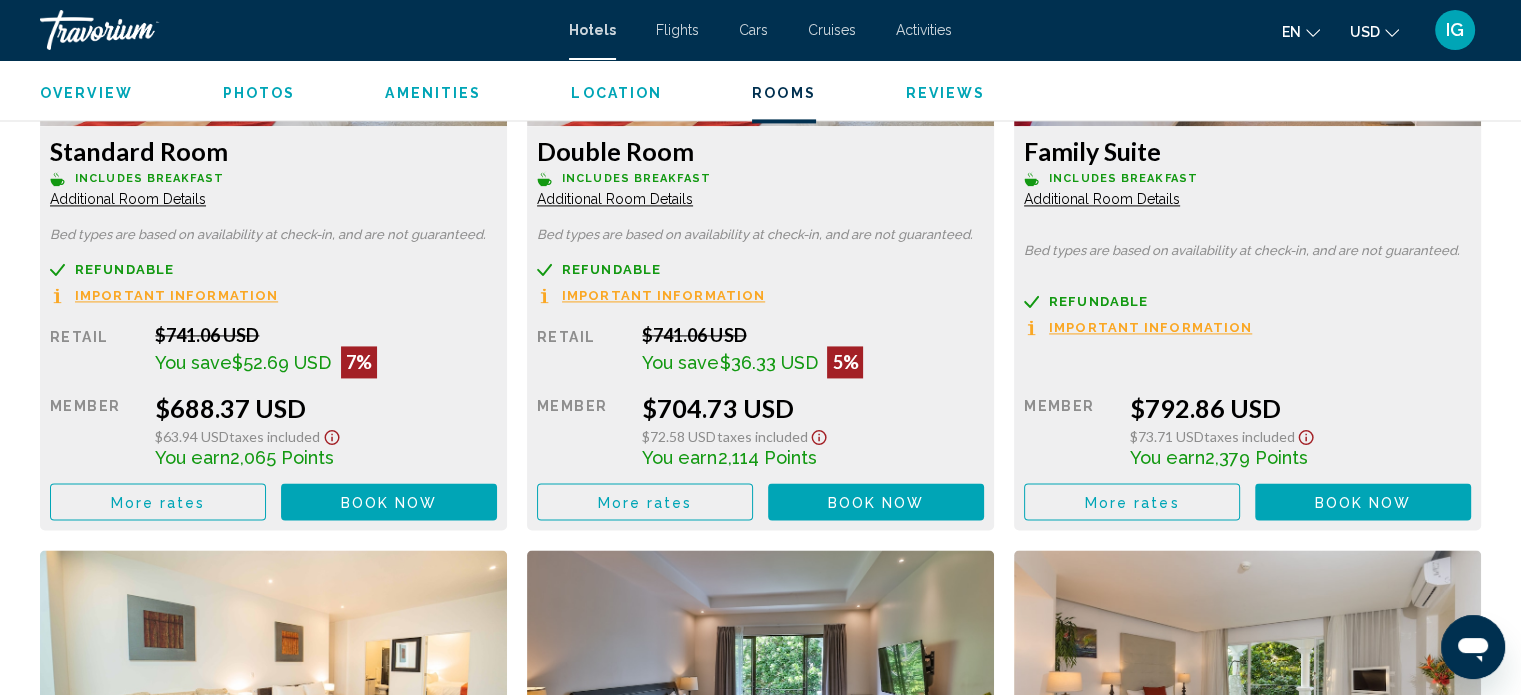 click on "Additional Room Details" at bounding box center (128, 199) 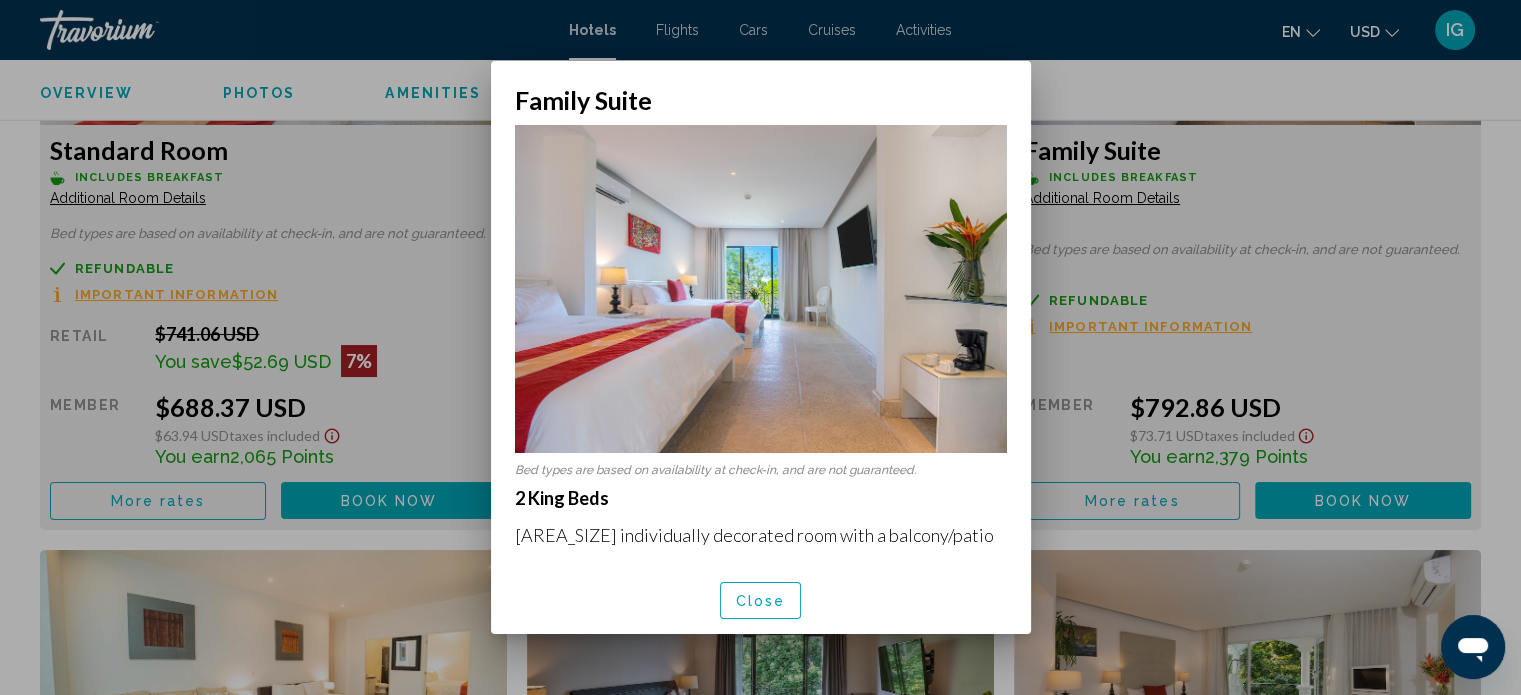 scroll, scrollTop: 0, scrollLeft: 0, axis: both 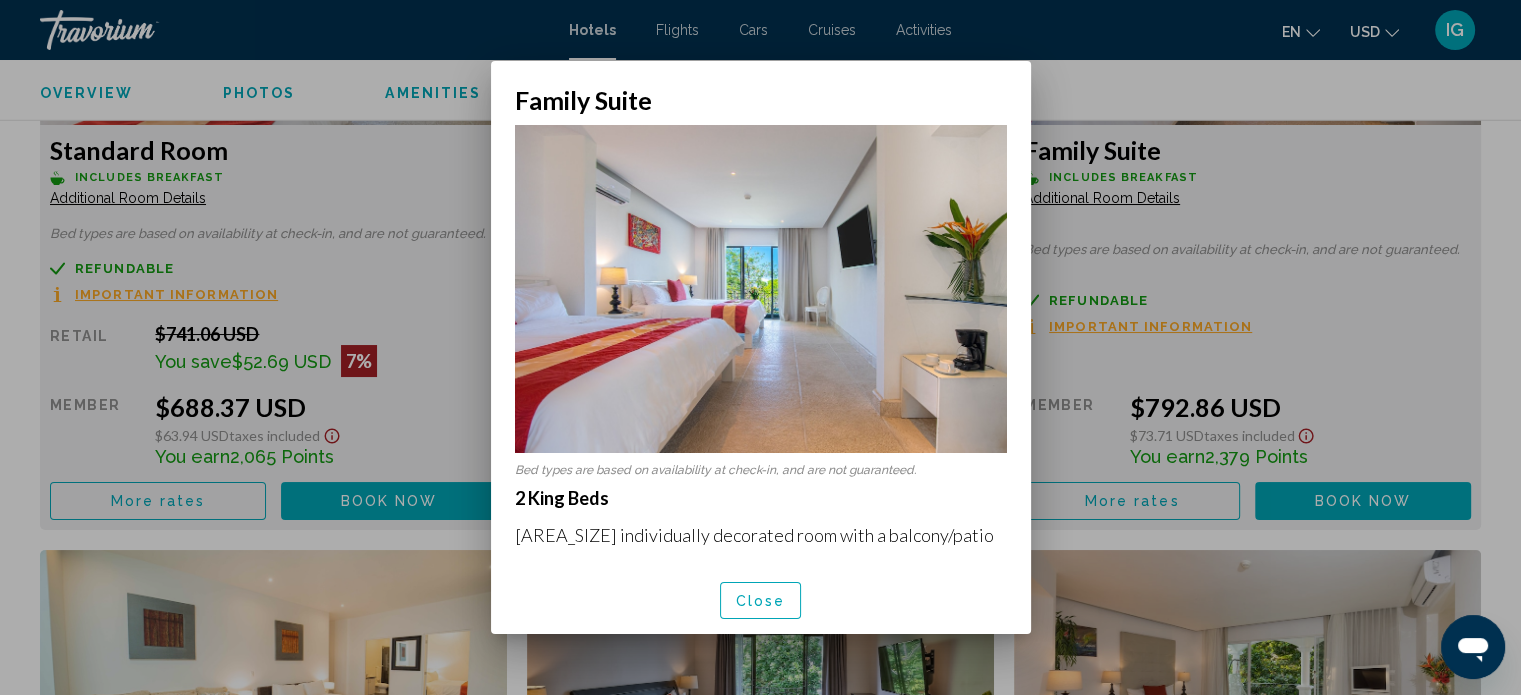 click at bounding box center (760, 347) 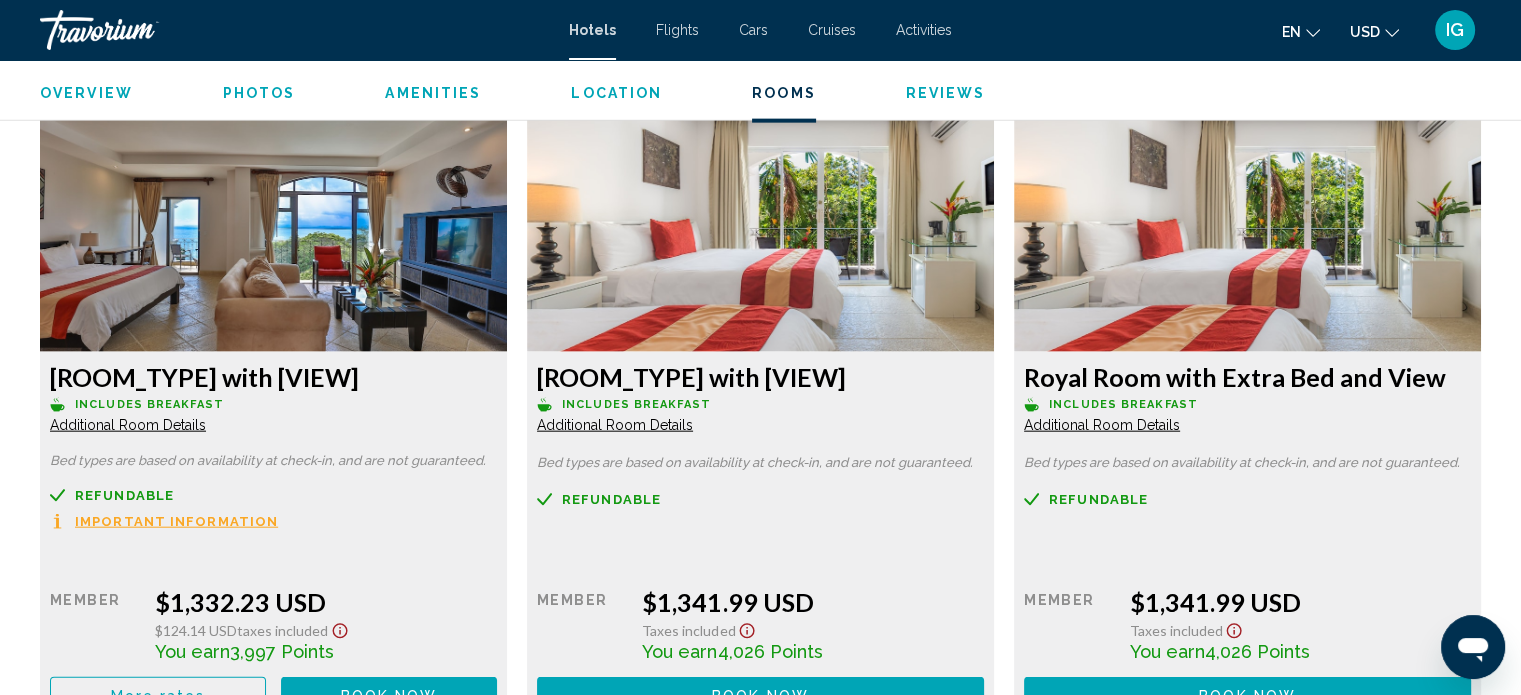 scroll, scrollTop: 4712, scrollLeft: 0, axis: vertical 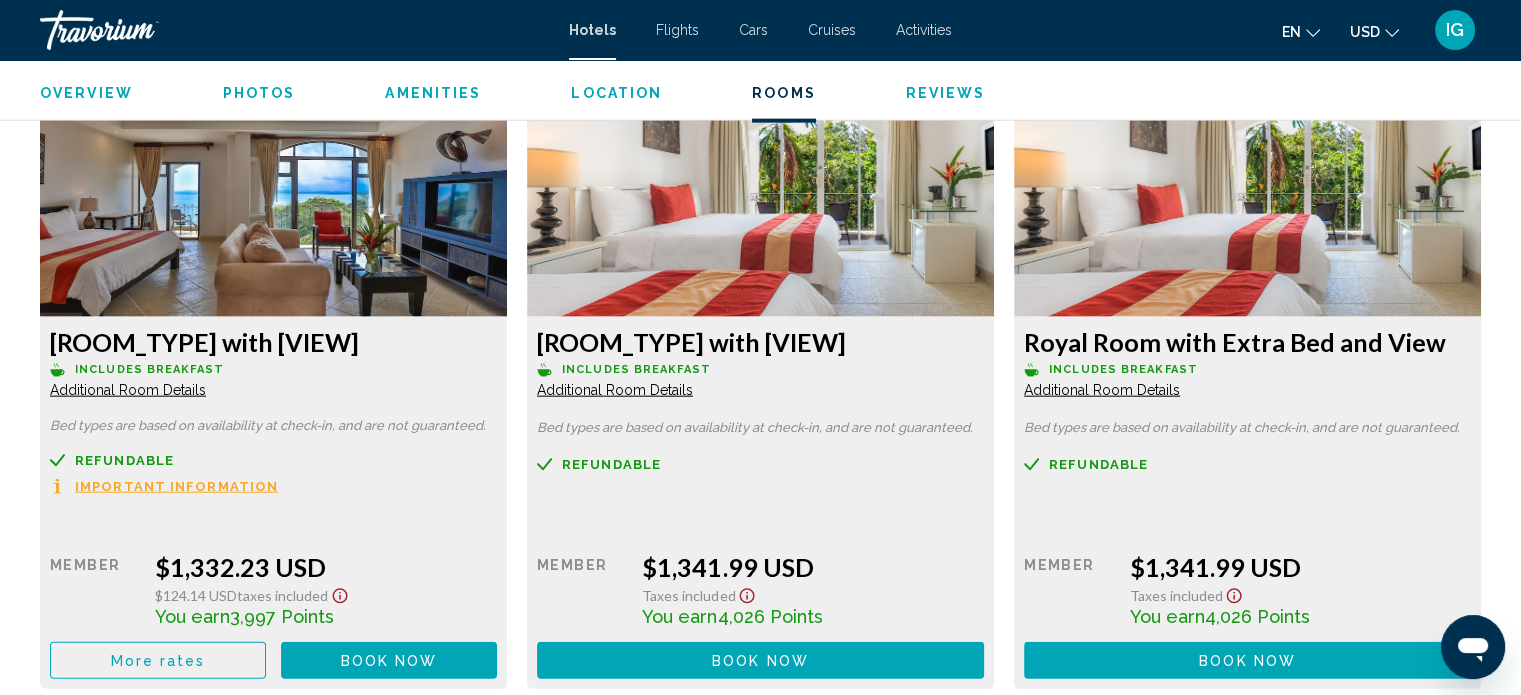 click on "Additional Room Details" at bounding box center (128, -1601) 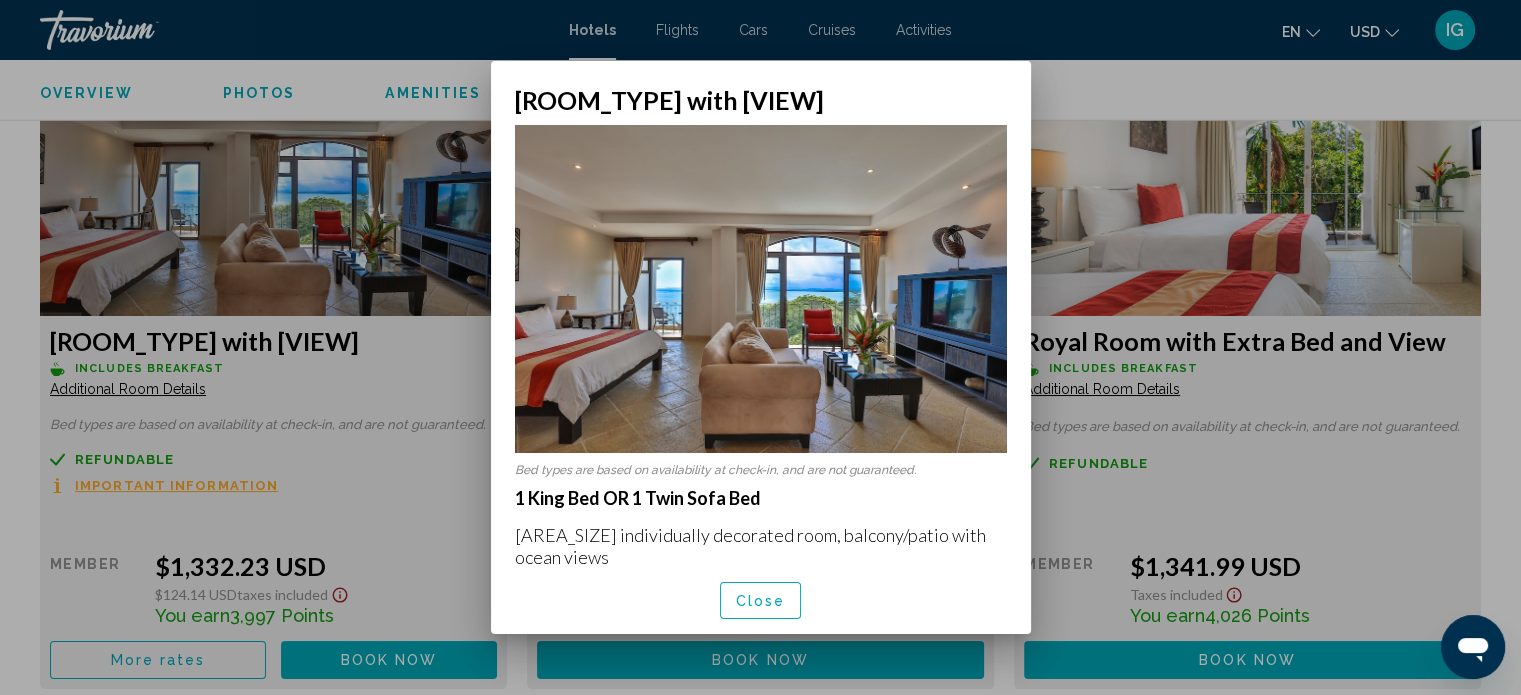 click at bounding box center (760, 347) 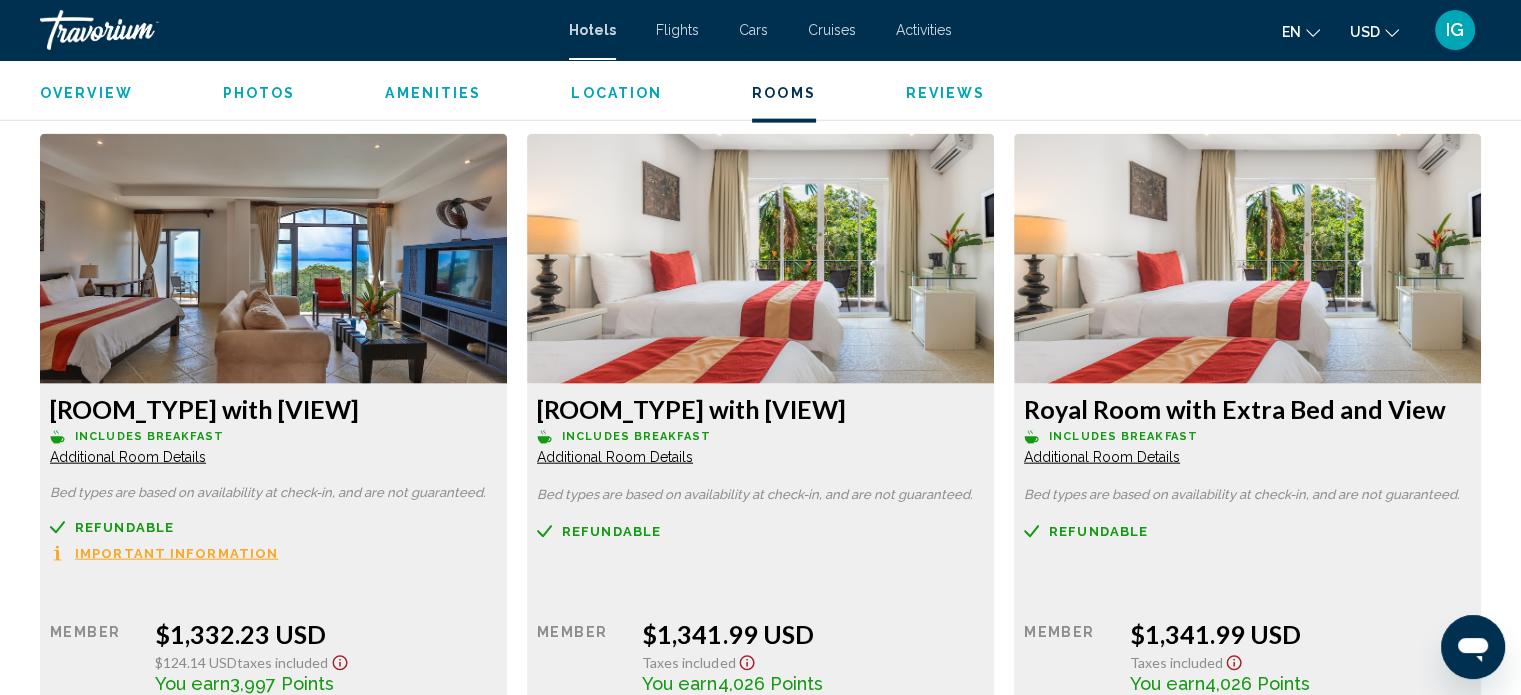 scroll, scrollTop: 4612, scrollLeft: 0, axis: vertical 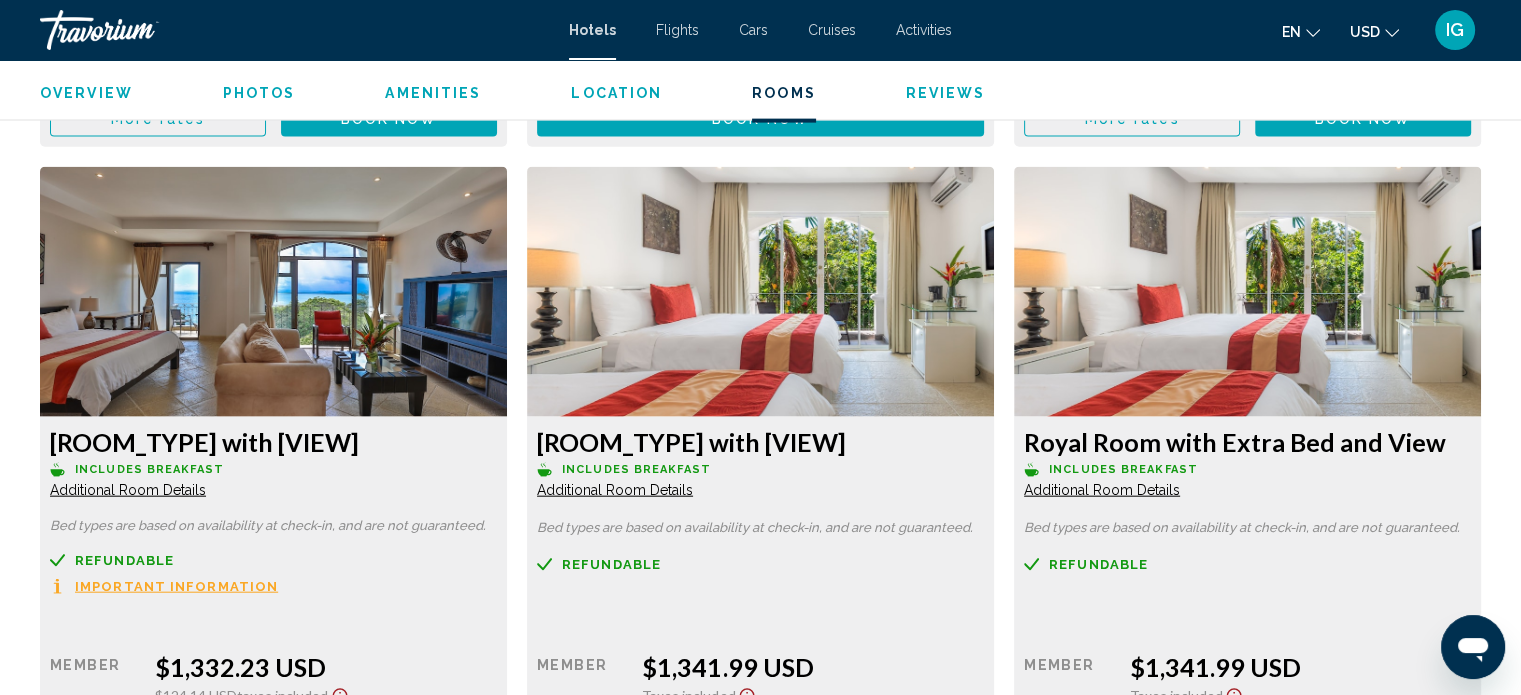 click at bounding box center (273, -1699) 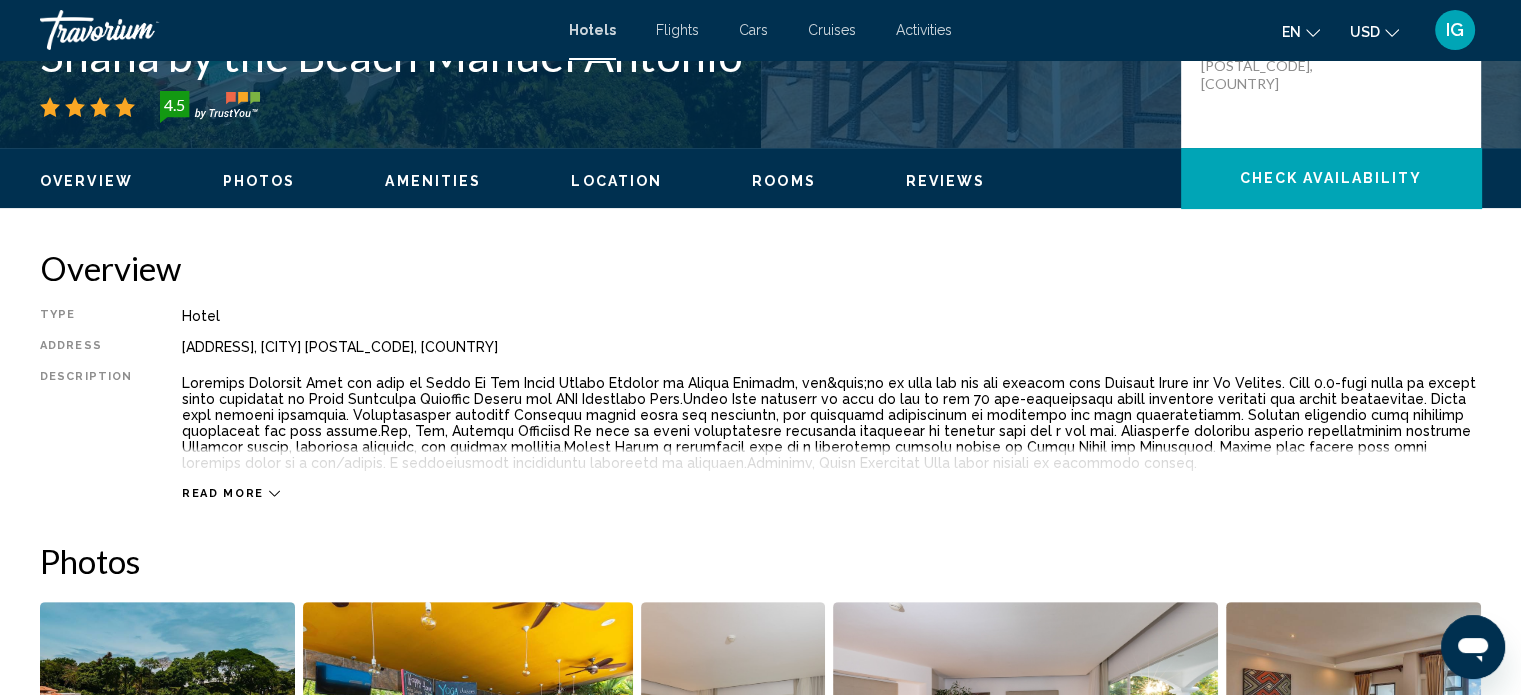 scroll, scrollTop: 112, scrollLeft: 0, axis: vertical 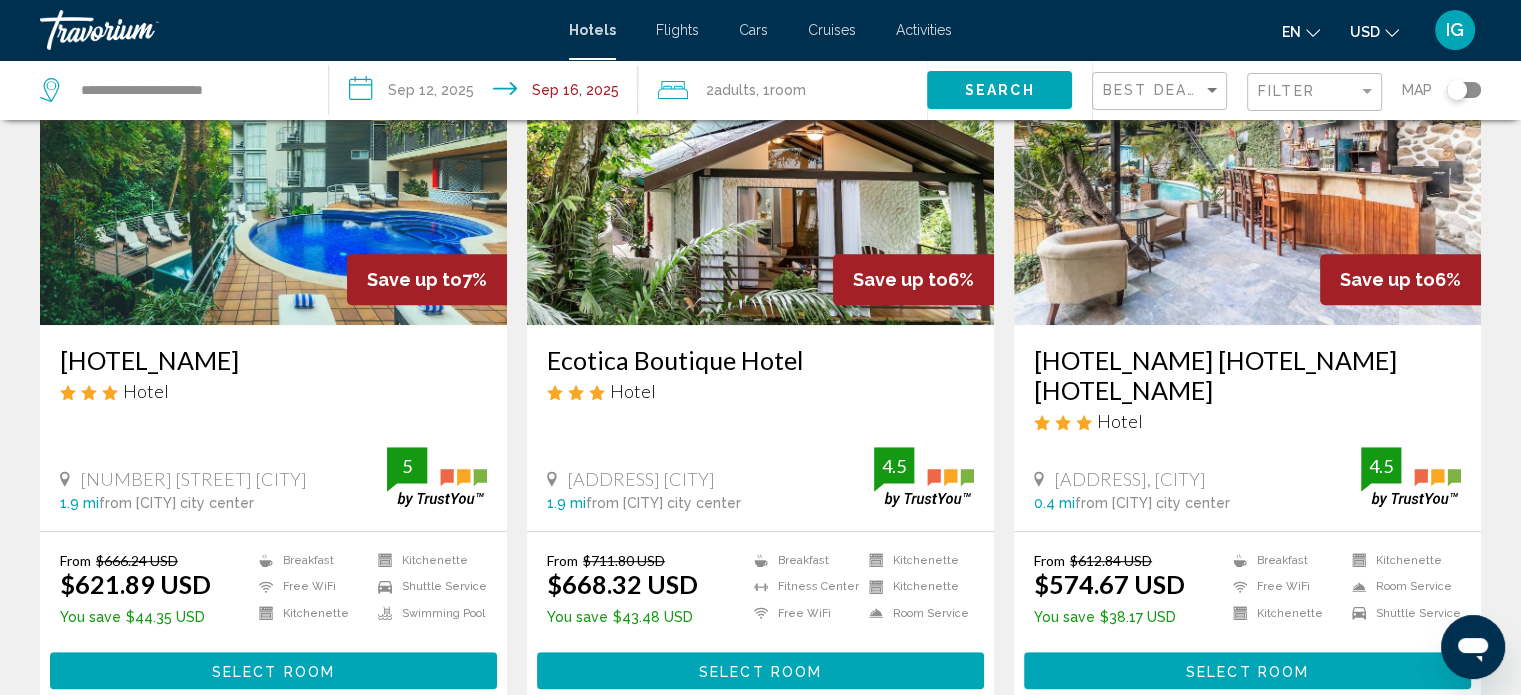 click at bounding box center [273, 165] 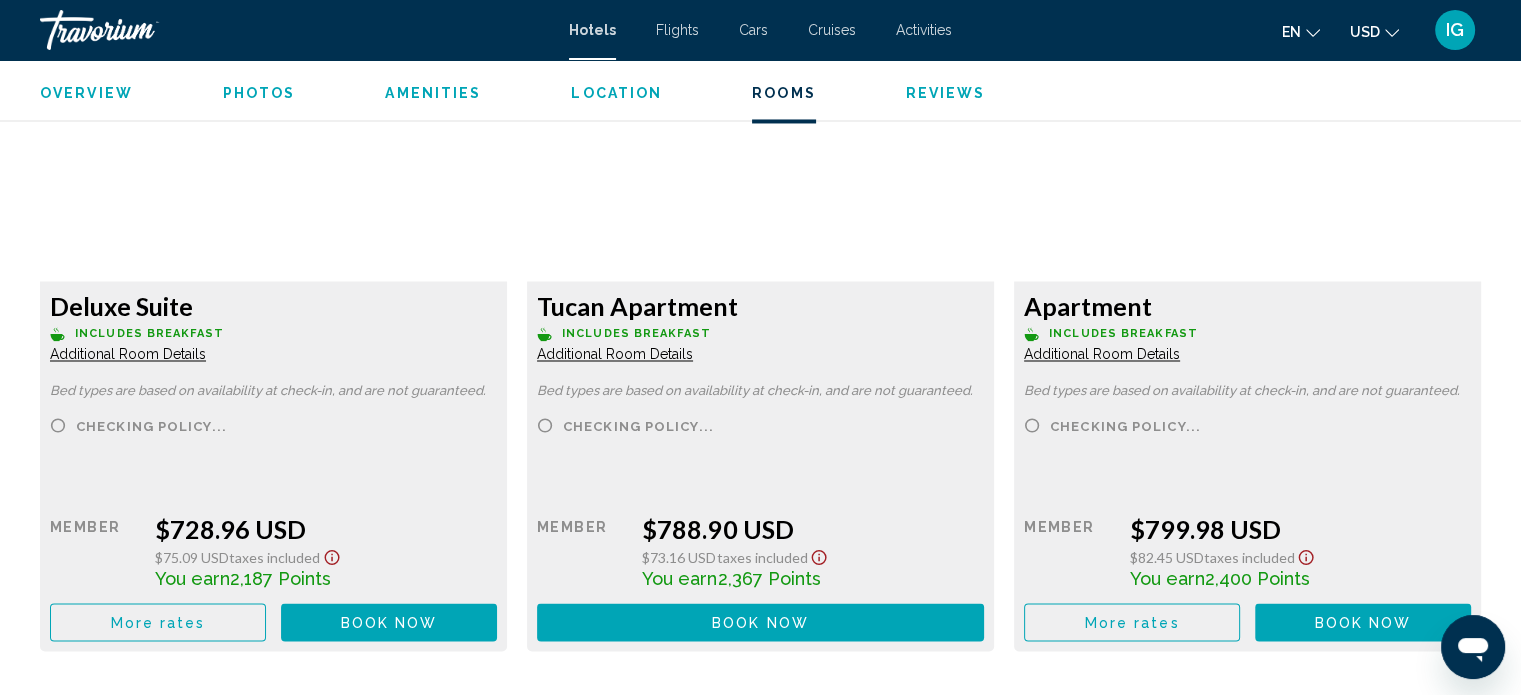 scroll, scrollTop: 3412, scrollLeft: 0, axis: vertical 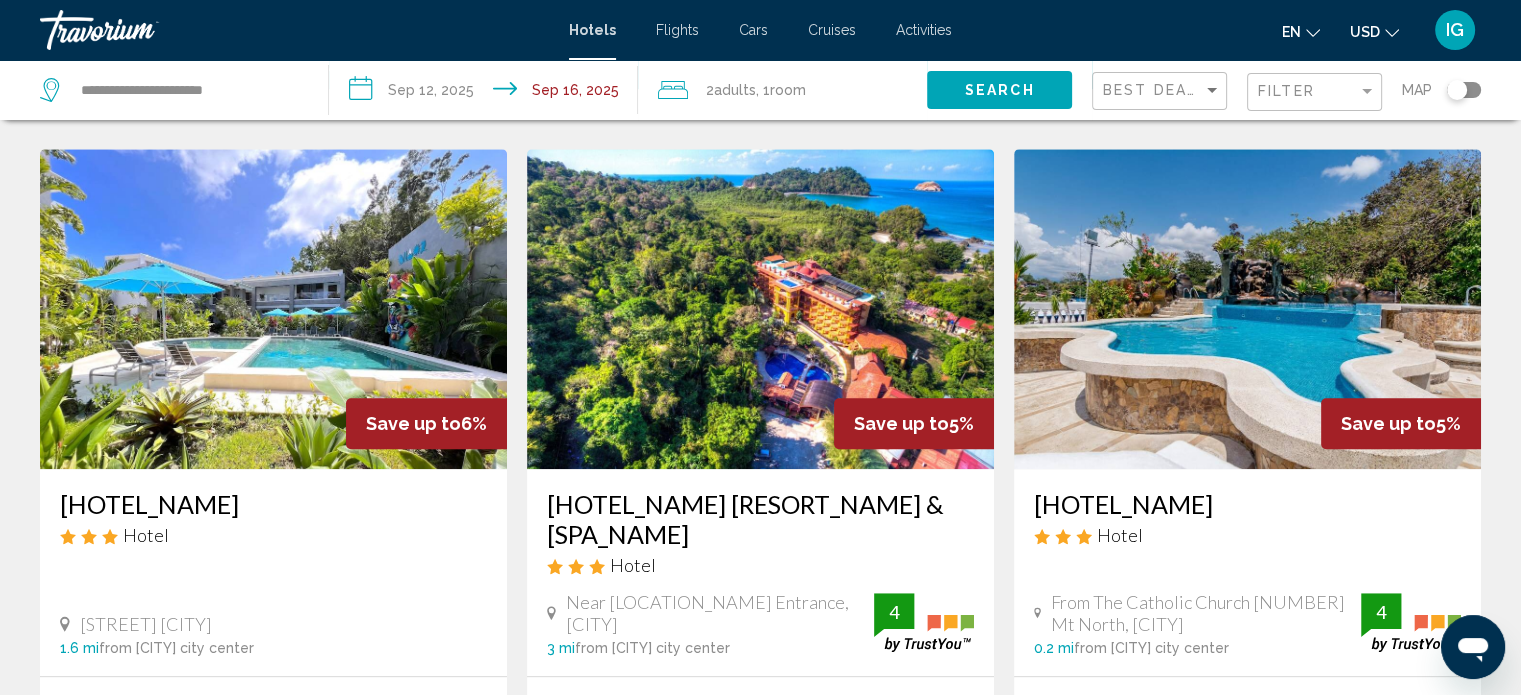 click at bounding box center [1247, 309] 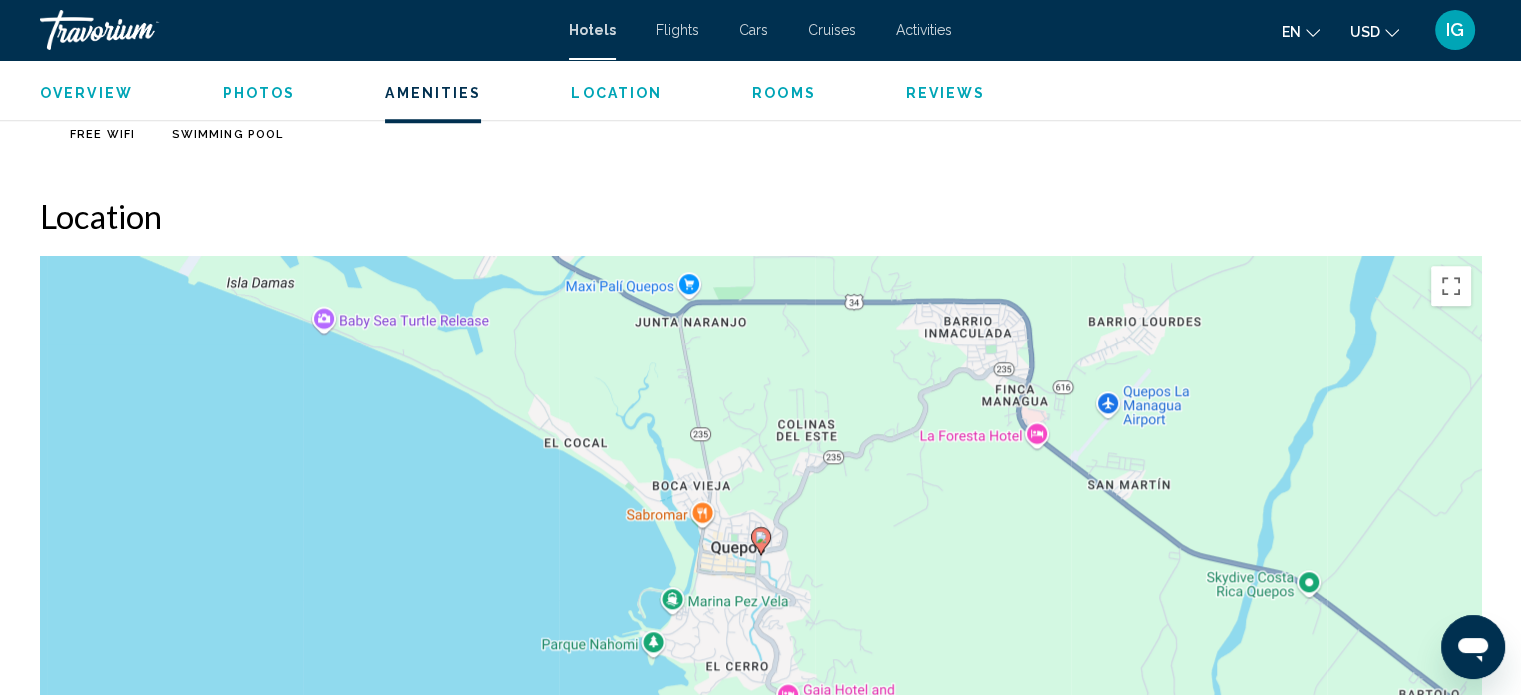 scroll, scrollTop: 1812, scrollLeft: 0, axis: vertical 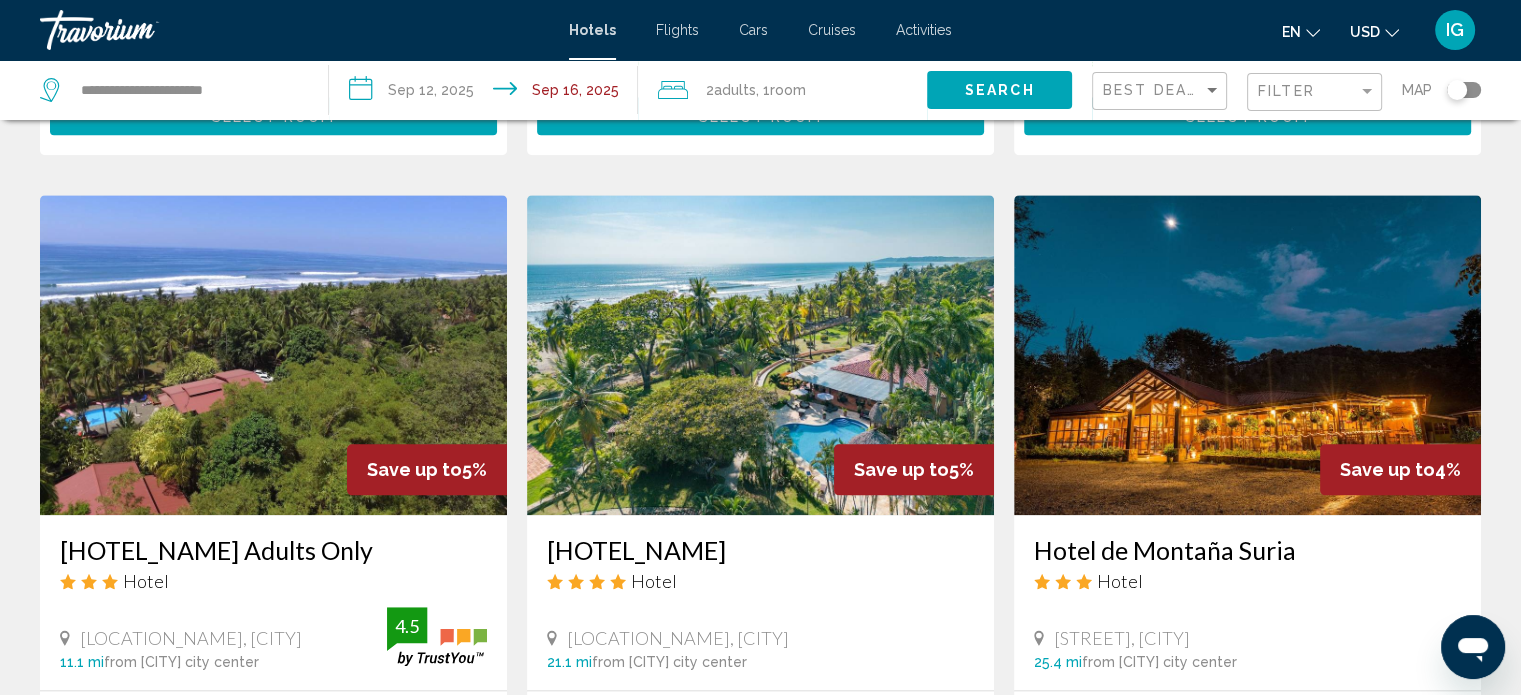 click at bounding box center [273, 355] 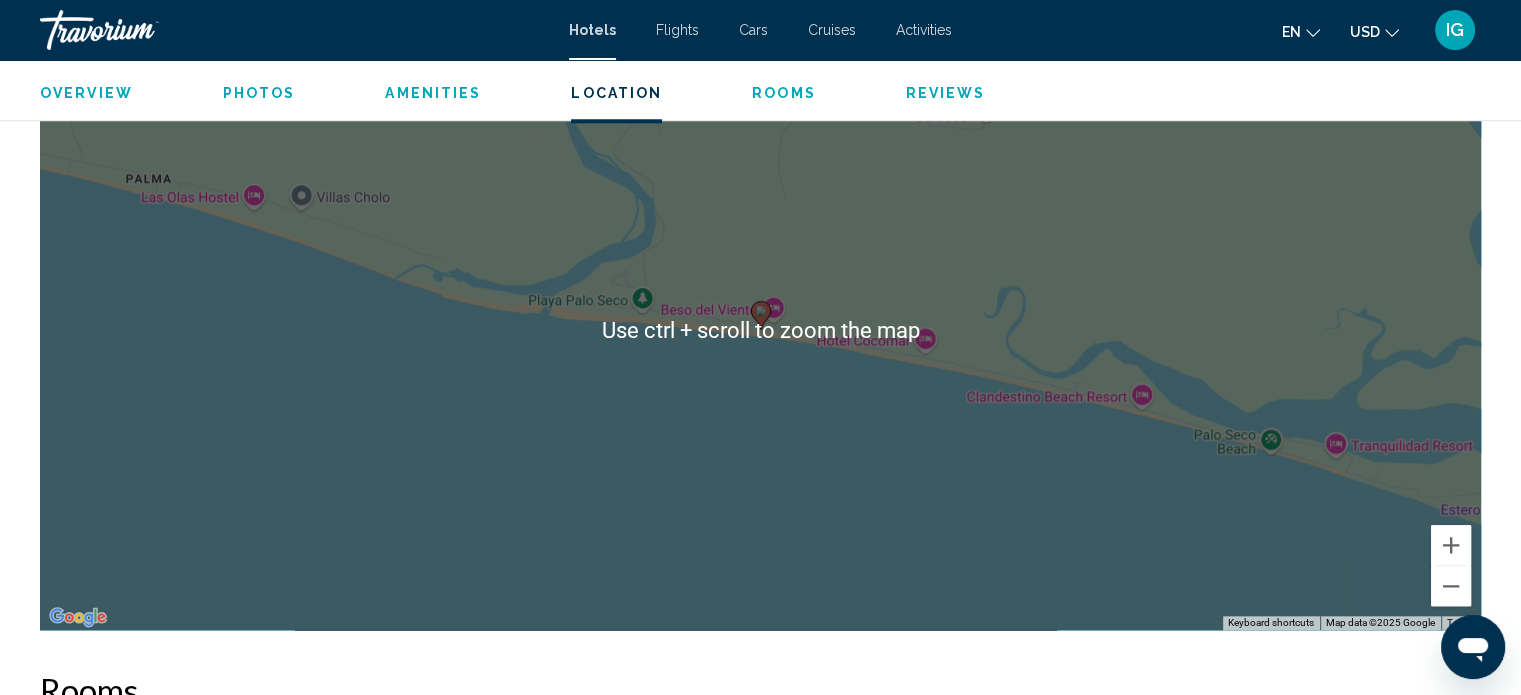 scroll, scrollTop: 2012, scrollLeft: 0, axis: vertical 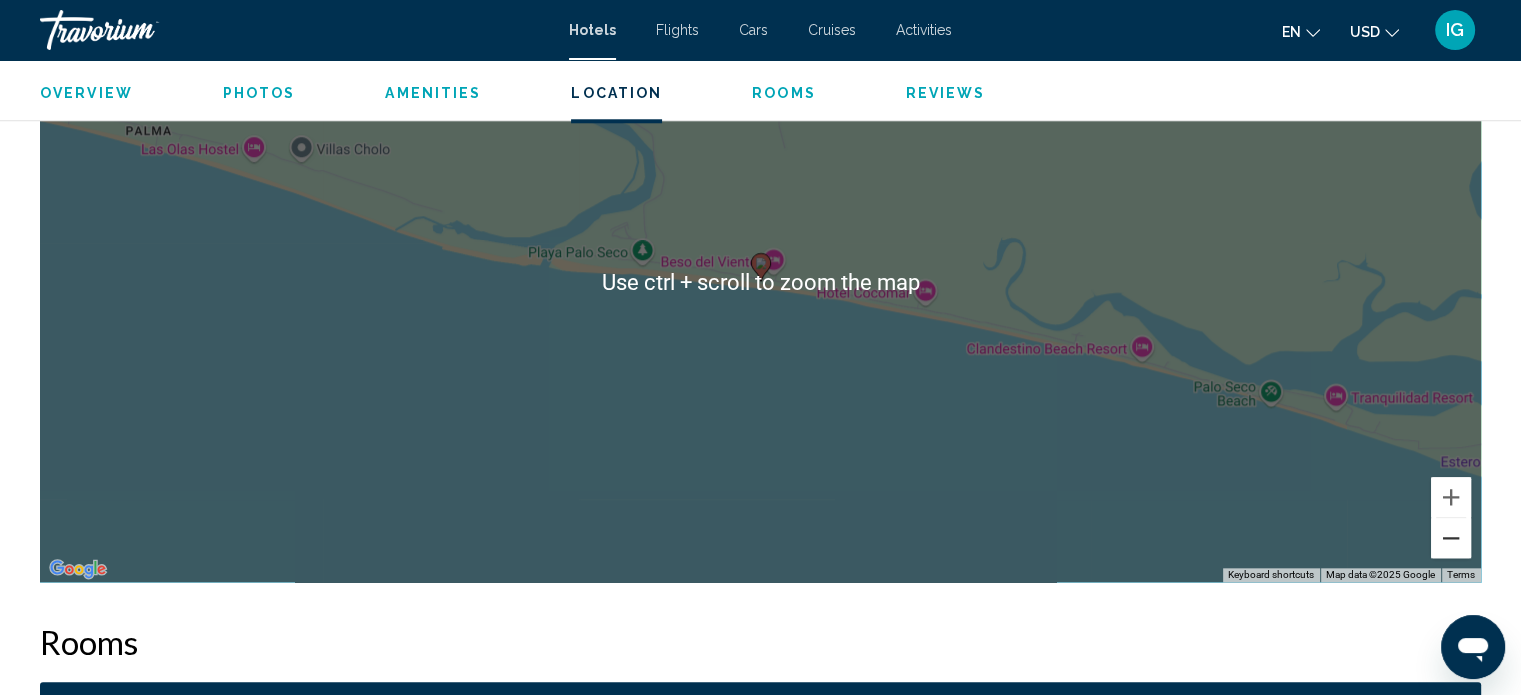 click at bounding box center [1451, 538] 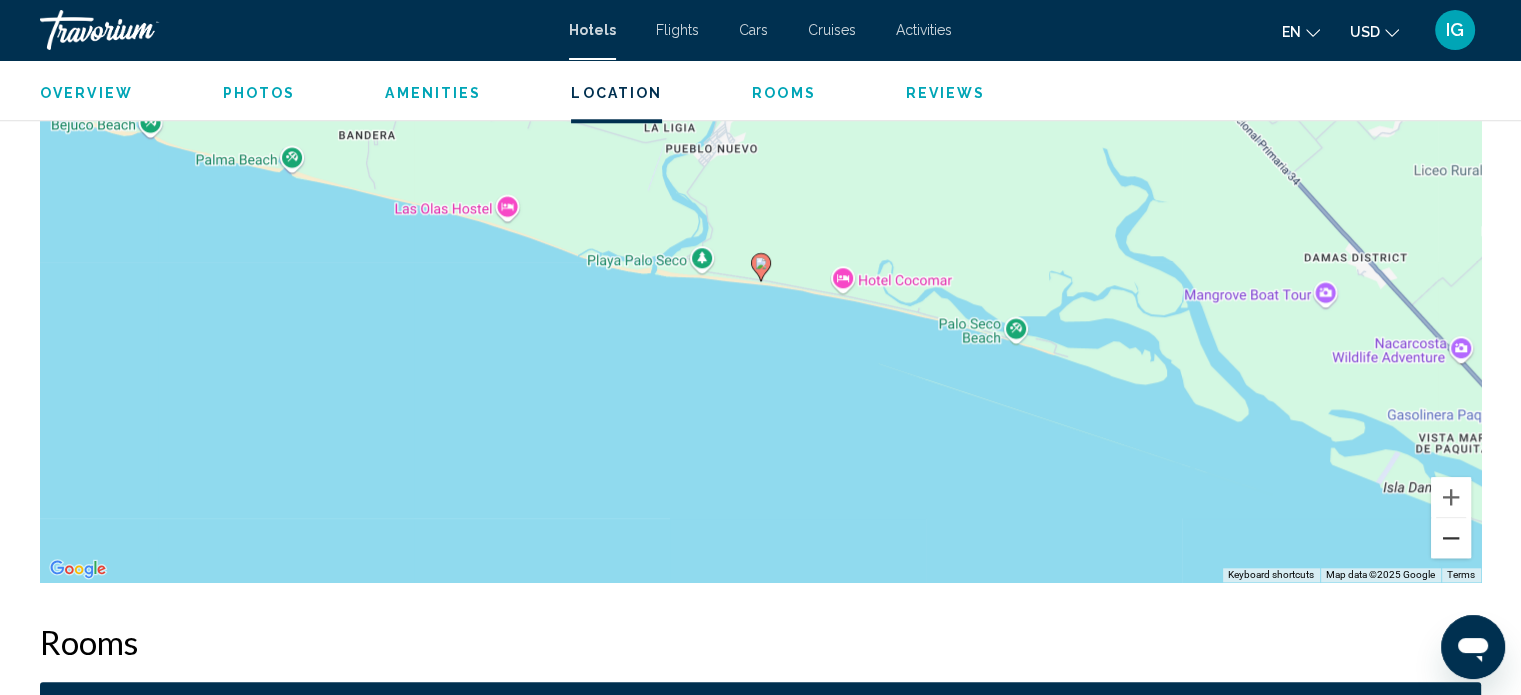 click at bounding box center [1451, 538] 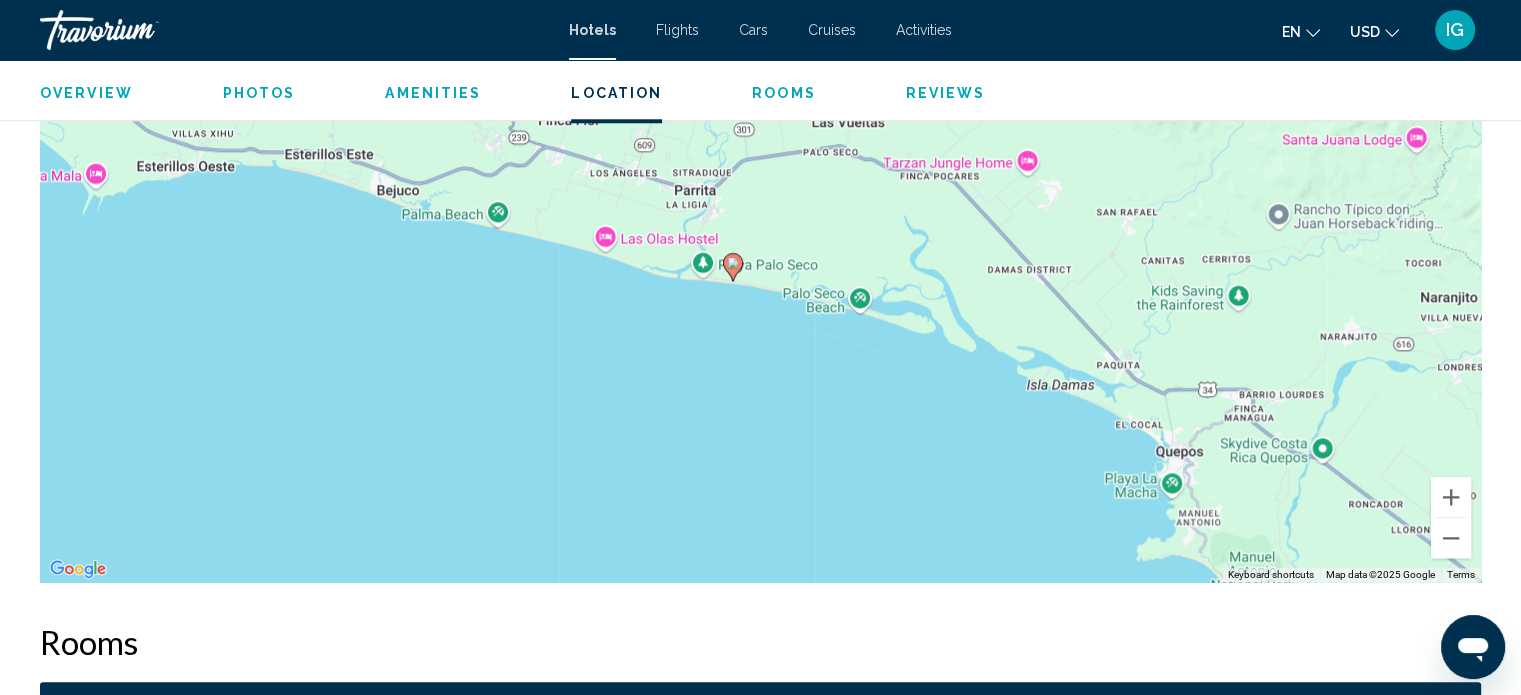 drag, startPoint x: 1006, startPoint y: 486, endPoint x: 979, endPoint y: 487, distance: 27.018513 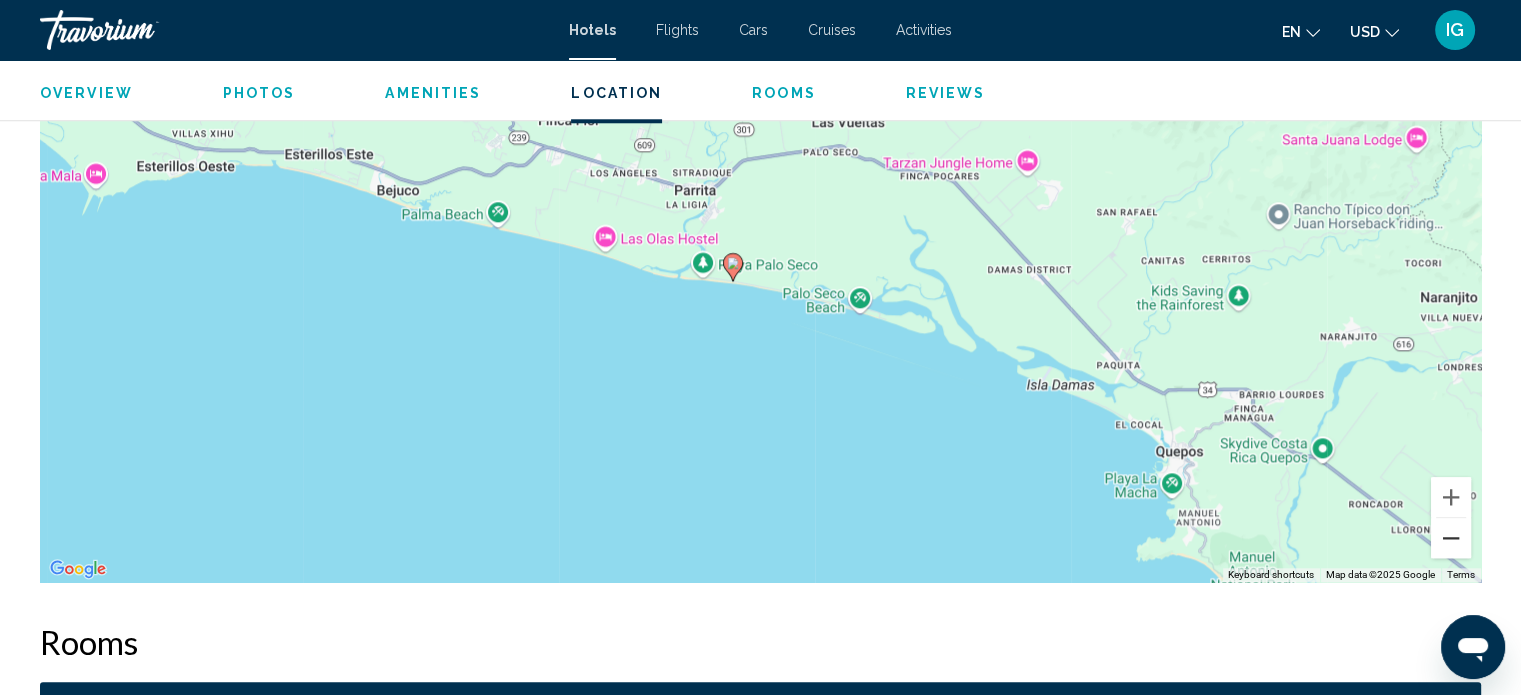 click at bounding box center (1451, 538) 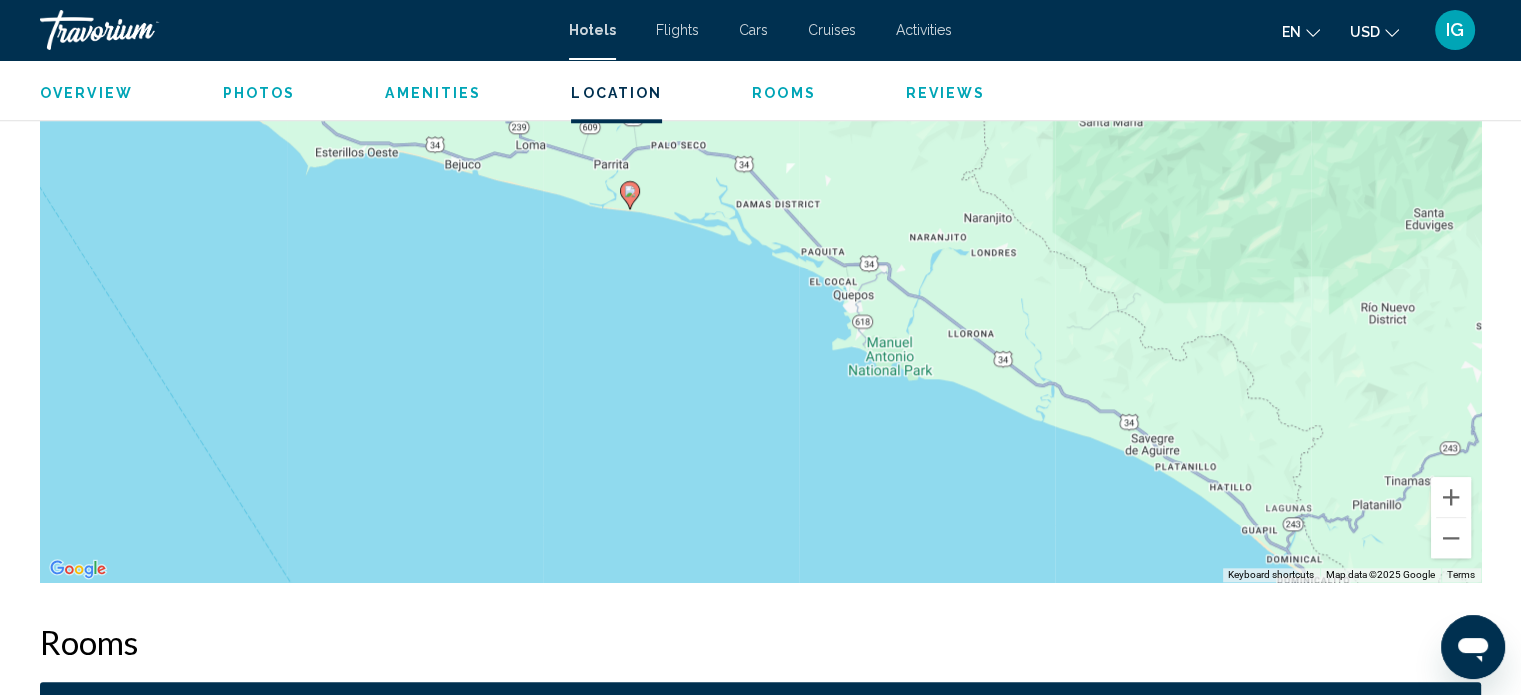 drag, startPoint x: 1185, startPoint y: 498, endPoint x: 1060, endPoint y: 419, distance: 147.87157 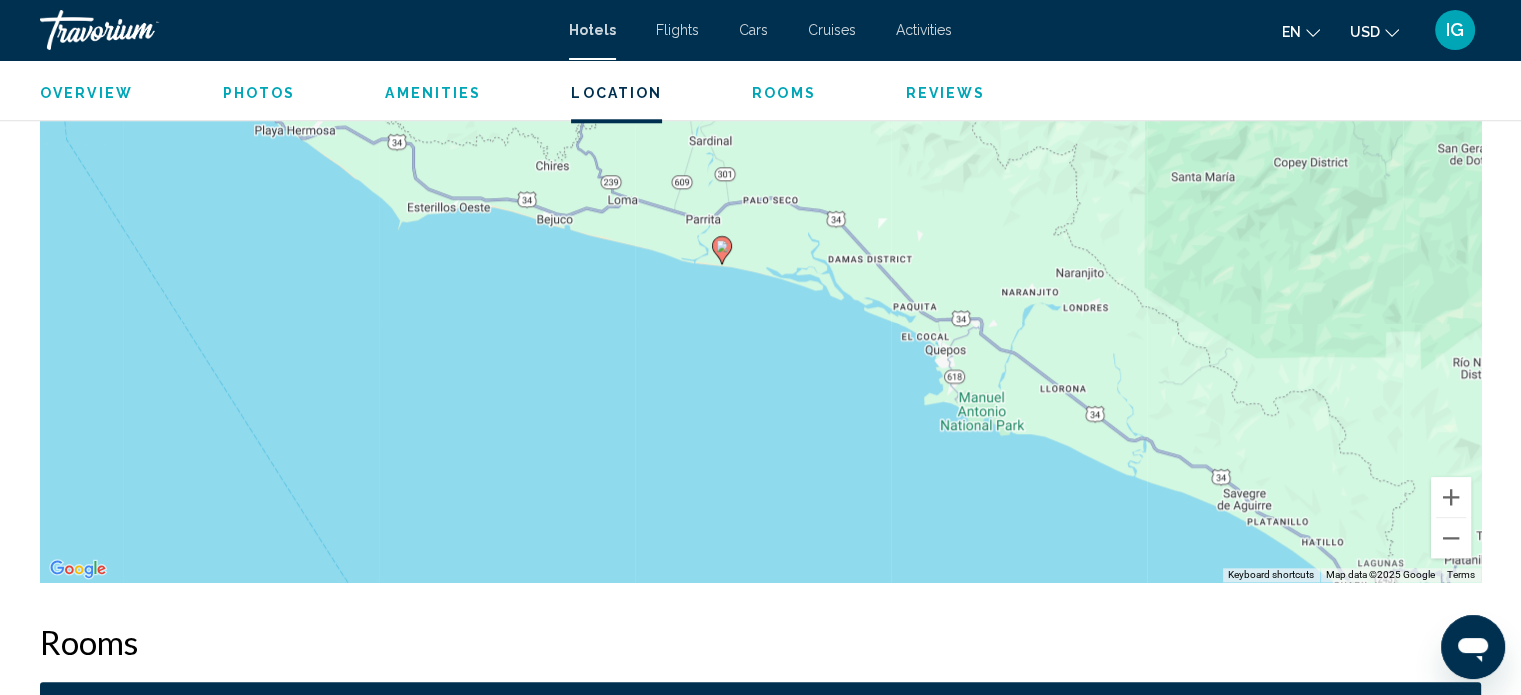 drag, startPoint x: 720, startPoint y: 315, endPoint x: 816, endPoint y: 373, distance: 112.1606 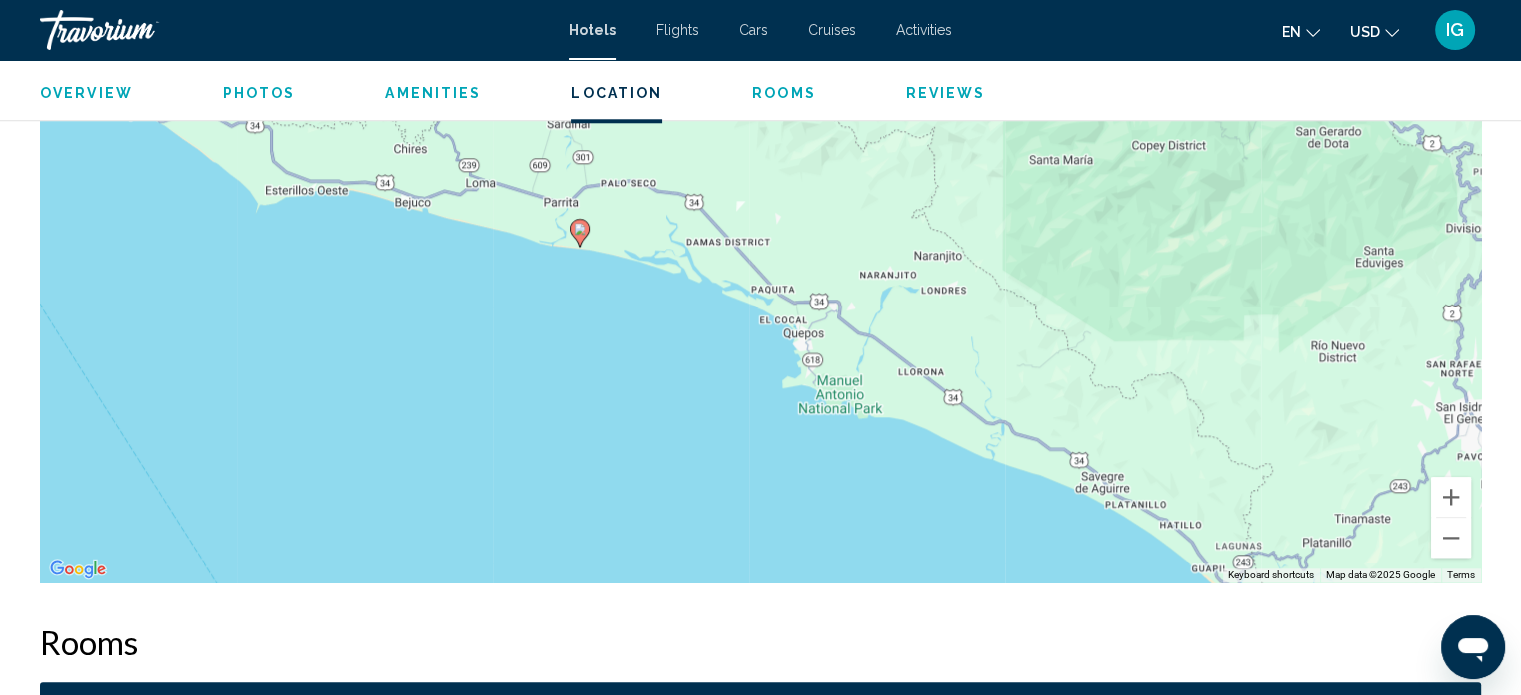 drag, startPoint x: 1080, startPoint y: 474, endPoint x: 936, endPoint y: 455, distance: 145.24806 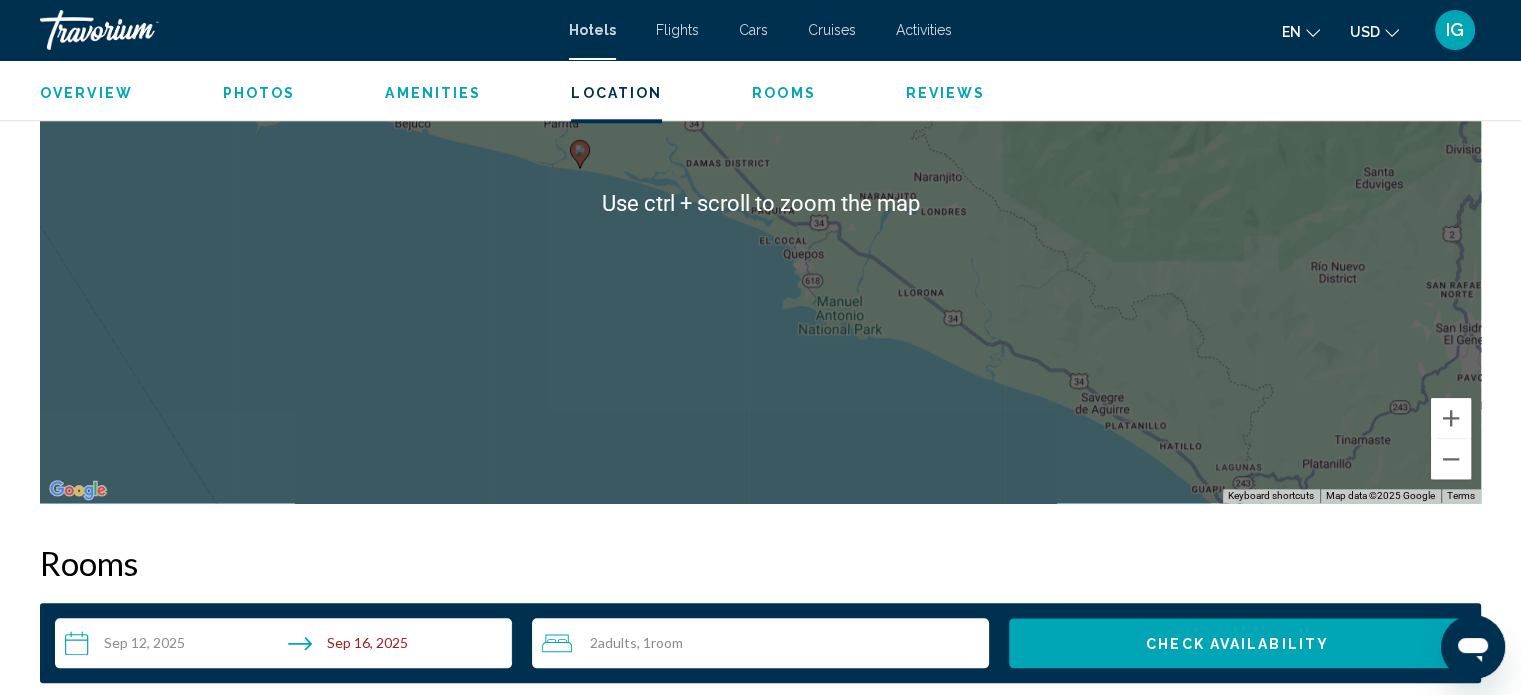scroll, scrollTop: 2112, scrollLeft: 0, axis: vertical 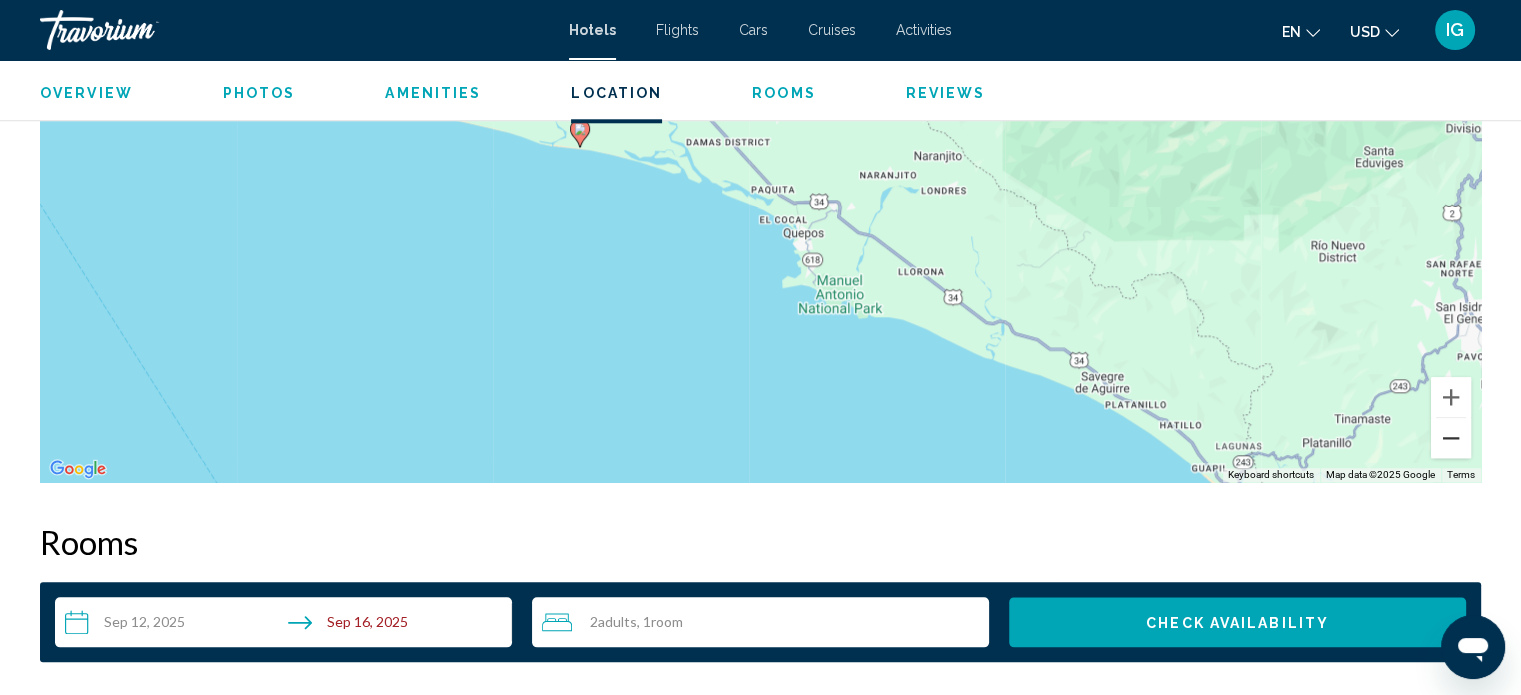 click at bounding box center [1451, 438] 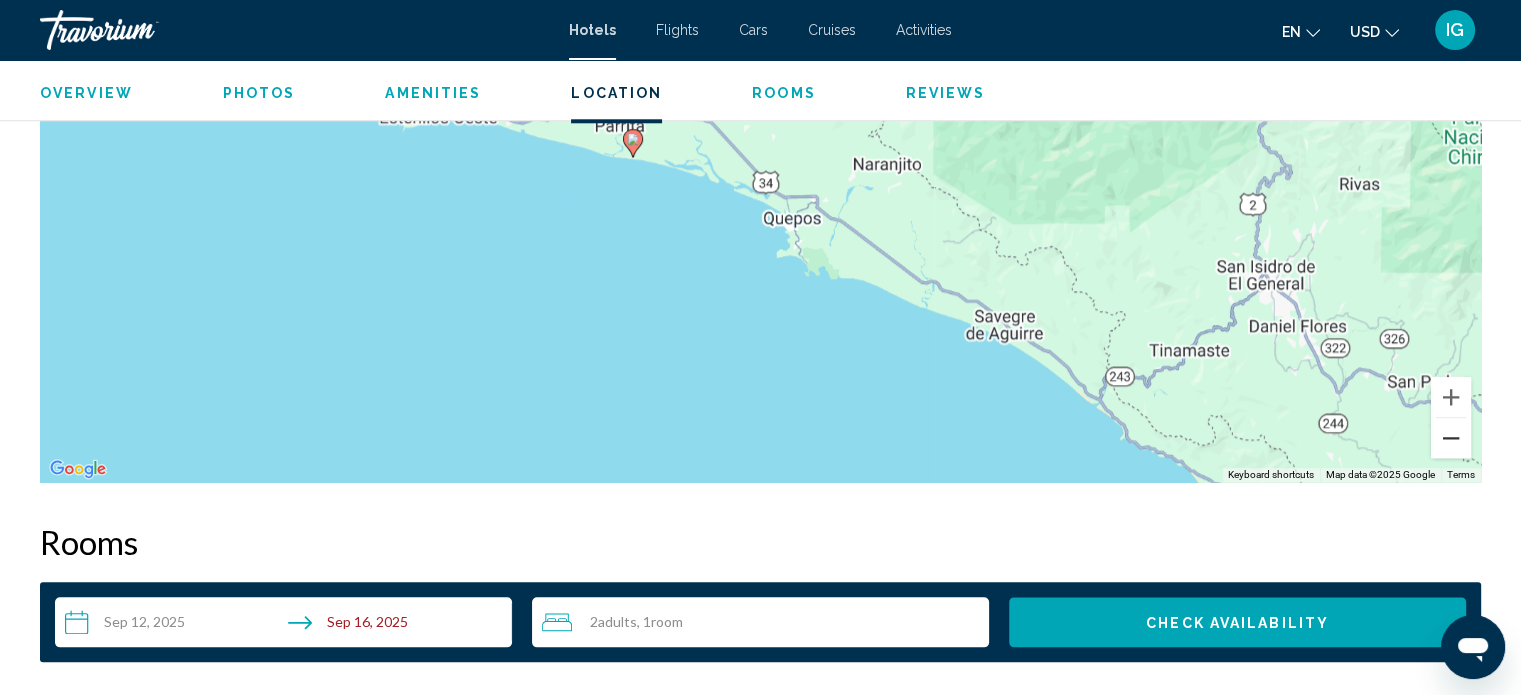 click at bounding box center [1451, 438] 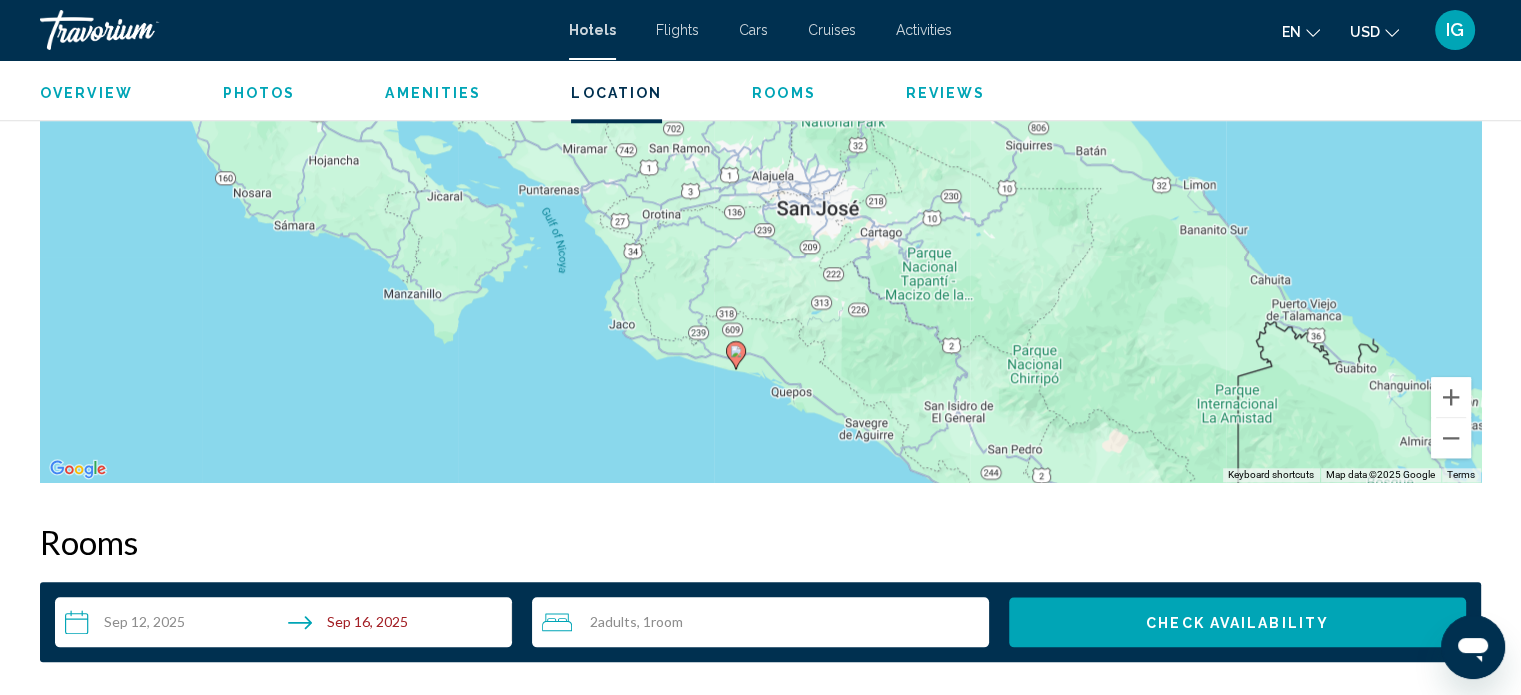 drag, startPoint x: 924, startPoint y: 266, endPoint x: 879, endPoint y: 319, distance: 69.52697 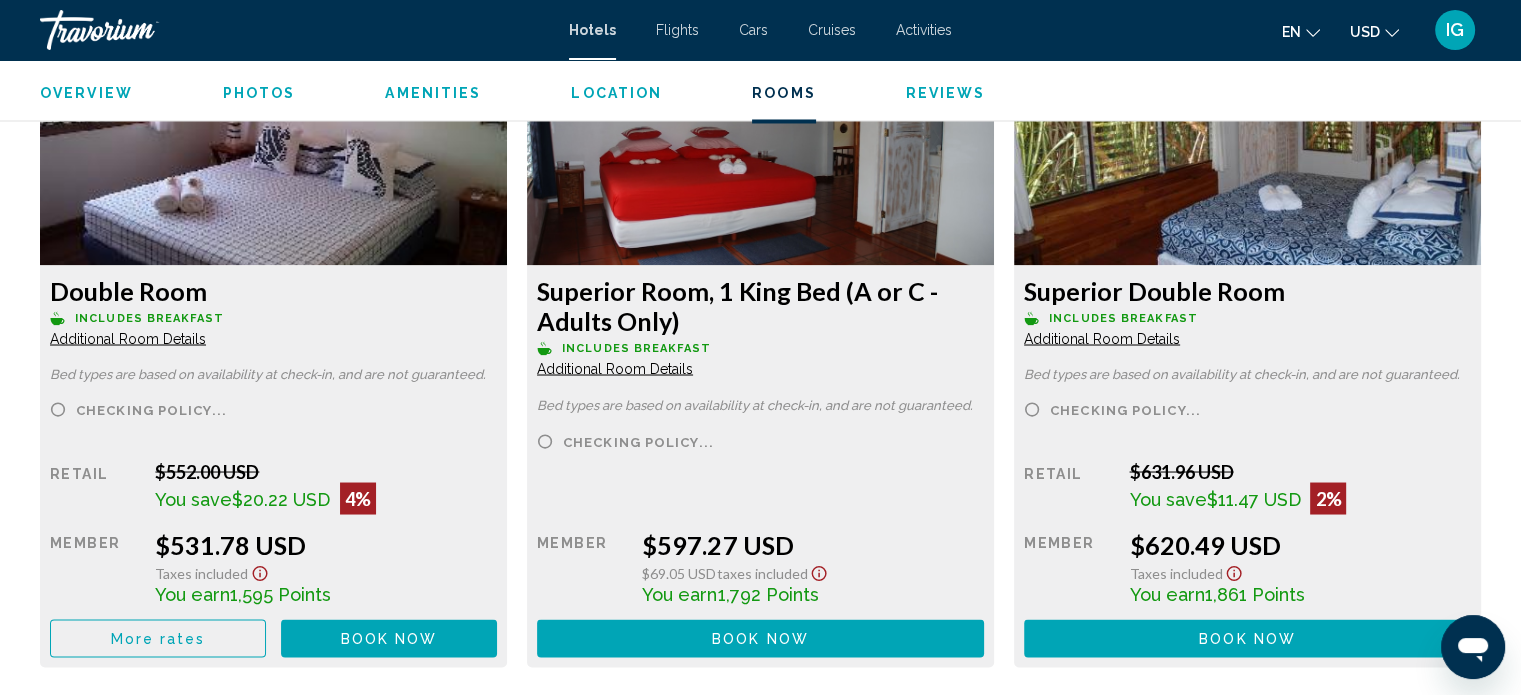 scroll, scrollTop: 3912, scrollLeft: 0, axis: vertical 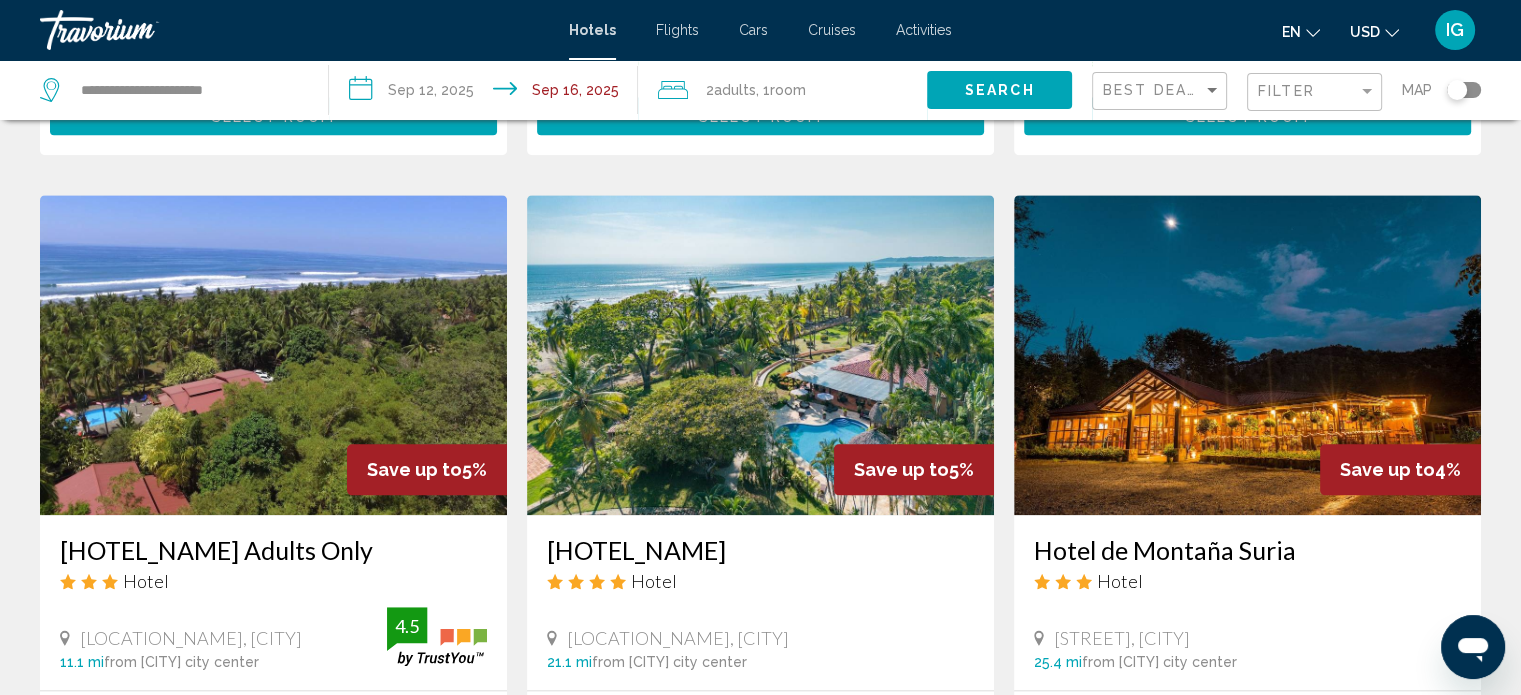 click at bounding box center (760, 355) 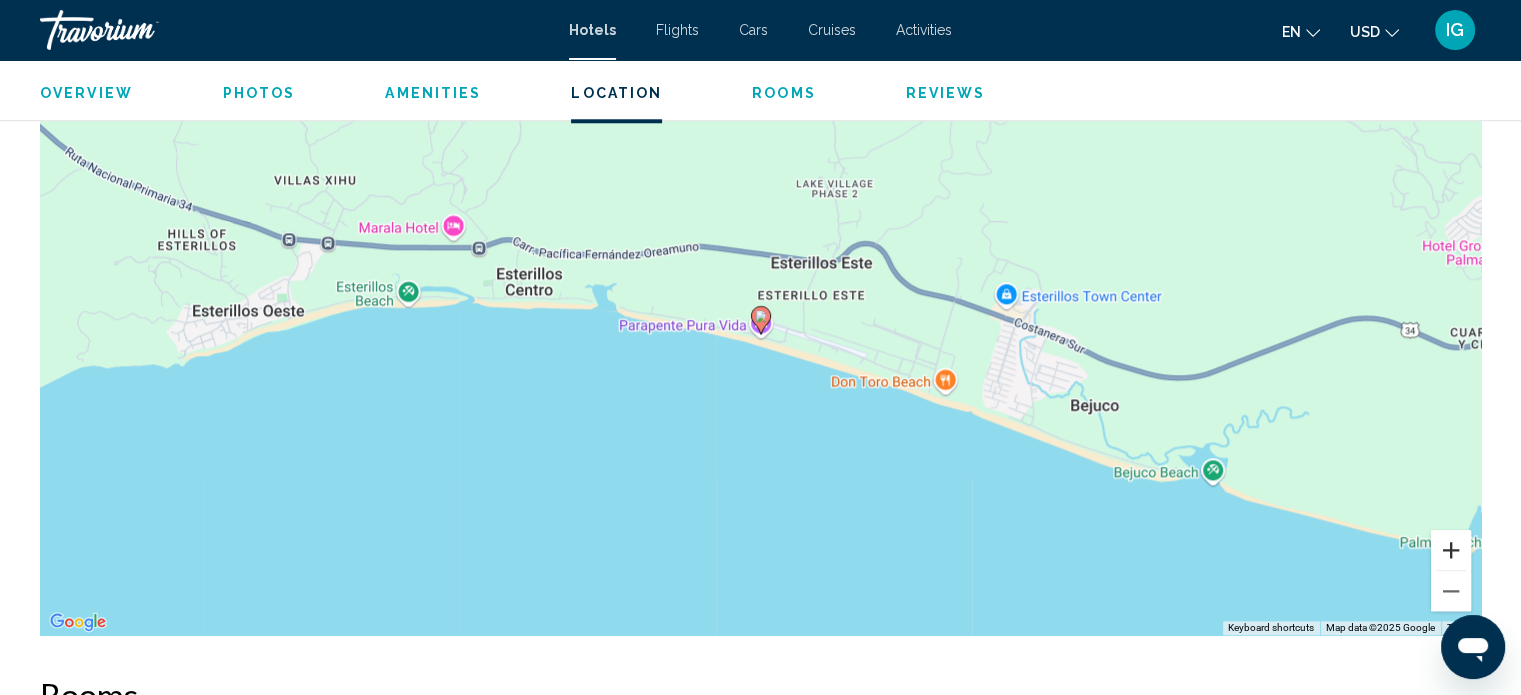 scroll, scrollTop: 2012, scrollLeft: 0, axis: vertical 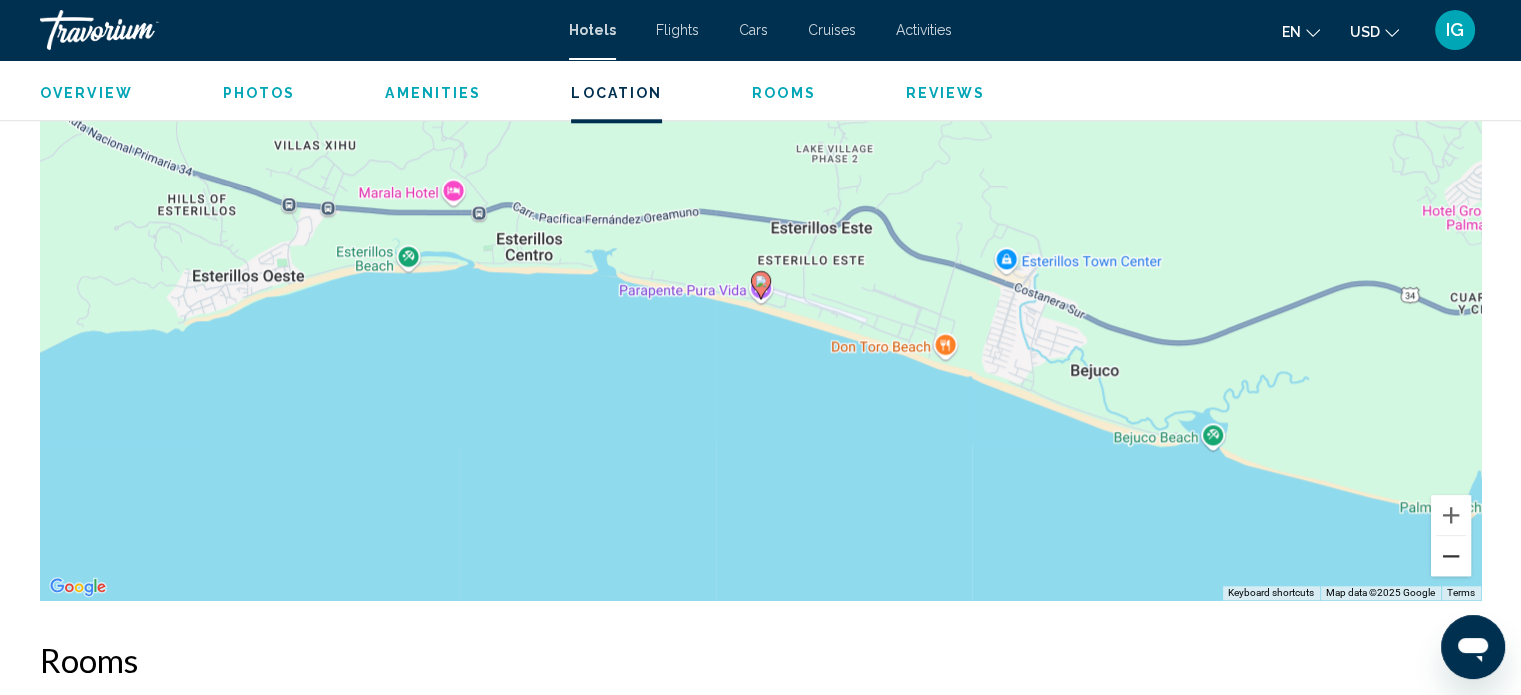 click at bounding box center [1451, 556] 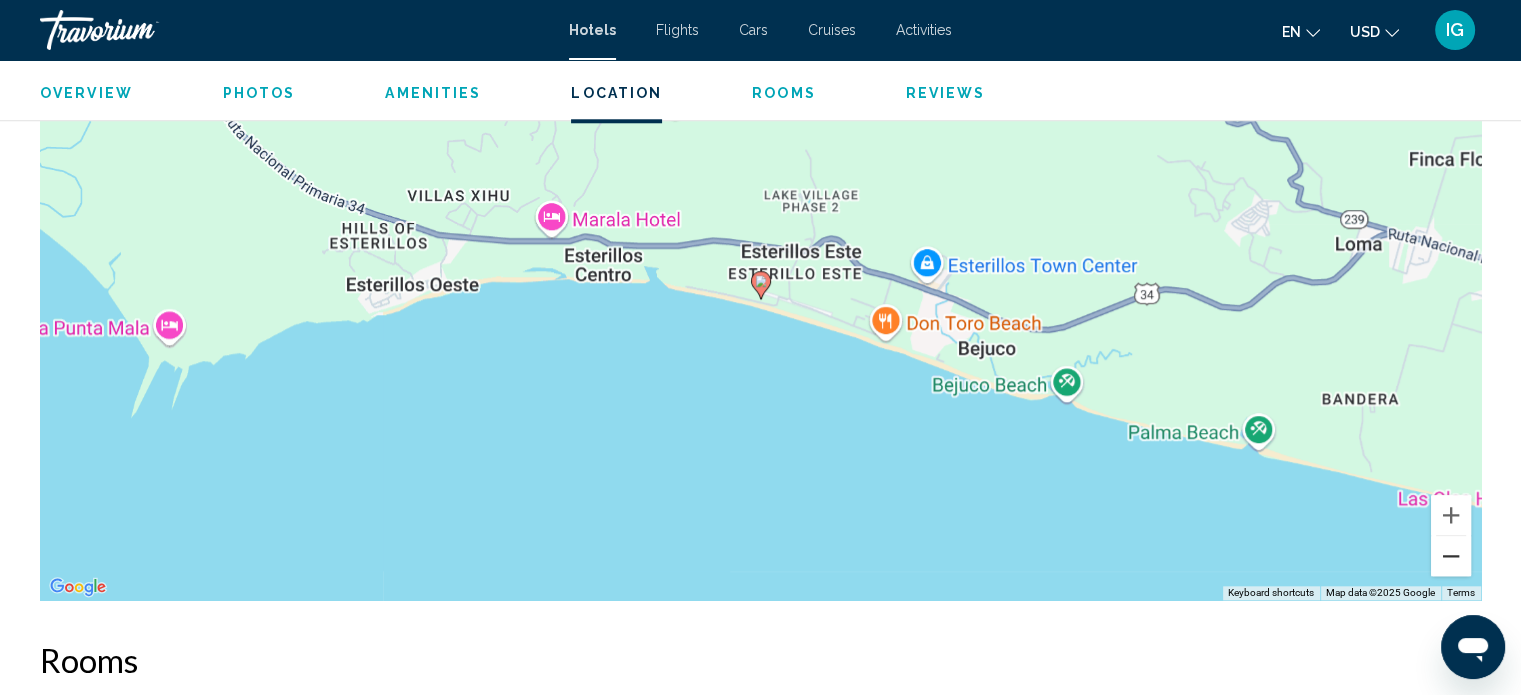click at bounding box center (1451, 556) 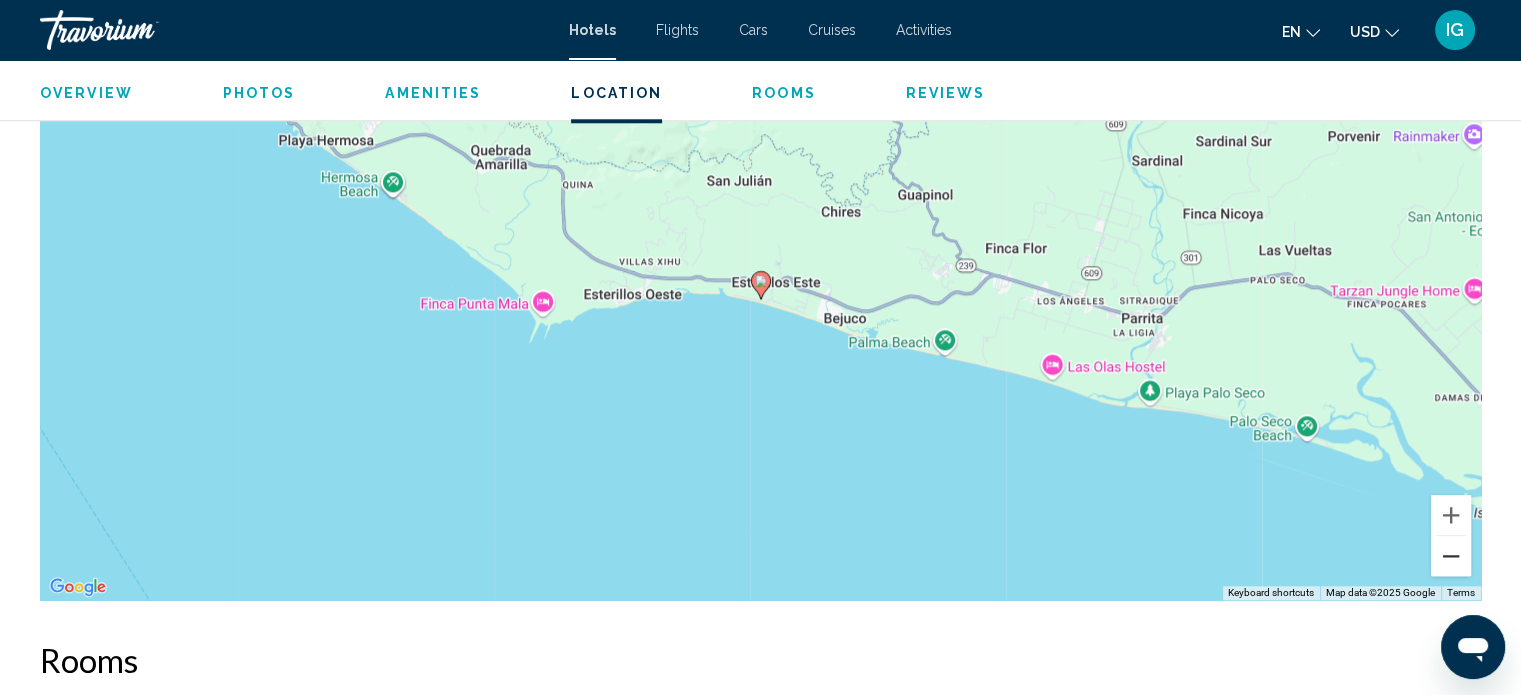 click at bounding box center [1451, 556] 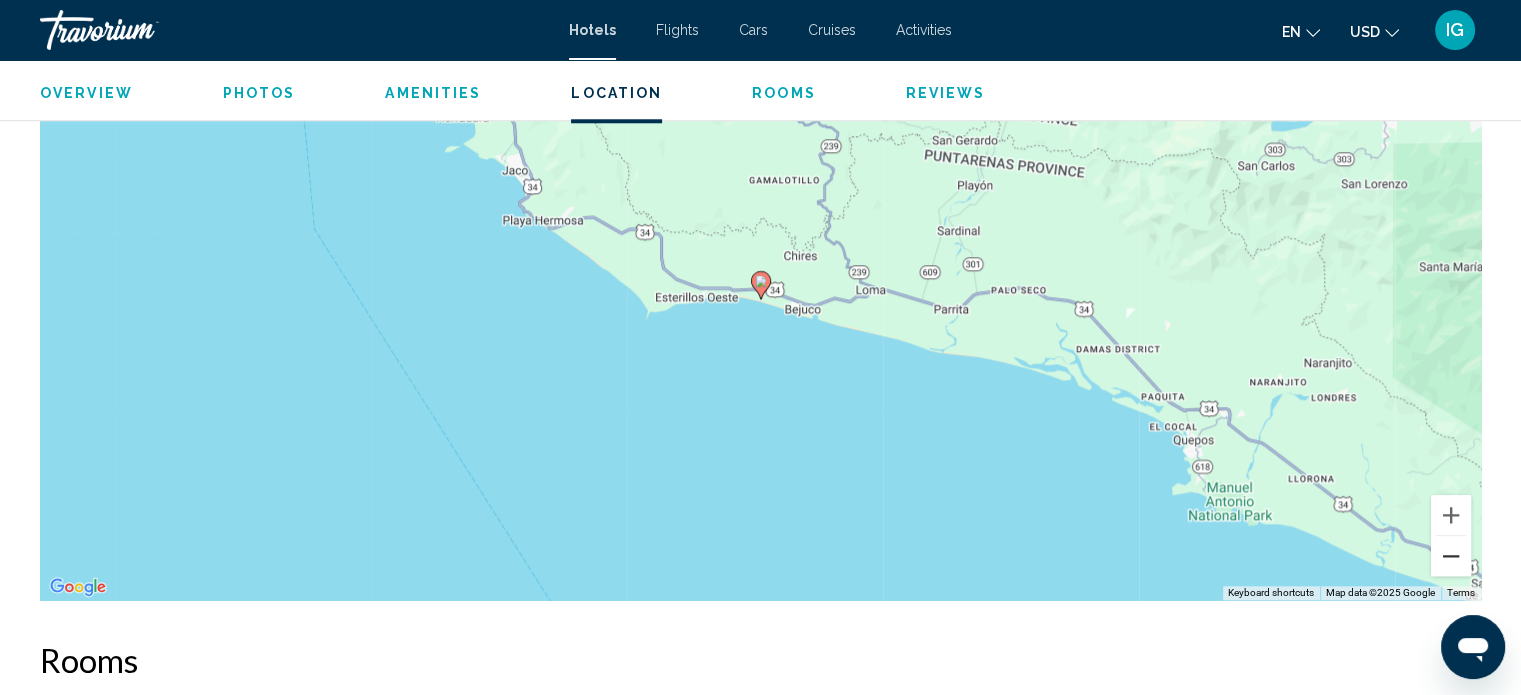 click at bounding box center [1451, 556] 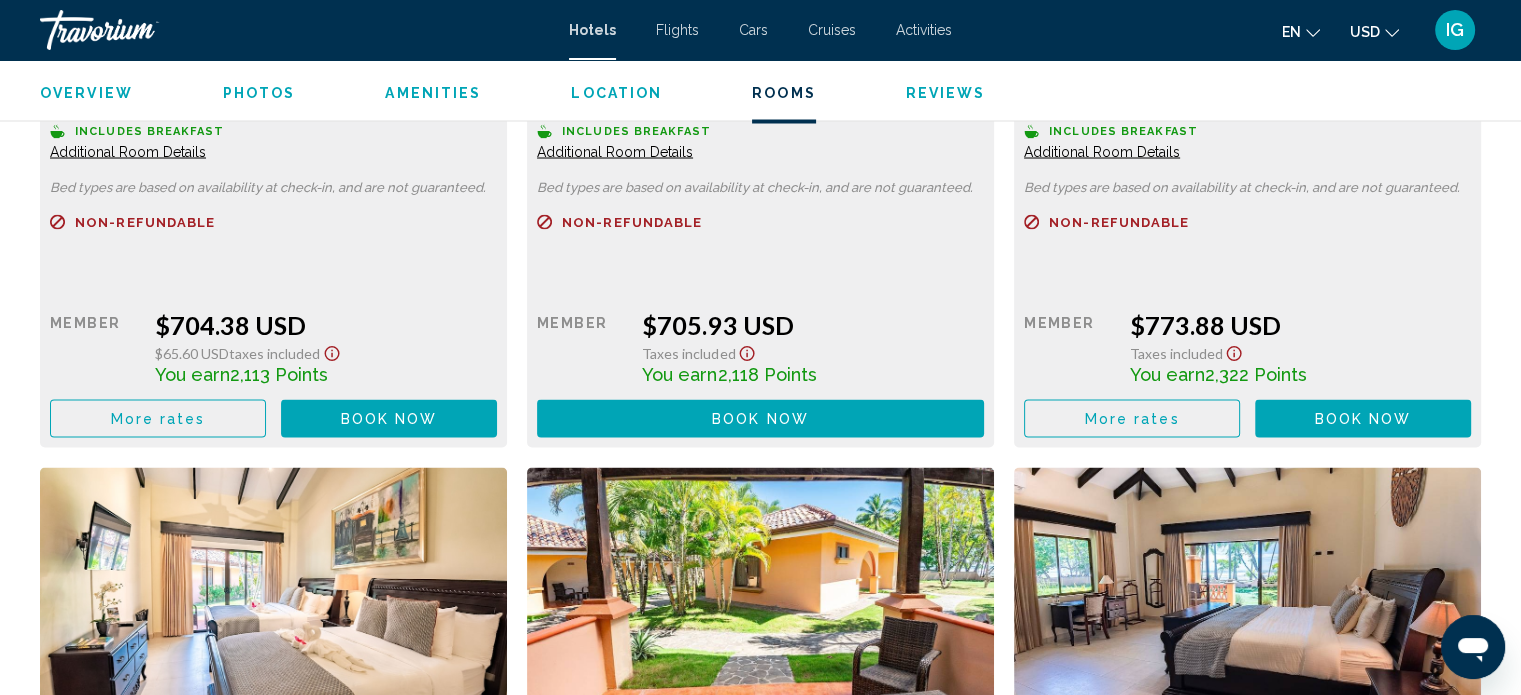 scroll, scrollTop: 3412, scrollLeft: 0, axis: vertical 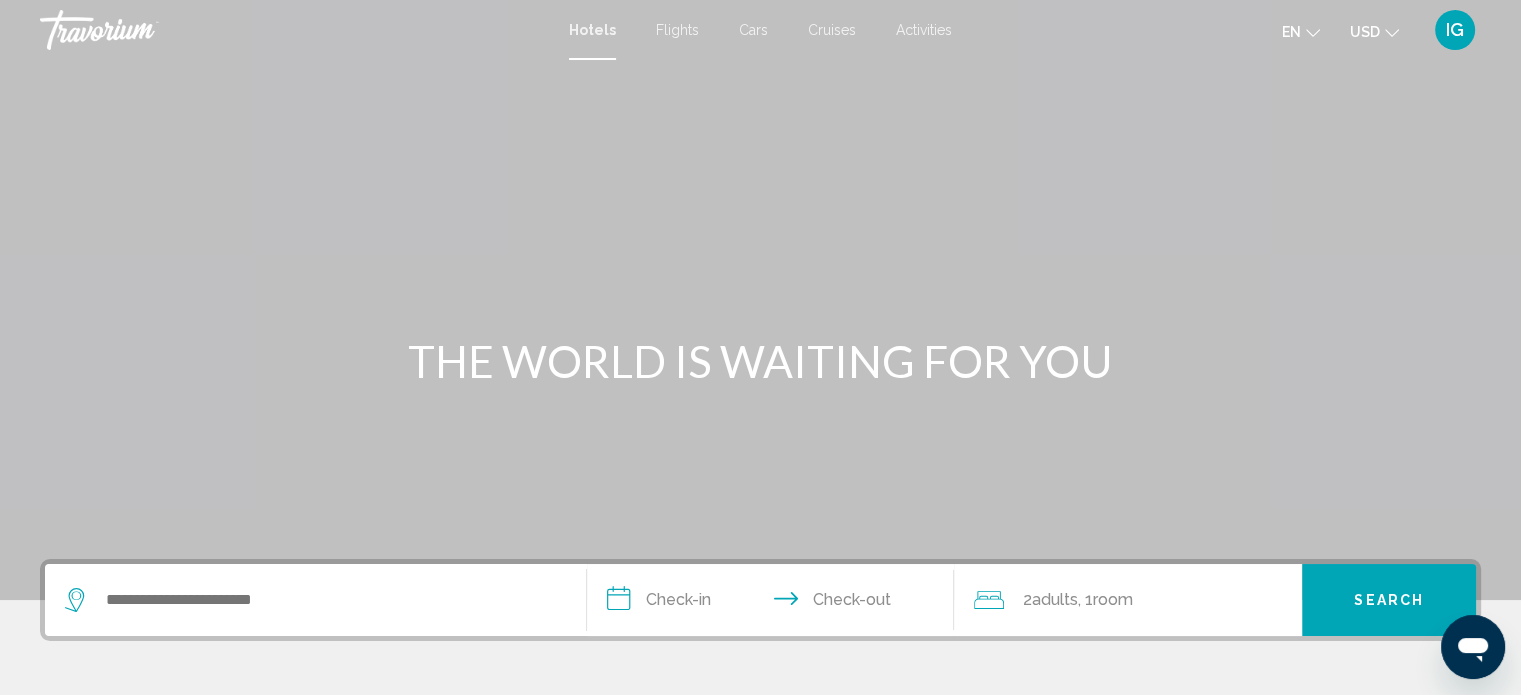 click on "Cars" at bounding box center (753, 30) 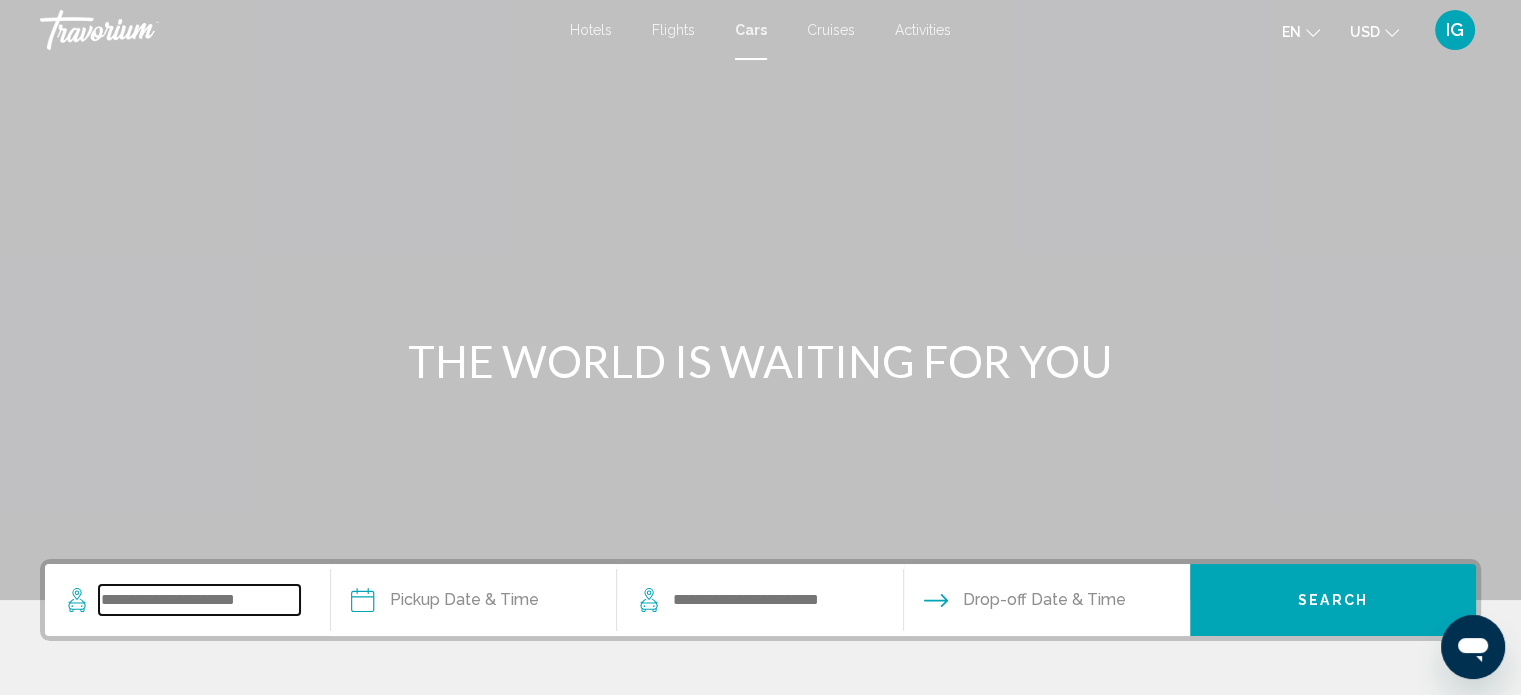 click at bounding box center (199, 600) 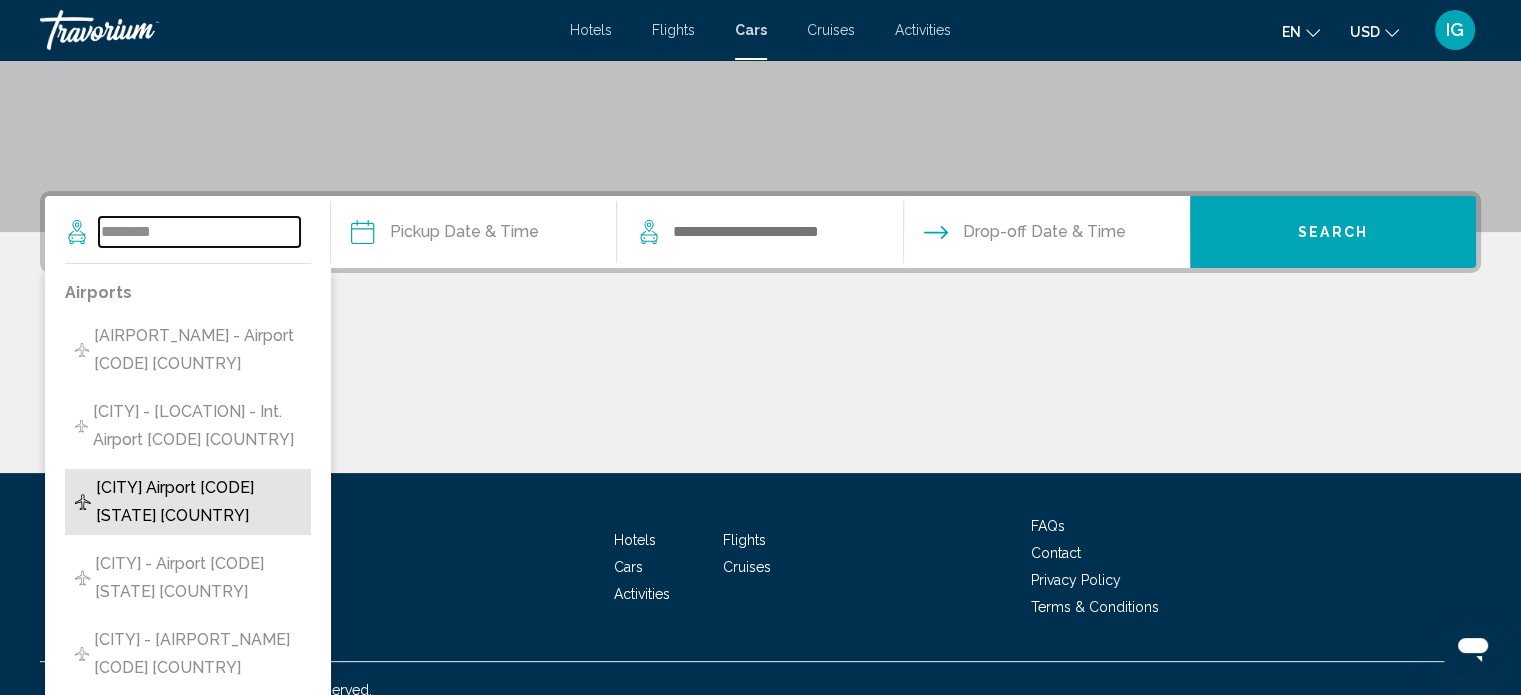 scroll, scrollTop: 400, scrollLeft: 0, axis: vertical 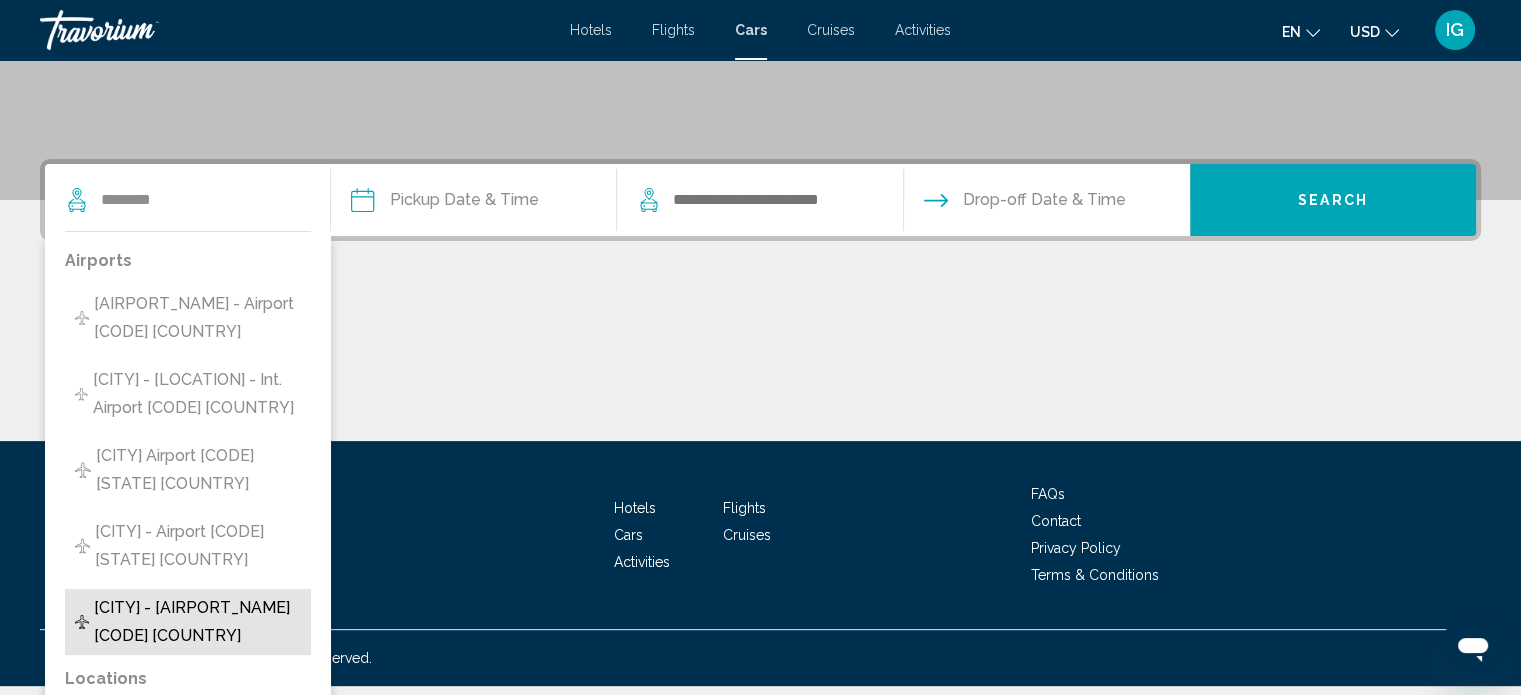 click on "San Jose - Juan Santamaria Intl. Airport [SJO] [CR]" at bounding box center (197, 622) 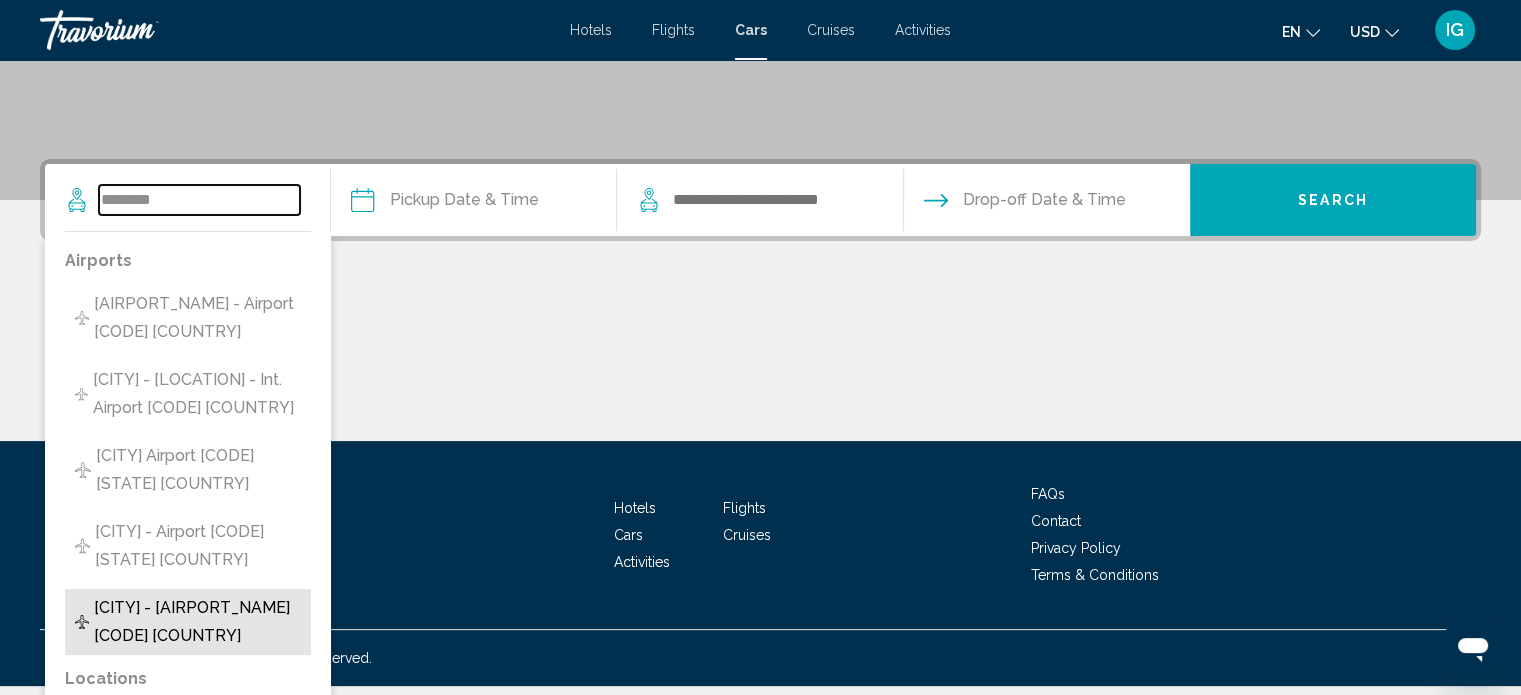 type on "**********" 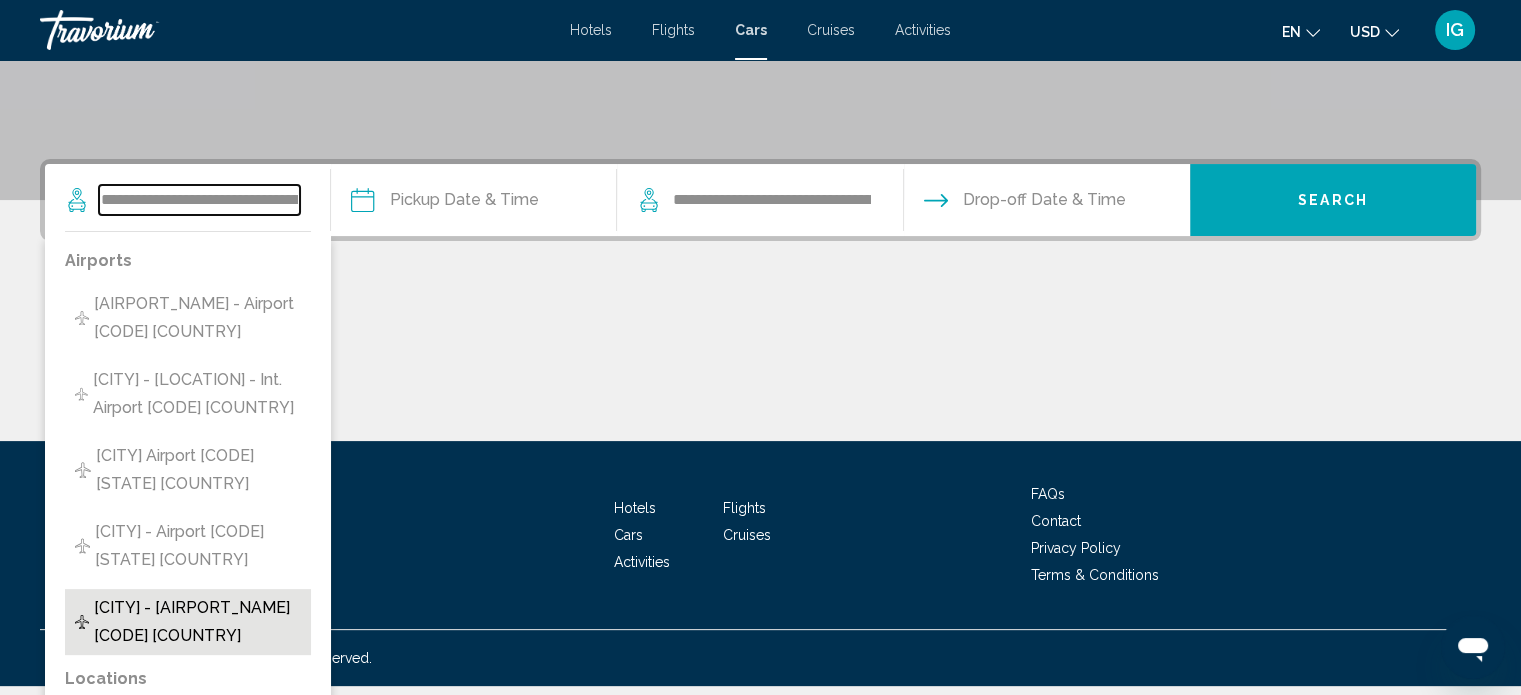 scroll, scrollTop: 390, scrollLeft: 0, axis: vertical 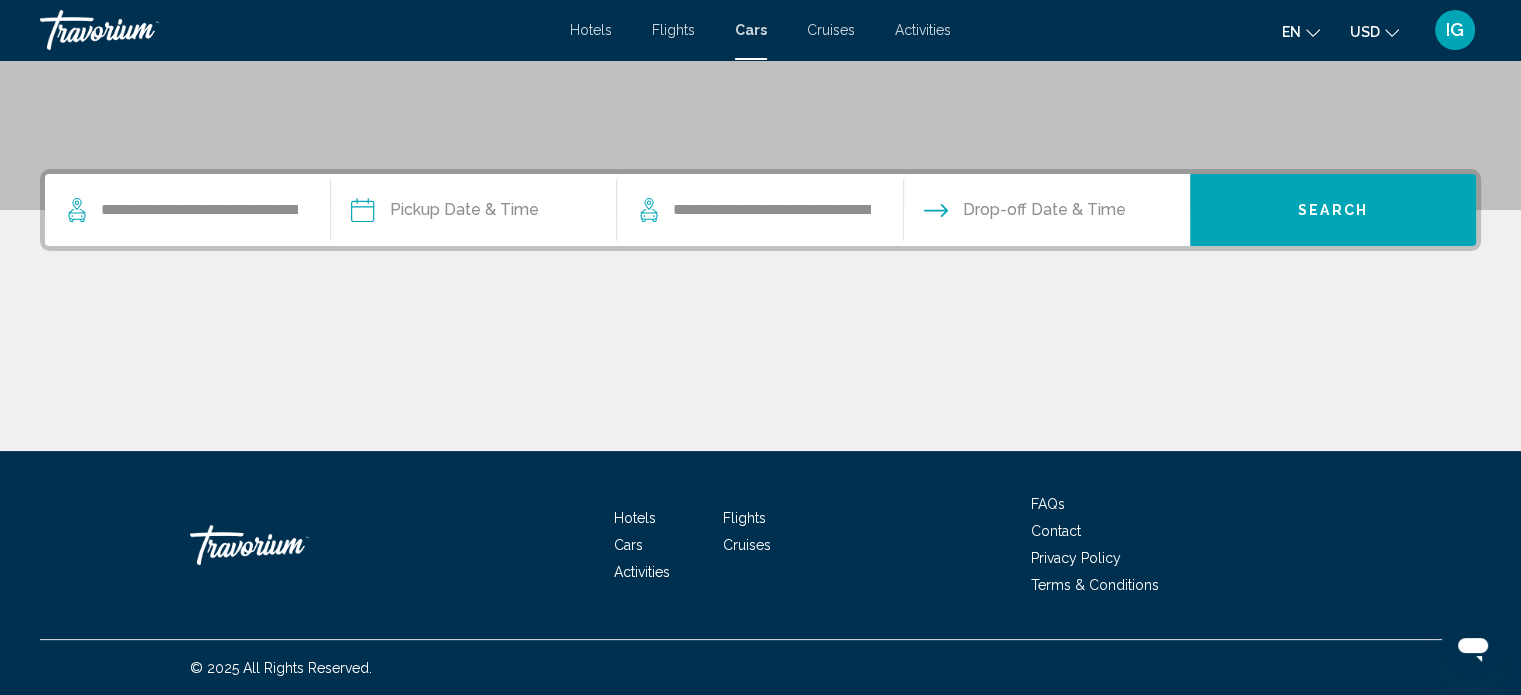 click at bounding box center (473, 213) 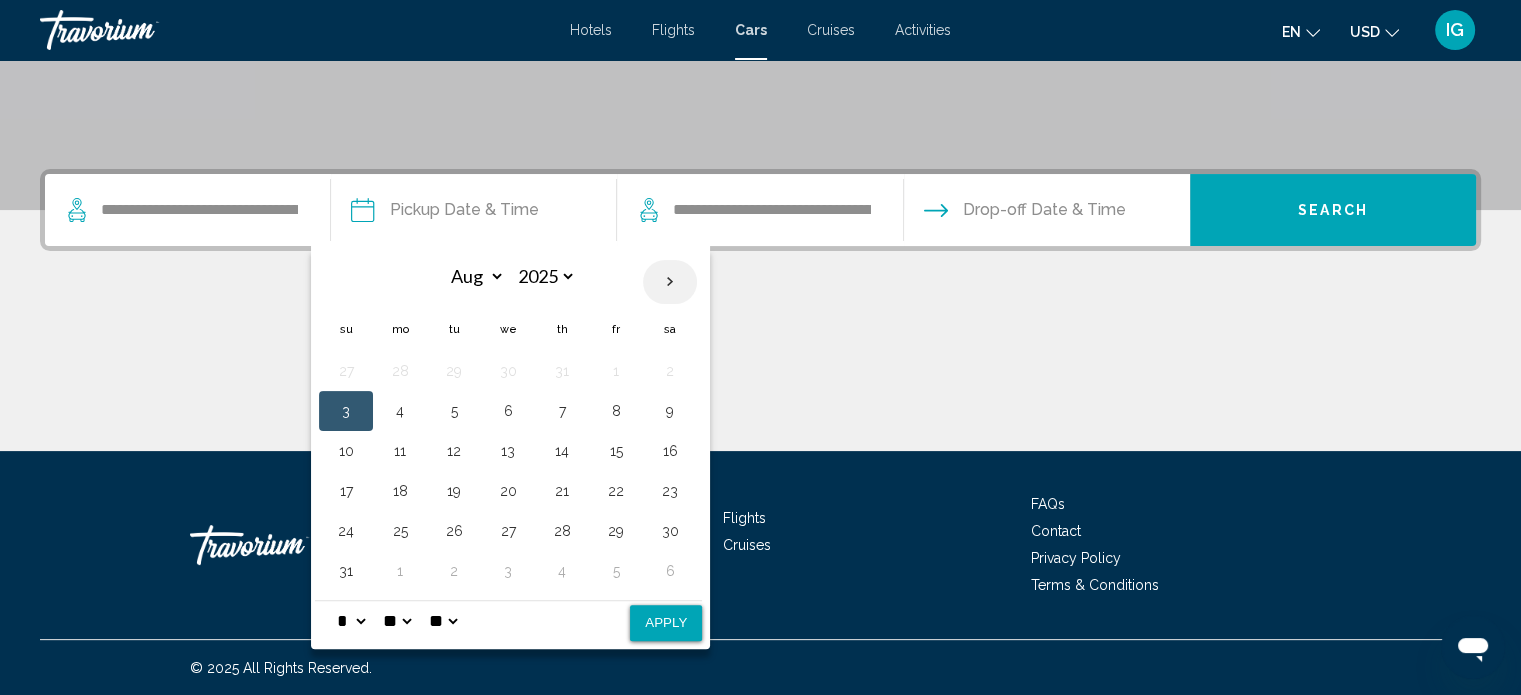 click at bounding box center (670, 282) 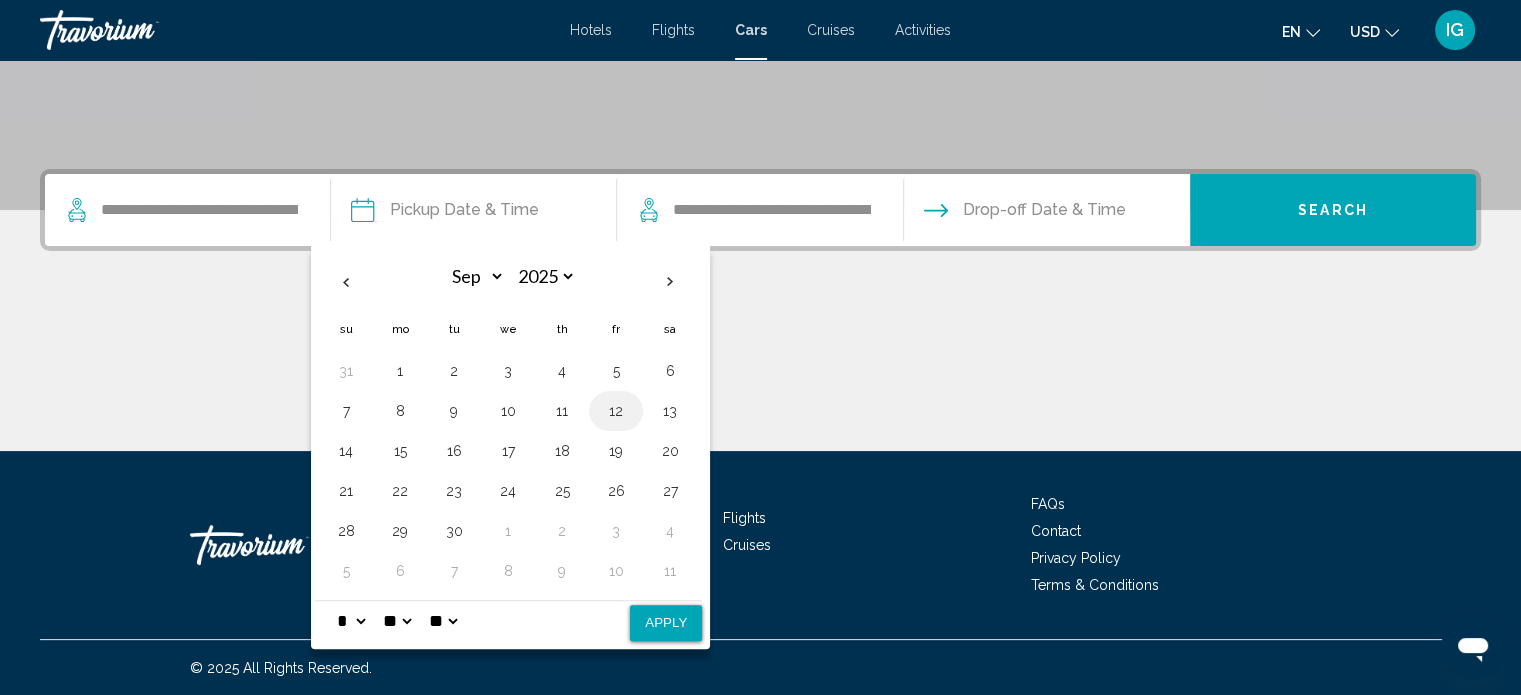 click on "12" at bounding box center [616, 411] 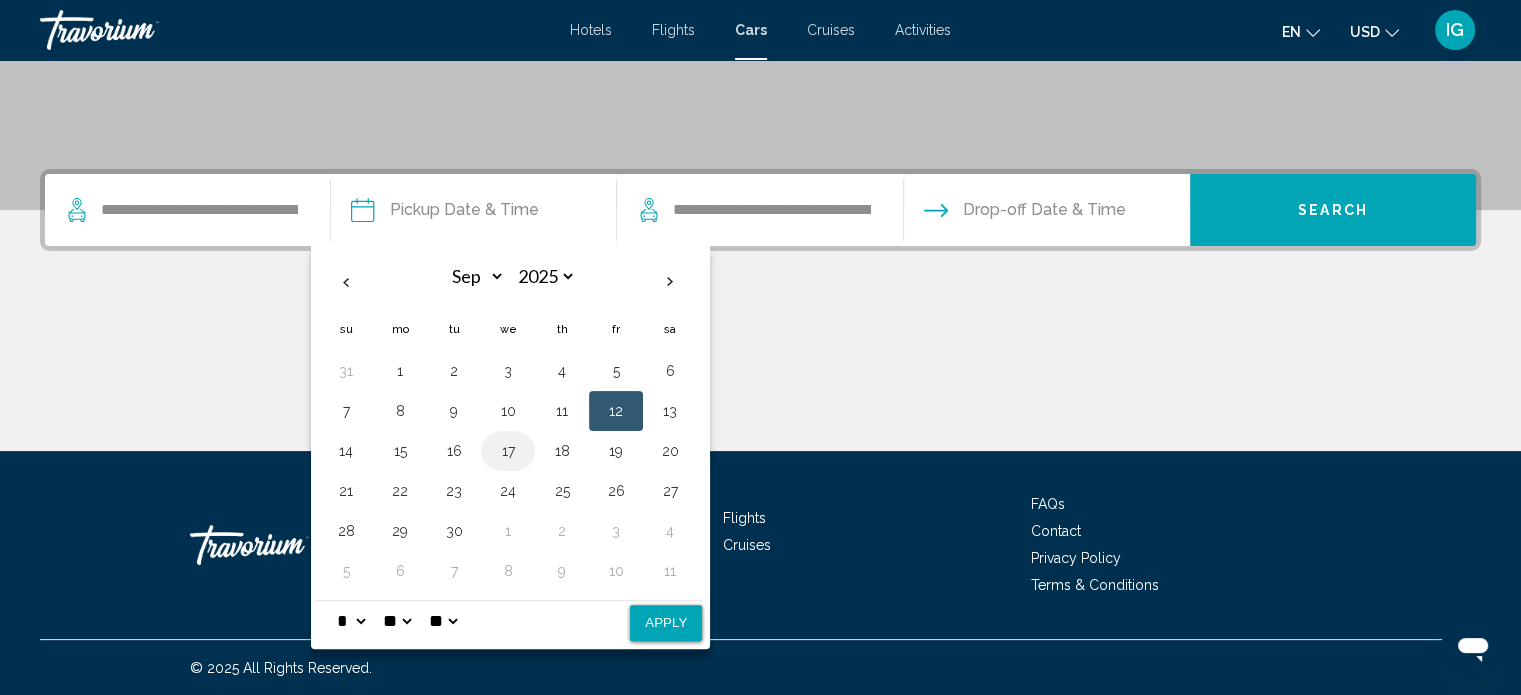 click on "17" at bounding box center [508, 451] 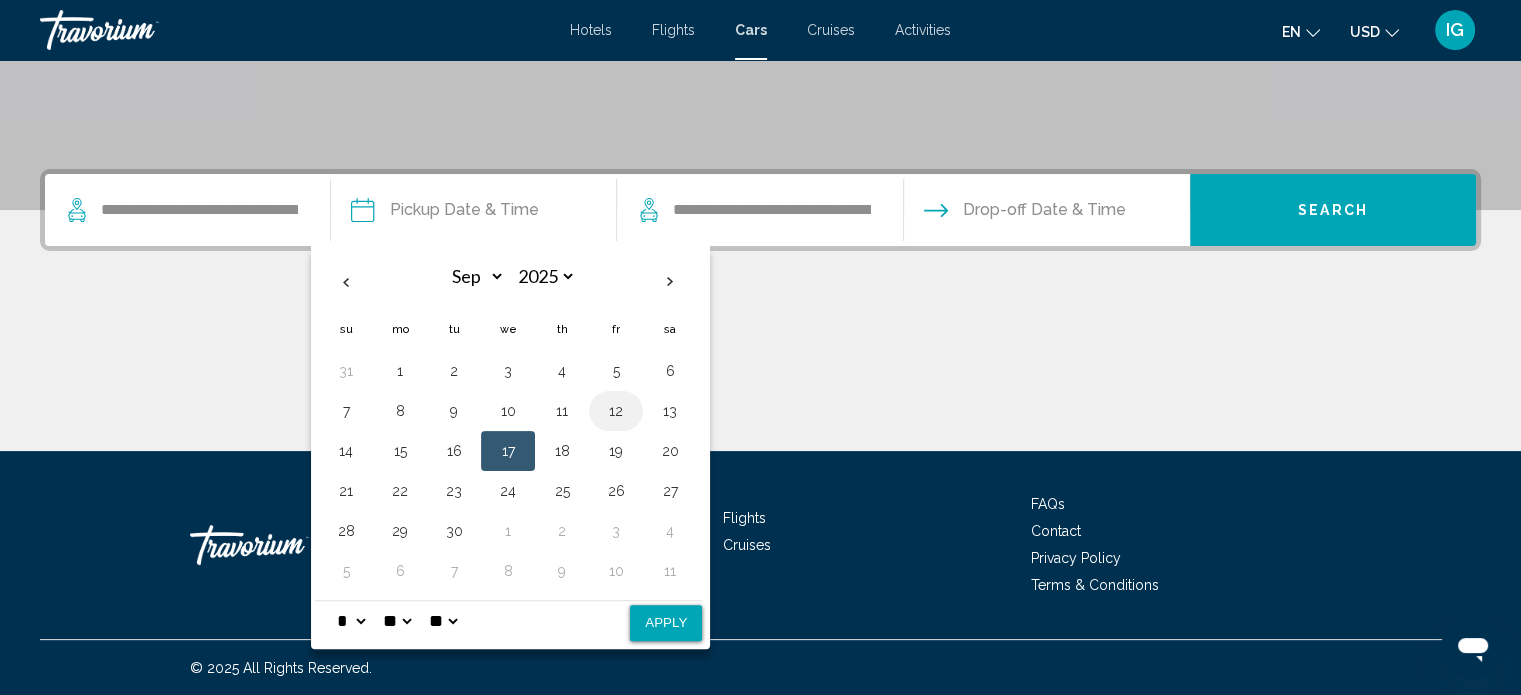 click on "12" at bounding box center [616, 411] 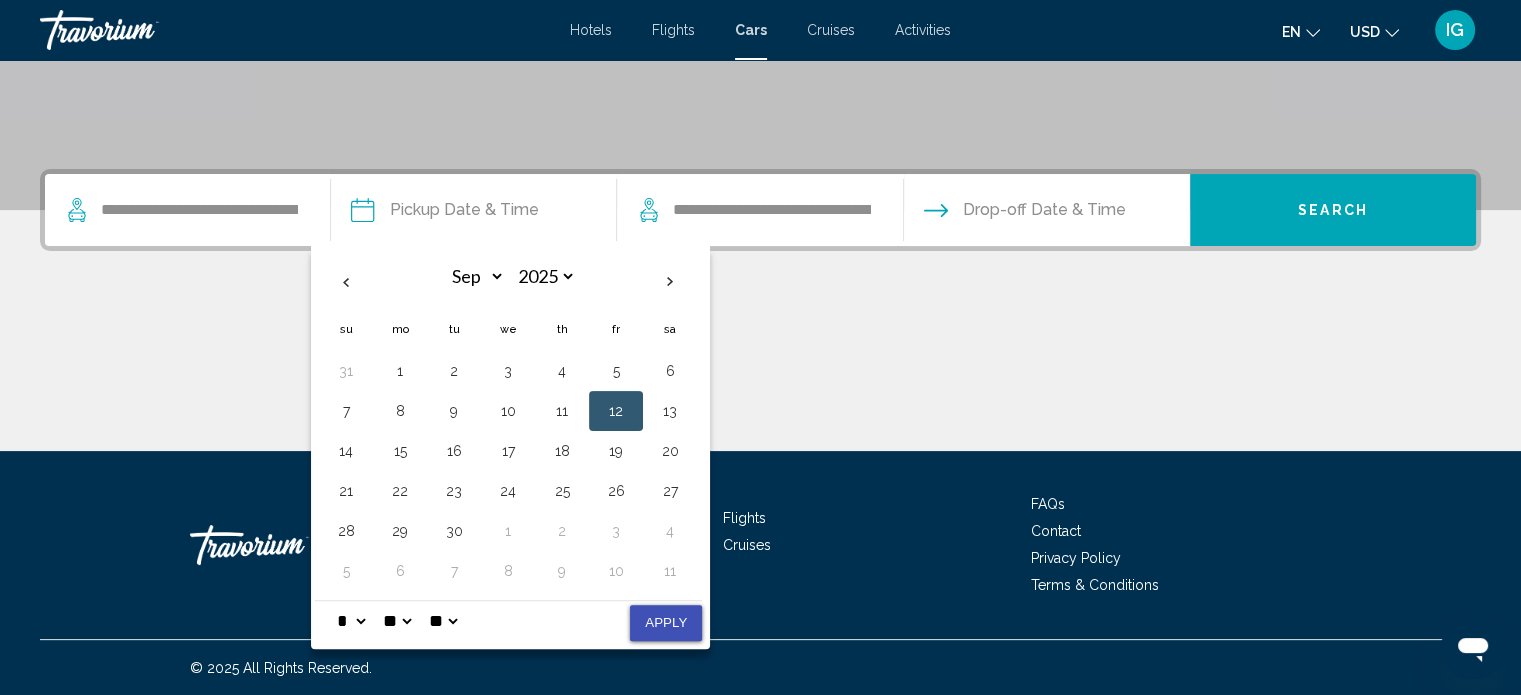 click on "Apply" at bounding box center [666, 623] 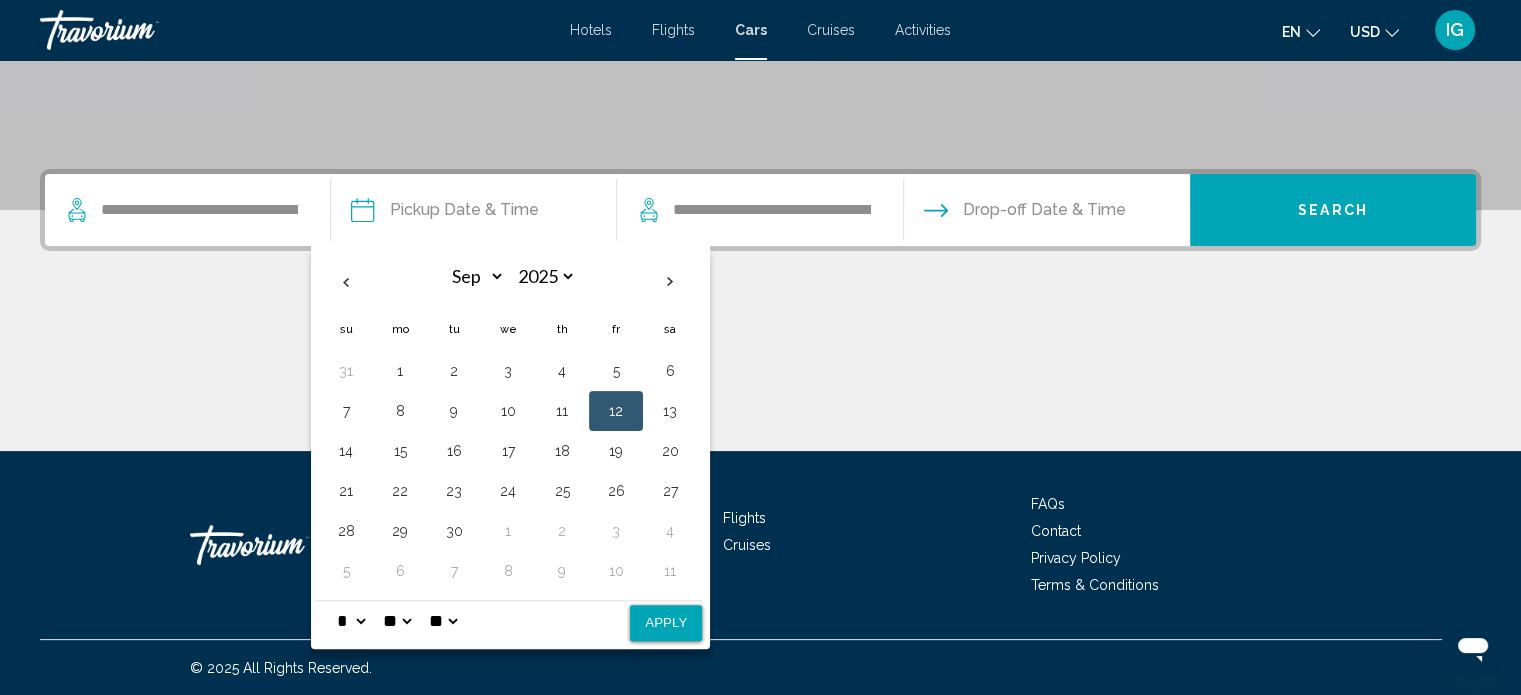 type on "**********" 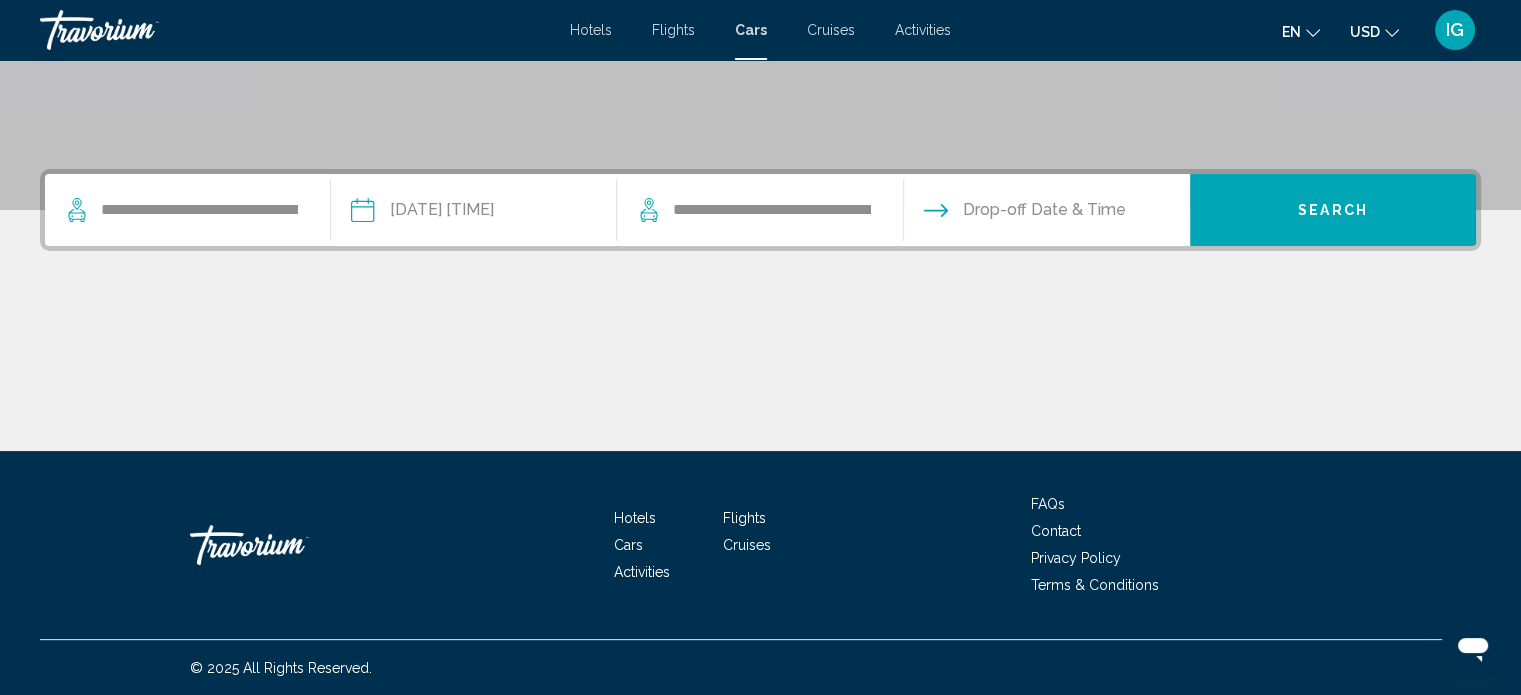 click at bounding box center [1046, 213] 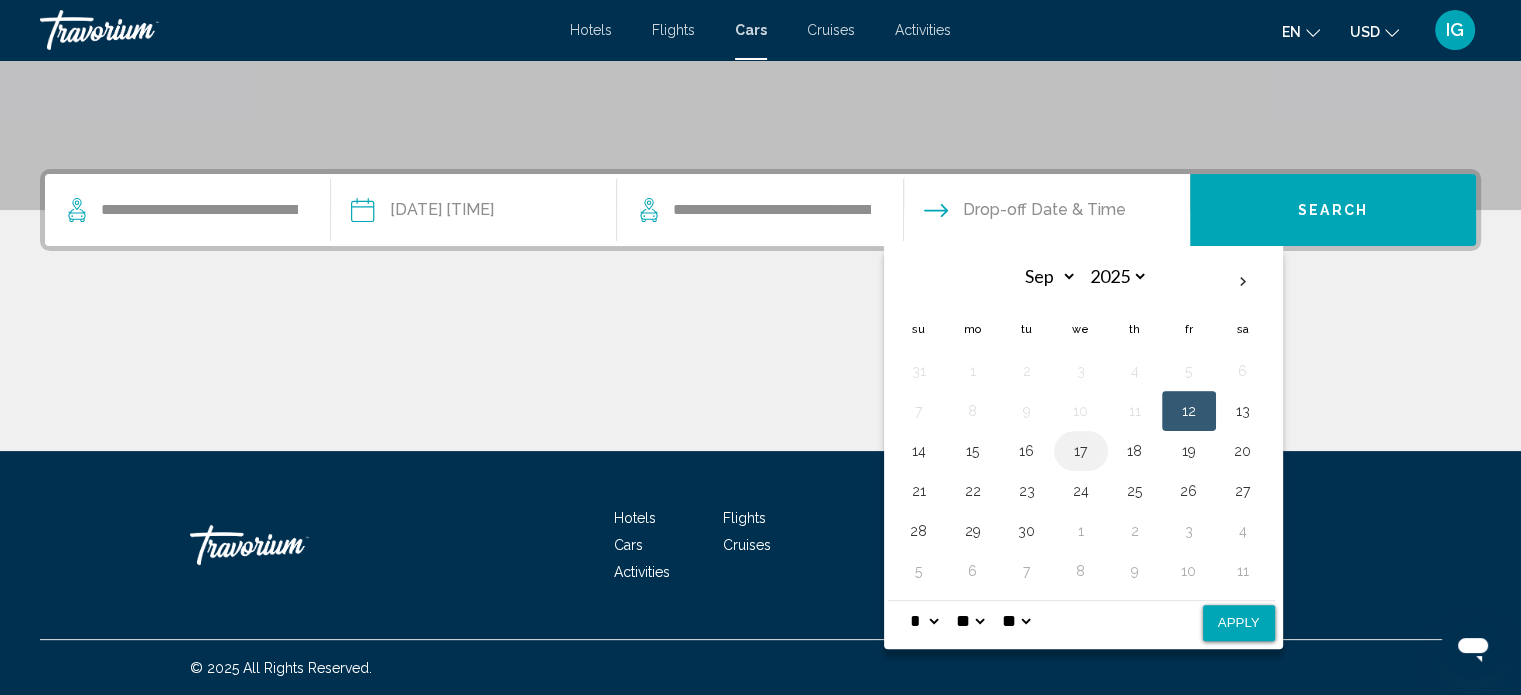 click on "17" at bounding box center (1081, 451) 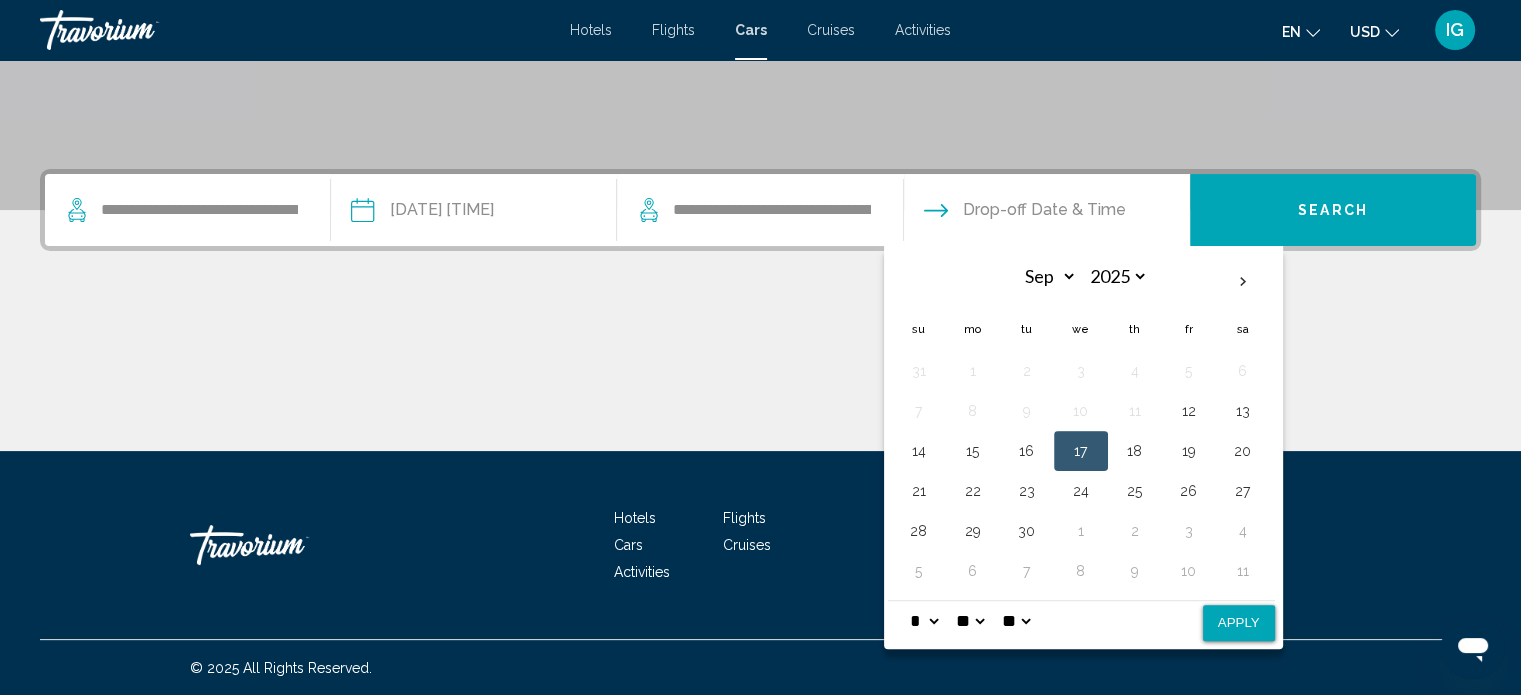 click on "Apply" at bounding box center (1239, 623) 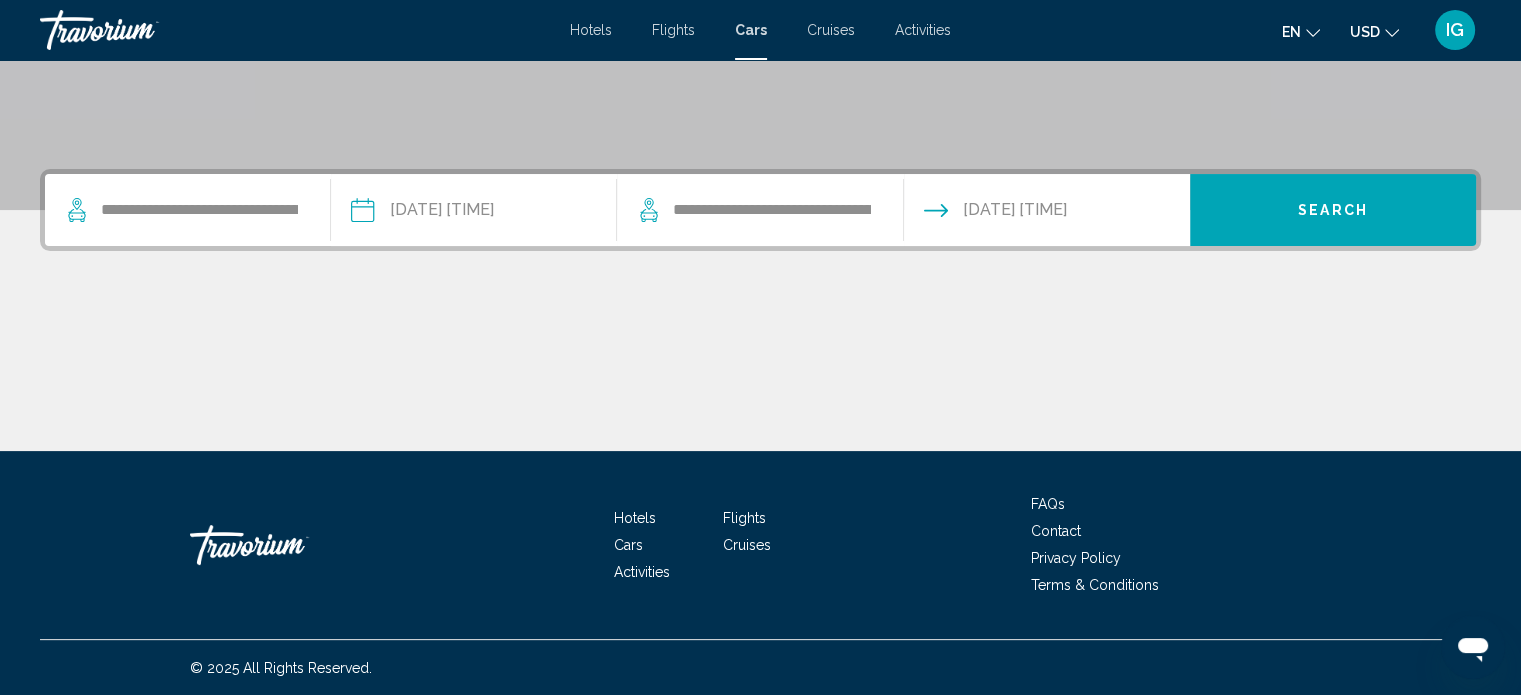 click on "**********" at bounding box center [473, 213] 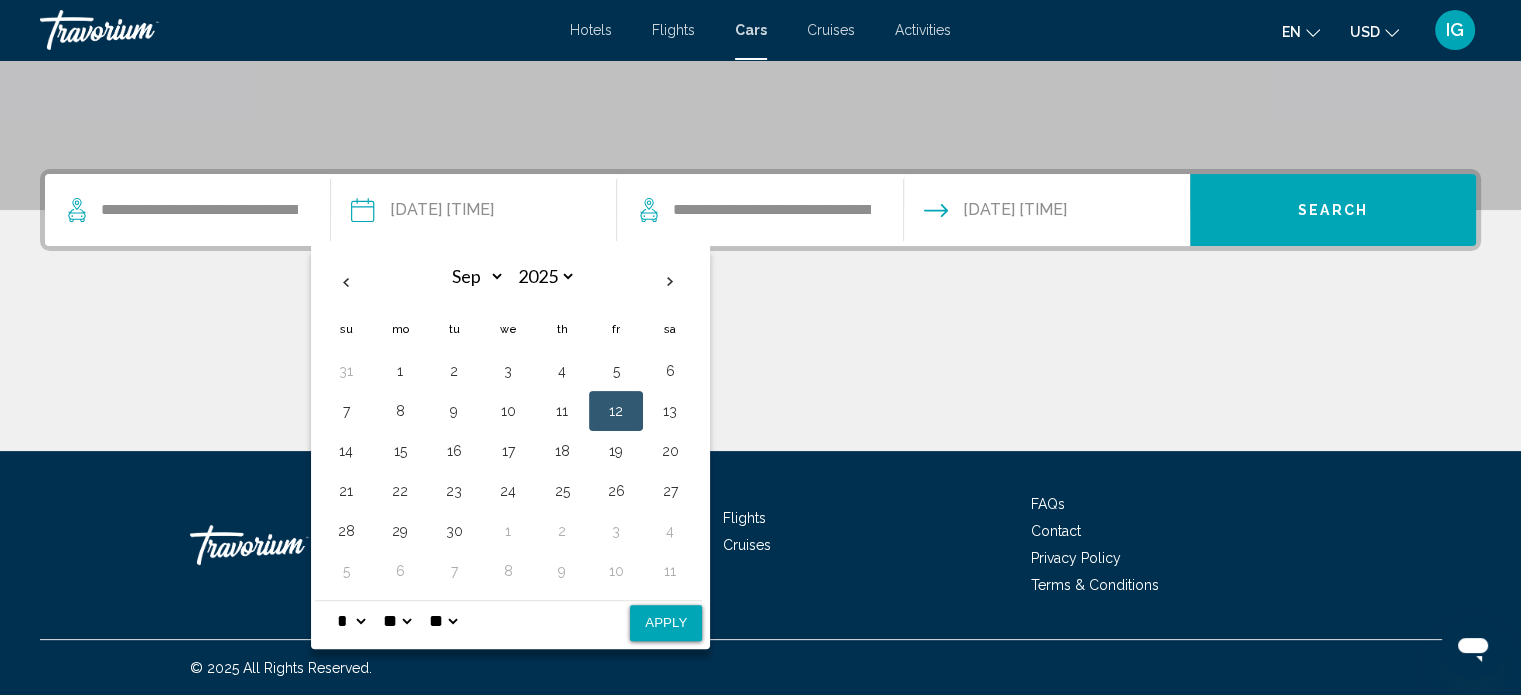 click on "* * * * * * * * * ** ** **" at bounding box center (351, 621) 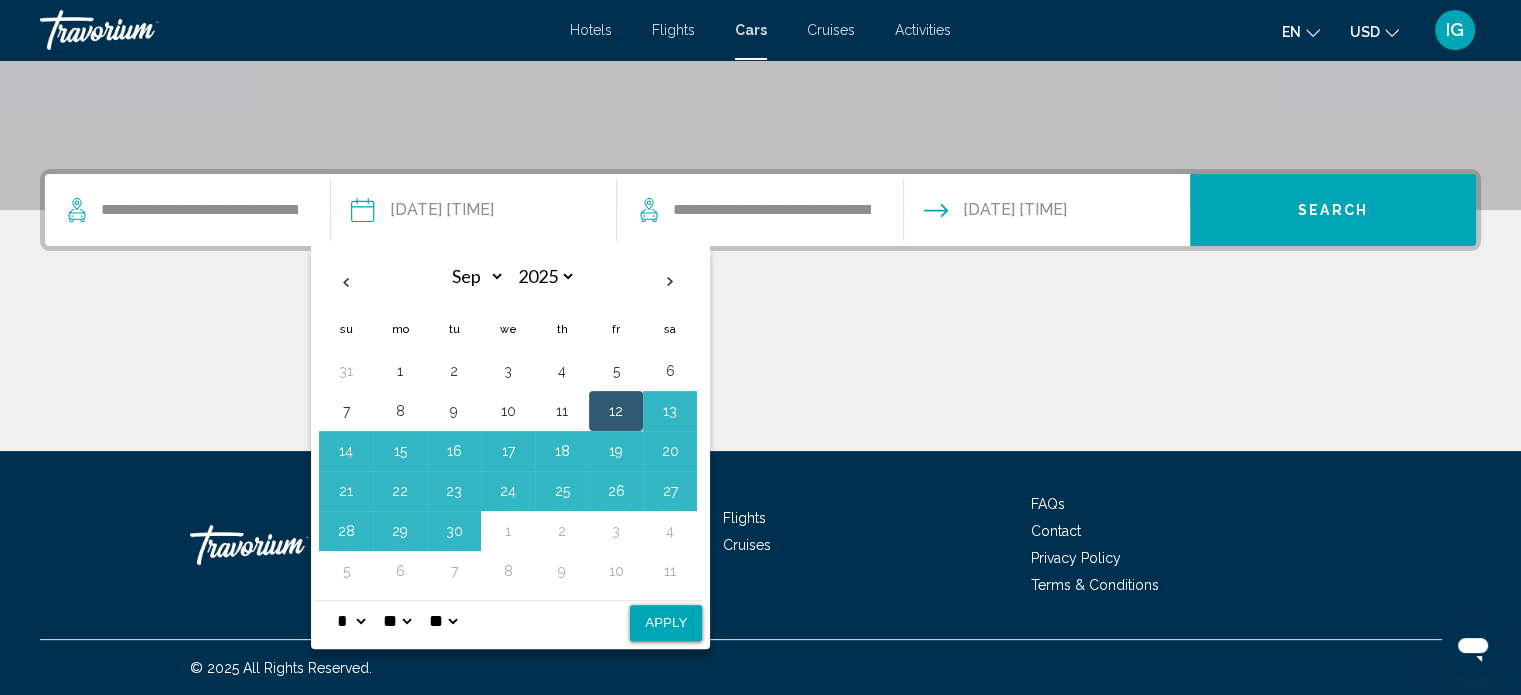 click on "Apply" at bounding box center [666, 623] 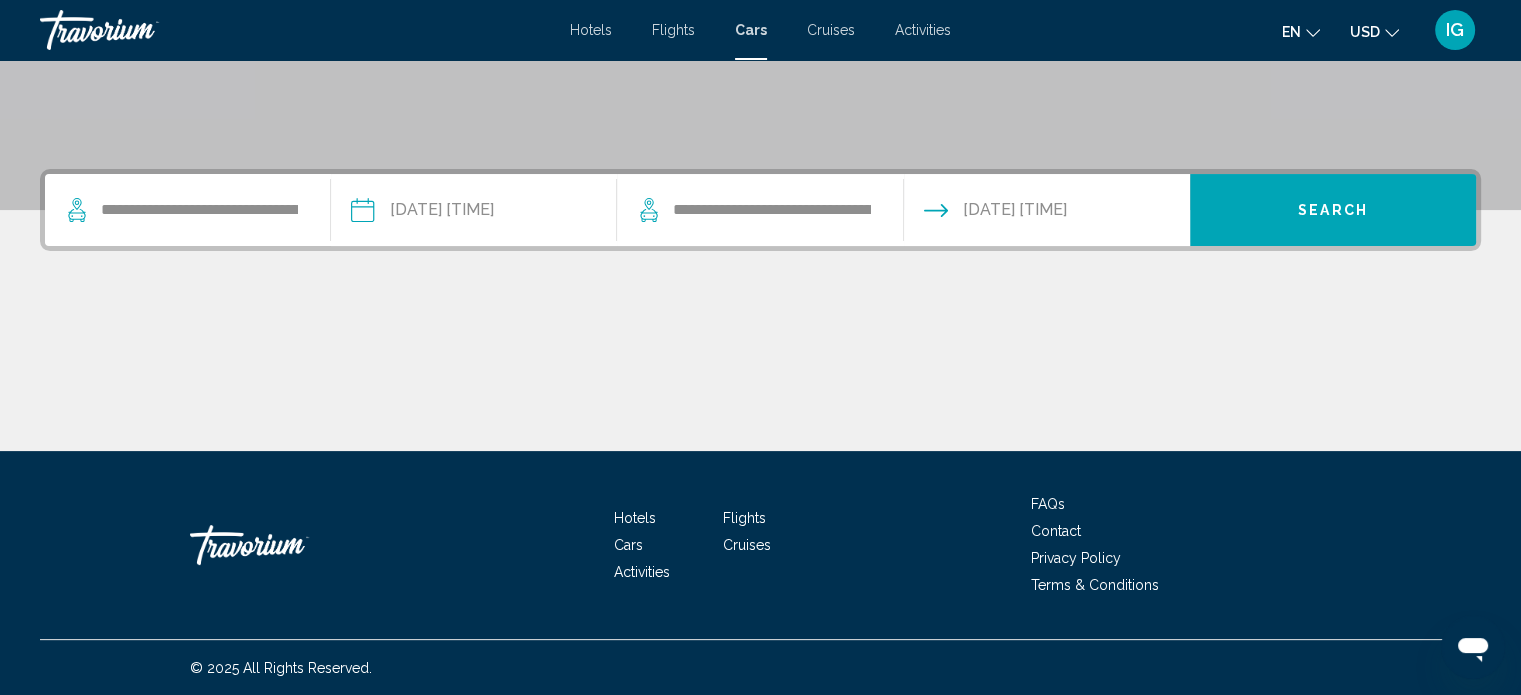 click at bounding box center [1046, 213] 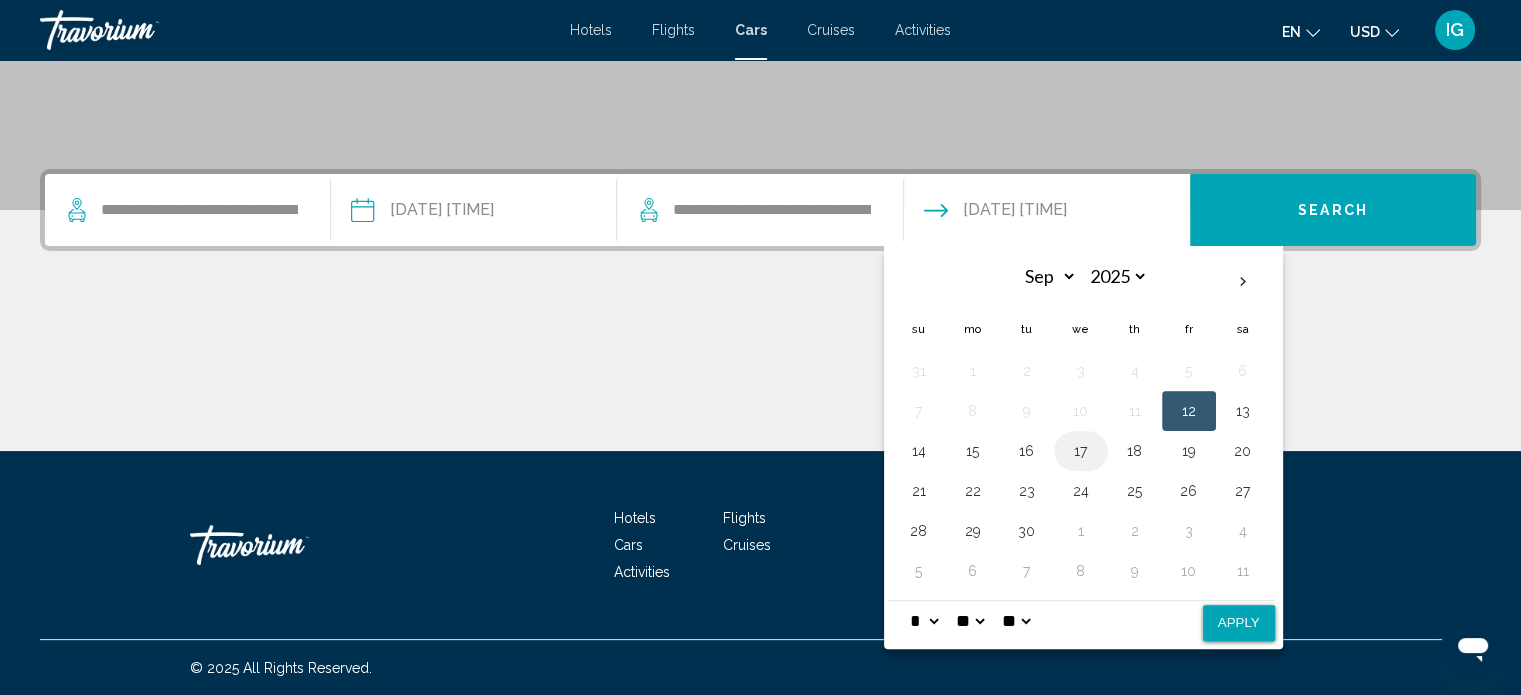 click on "17" at bounding box center [1081, 451] 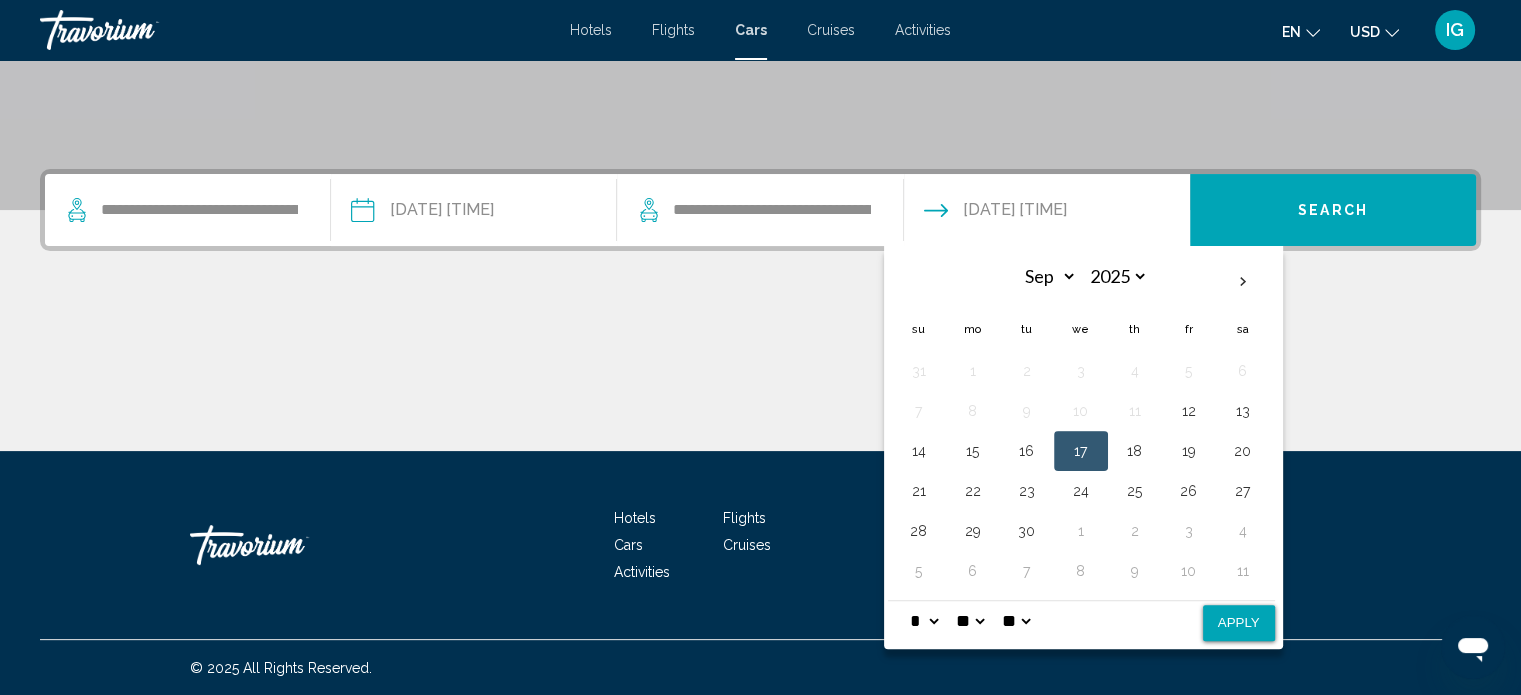 click on "Apply" at bounding box center (1239, 623) 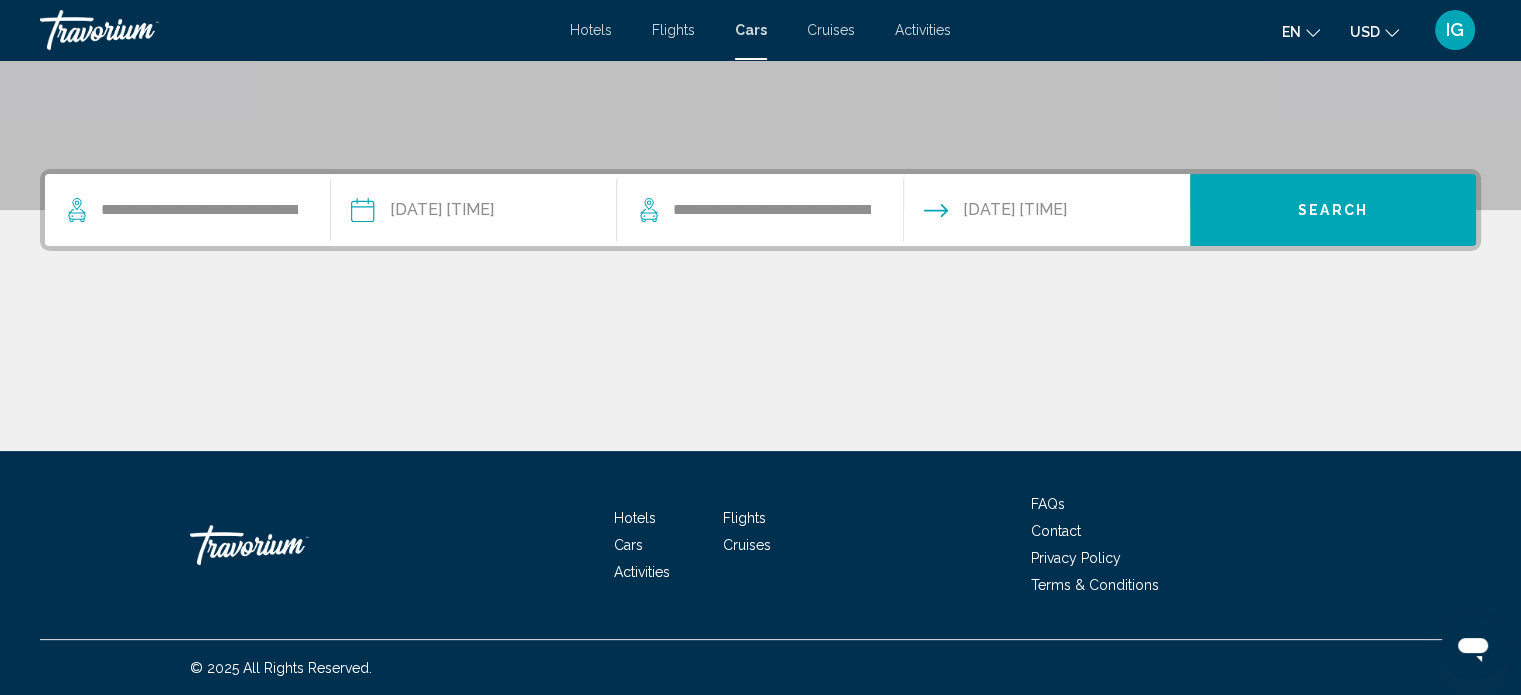 click on "Search" at bounding box center (1333, 210) 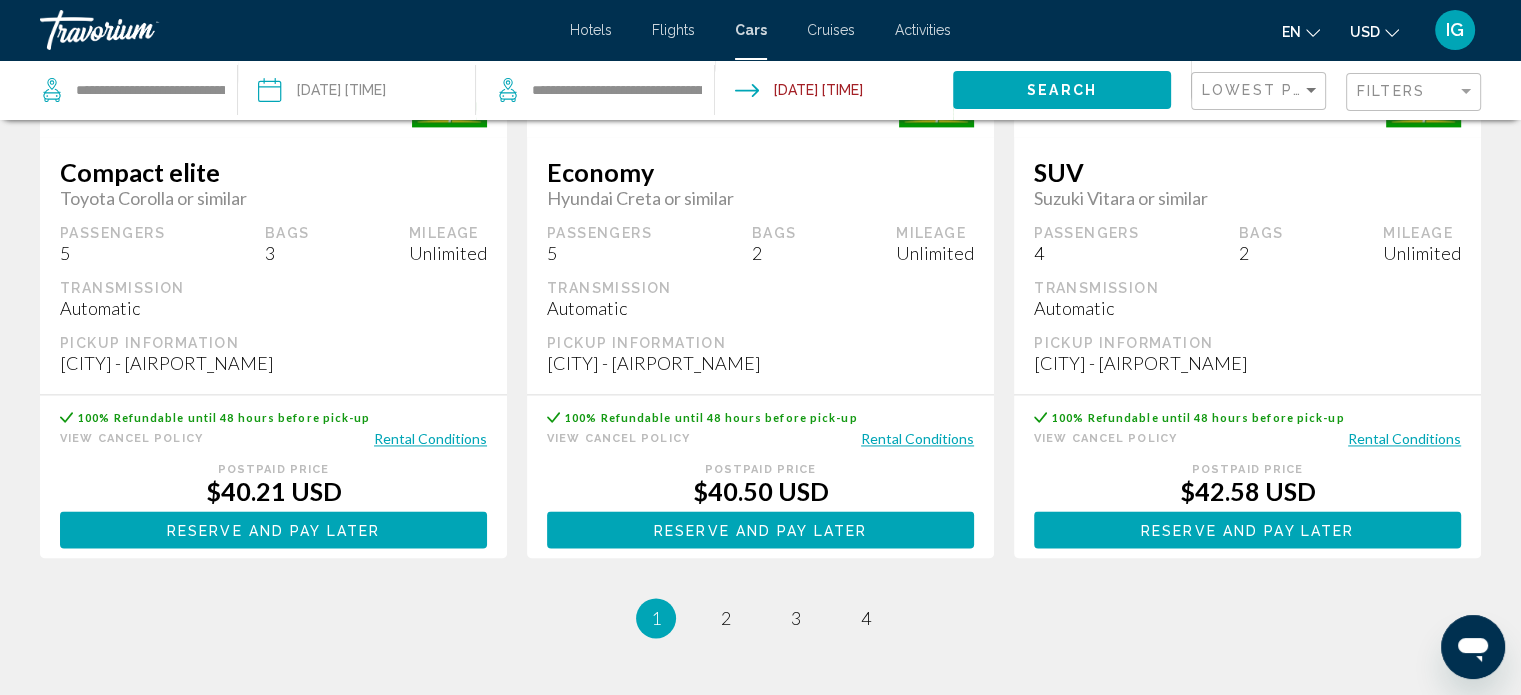 scroll, scrollTop: 2900, scrollLeft: 0, axis: vertical 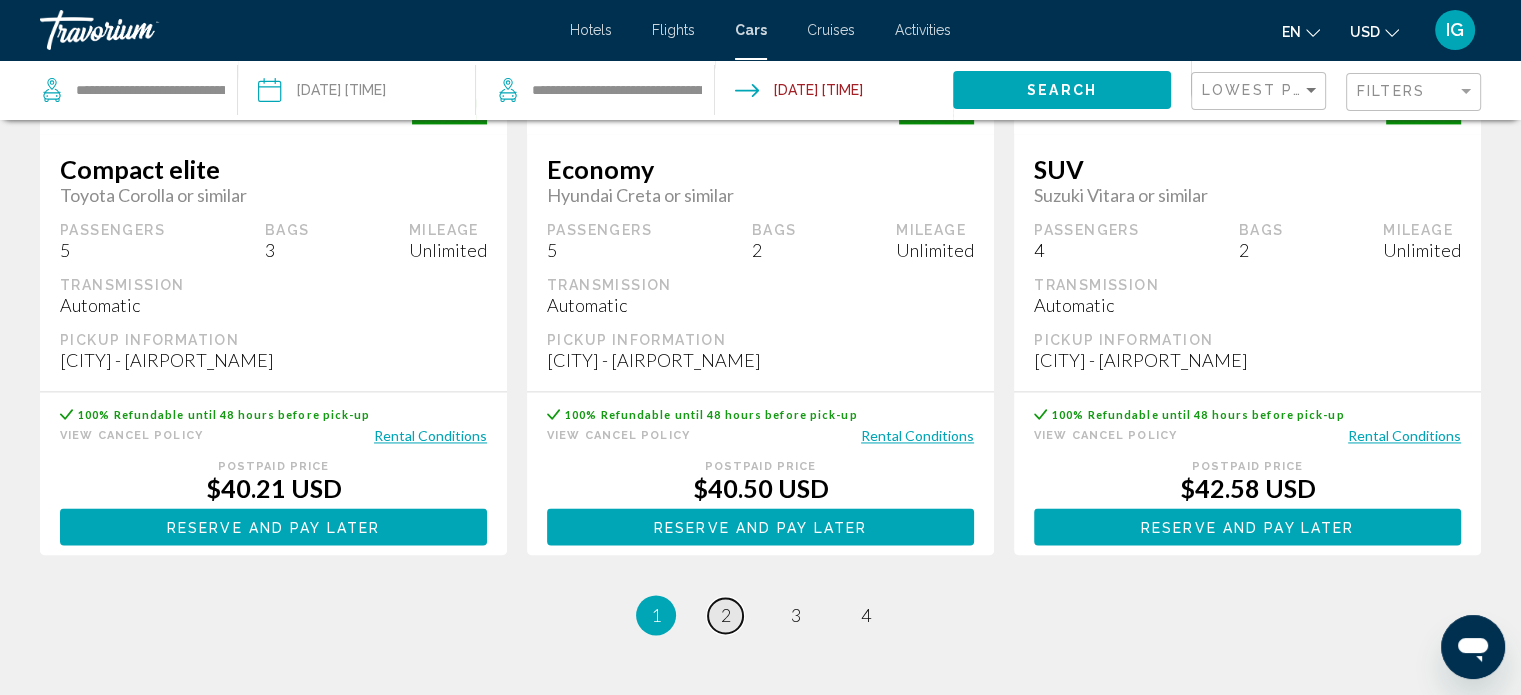 click on "page  2" at bounding box center [725, 615] 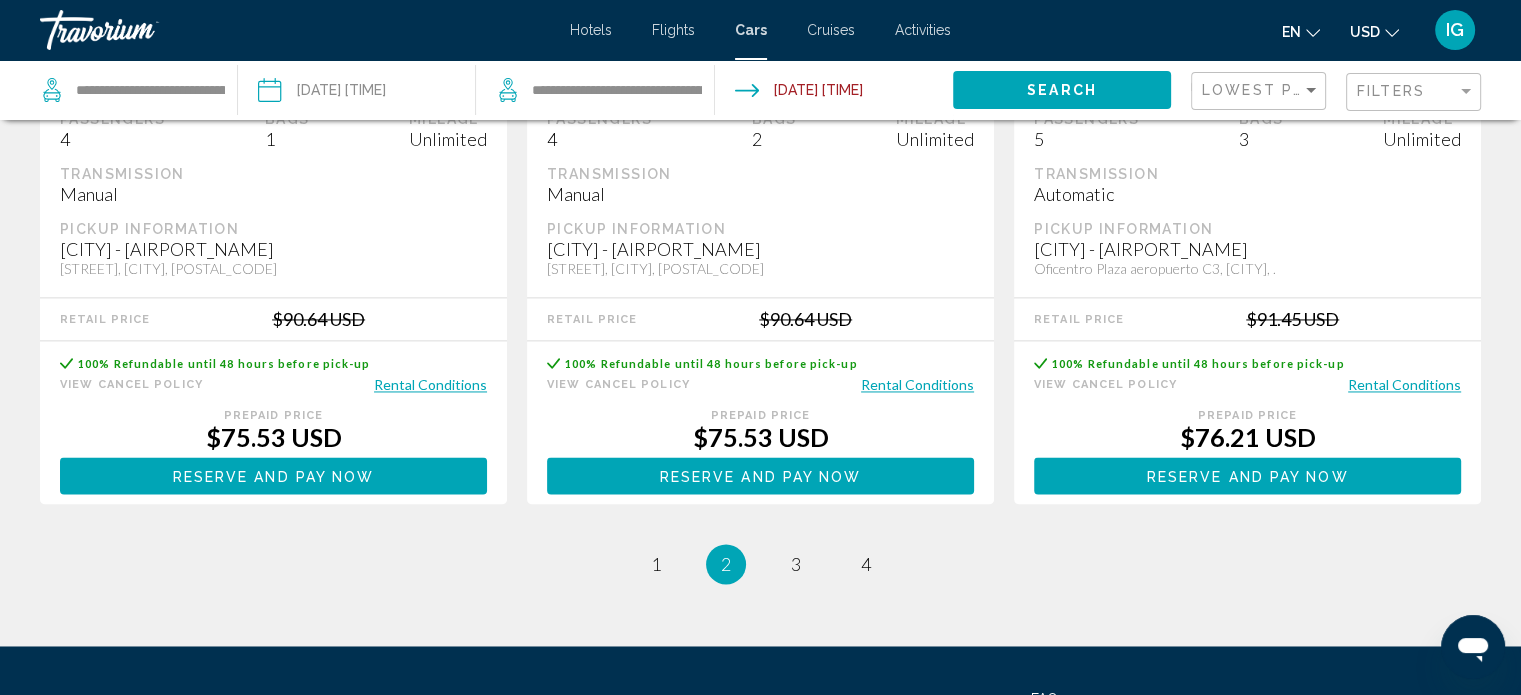 scroll, scrollTop: 3203, scrollLeft: 0, axis: vertical 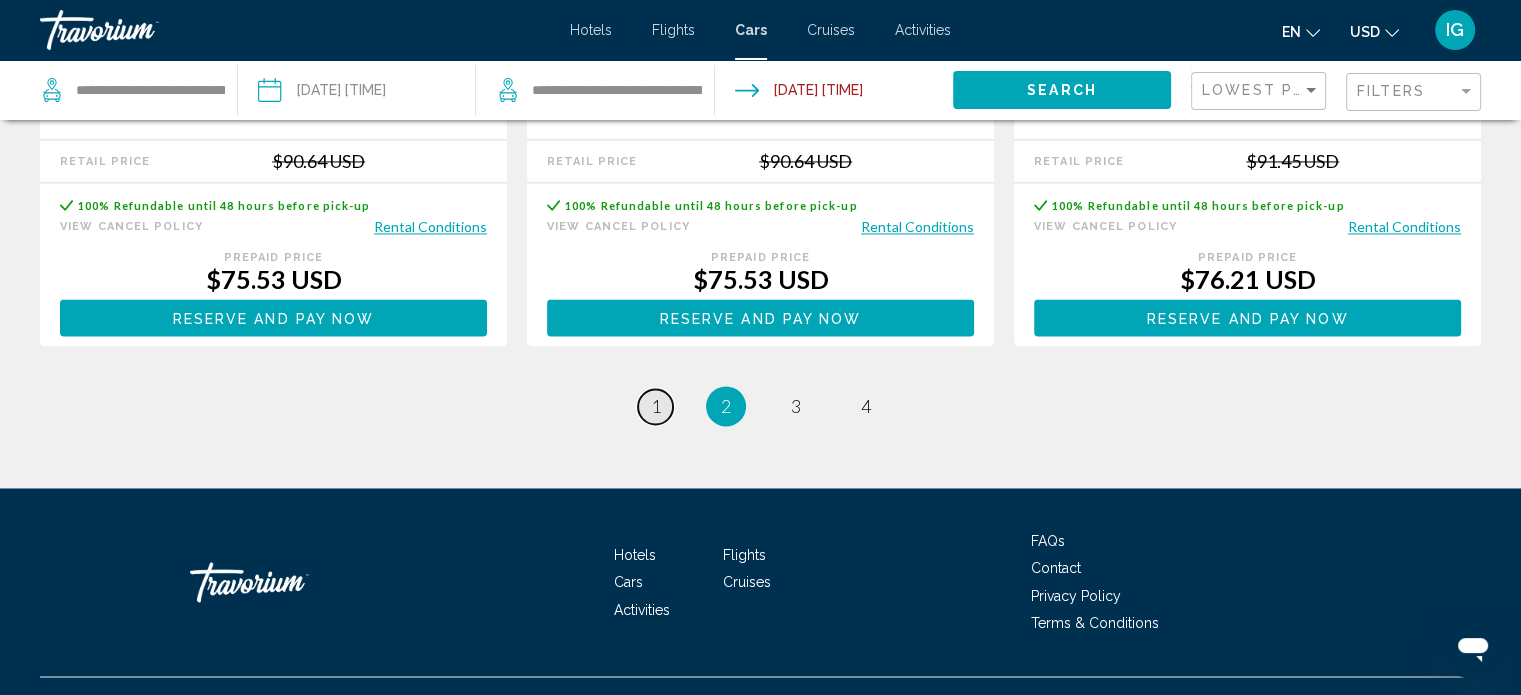 click on "page  1" at bounding box center [655, 406] 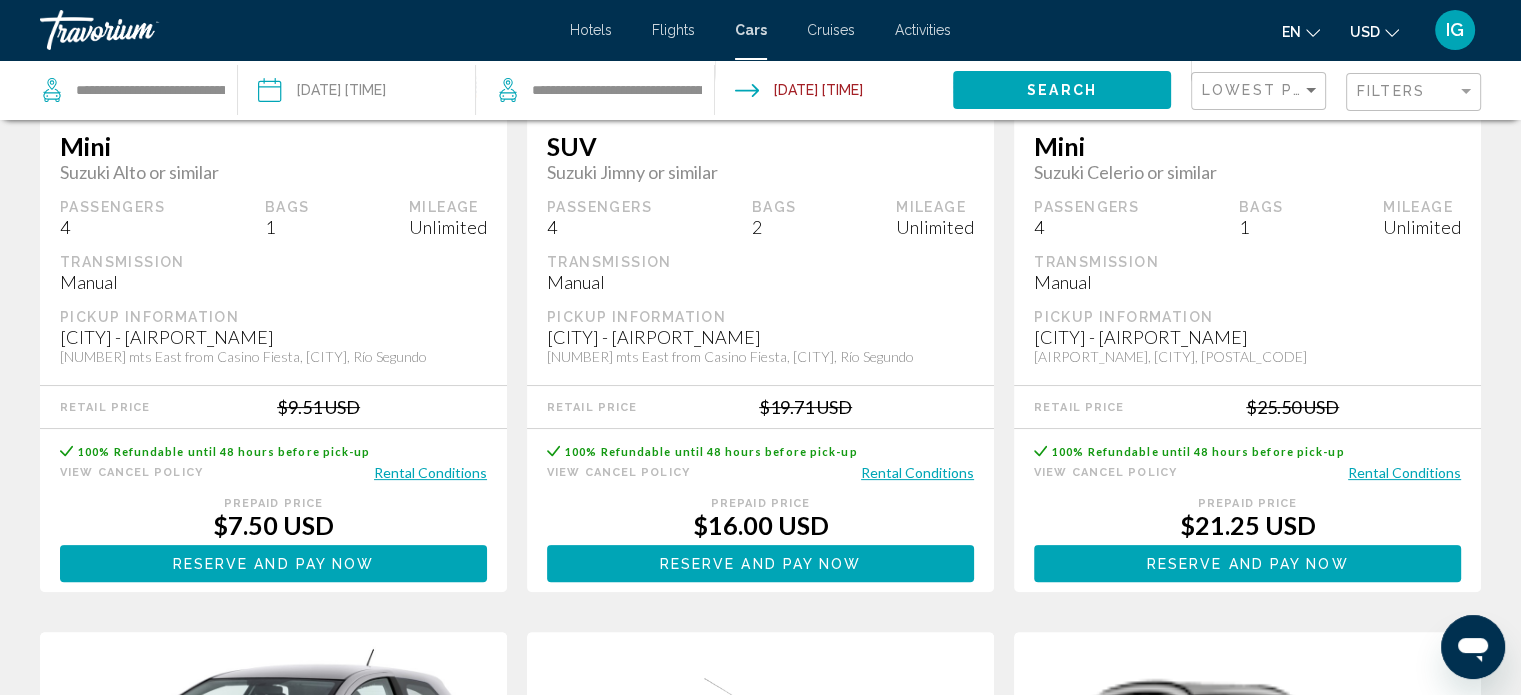 scroll, scrollTop: 400, scrollLeft: 0, axis: vertical 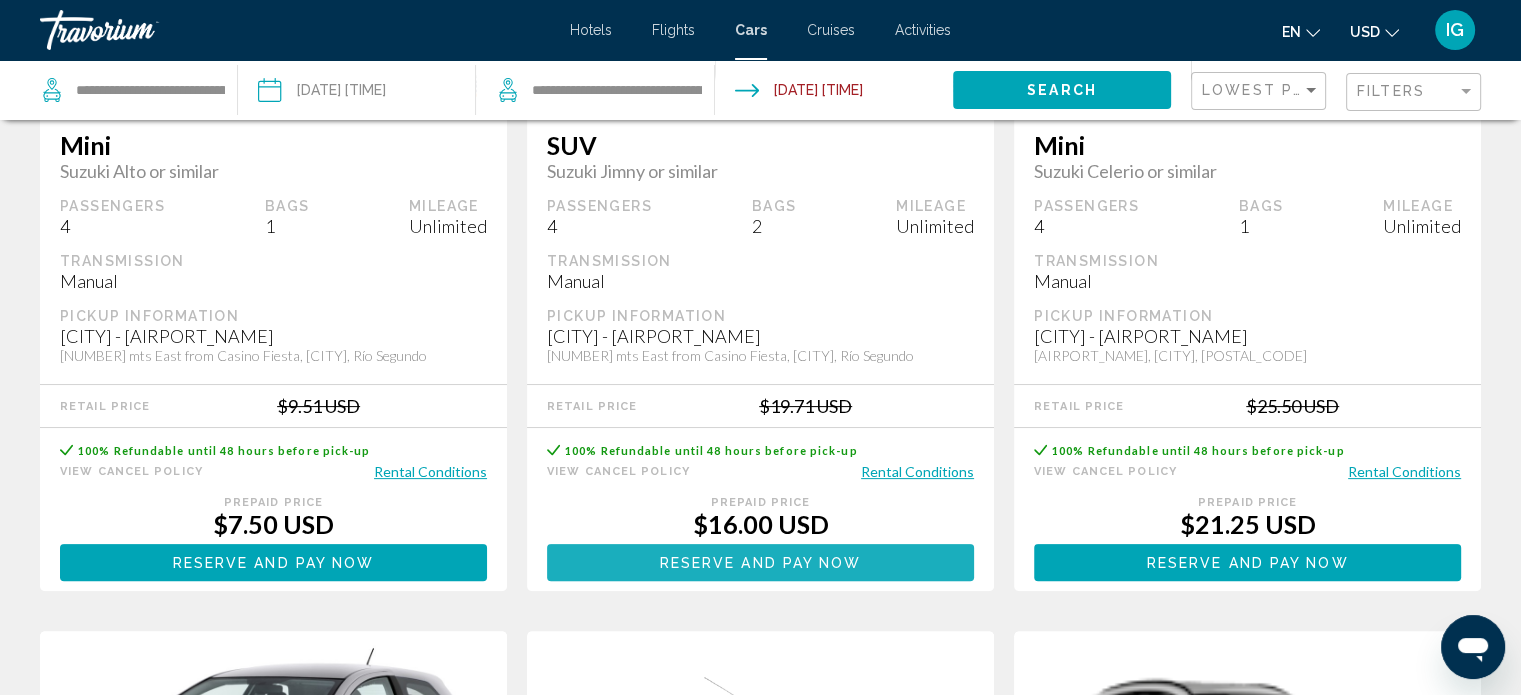 click on "Reserve and pay now" at bounding box center [761, 563] 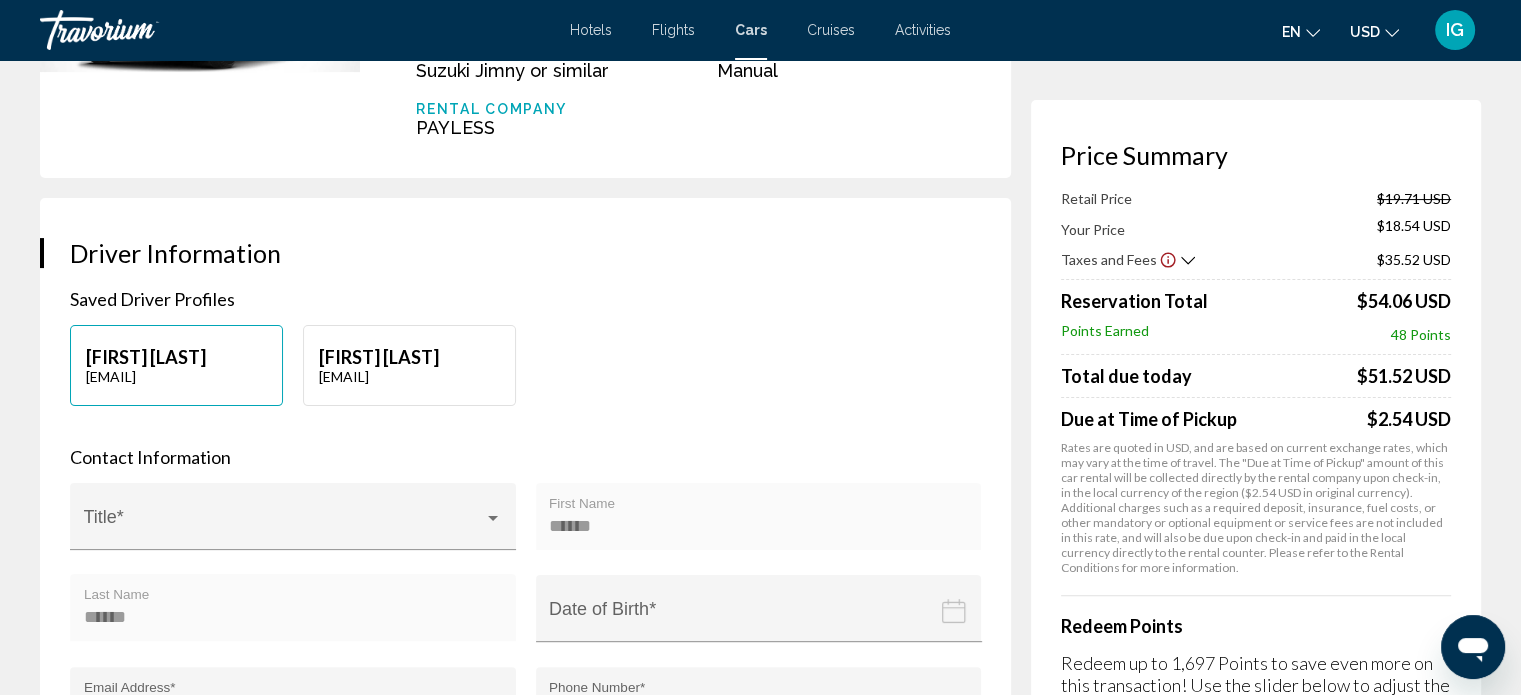 scroll, scrollTop: 400, scrollLeft: 0, axis: vertical 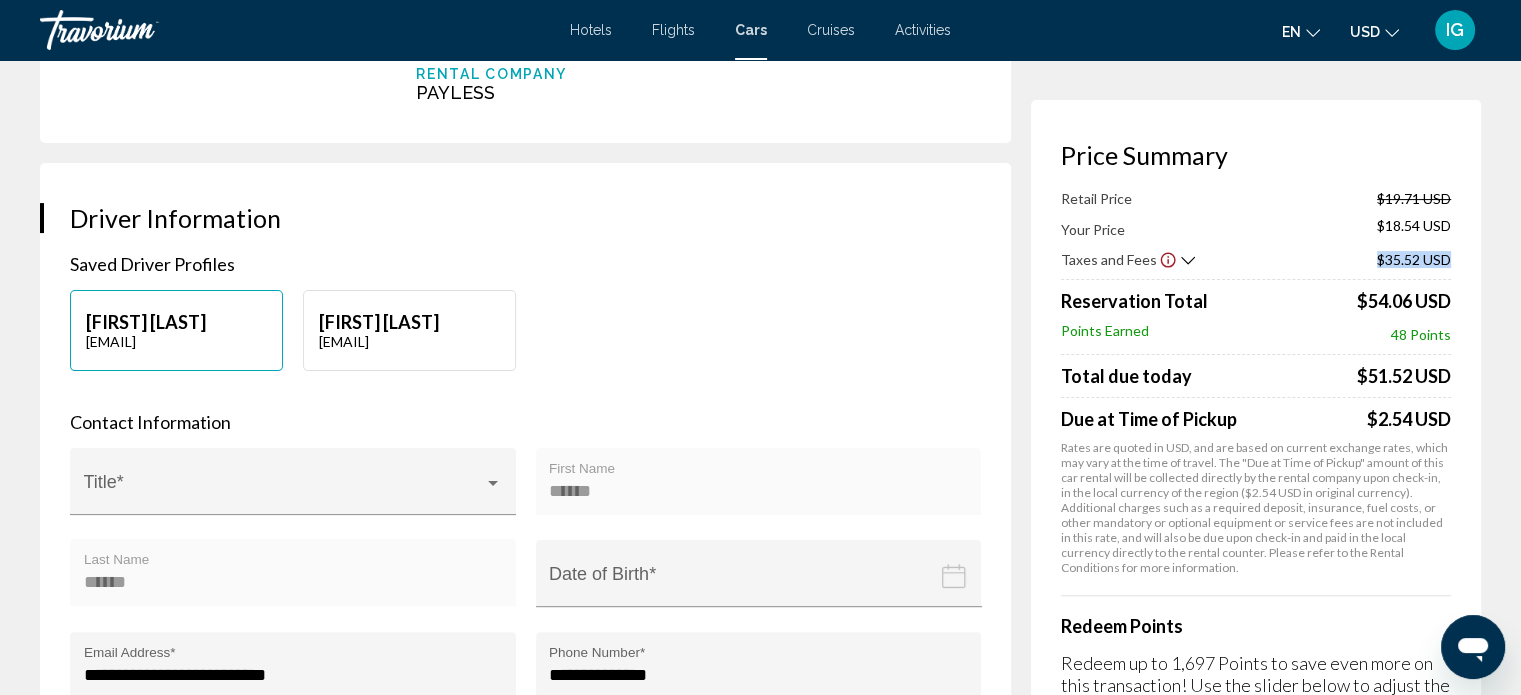 drag, startPoint x: 1455, startPoint y: 258, endPoint x: 1372, endPoint y: 255, distance: 83.0542 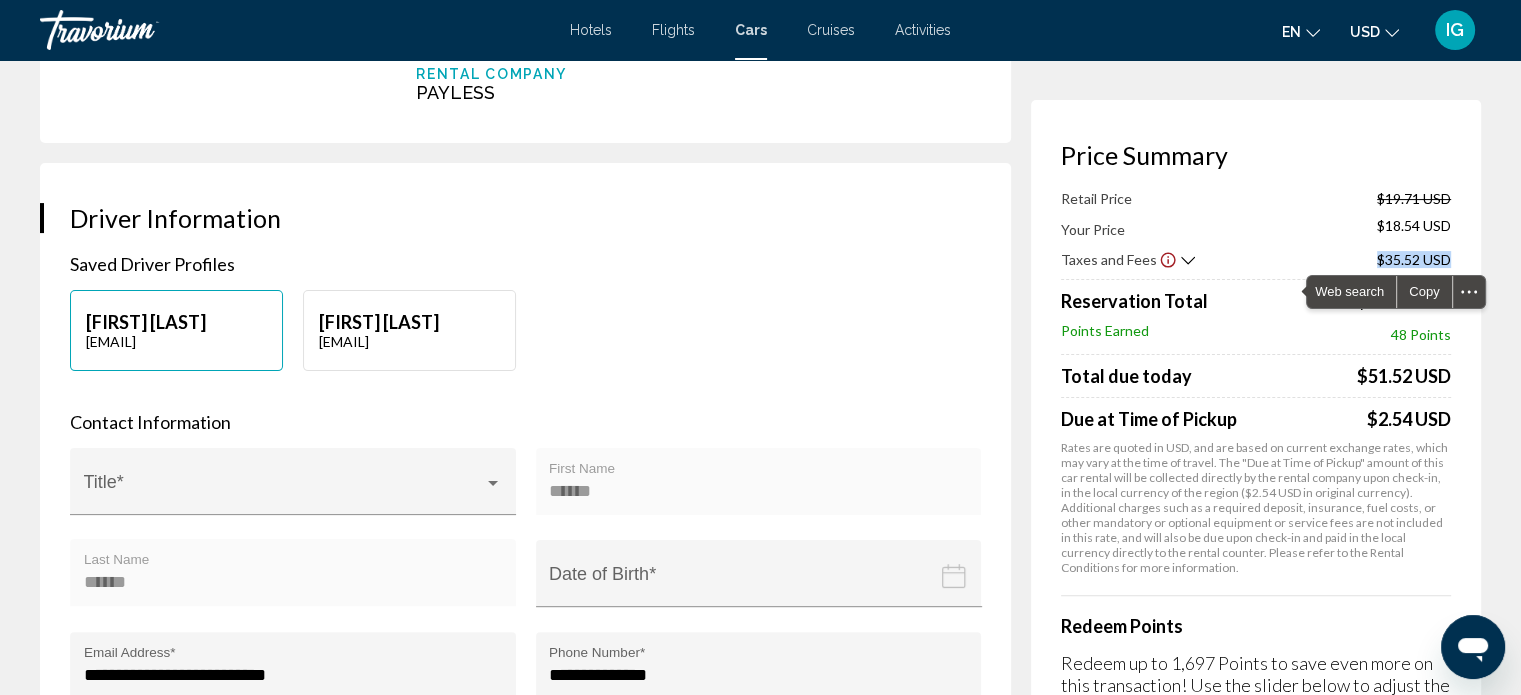 click 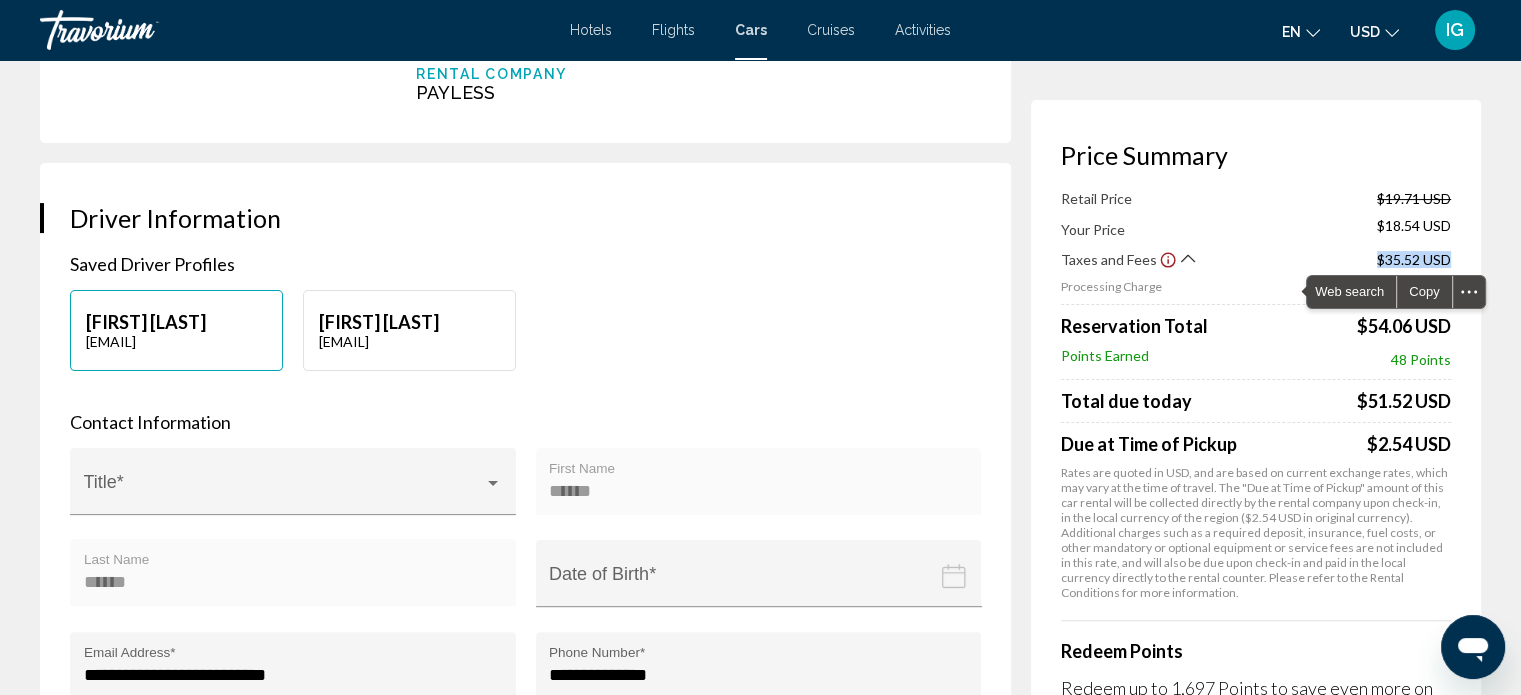 click at bounding box center (1188, 259) 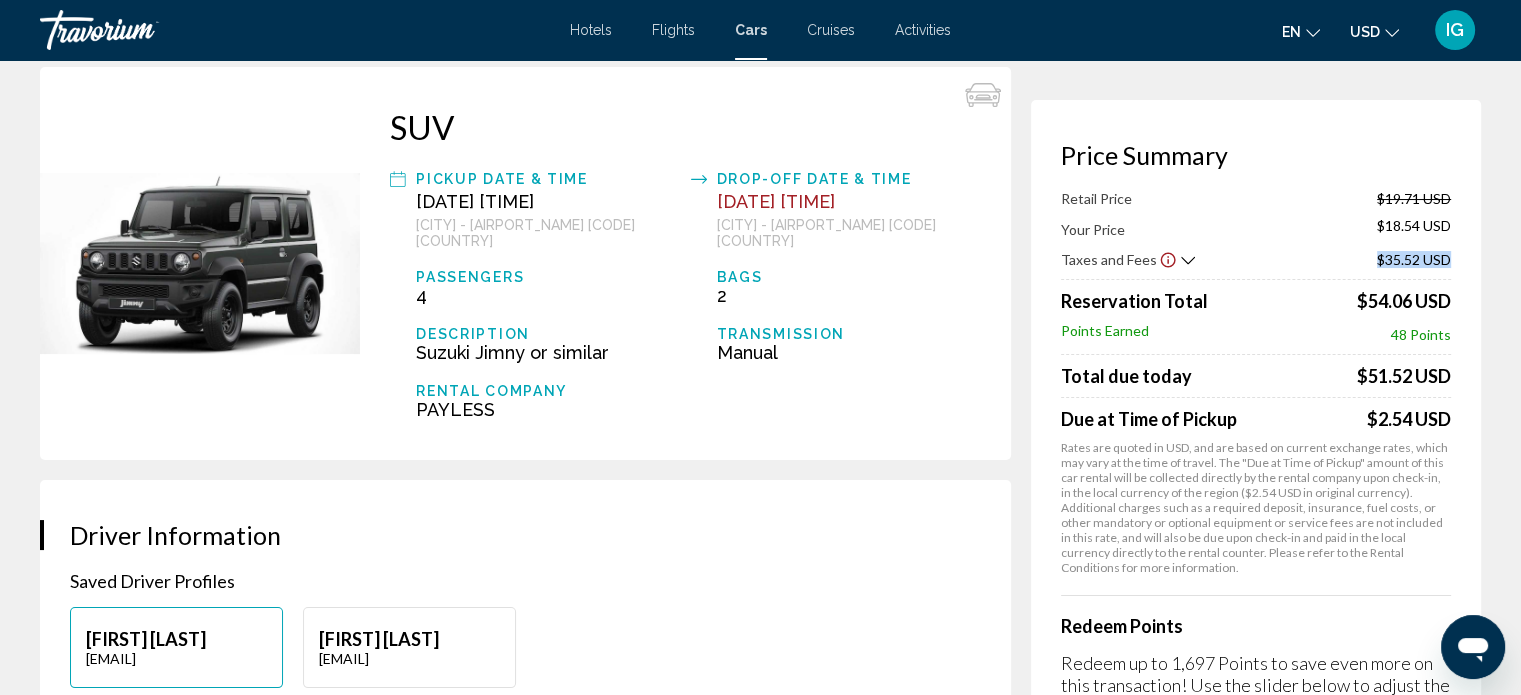 scroll, scrollTop: 0, scrollLeft: 0, axis: both 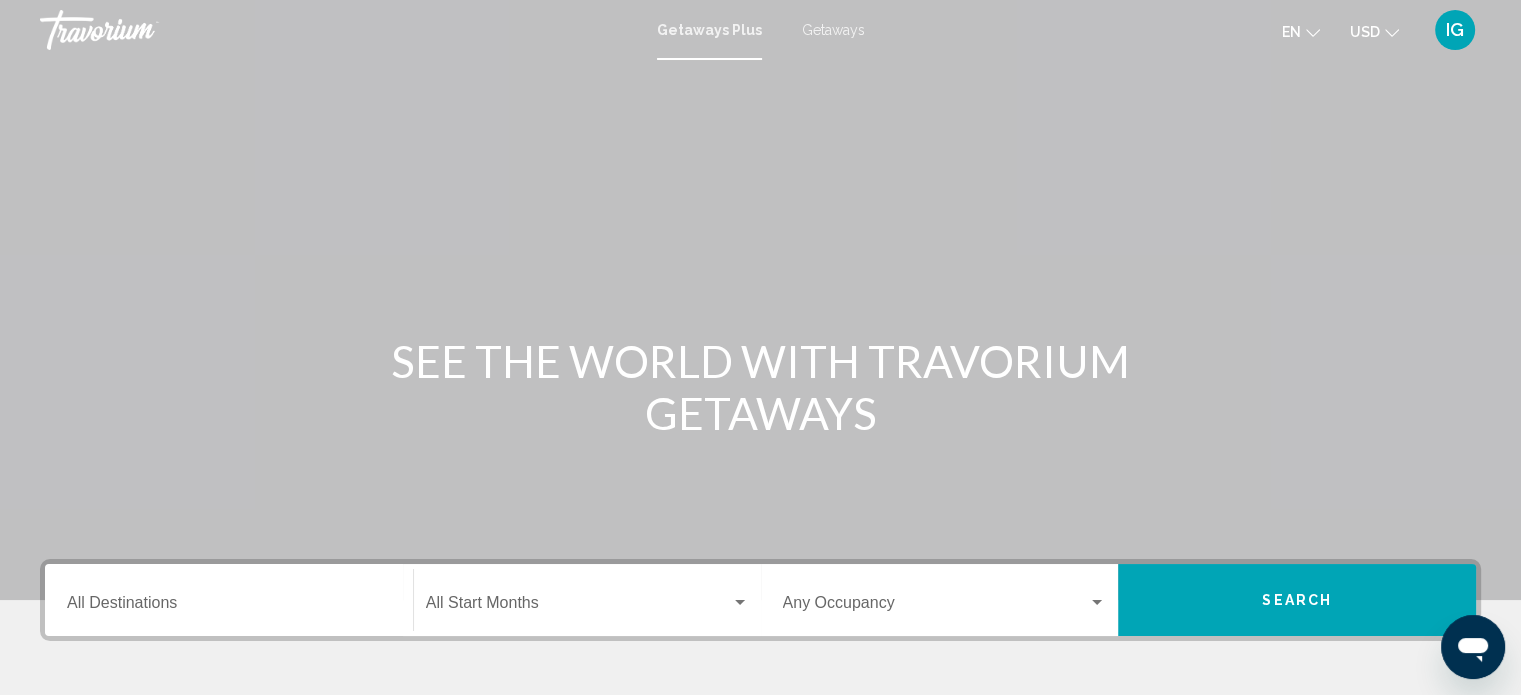 click on "Getaways" at bounding box center [833, 30] 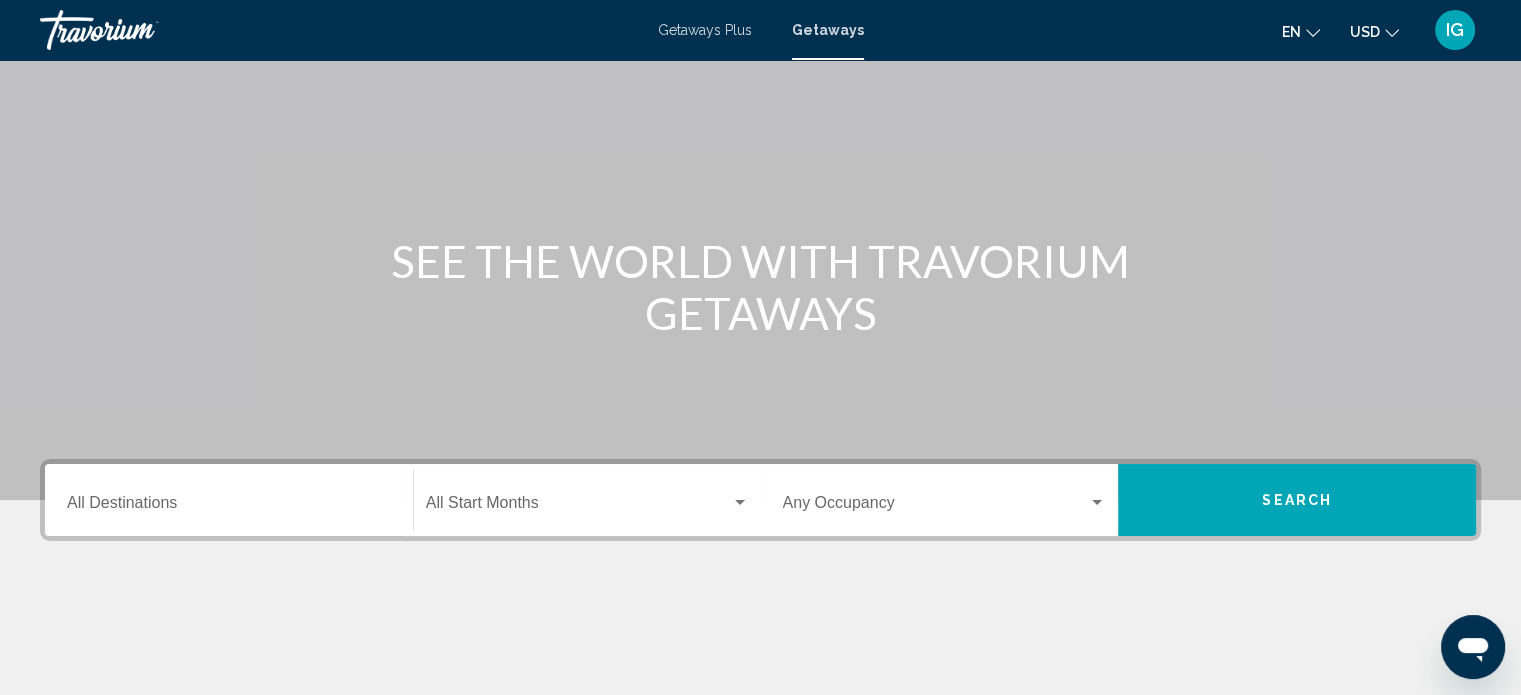 click on "Destination All Destinations" at bounding box center (229, 507) 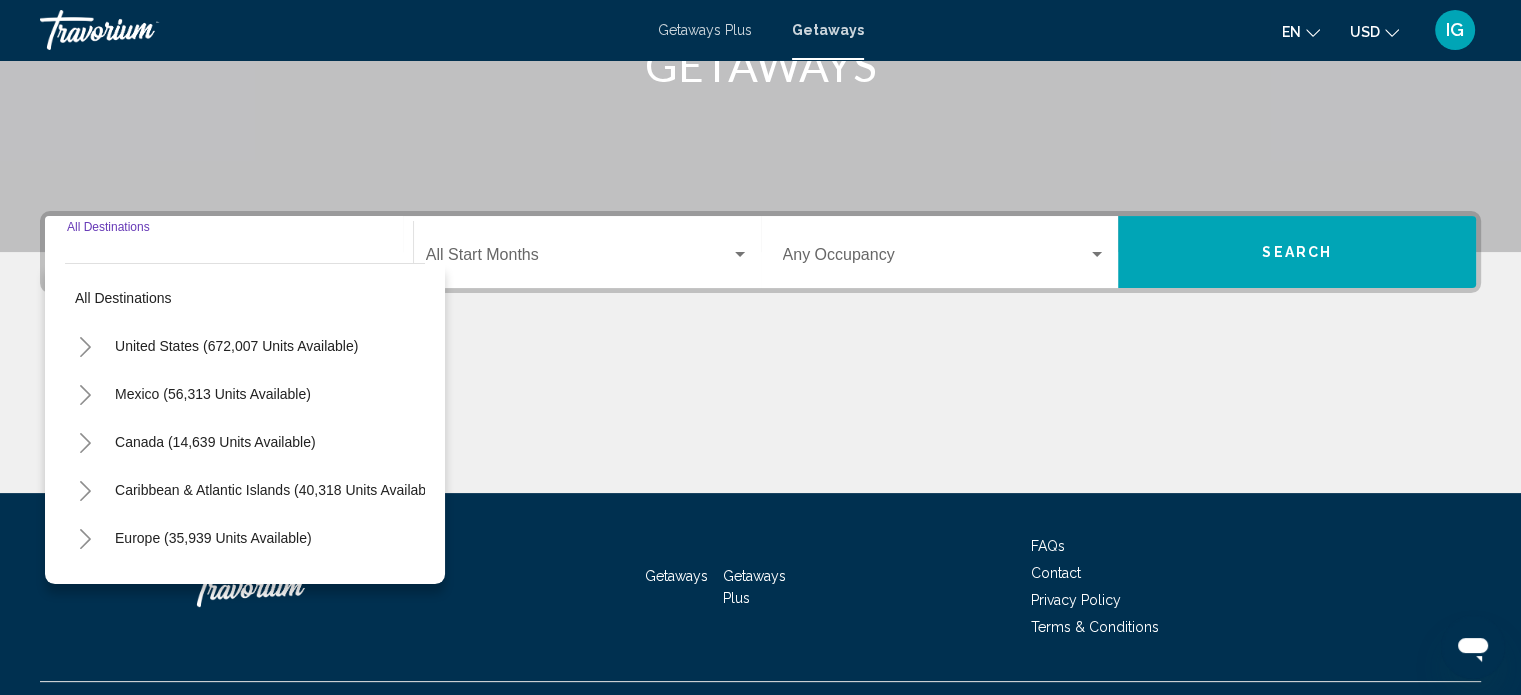 scroll, scrollTop: 390, scrollLeft: 0, axis: vertical 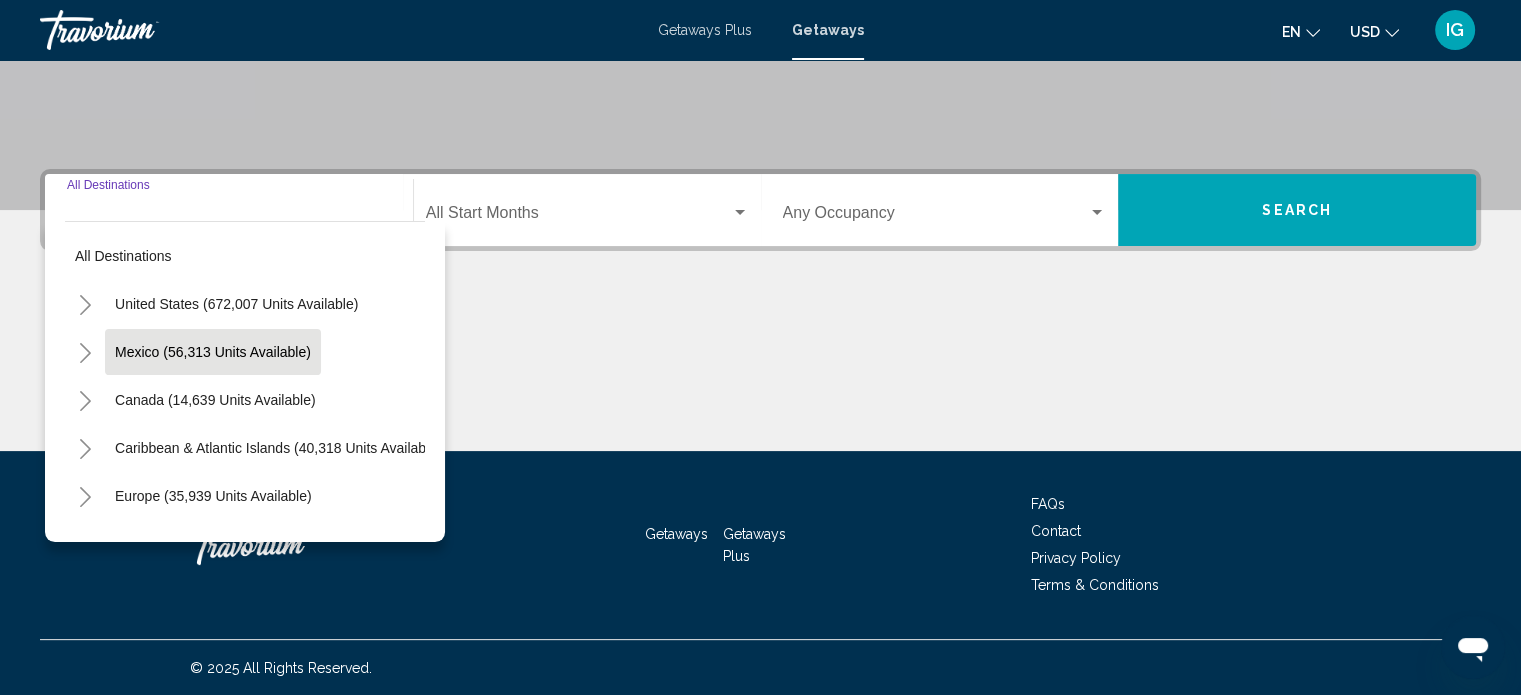 click on "Mexico (56,313 units available)" at bounding box center (215, 400) 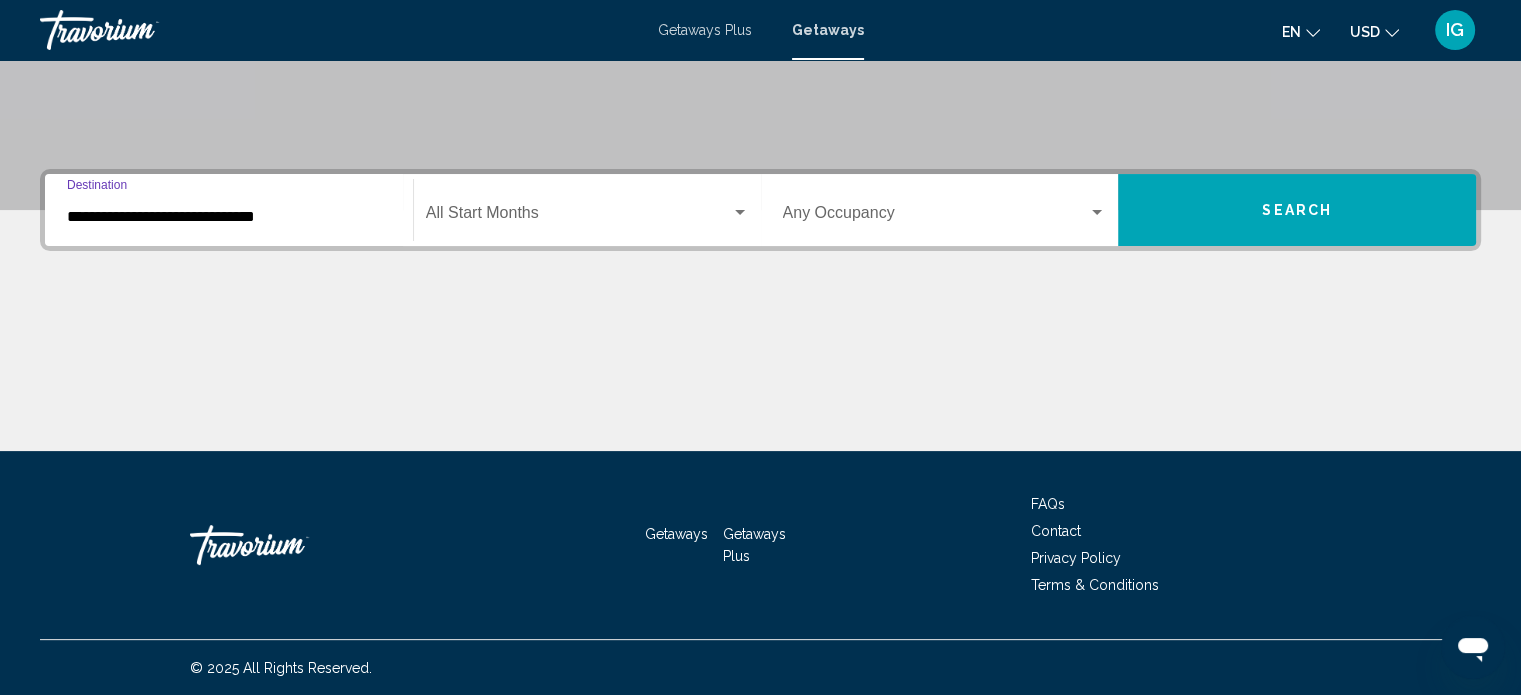 click on "**********" at bounding box center [229, 217] 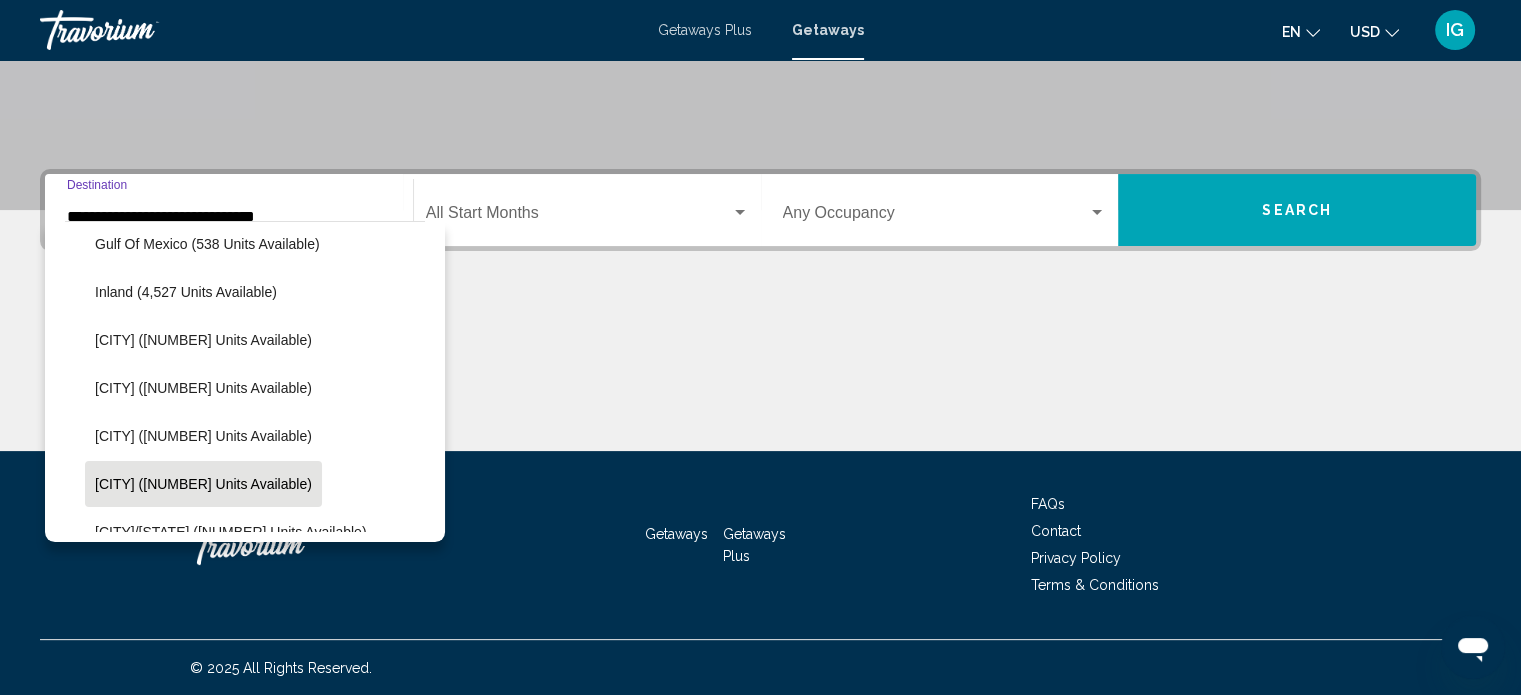 scroll, scrollTop: 400, scrollLeft: 0, axis: vertical 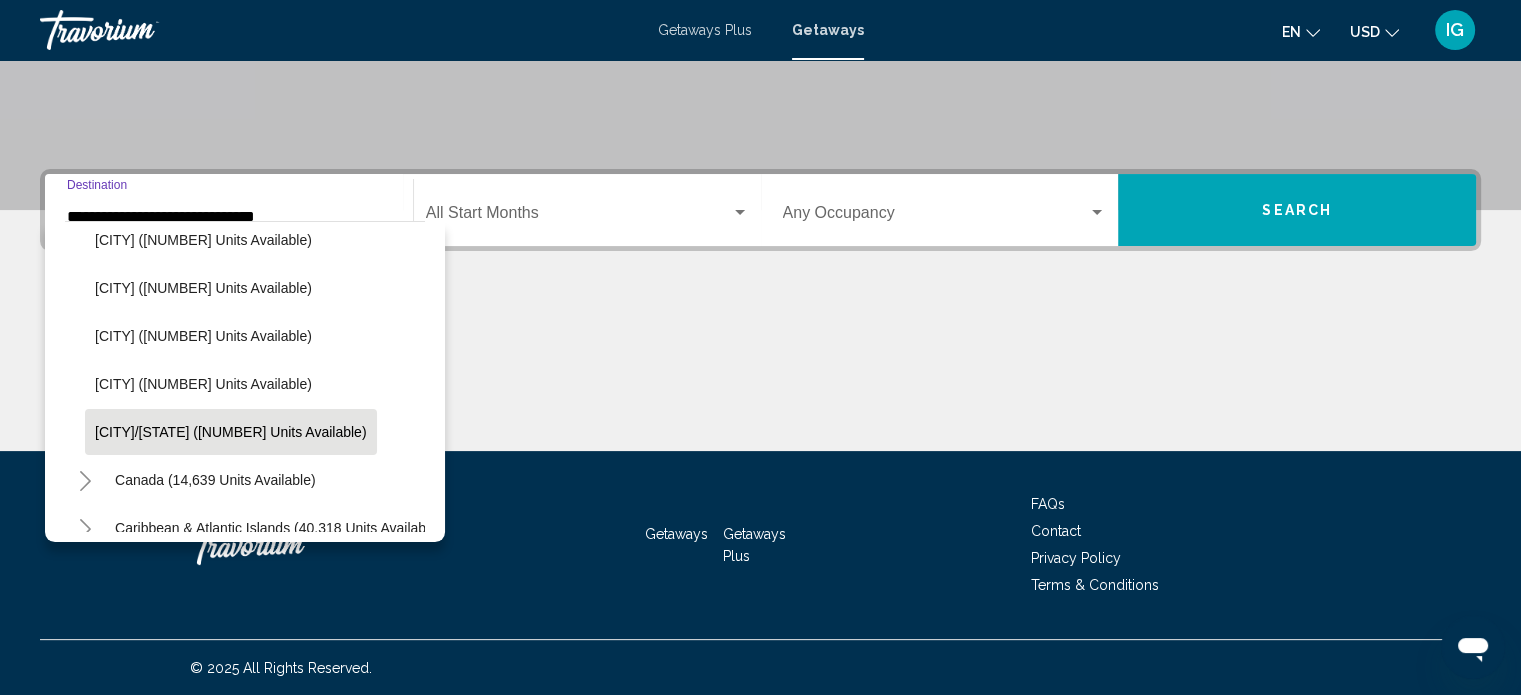 click on "[CITY]/[STATE] ([NUMBER] units available)" 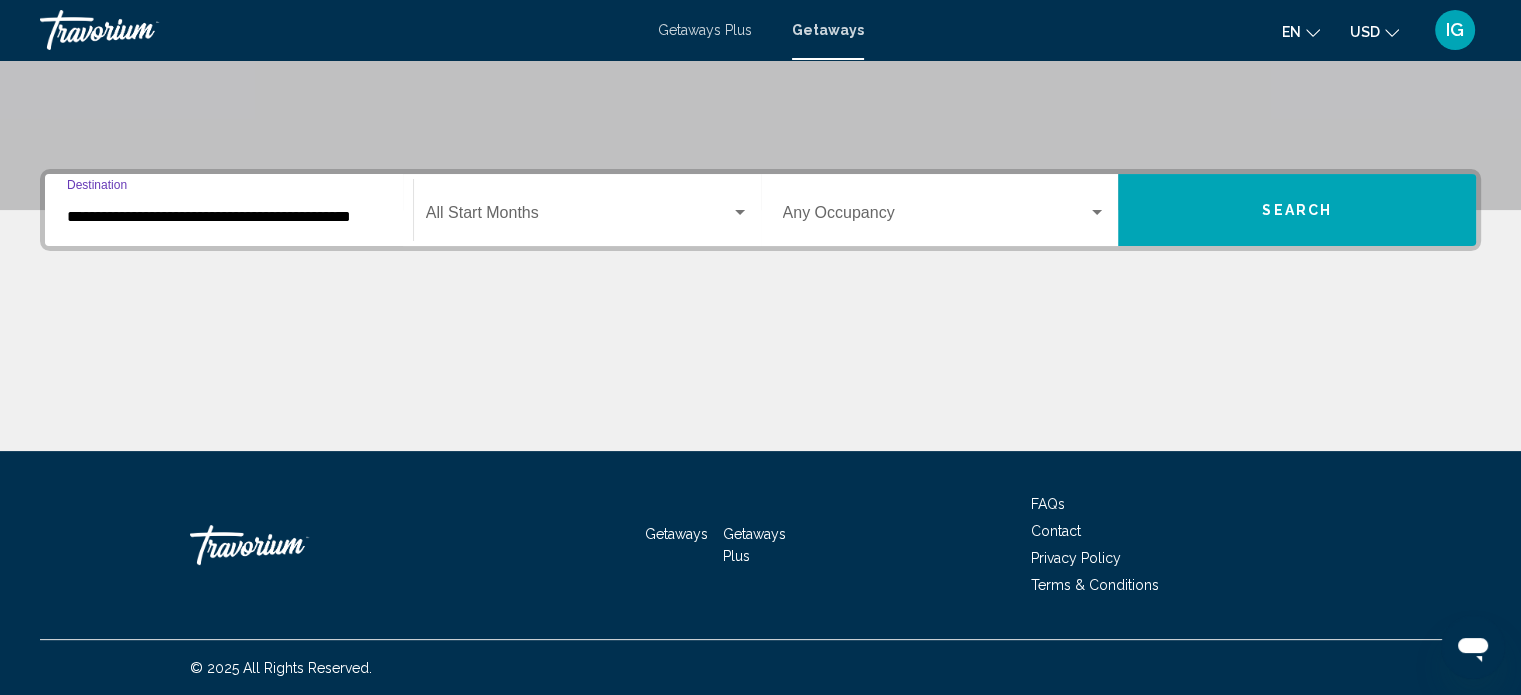 click at bounding box center (578, 217) 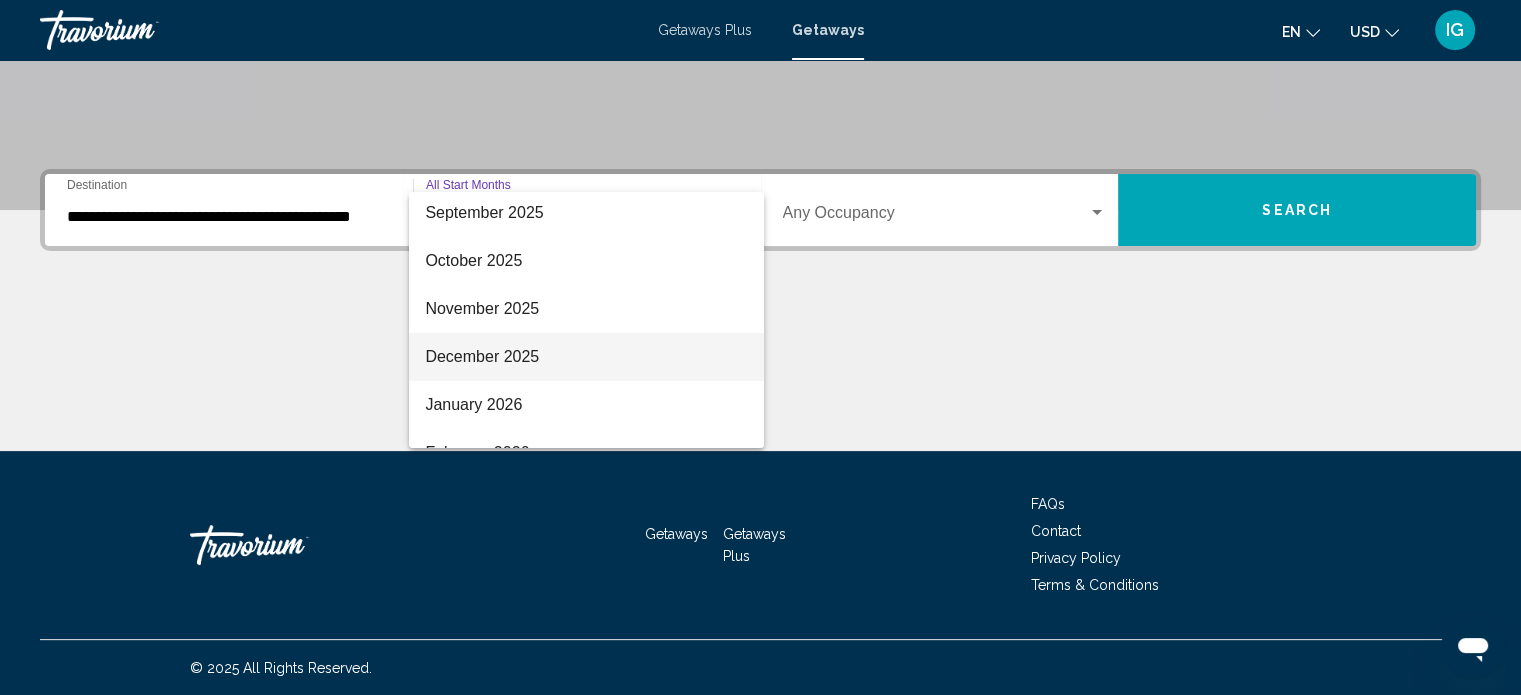 scroll, scrollTop: 100, scrollLeft: 0, axis: vertical 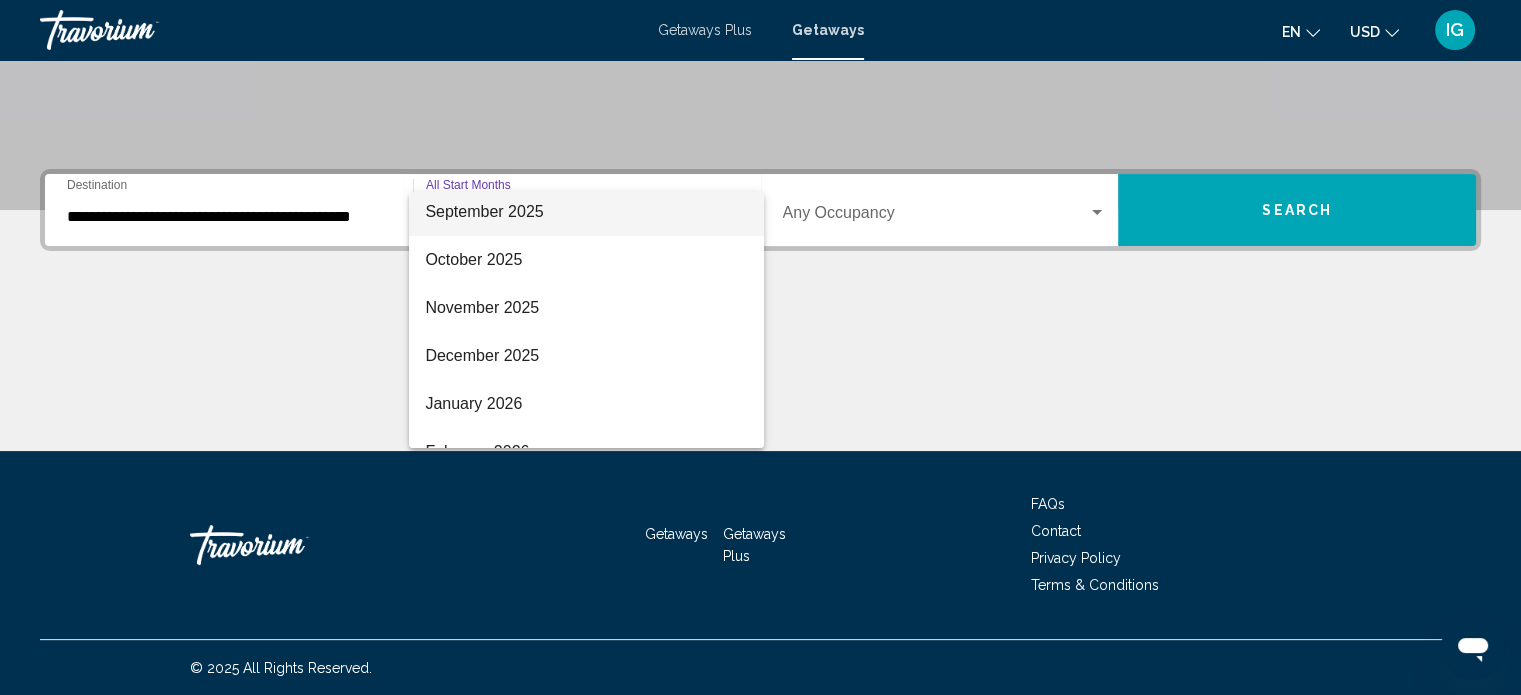 click on "September 2025" at bounding box center [586, 212] 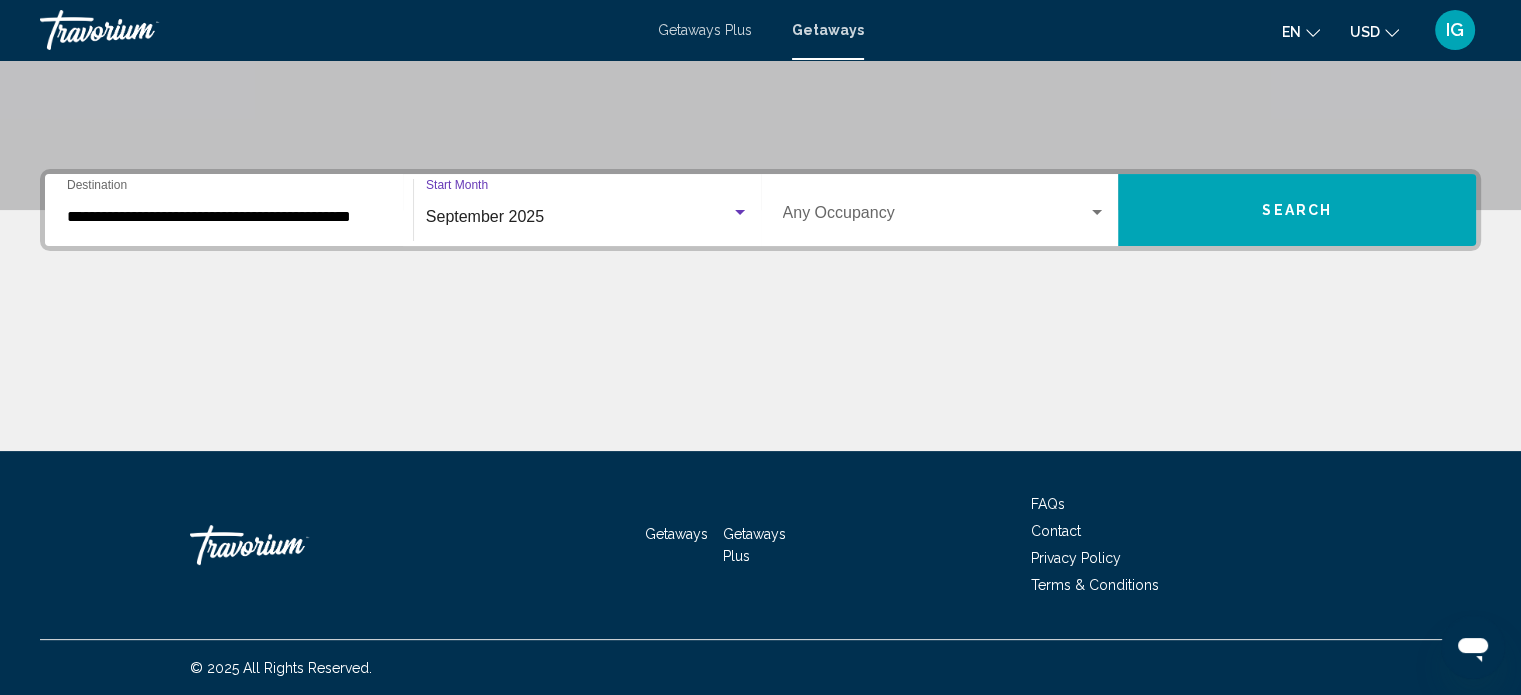 scroll, scrollTop: 96, scrollLeft: 0, axis: vertical 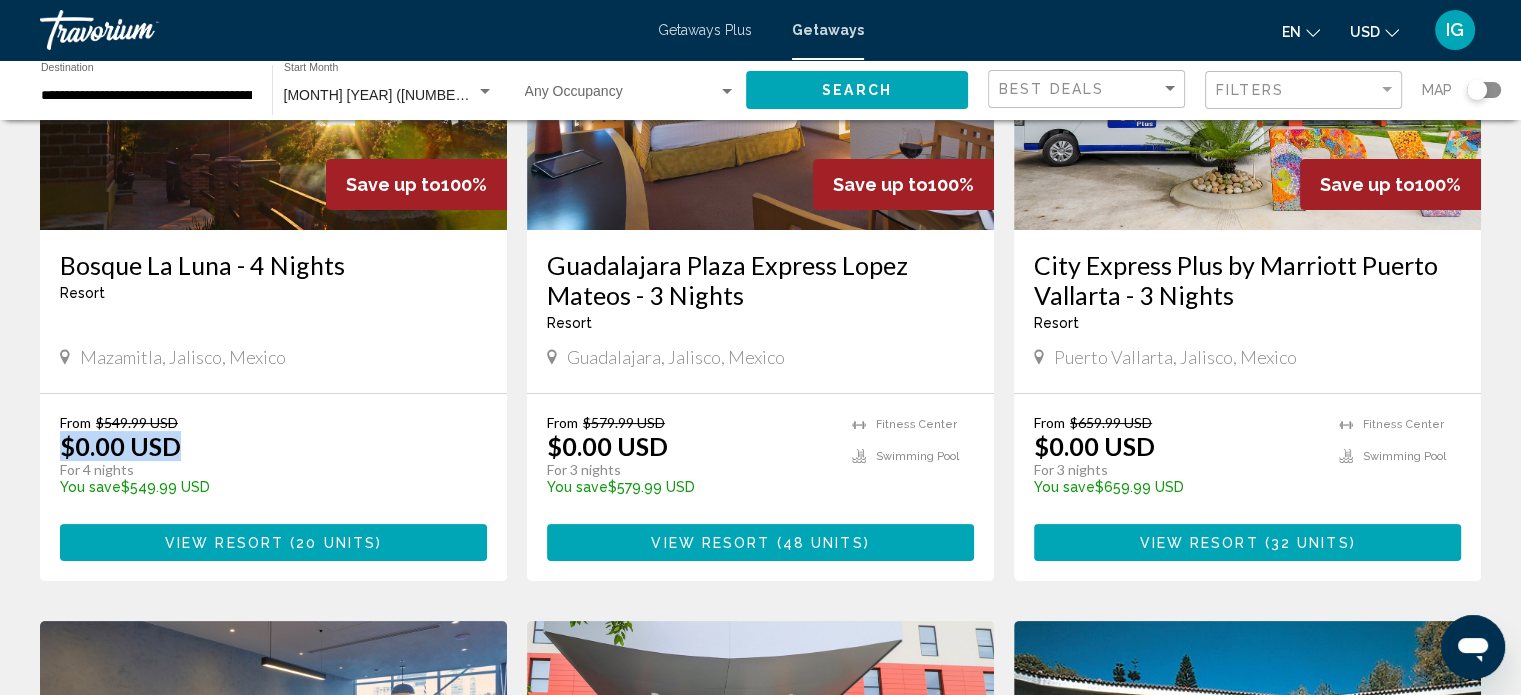 drag, startPoint x: 60, startPoint y: 439, endPoint x: 226, endPoint y: 447, distance: 166.19266 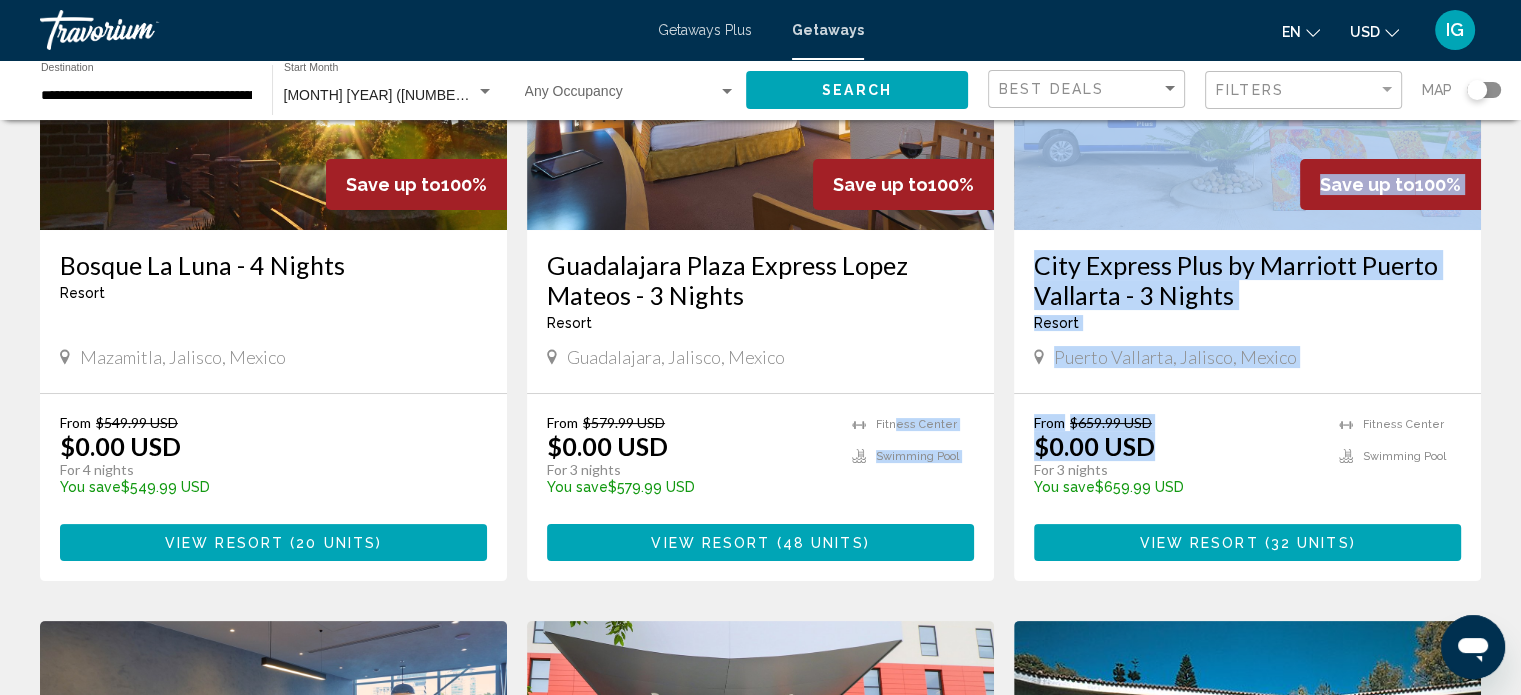 drag, startPoint x: 1196, startPoint y: 450, endPoint x: 897, endPoint y: 433, distance: 299.48288 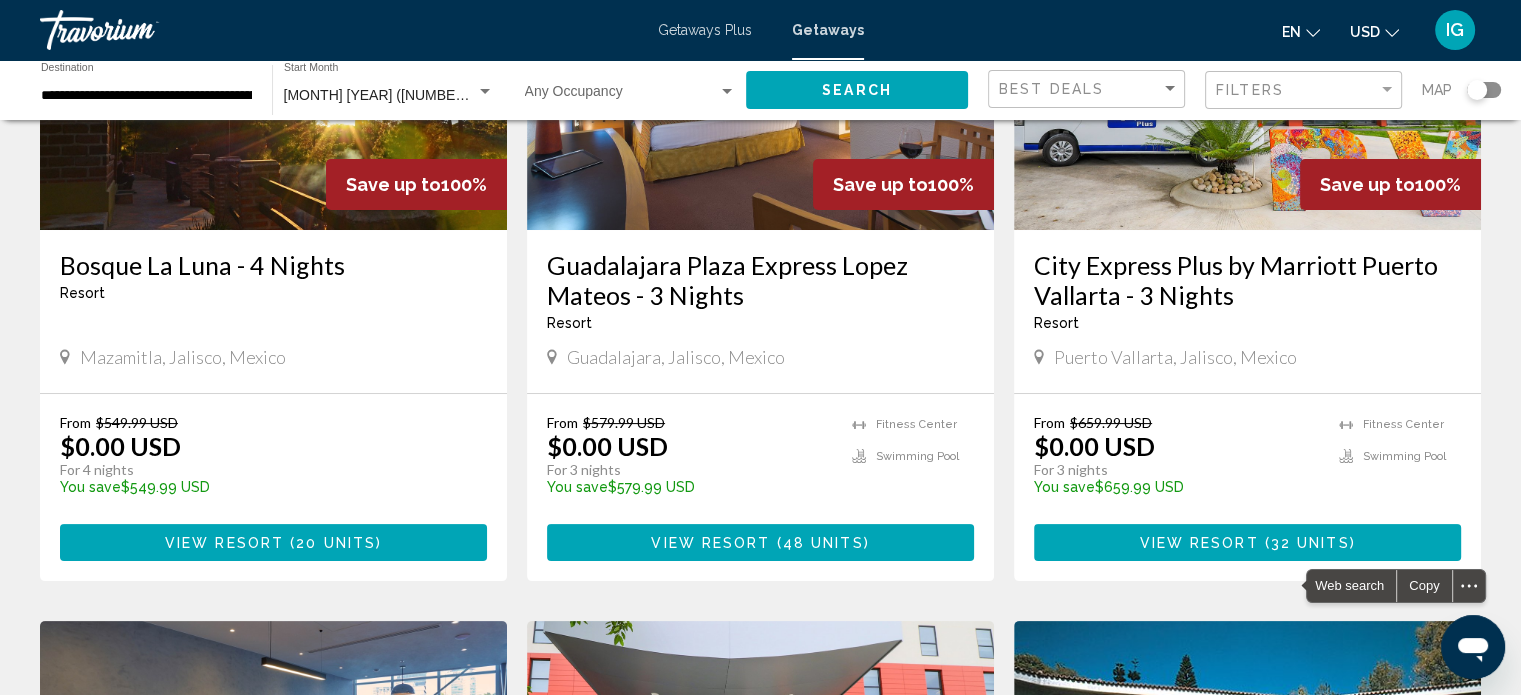 click on "Guadalajara, Jalisco, Mexico" at bounding box center [760, 357] 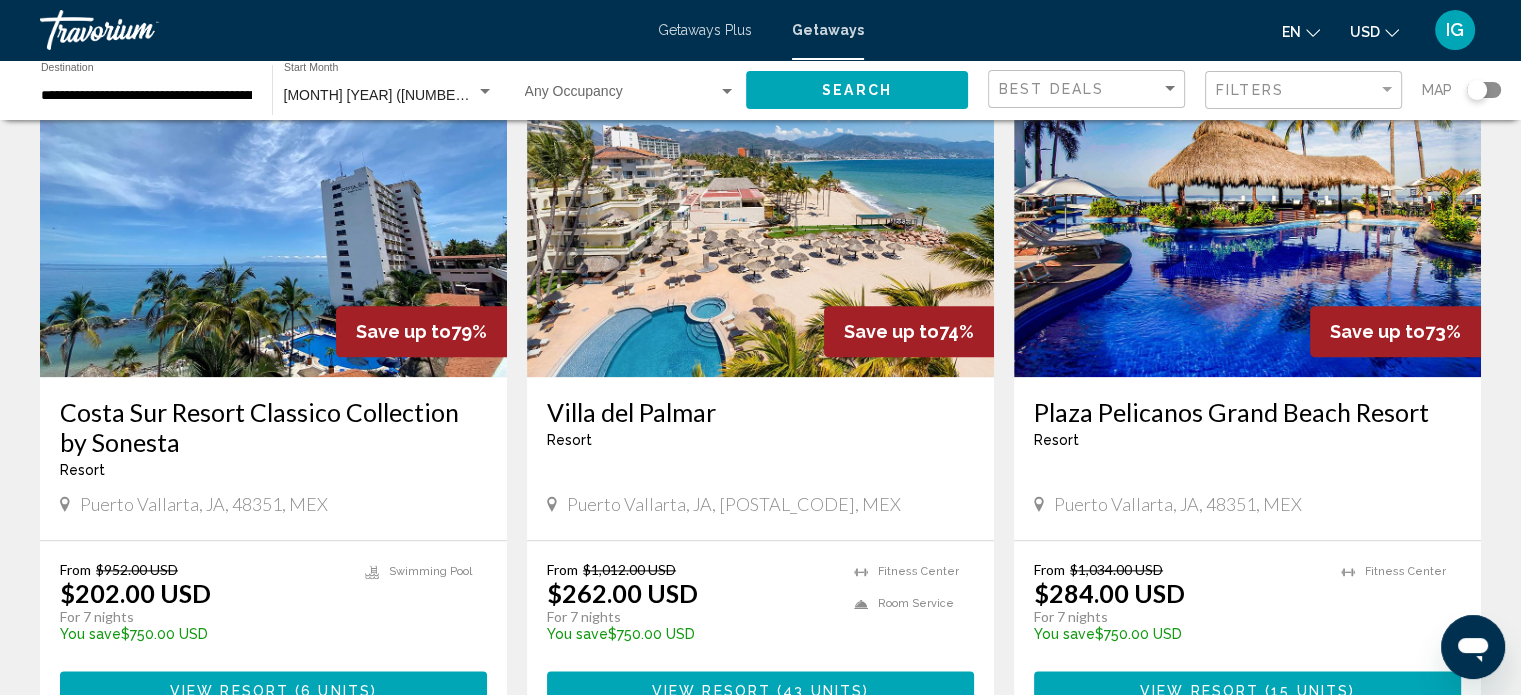 scroll, scrollTop: 2300, scrollLeft: 0, axis: vertical 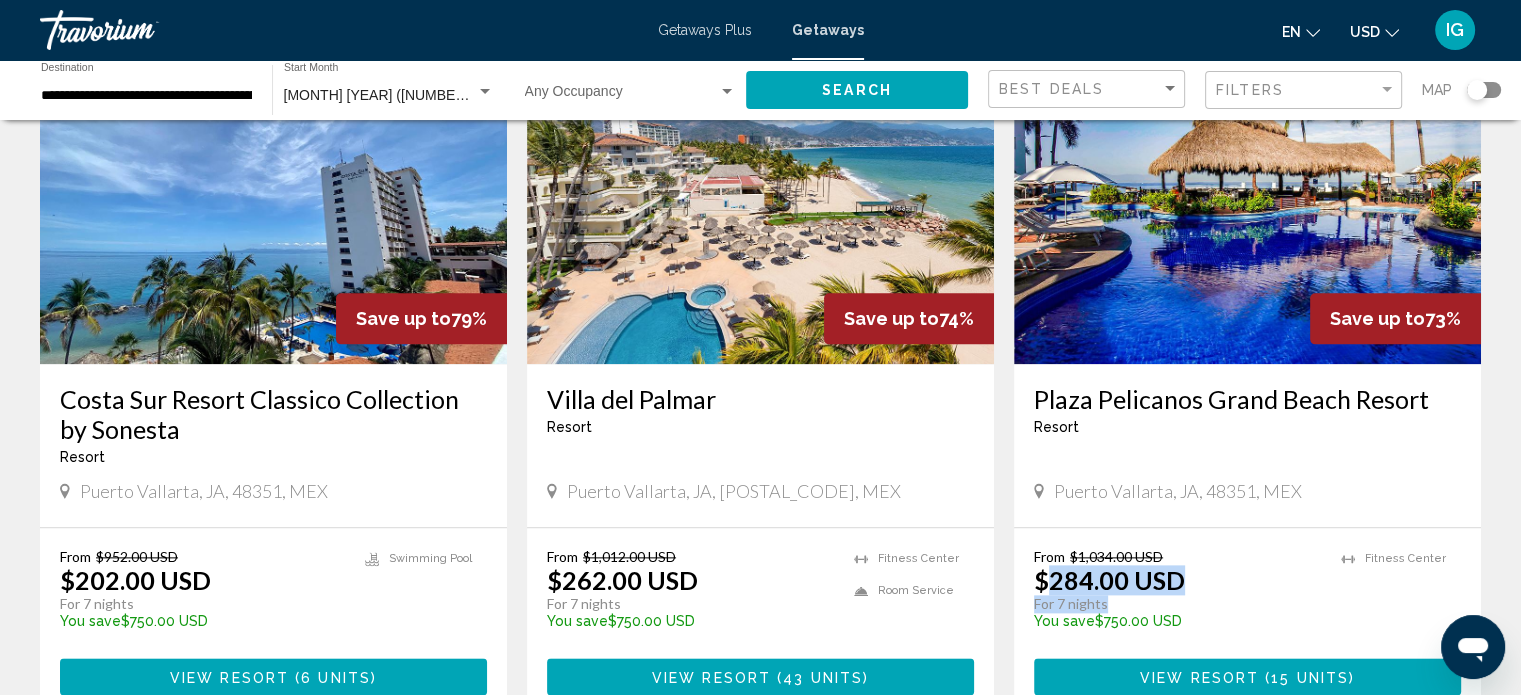 drag, startPoint x: 1043, startPoint y: 577, endPoint x: 1183, endPoint y: 603, distance: 142.39381 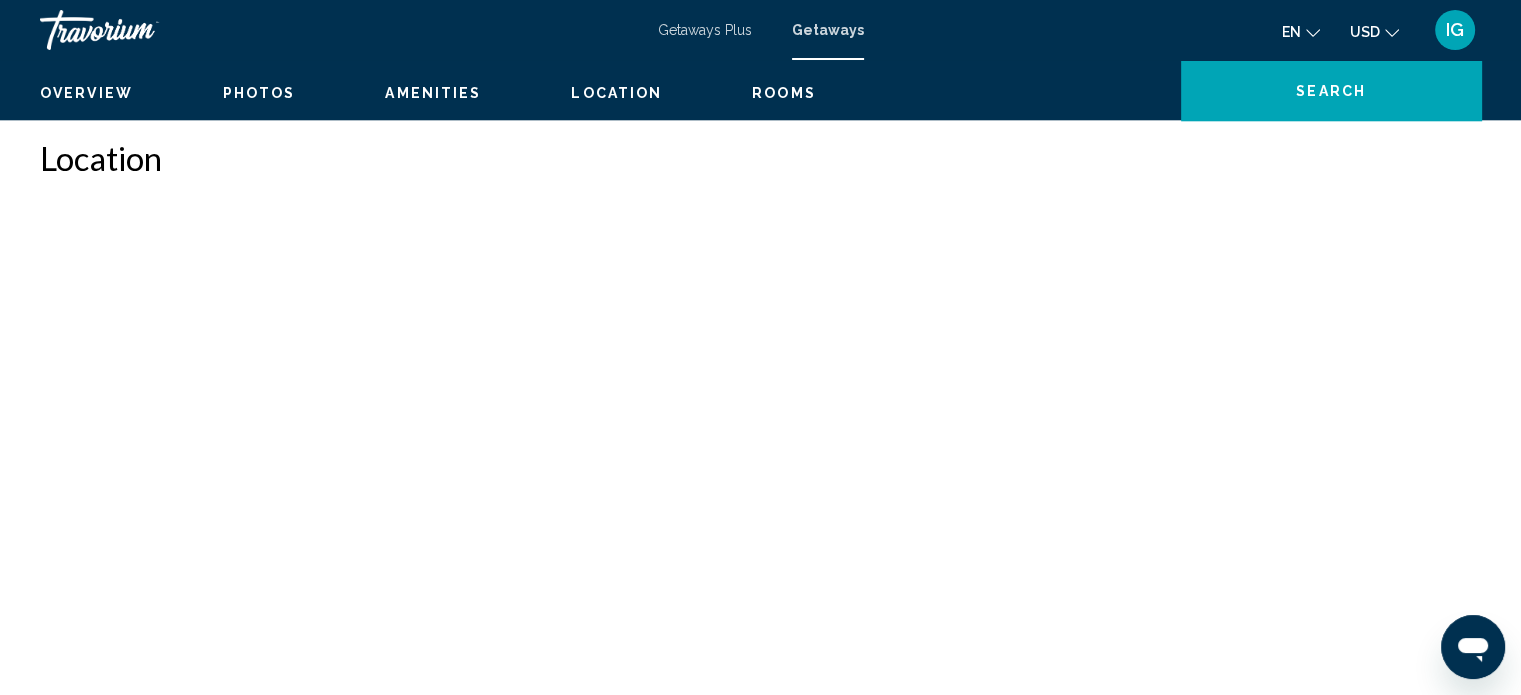 scroll, scrollTop: 12, scrollLeft: 0, axis: vertical 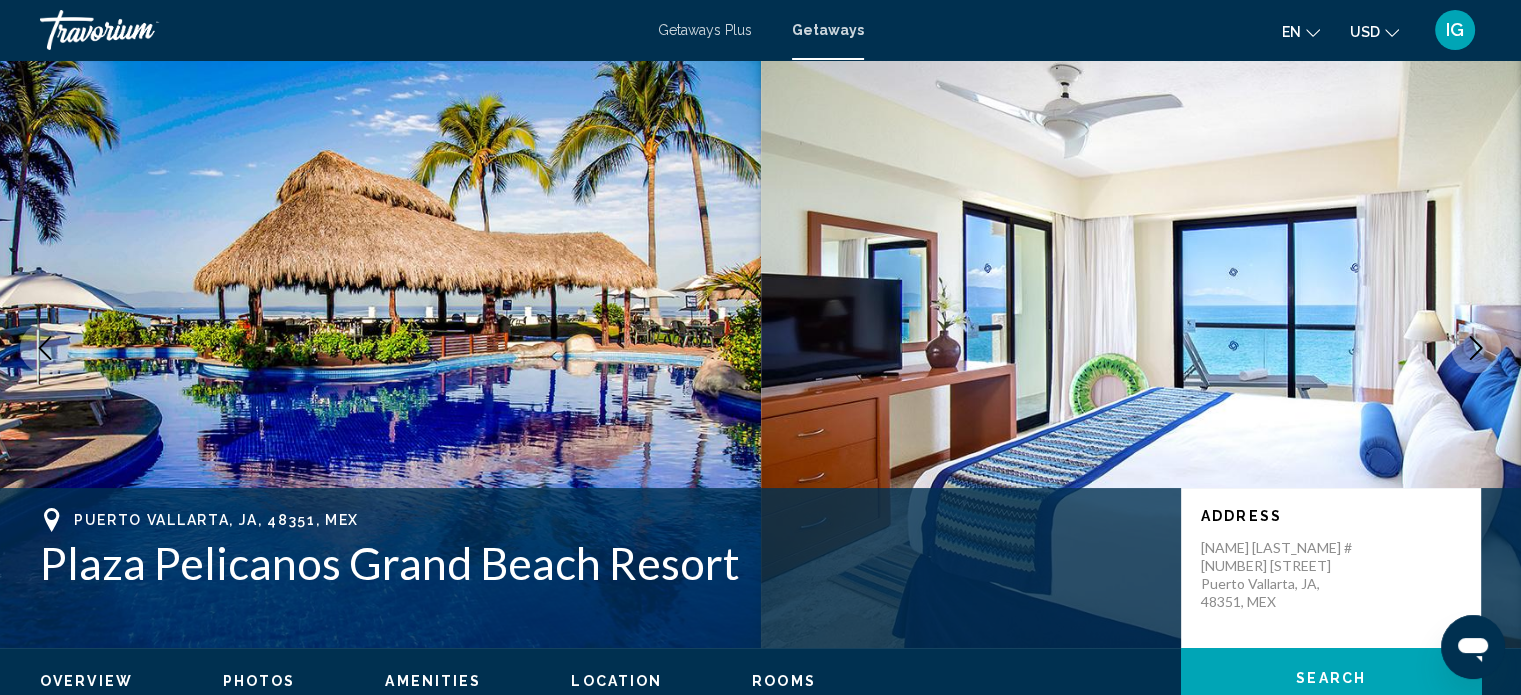 click 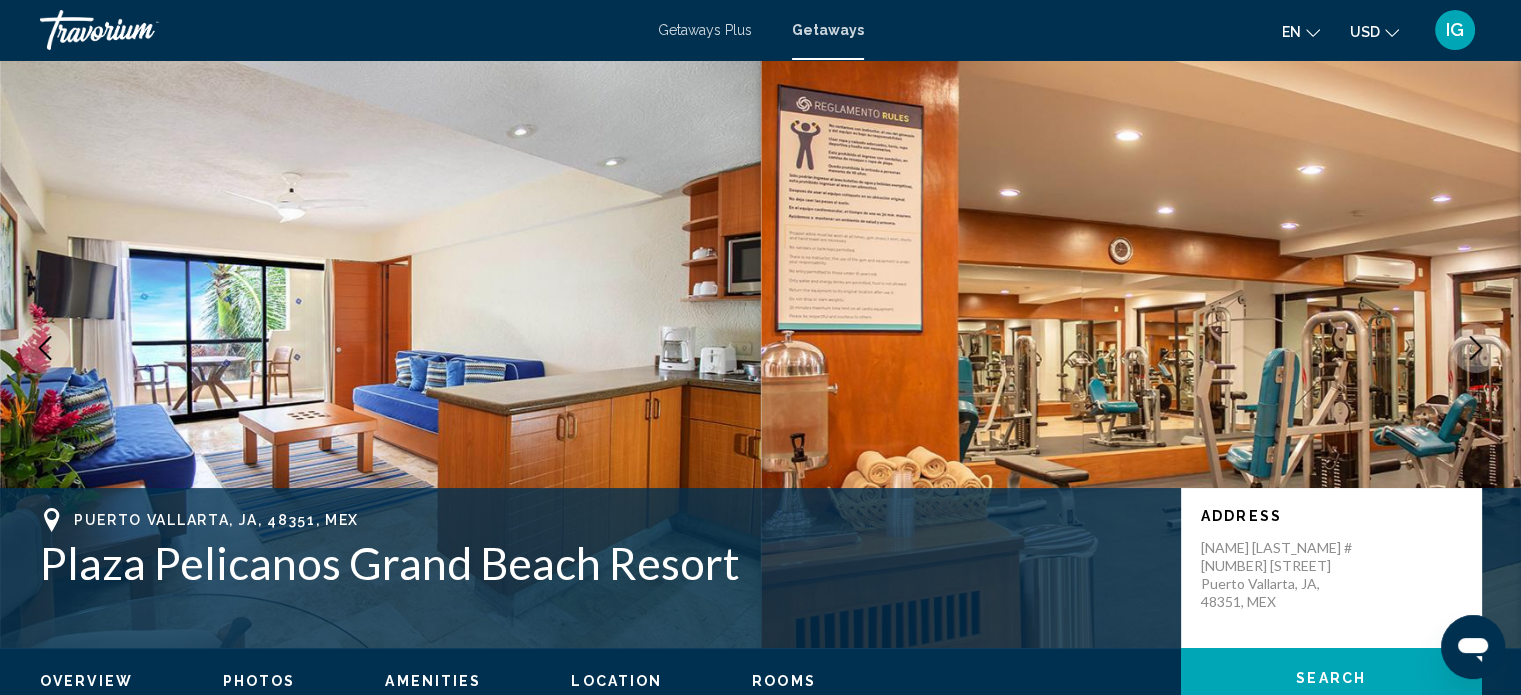 click 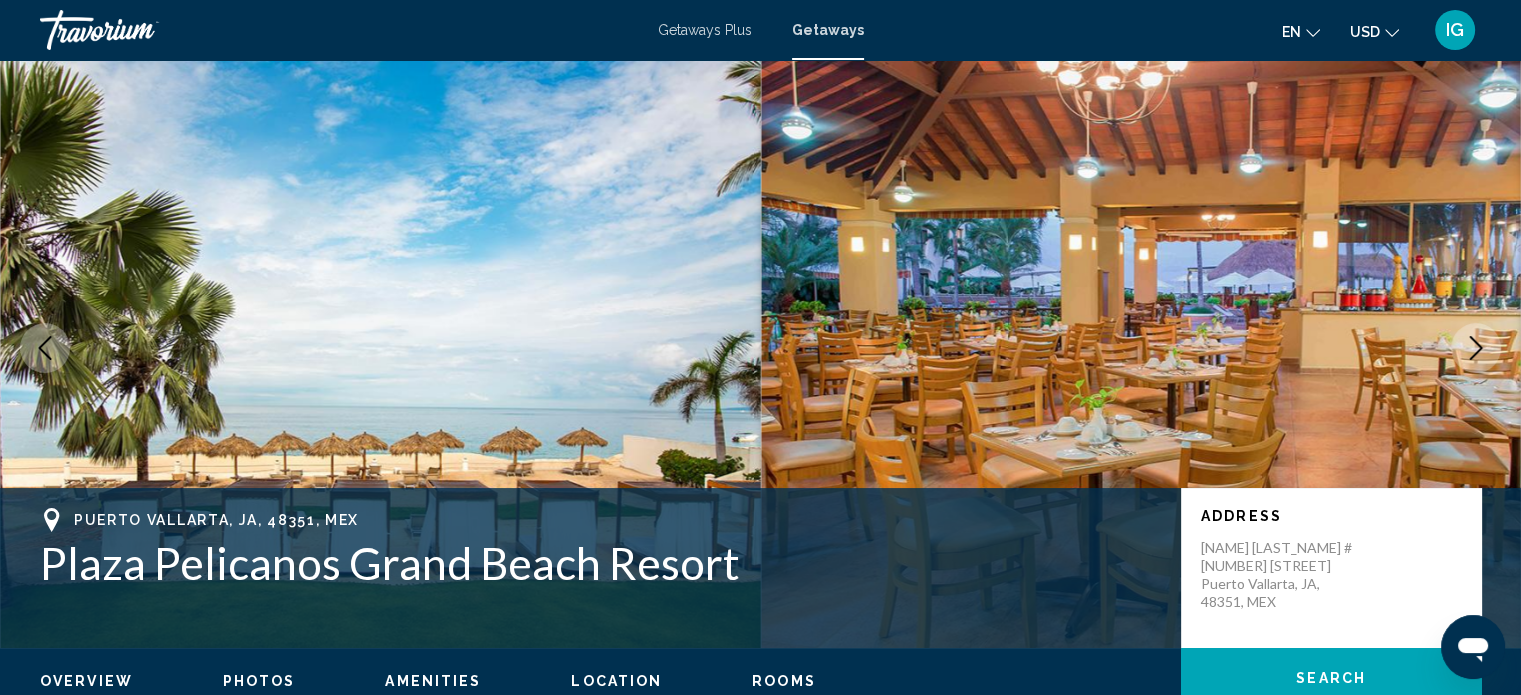 click 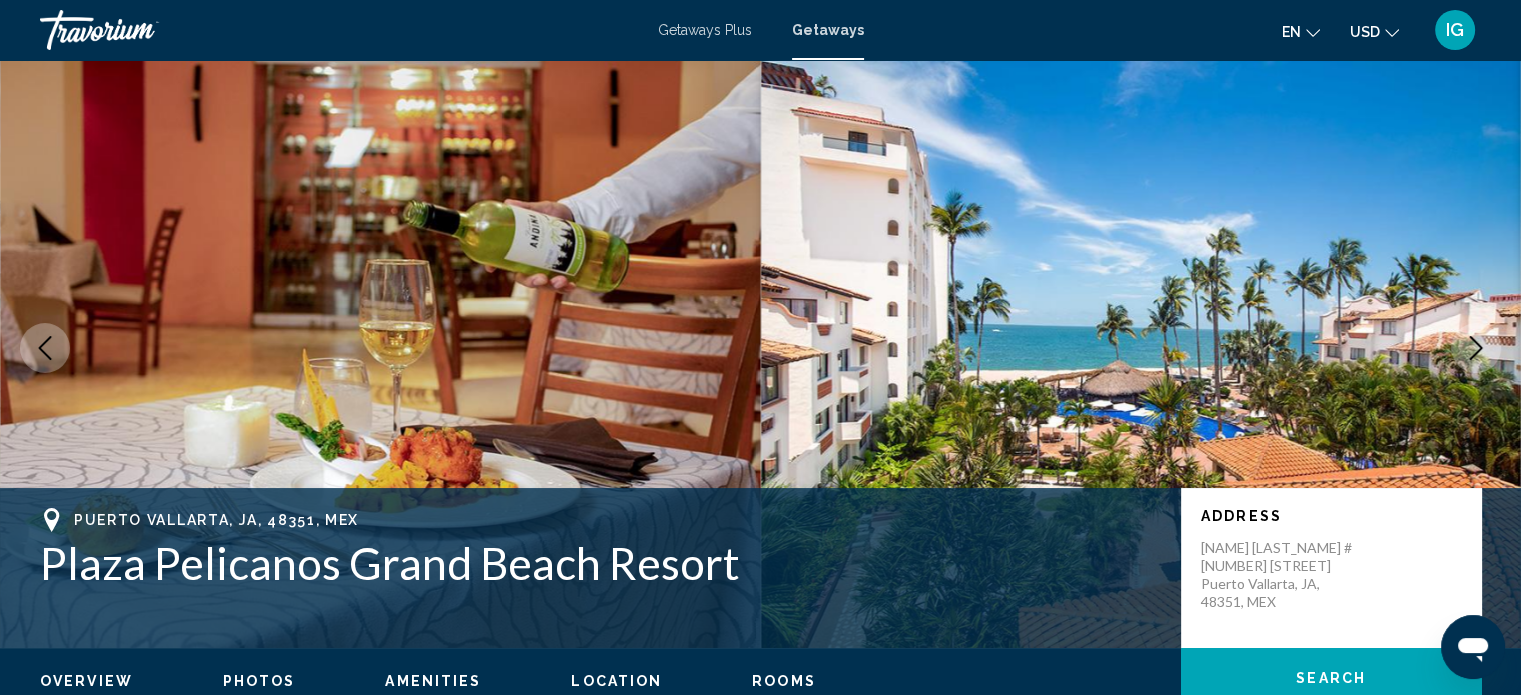 click 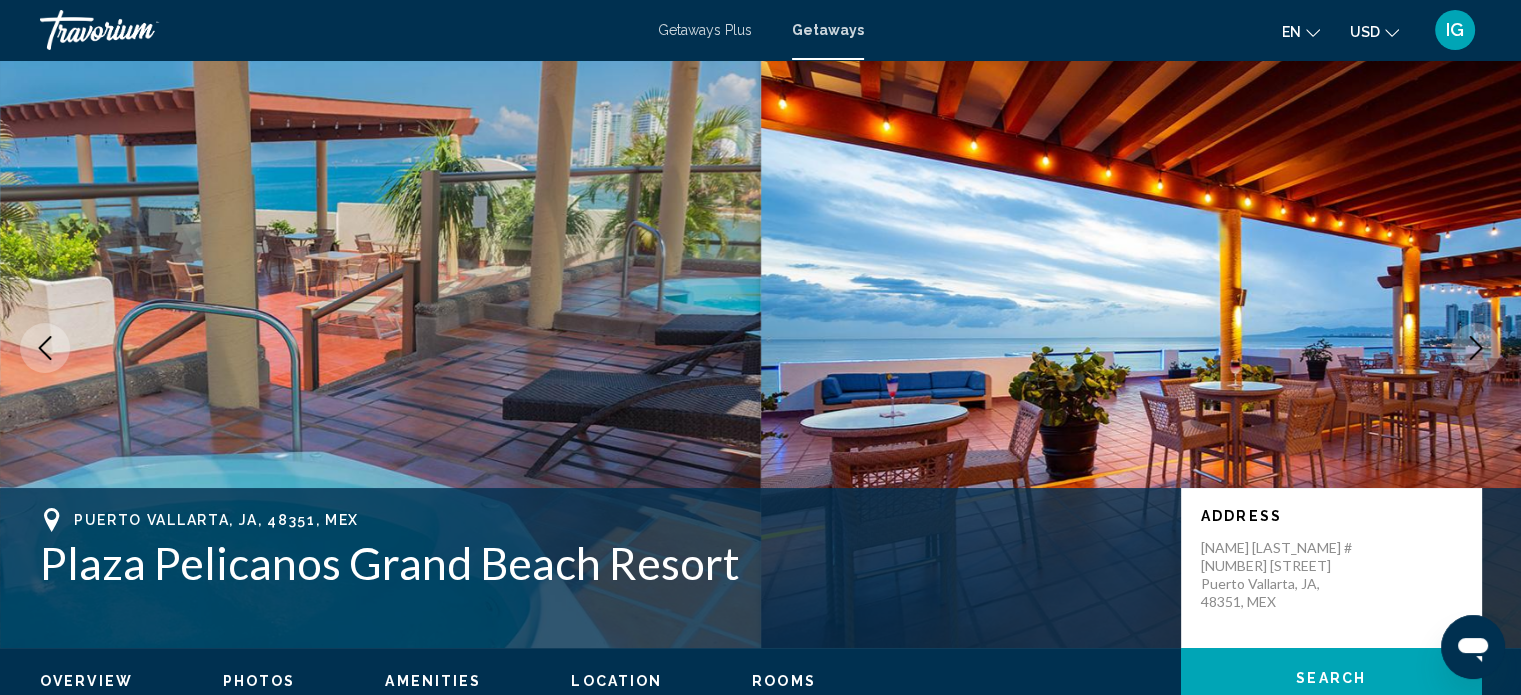click 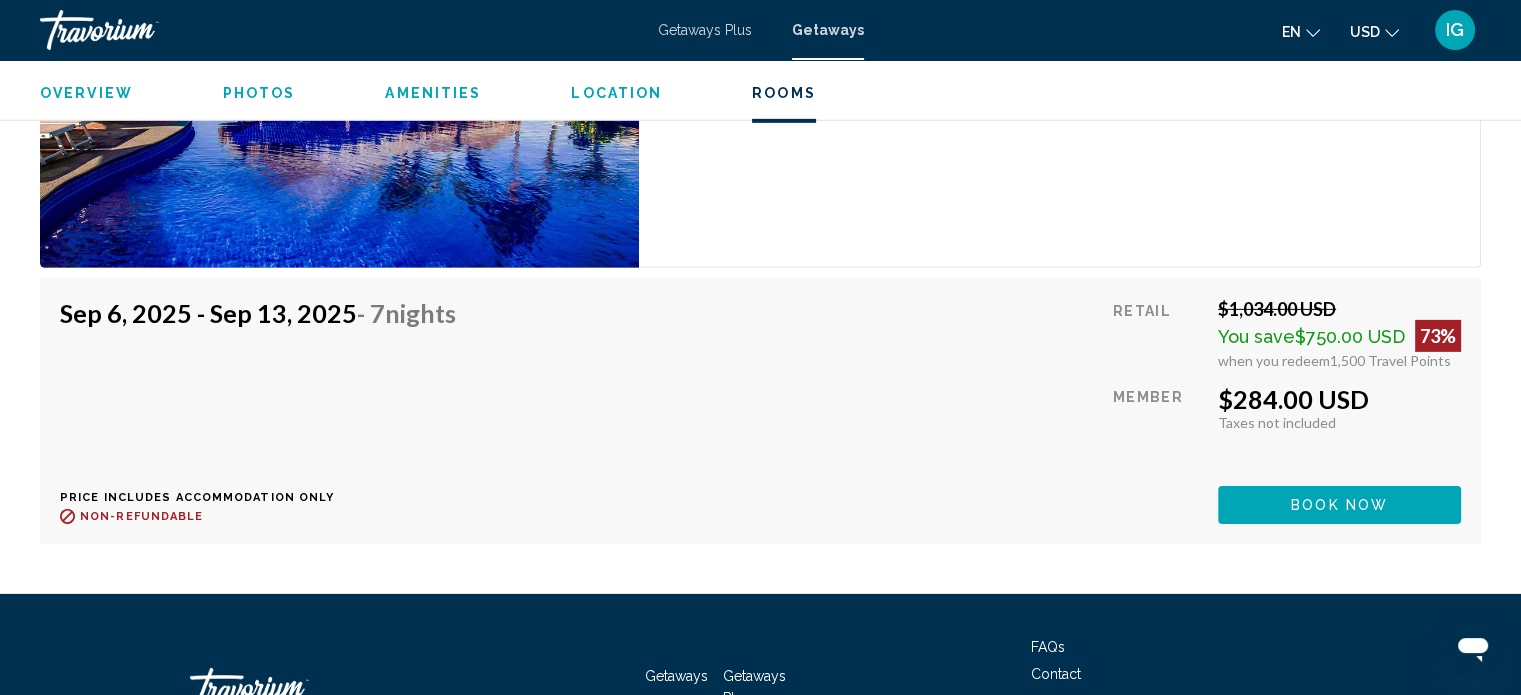 scroll, scrollTop: 6312, scrollLeft: 0, axis: vertical 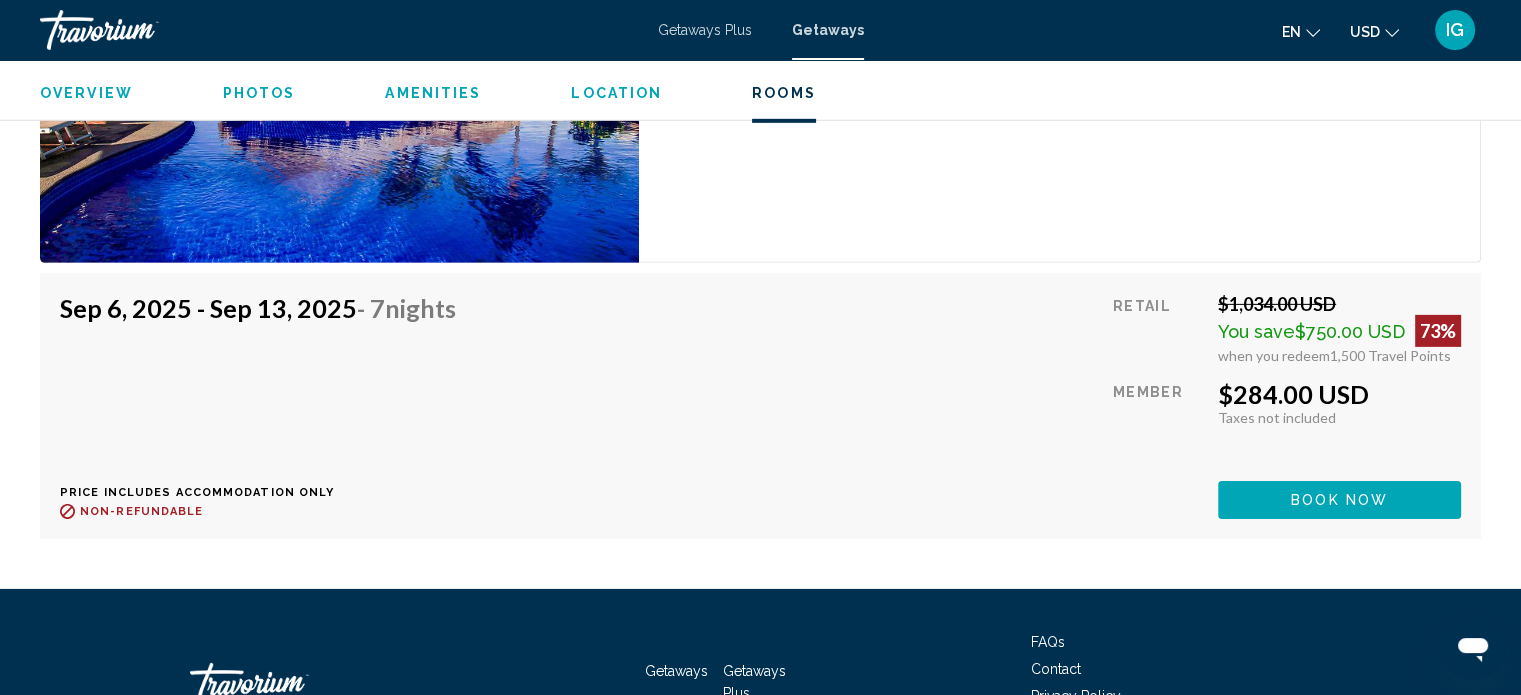 drag, startPoint x: 1363, startPoint y: 387, endPoint x: 1071, endPoint y: 376, distance: 292.20712 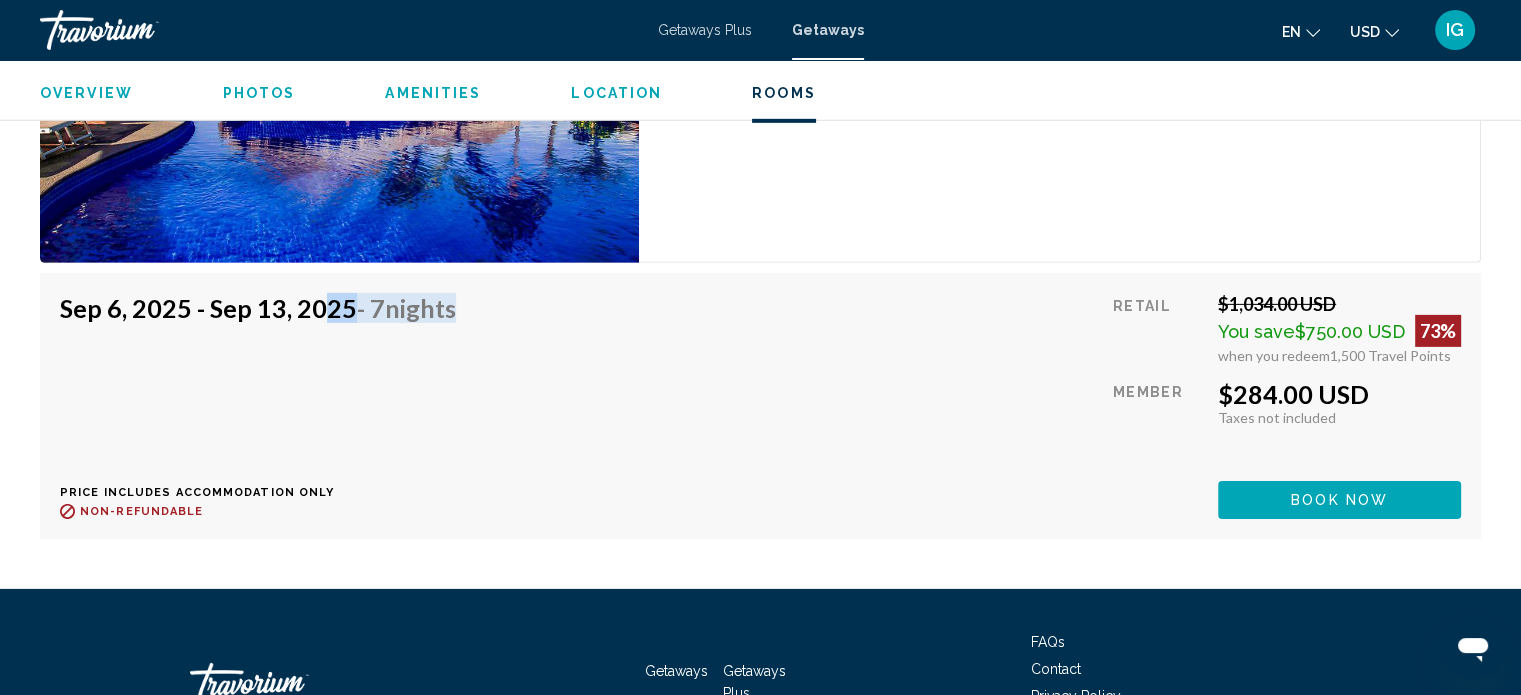 drag, startPoint x: 417, startPoint y: 317, endPoint x: 487, endPoint y: 317, distance: 70 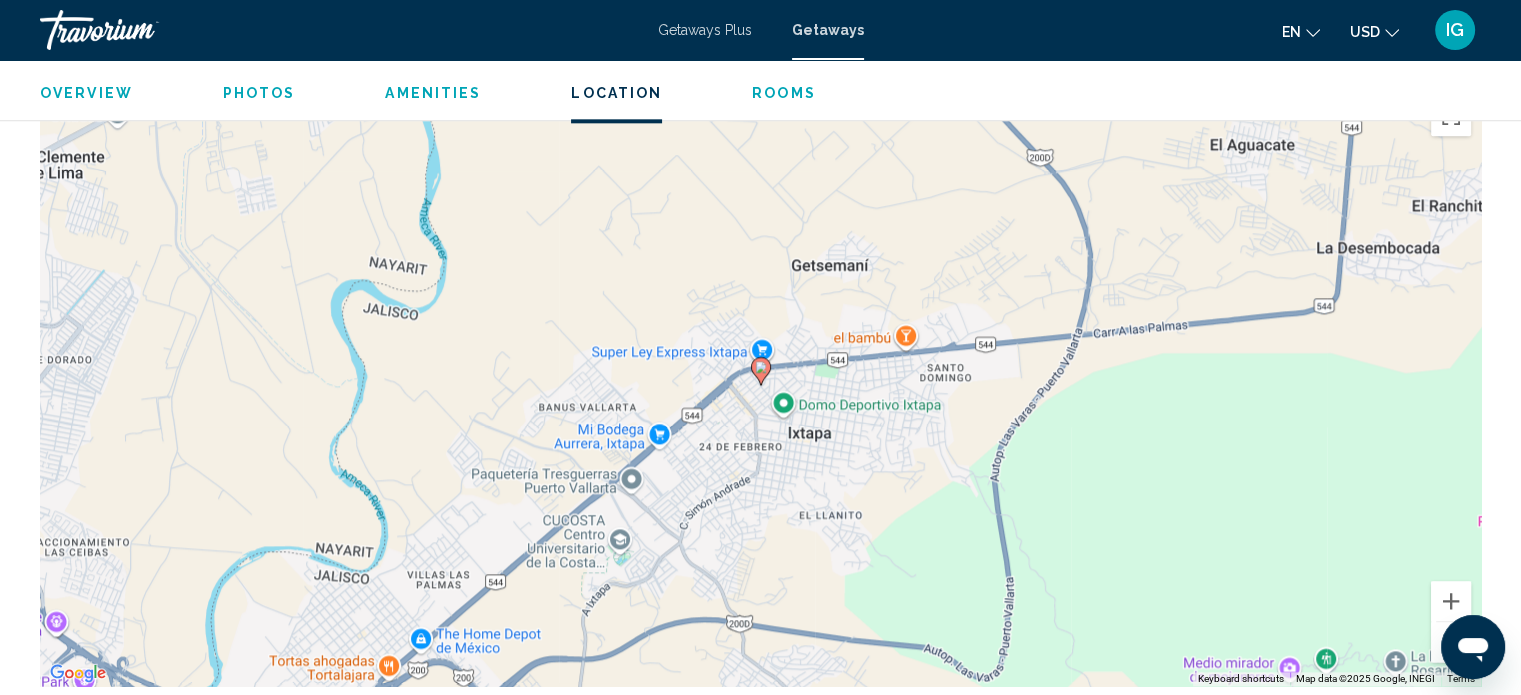 scroll, scrollTop: 2412, scrollLeft: 0, axis: vertical 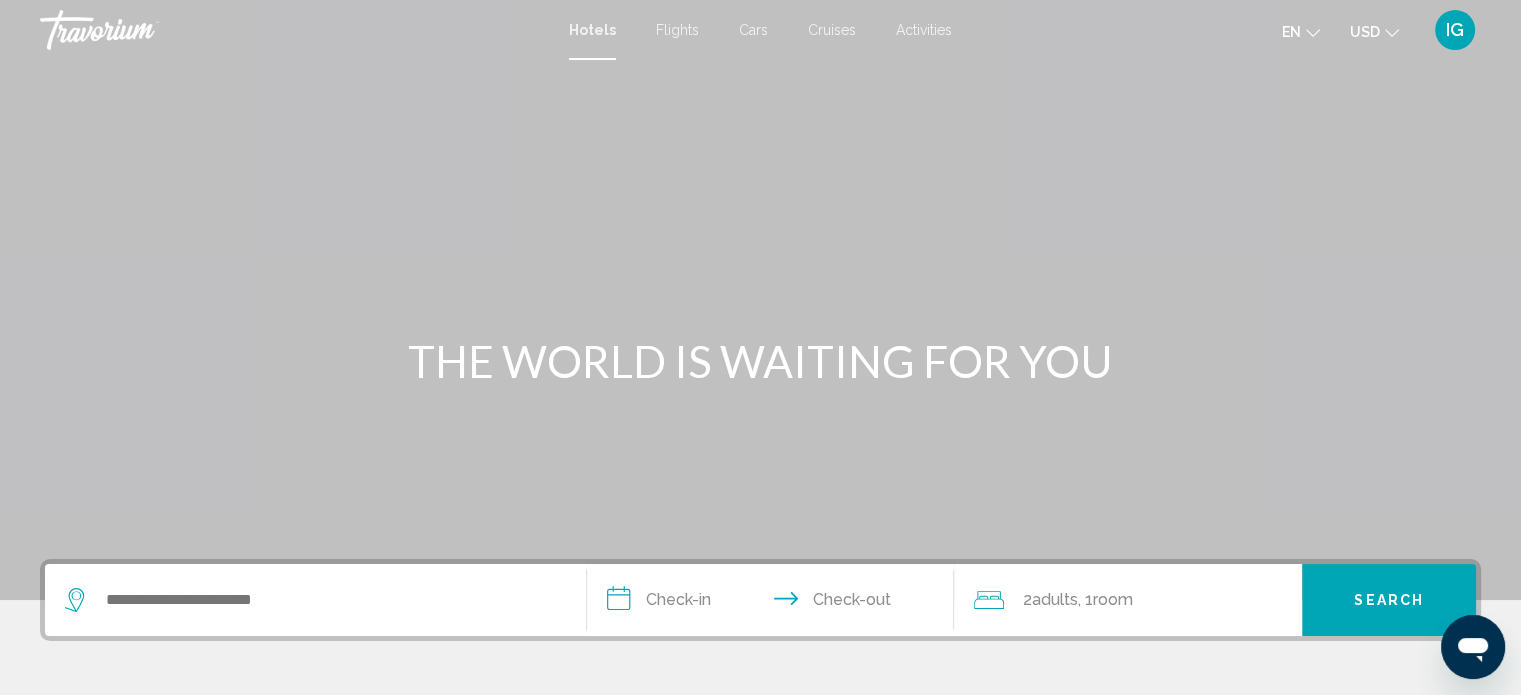 click on "Flights" at bounding box center [677, 30] 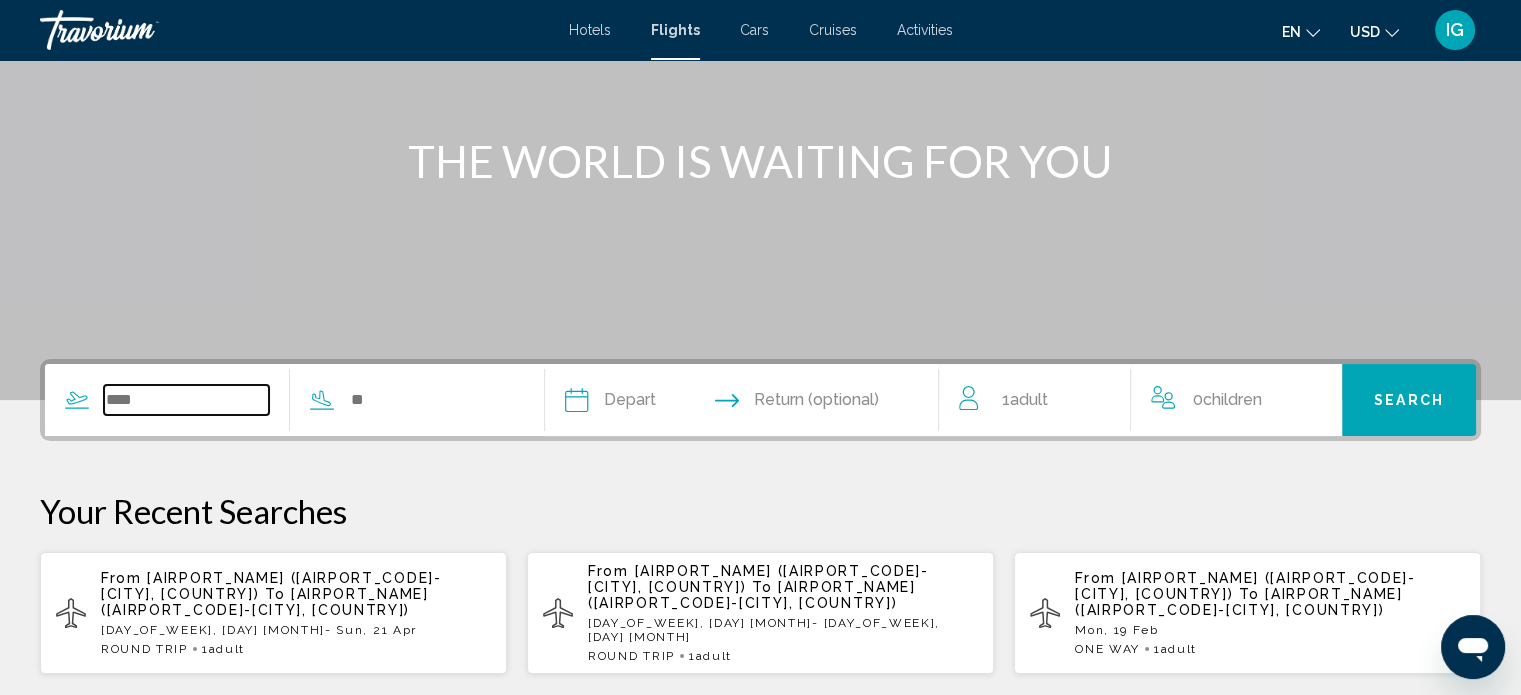 click at bounding box center [186, 400] 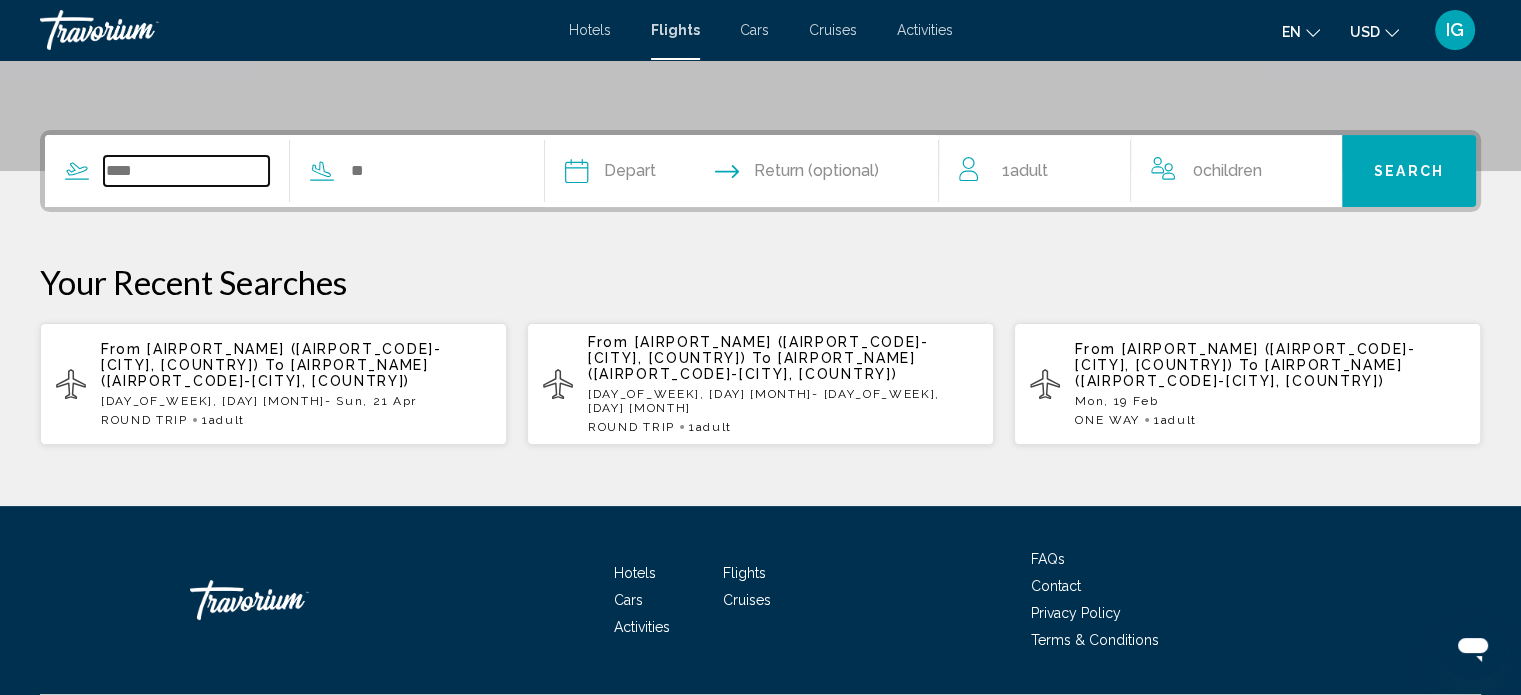 scroll, scrollTop: 453, scrollLeft: 0, axis: vertical 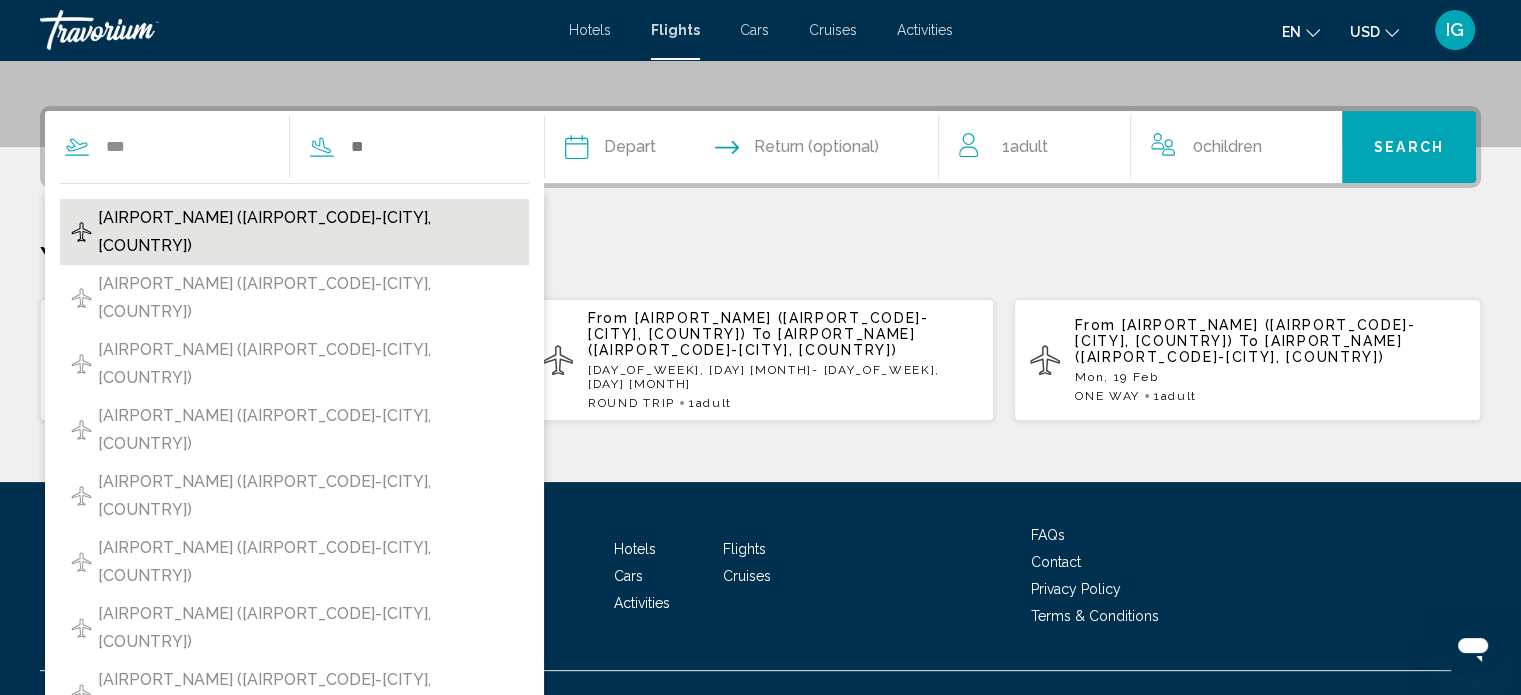 click on "[AIRPORT_NAME] ([AIRPORT_CODE]-[CITY], [COUNTRY])" at bounding box center (308, 232) 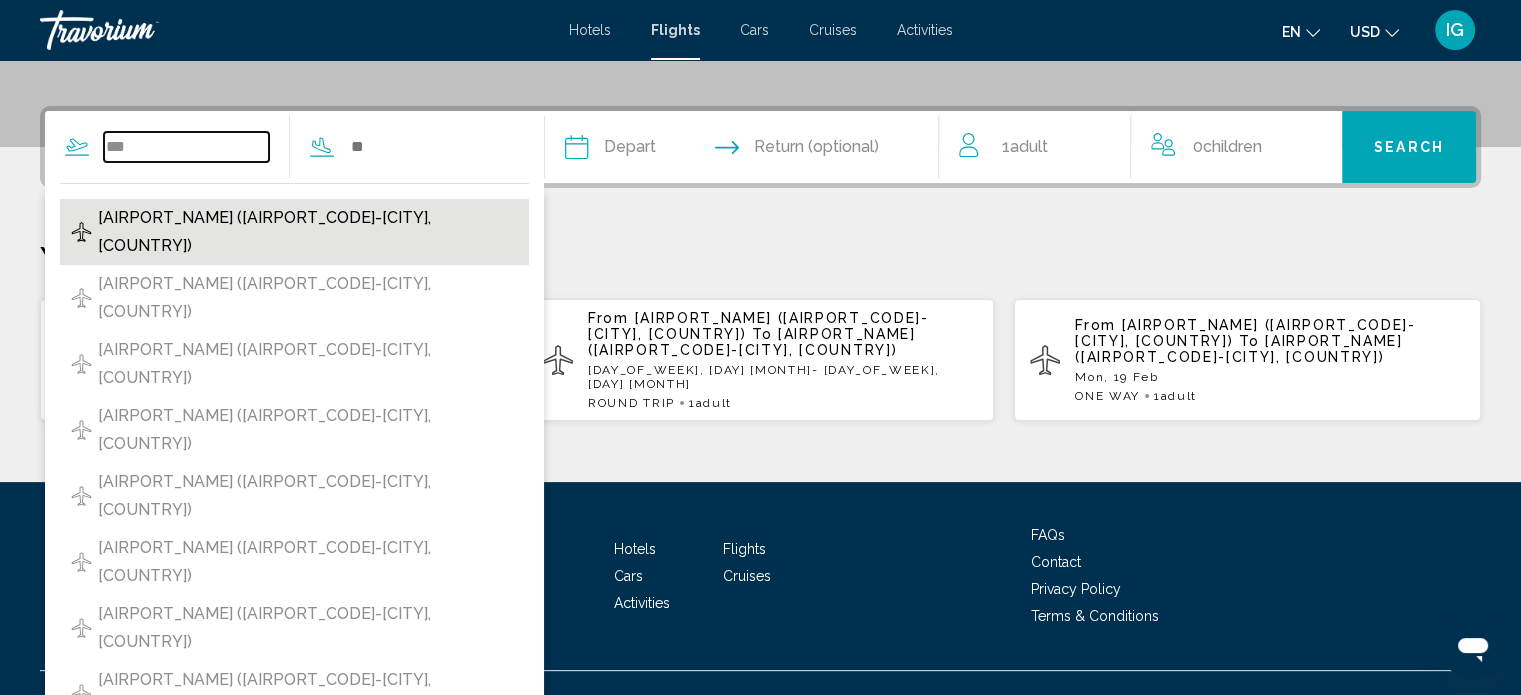 type on "**********" 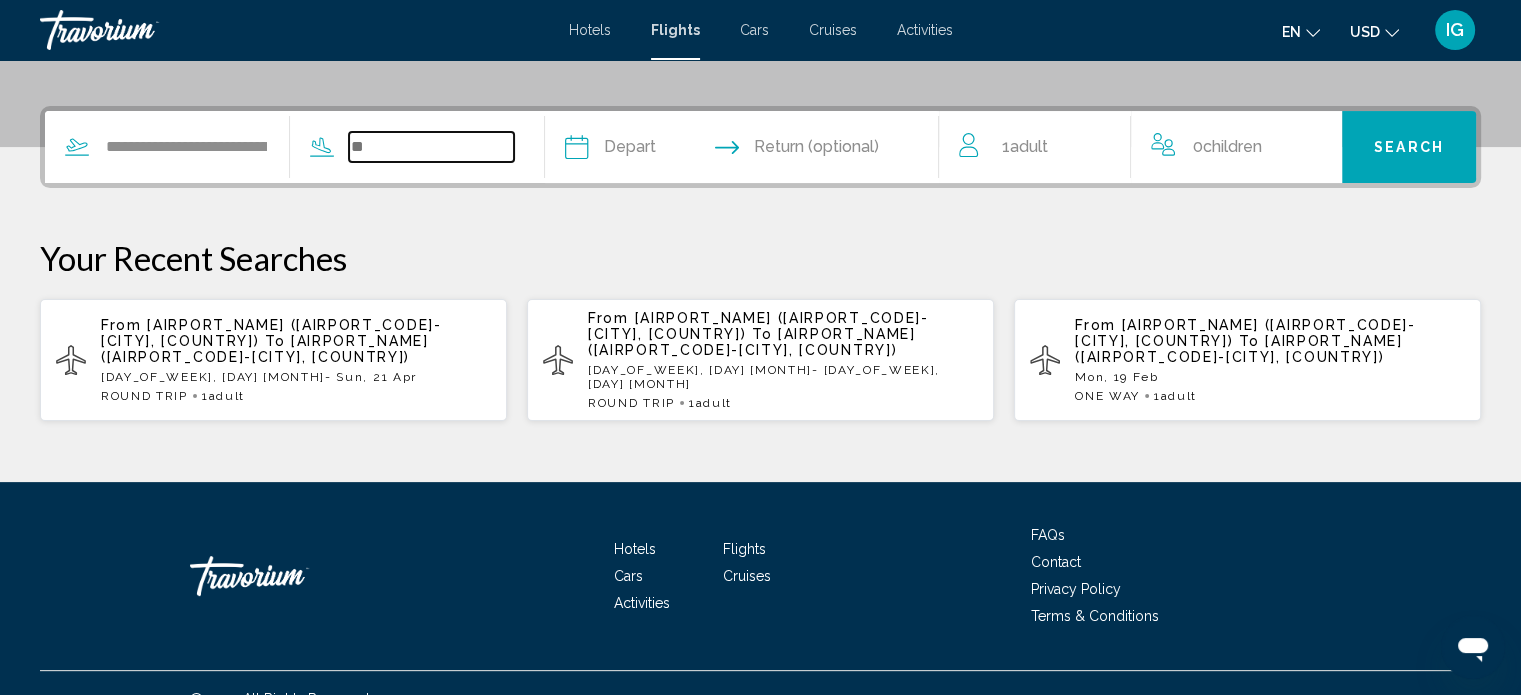 click at bounding box center [431, 147] 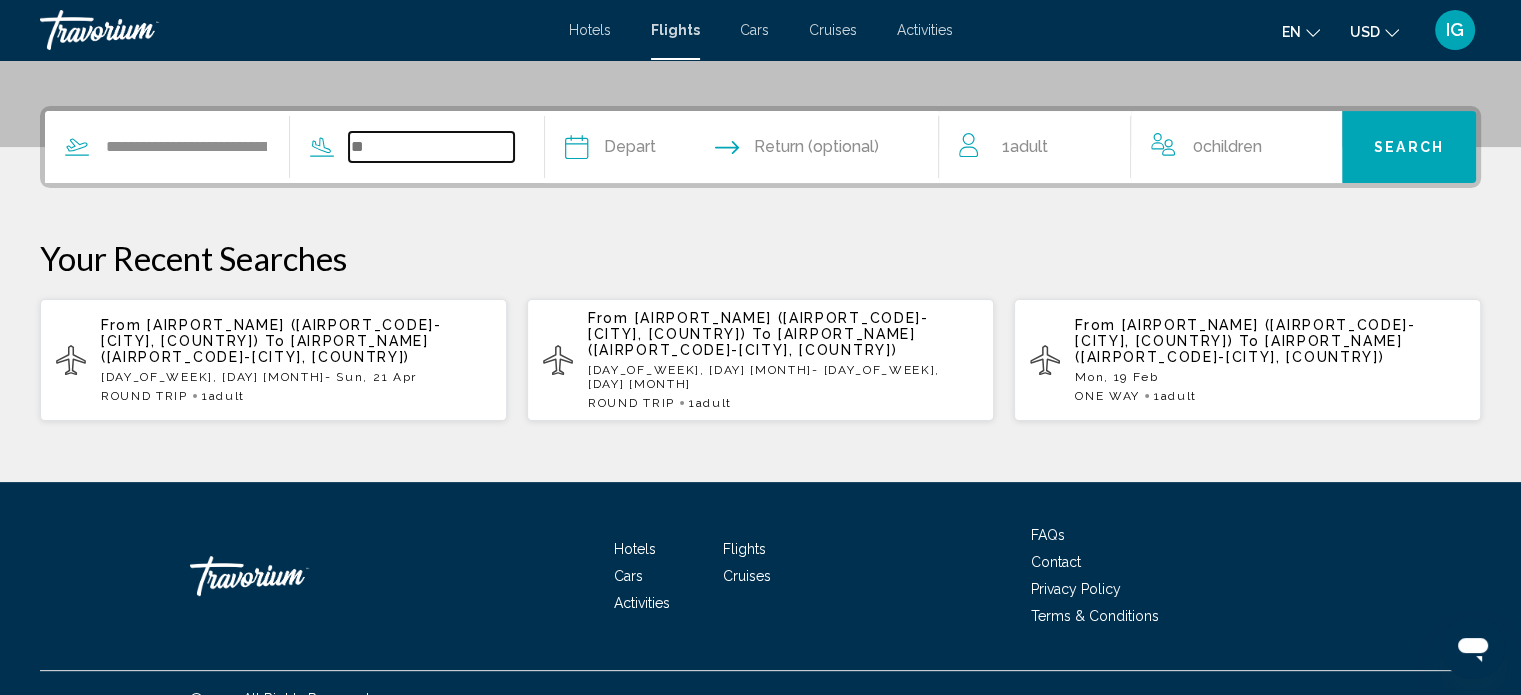 type on "*" 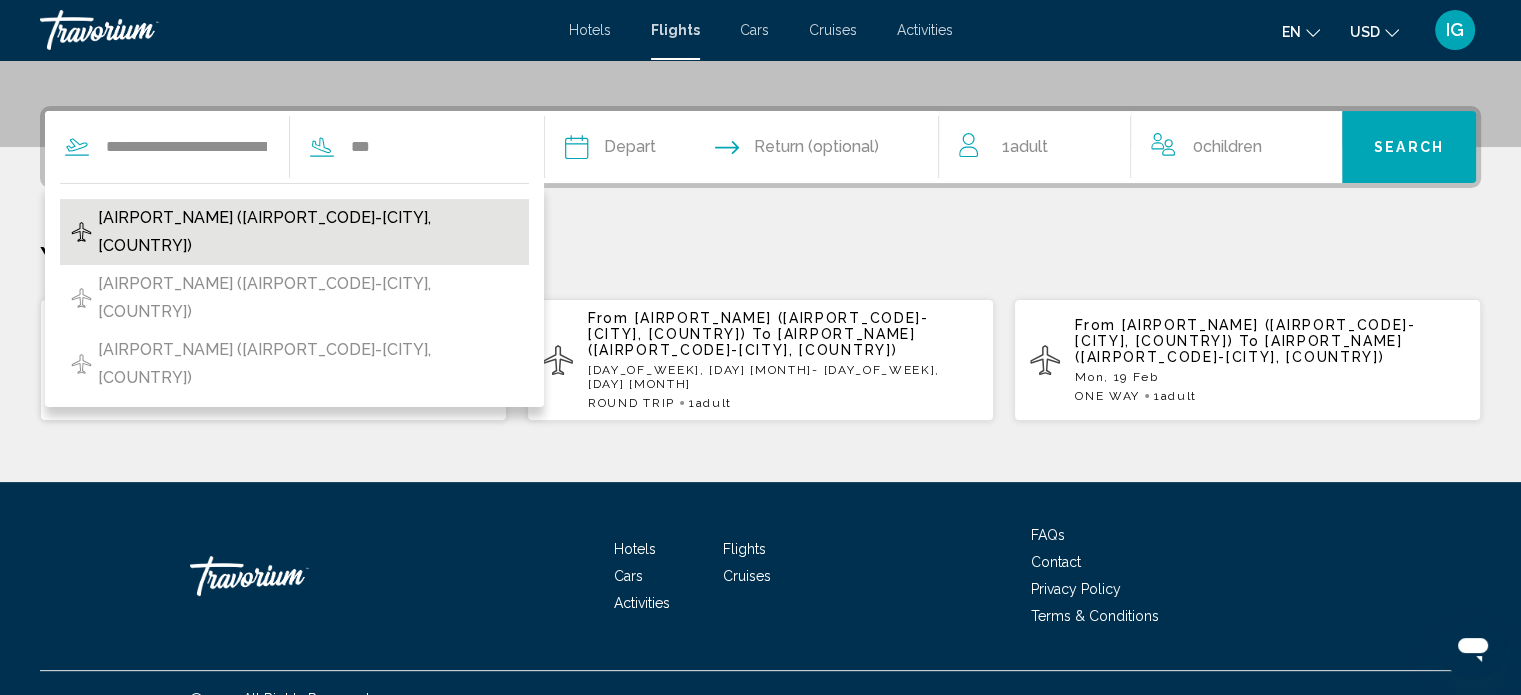 click on "[AIRPORT_NAME] ([AIRPORT_CODE]-[CITY], [COUNTRY])" at bounding box center (308, 232) 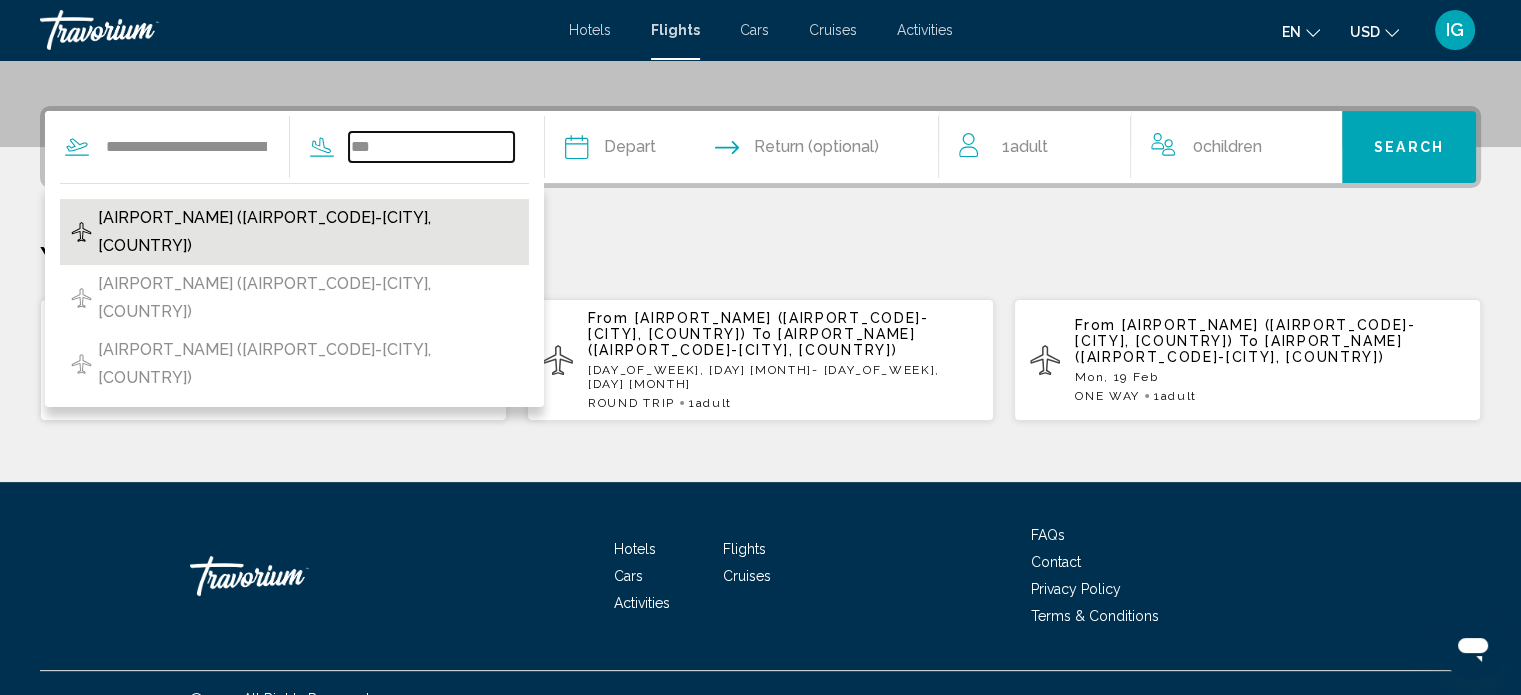 type on "**********" 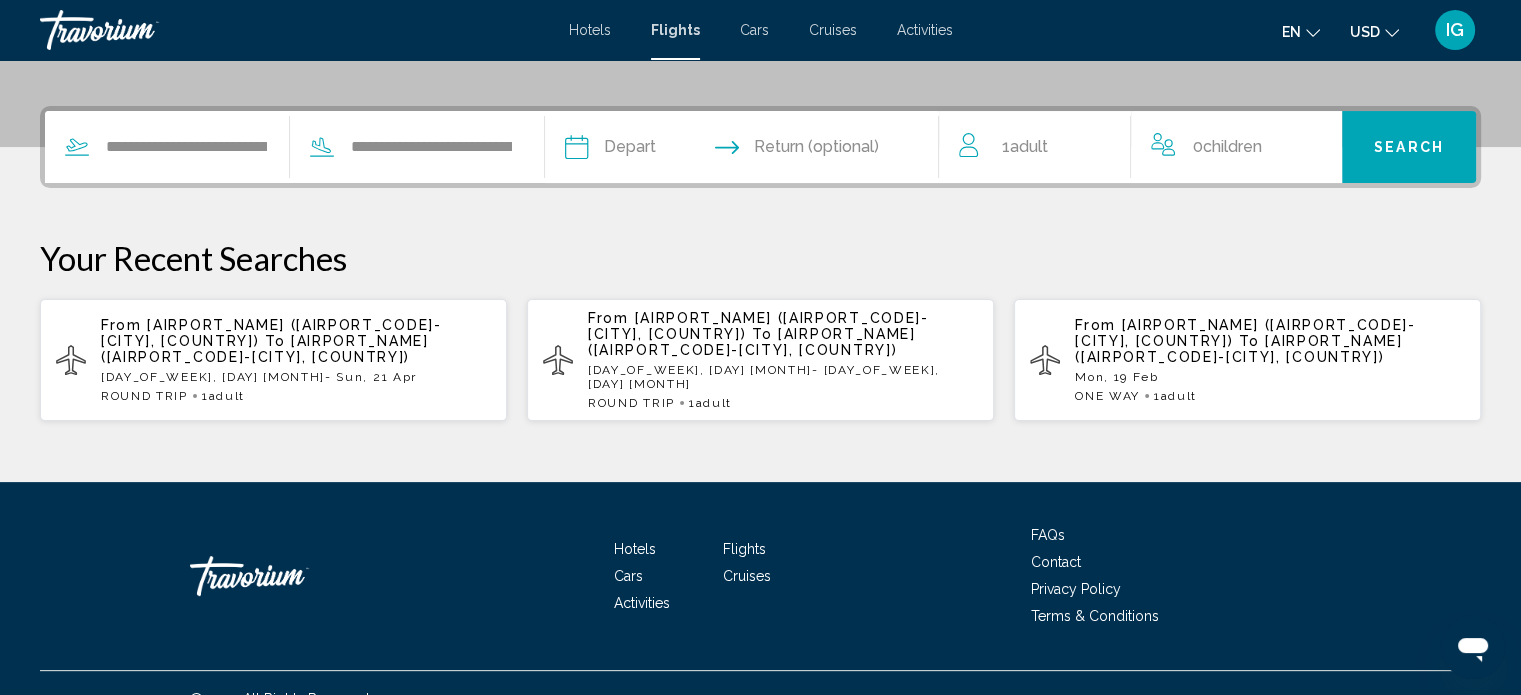 click at bounding box center (657, 150) 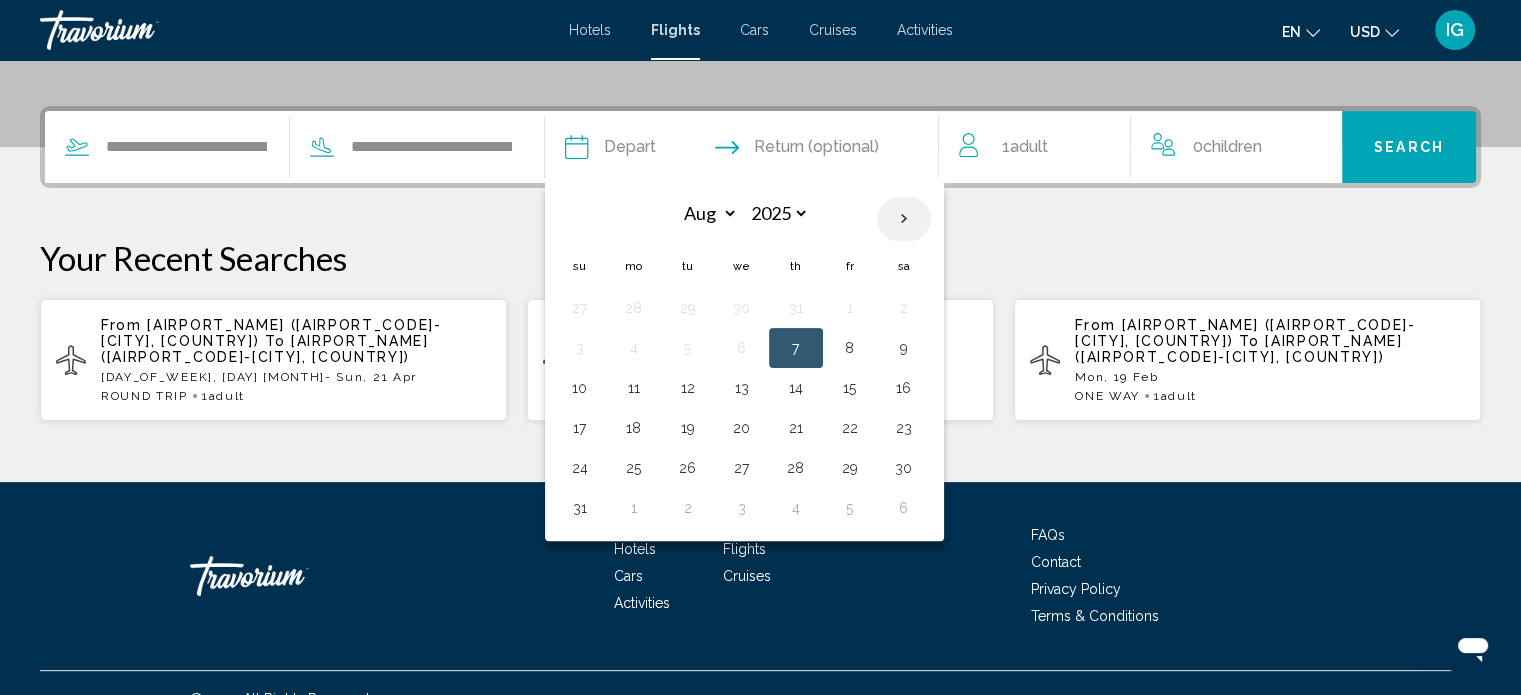click at bounding box center (904, 219) 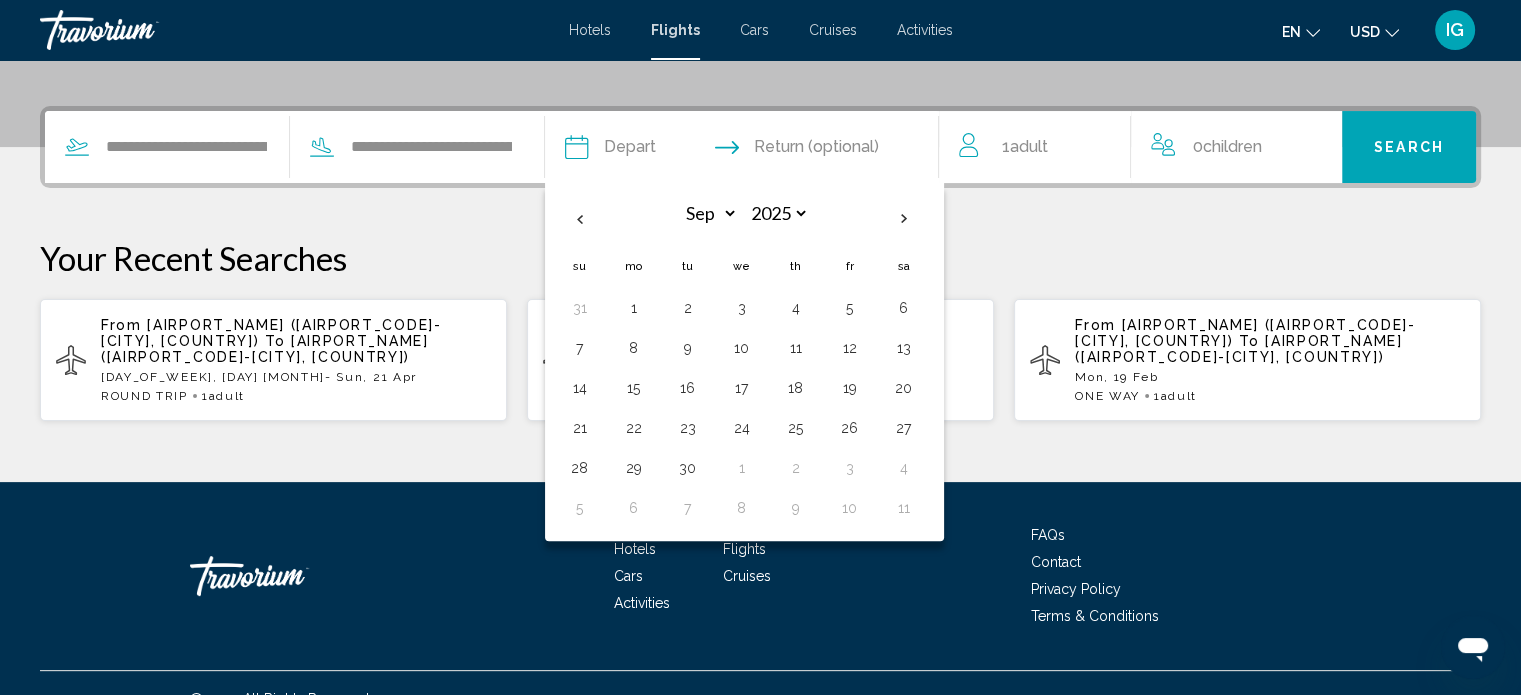 click on "12" at bounding box center (850, 348) 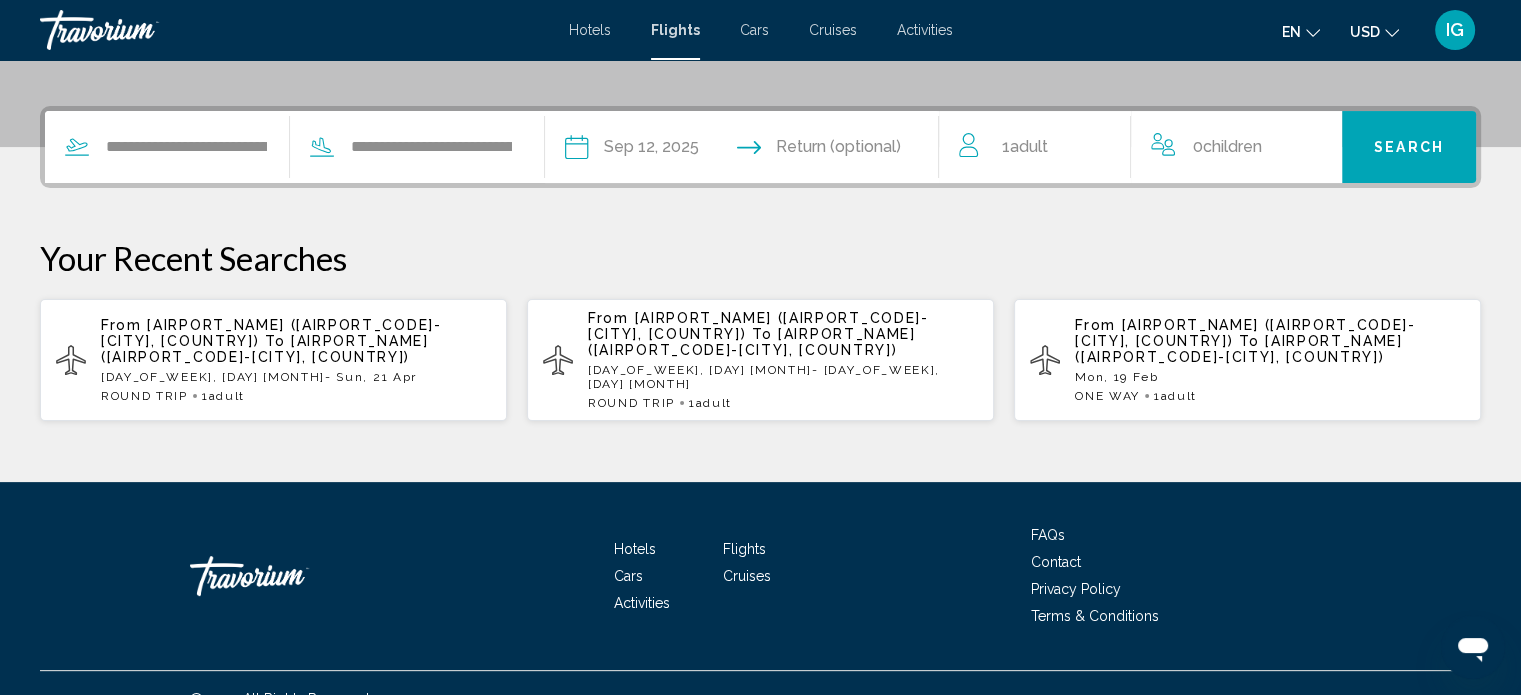 click at bounding box center (849, 150) 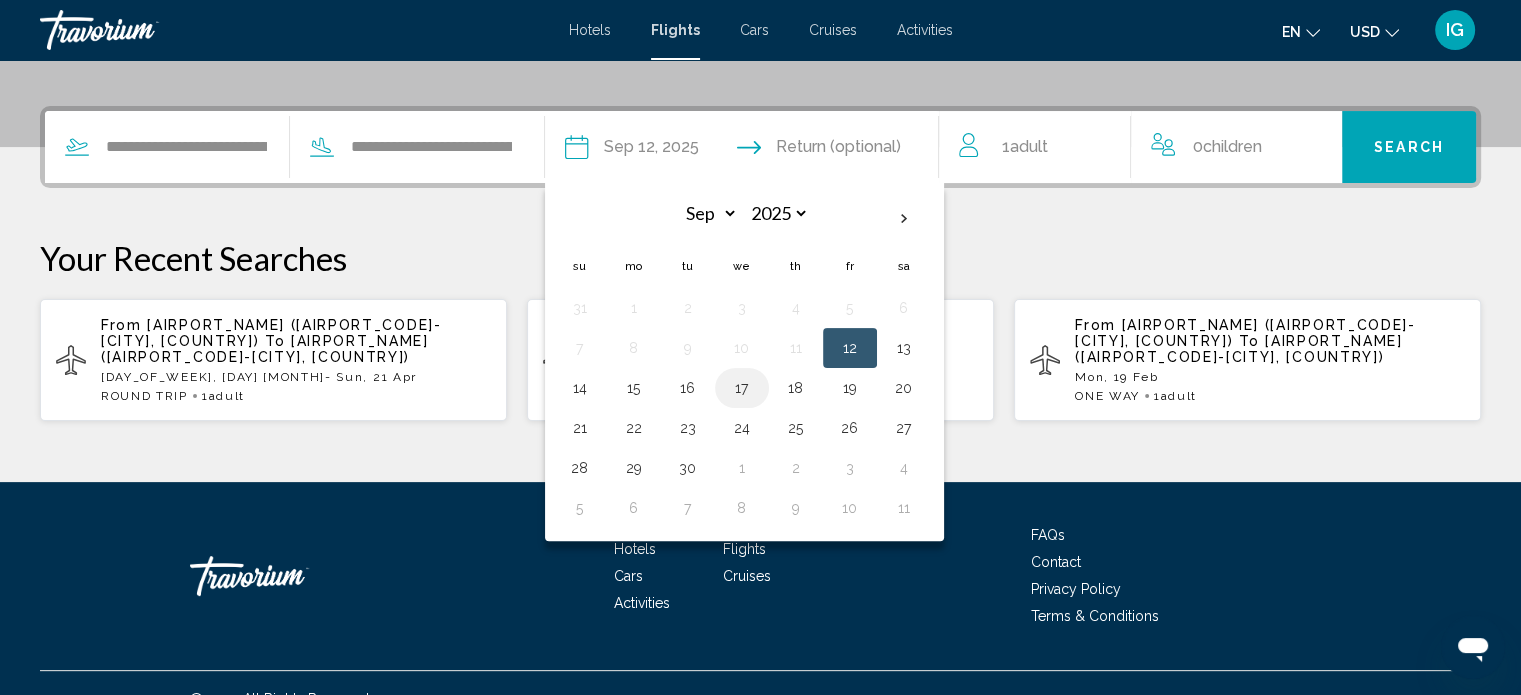 click on "17" at bounding box center [742, 388] 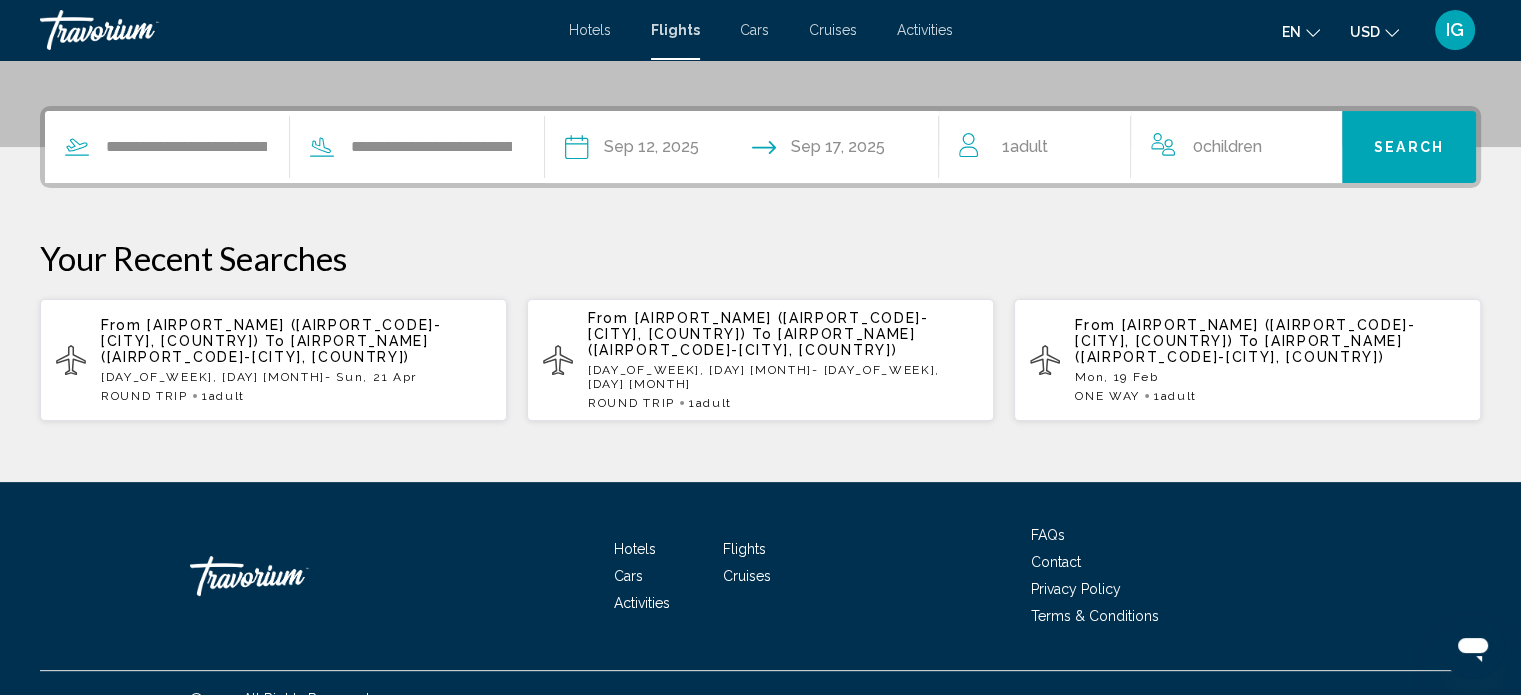 click on "1  Adult Adults" at bounding box center [1044, 147] 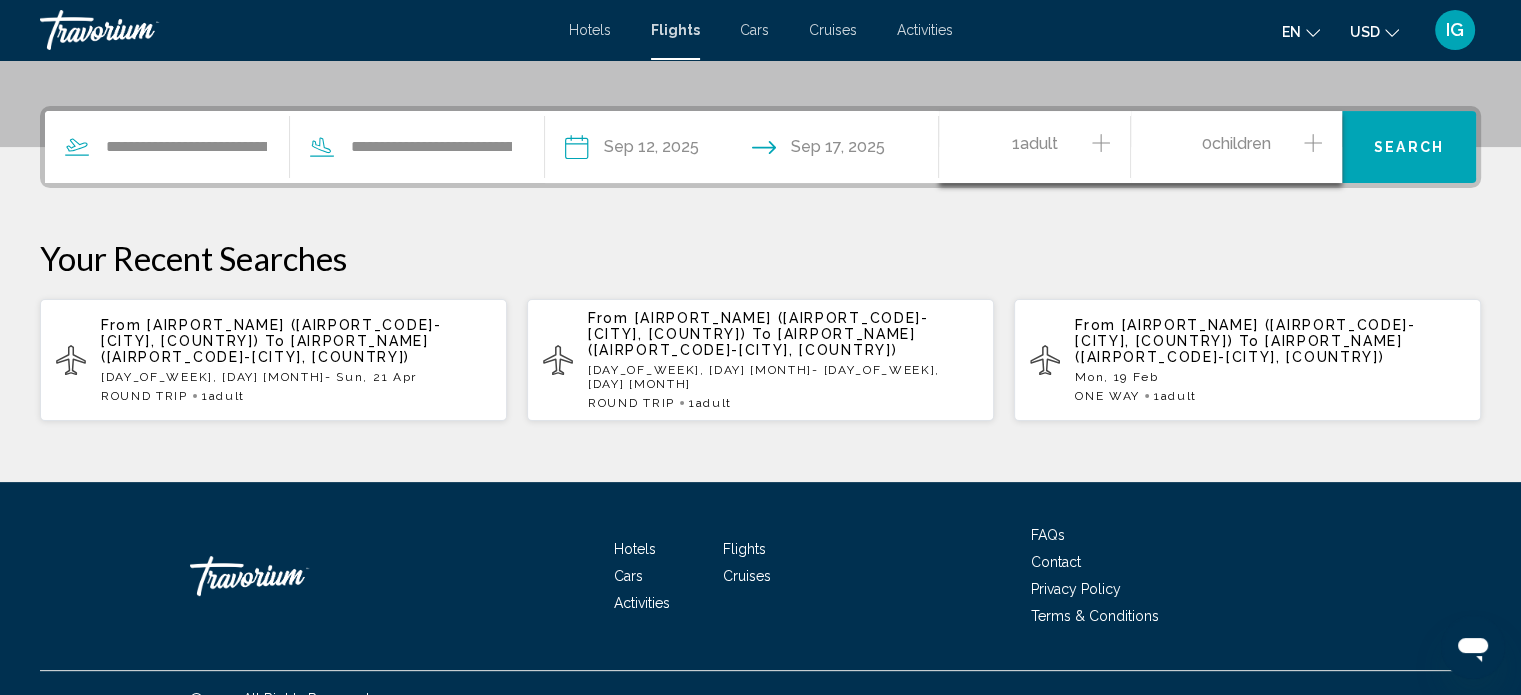click 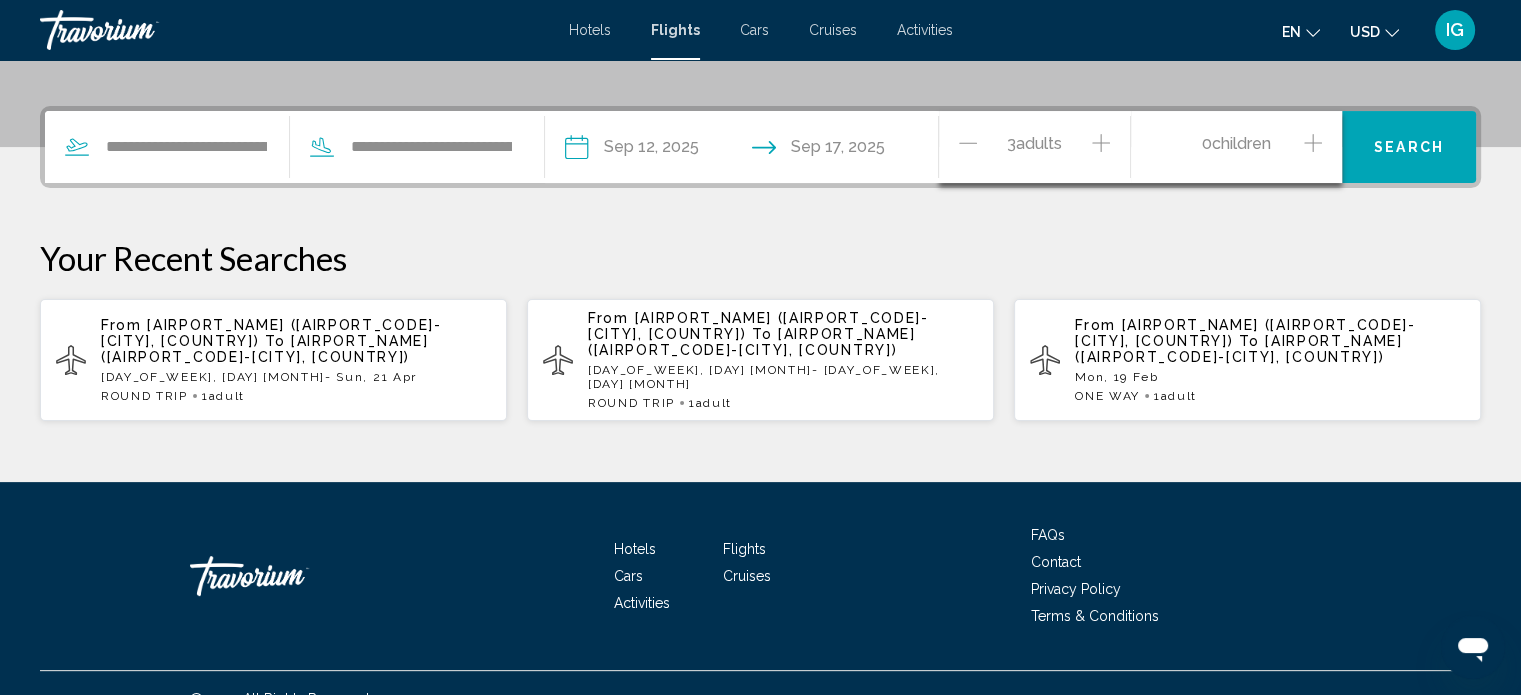 click on "Search" at bounding box center (1409, 148) 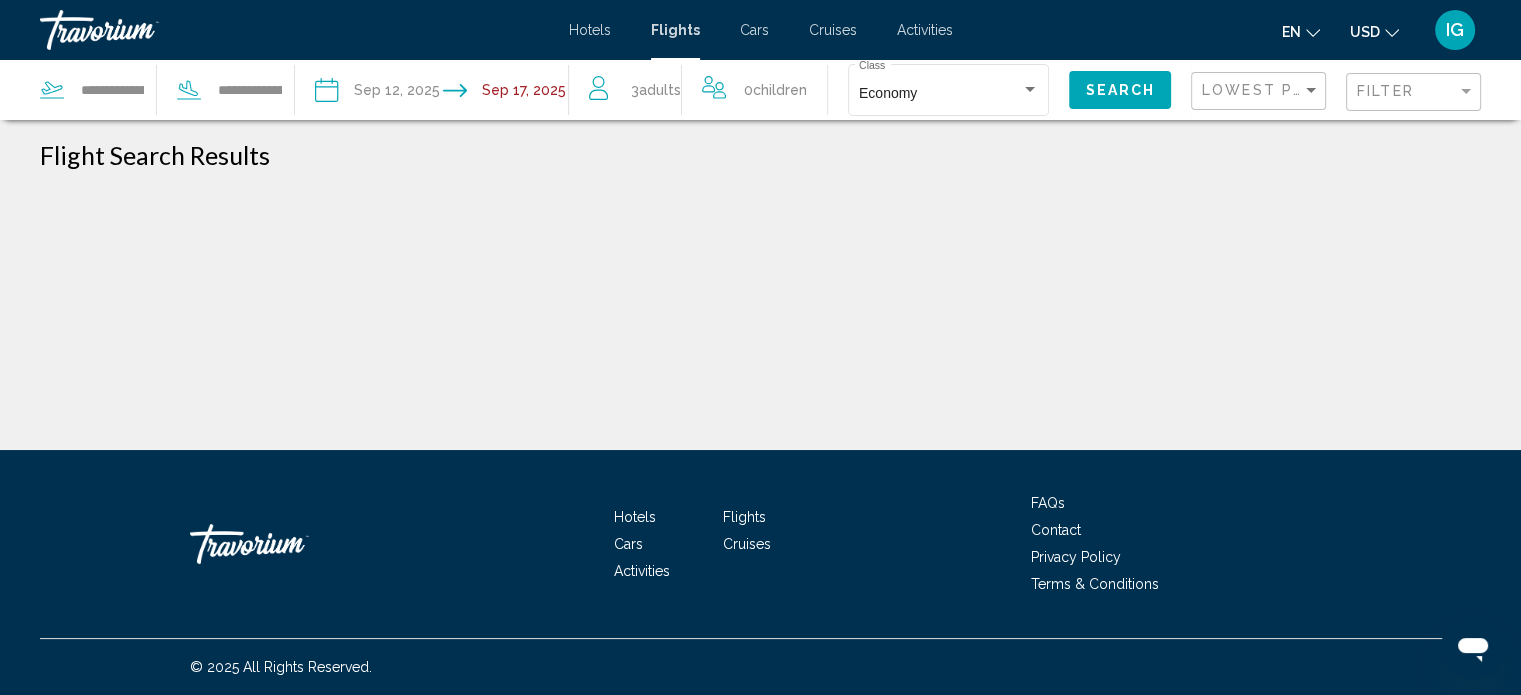 scroll, scrollTop: 0, scrollLeft: 0, axis: both 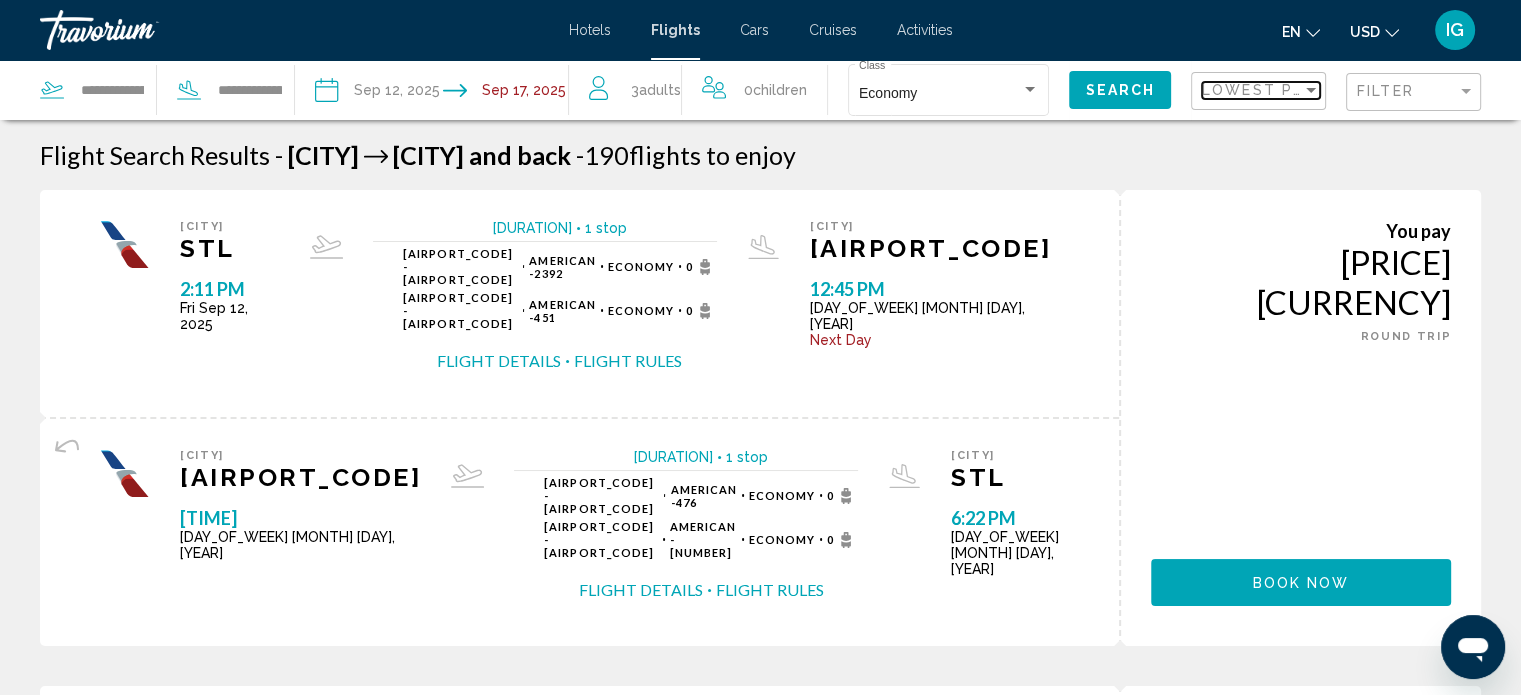 click on "Lowest Price" at bounding box center (1266, 90) 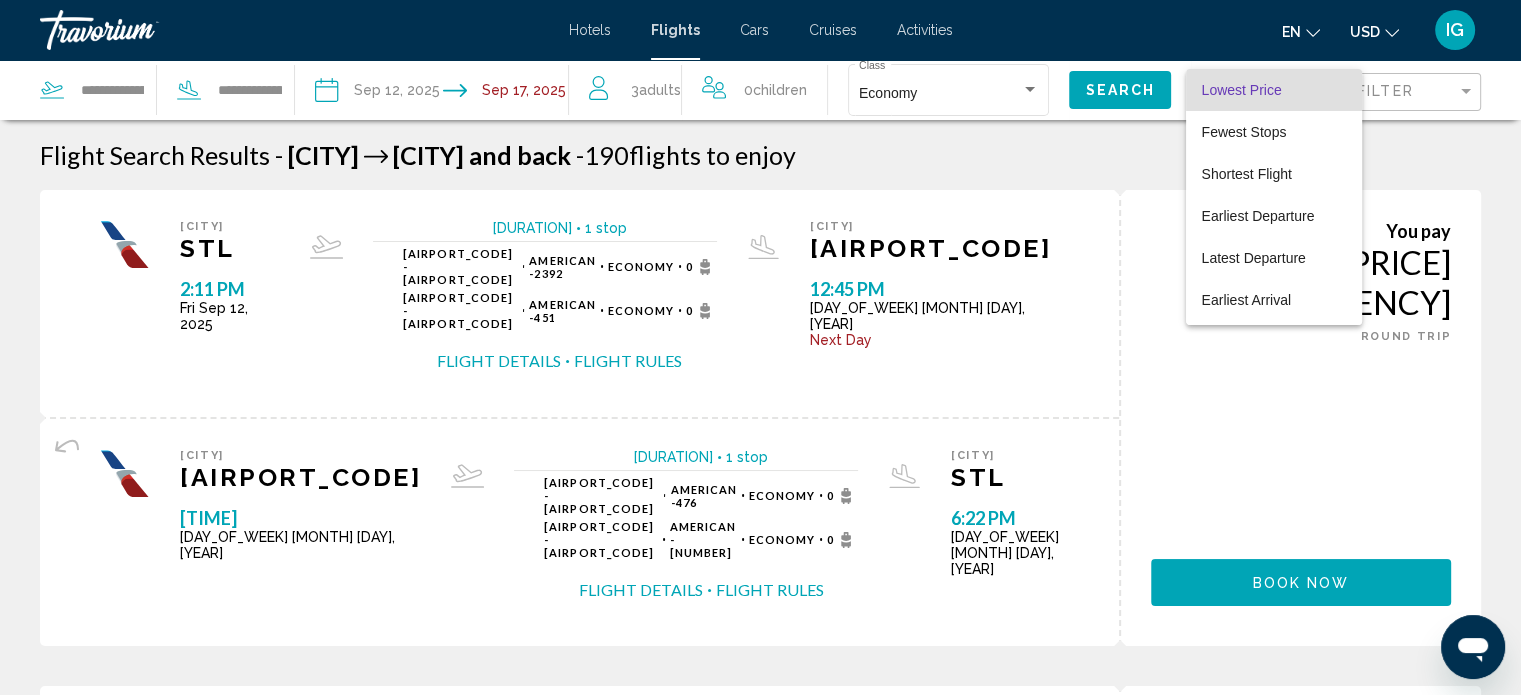 click at bounding box center [760, 347] 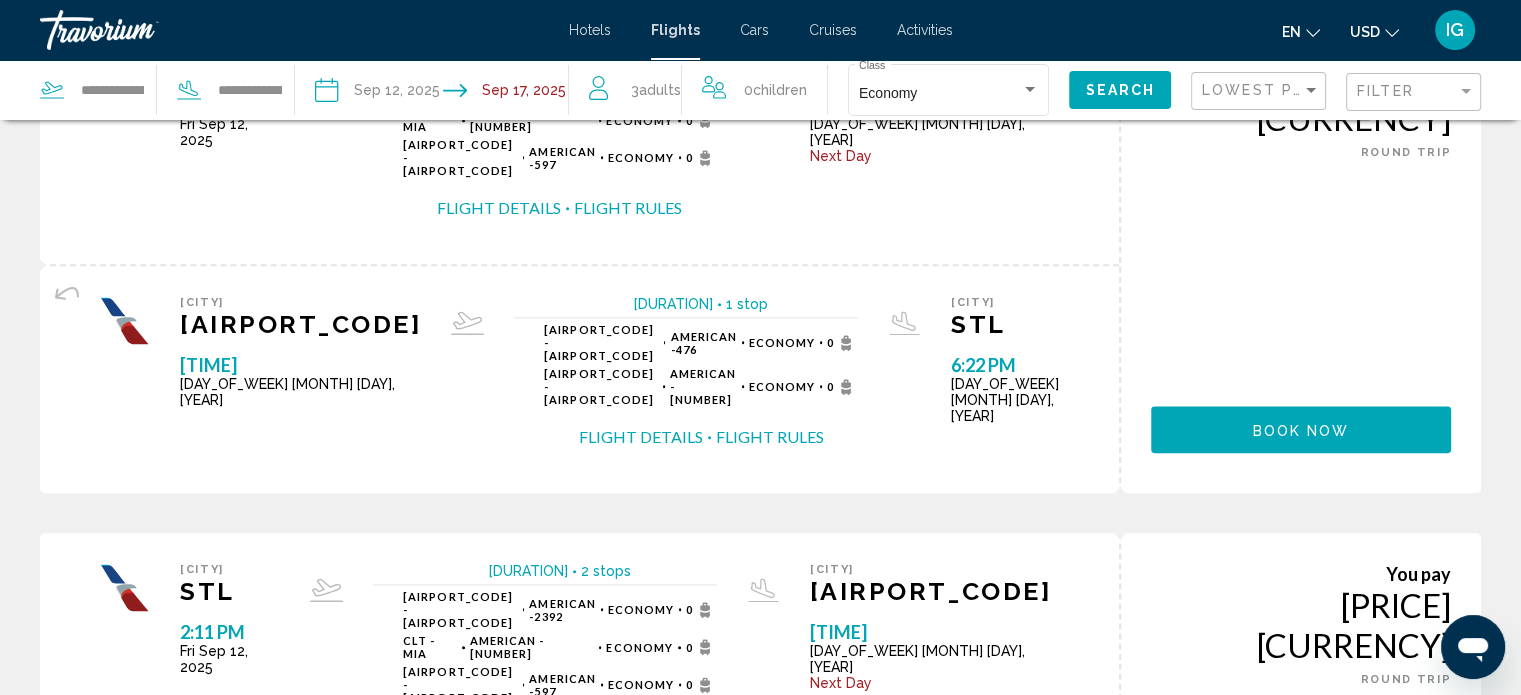 scroll, scrollTop: 2200, scrollLeft: 0, axis: vertical 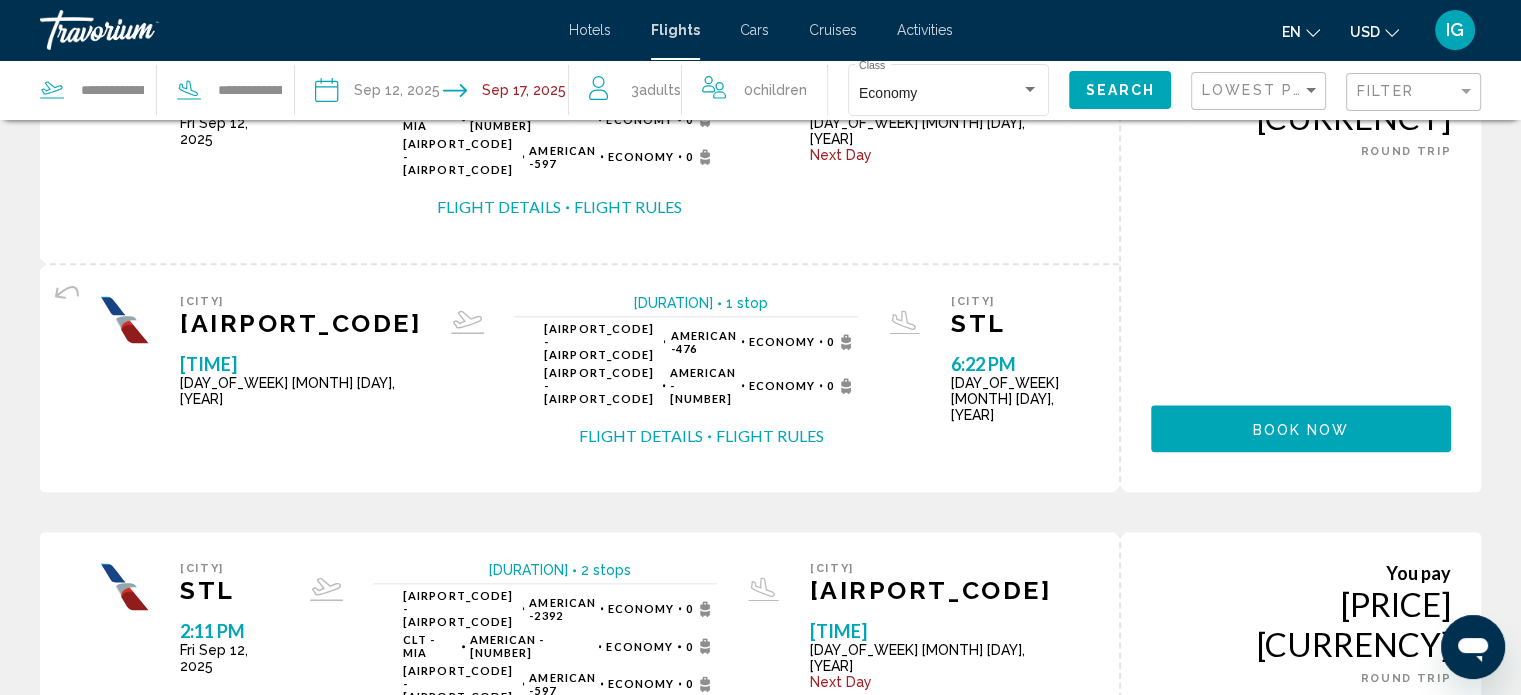 click on "2" at bounding box center [621, 1079] 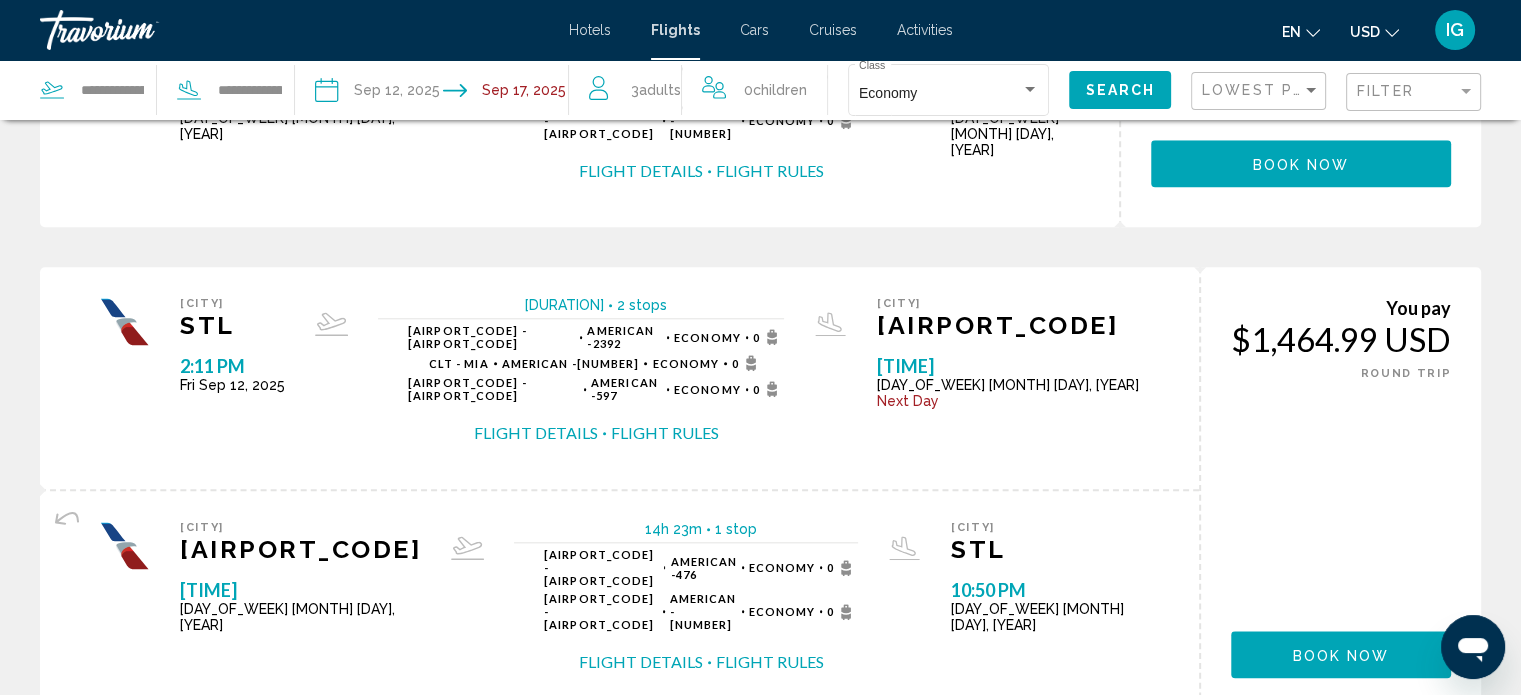 scroll, scrollTop: 2344, scrollLeft: 0, axis: vertical 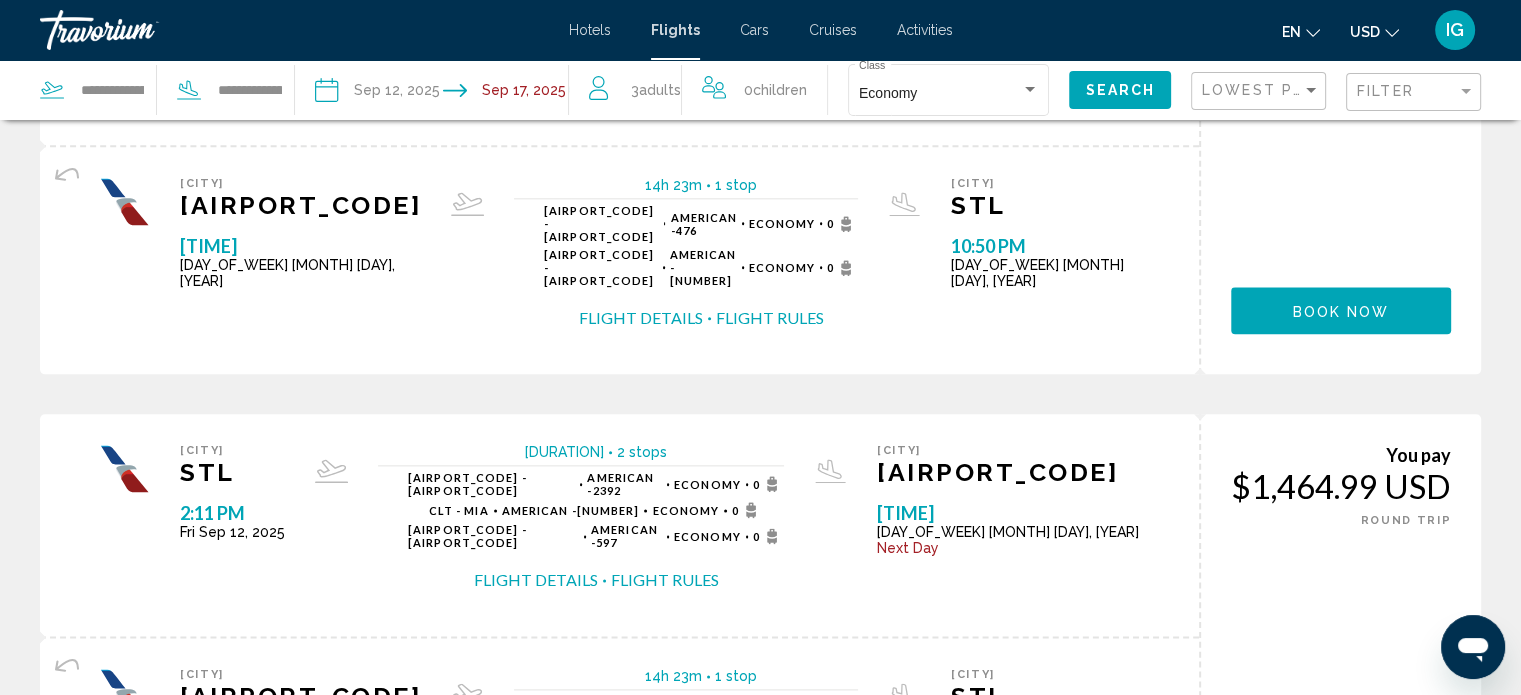 click on "page  3" at bounding box center [690, 925] 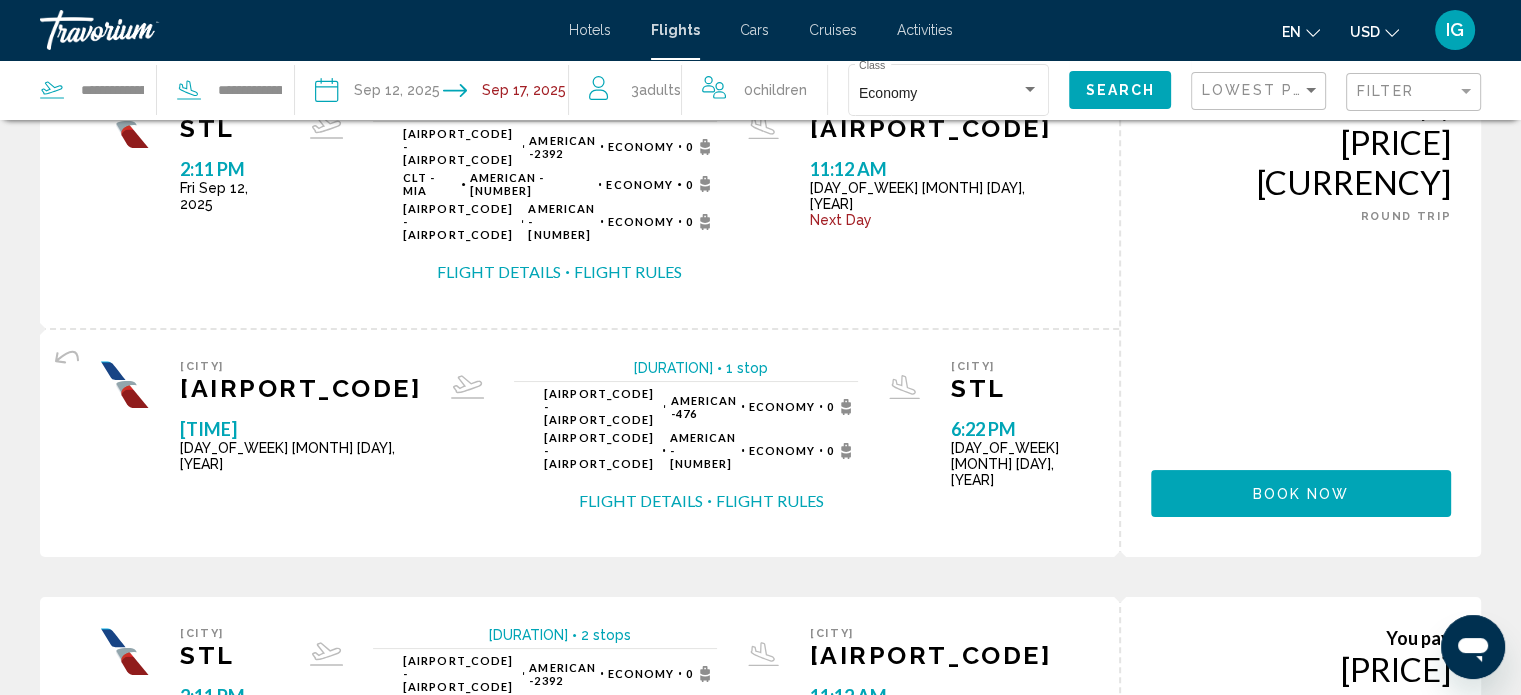 scroll, scrollTop: 0, scrollLeft: 0, axis: both 